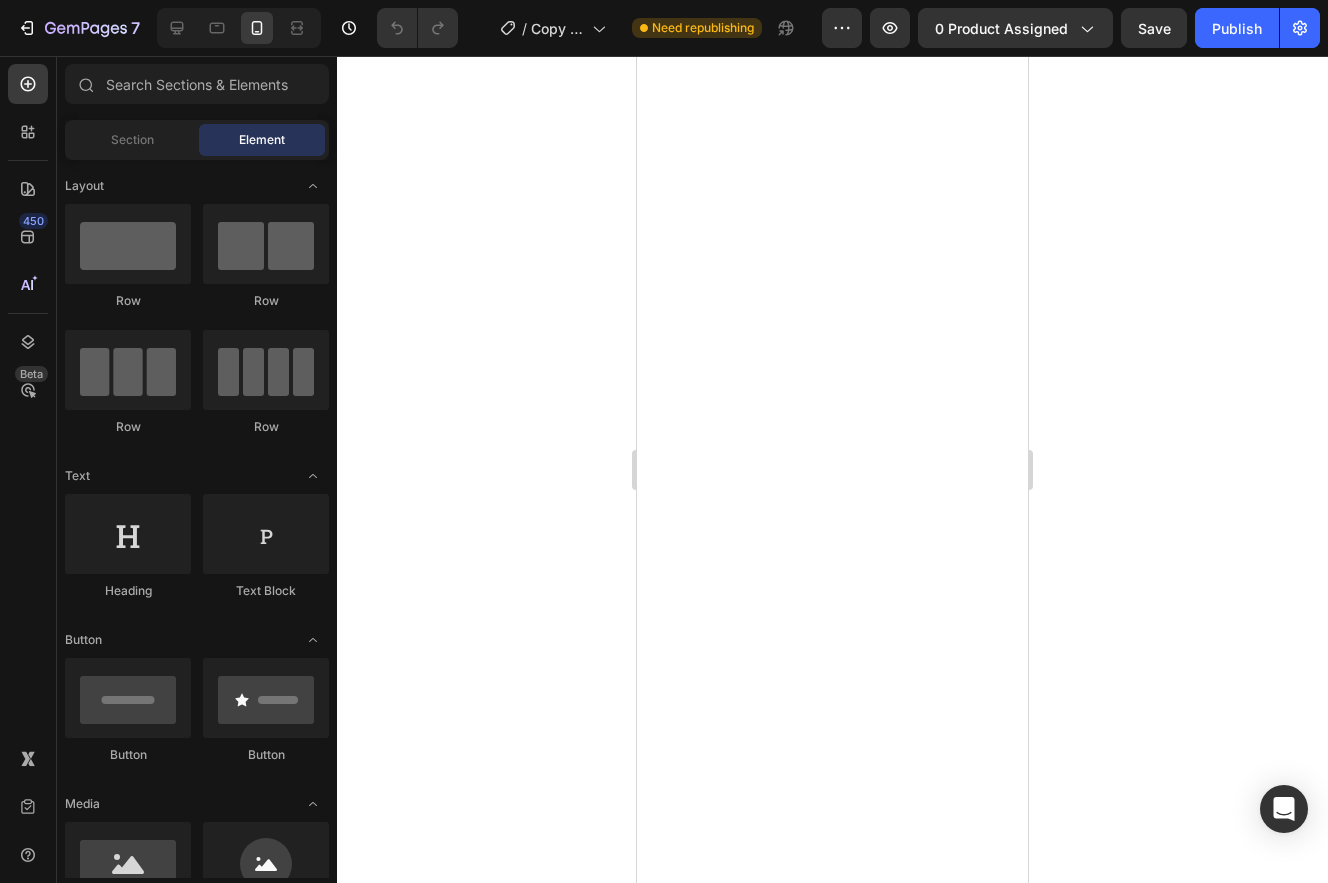 scroll, scrollTop: 0, scrollLeft: 0, axis: both 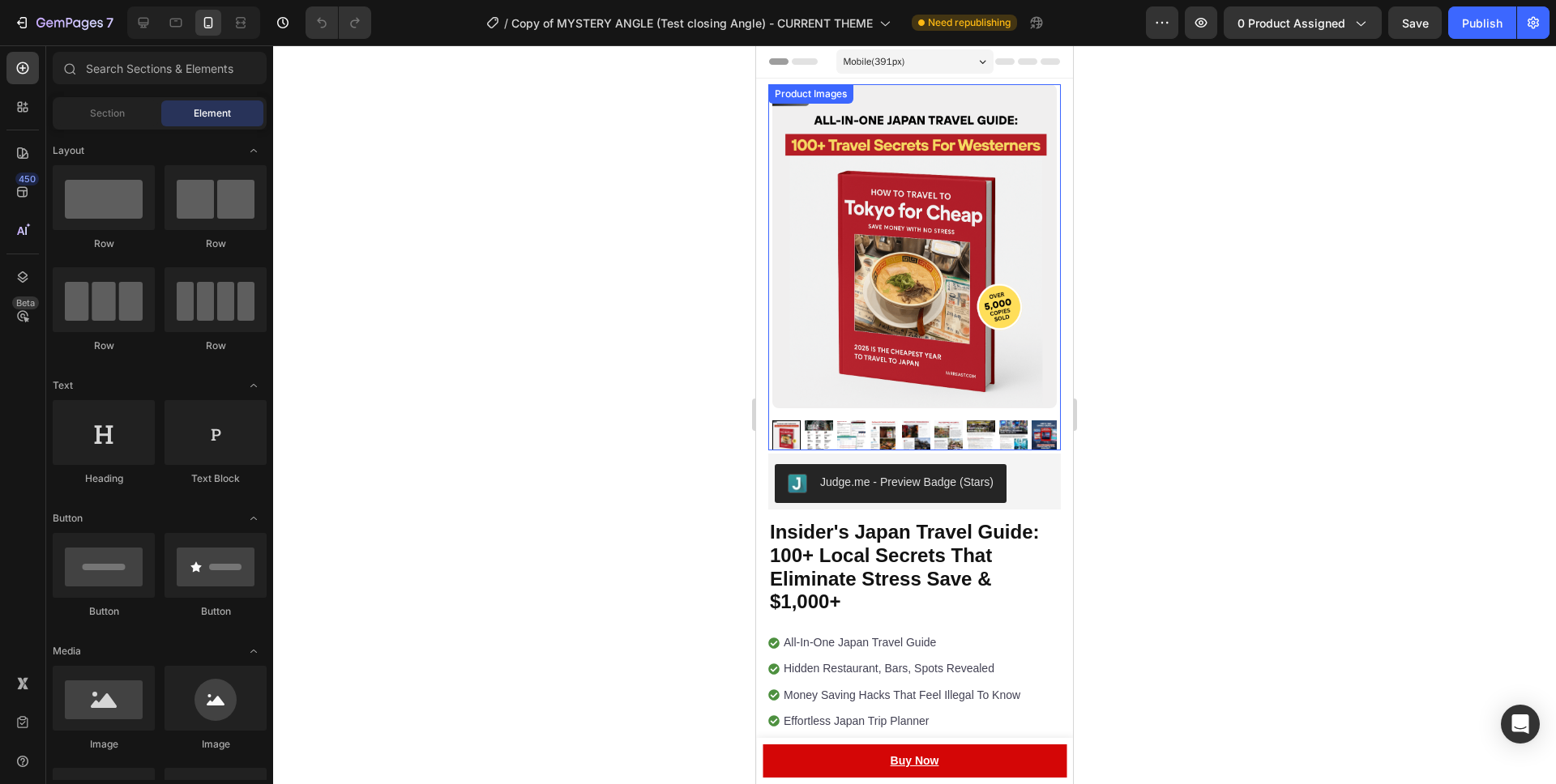 click 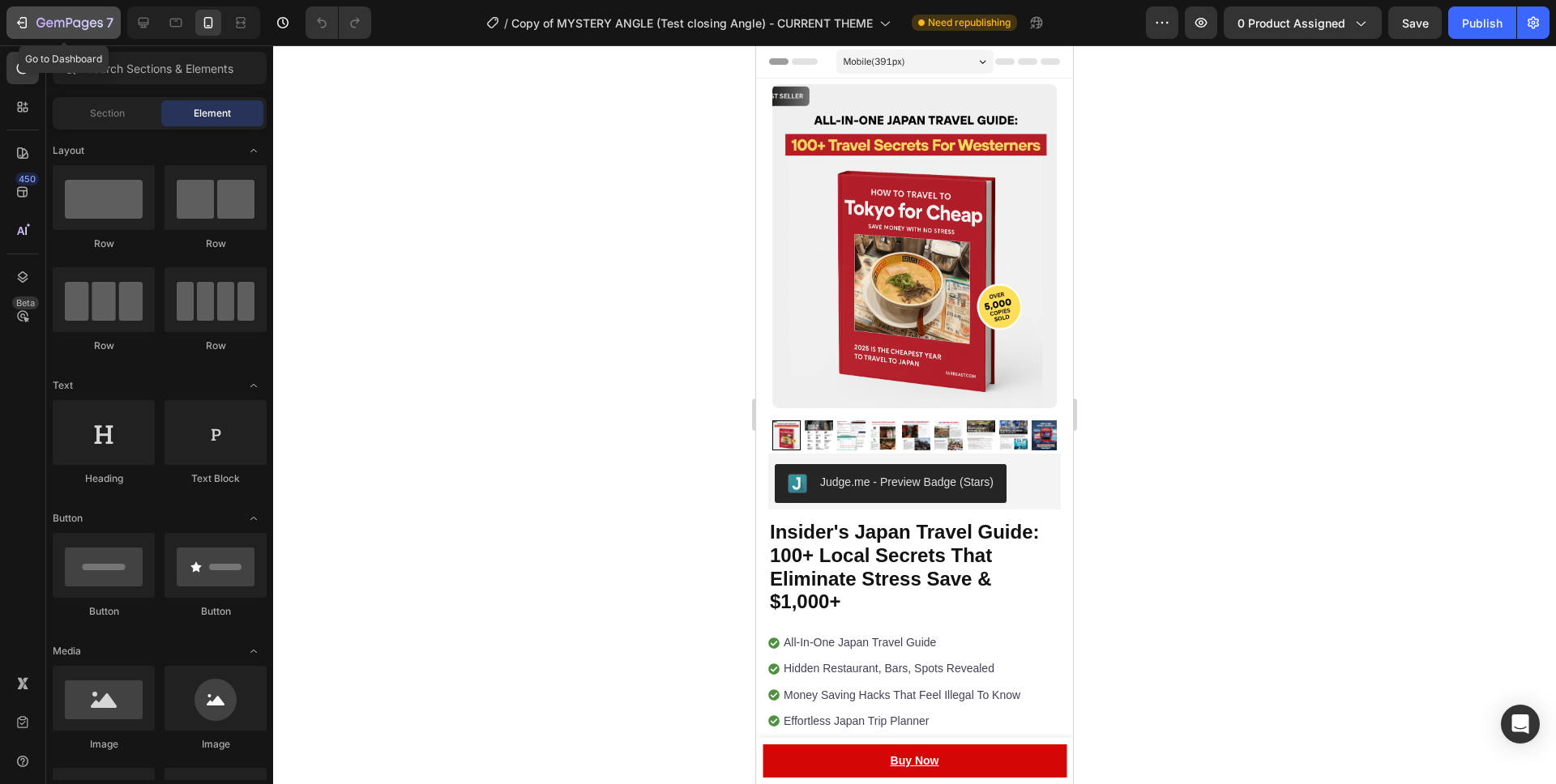 click on "7" 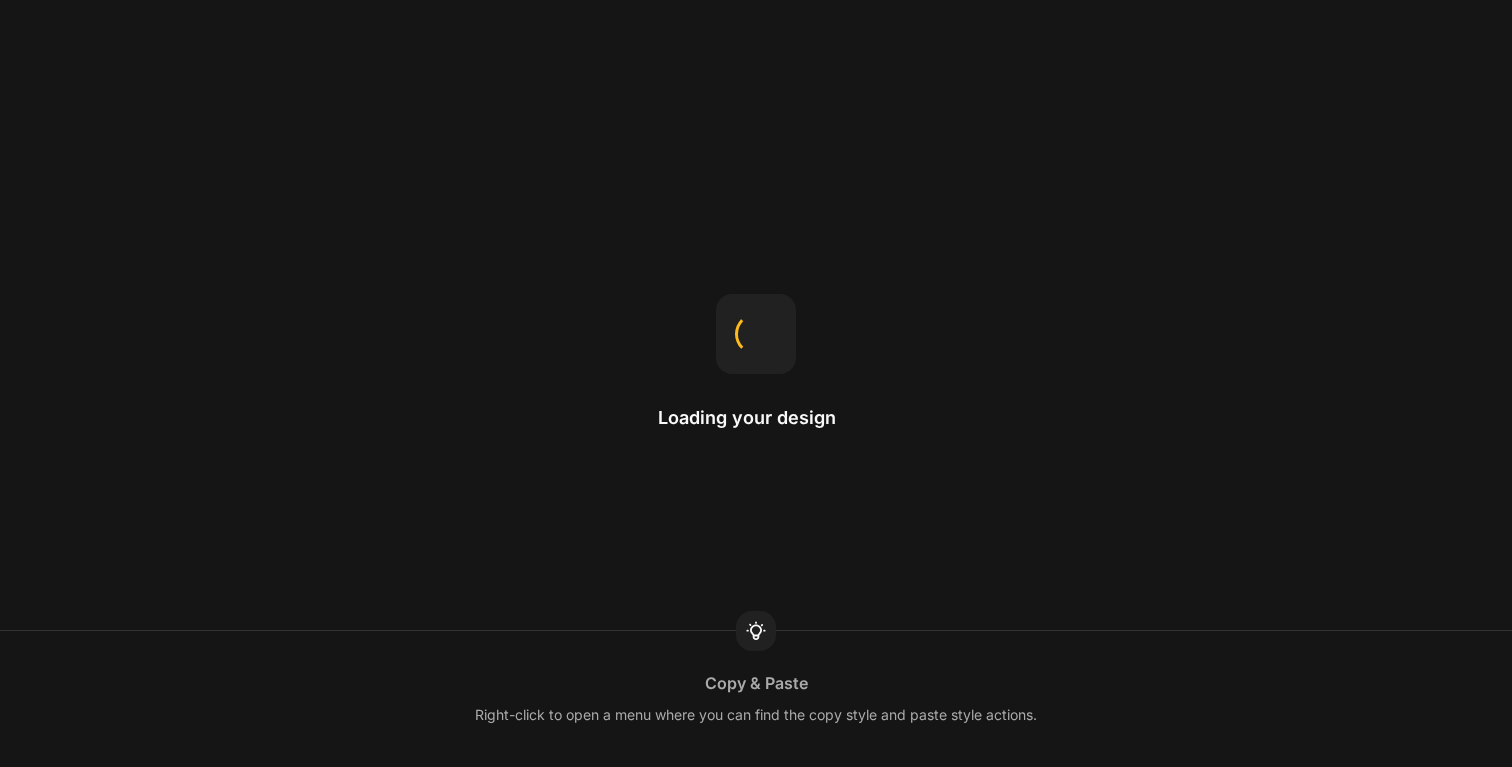 scroll, scrollTop: 0, scrollLeft: 0, axis: both 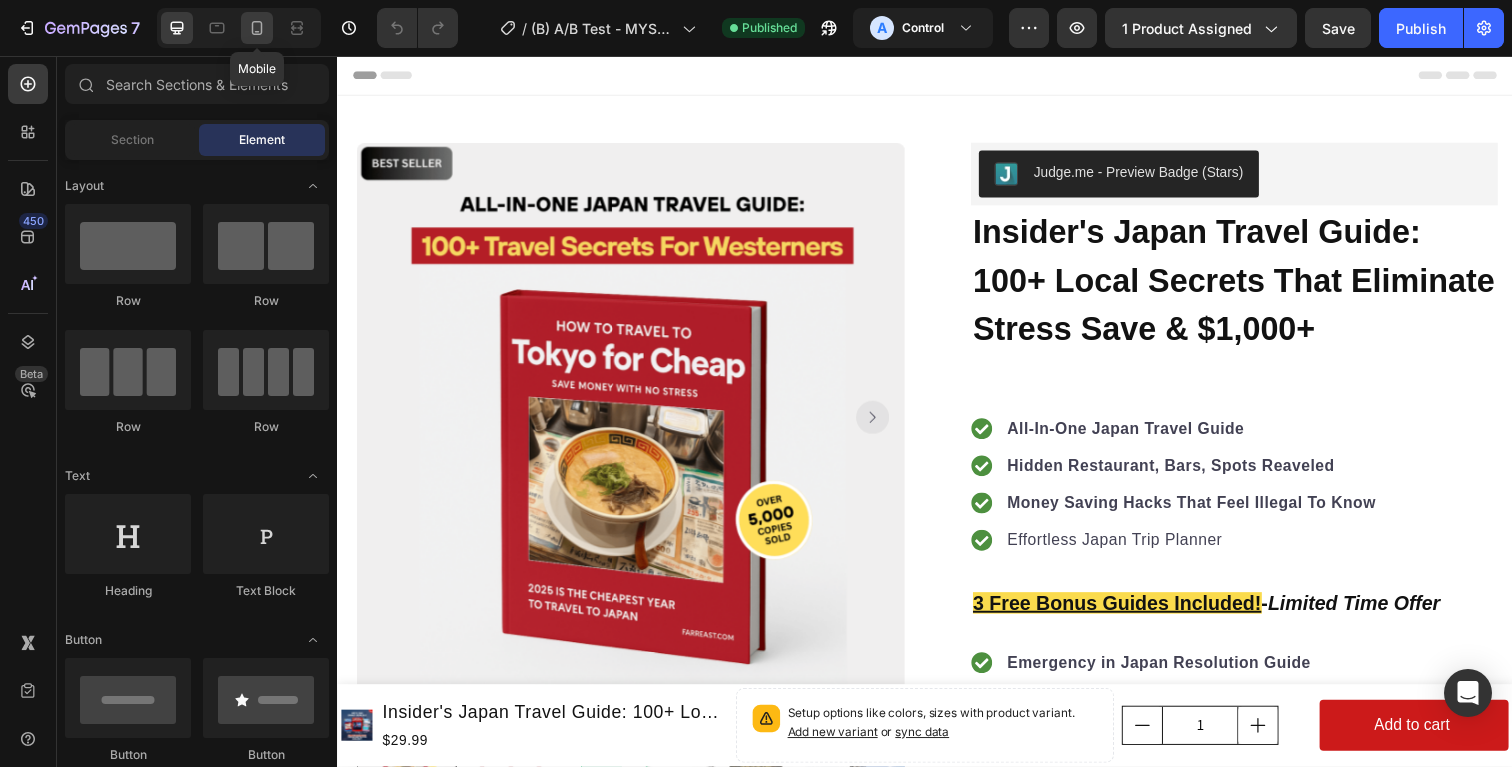 click 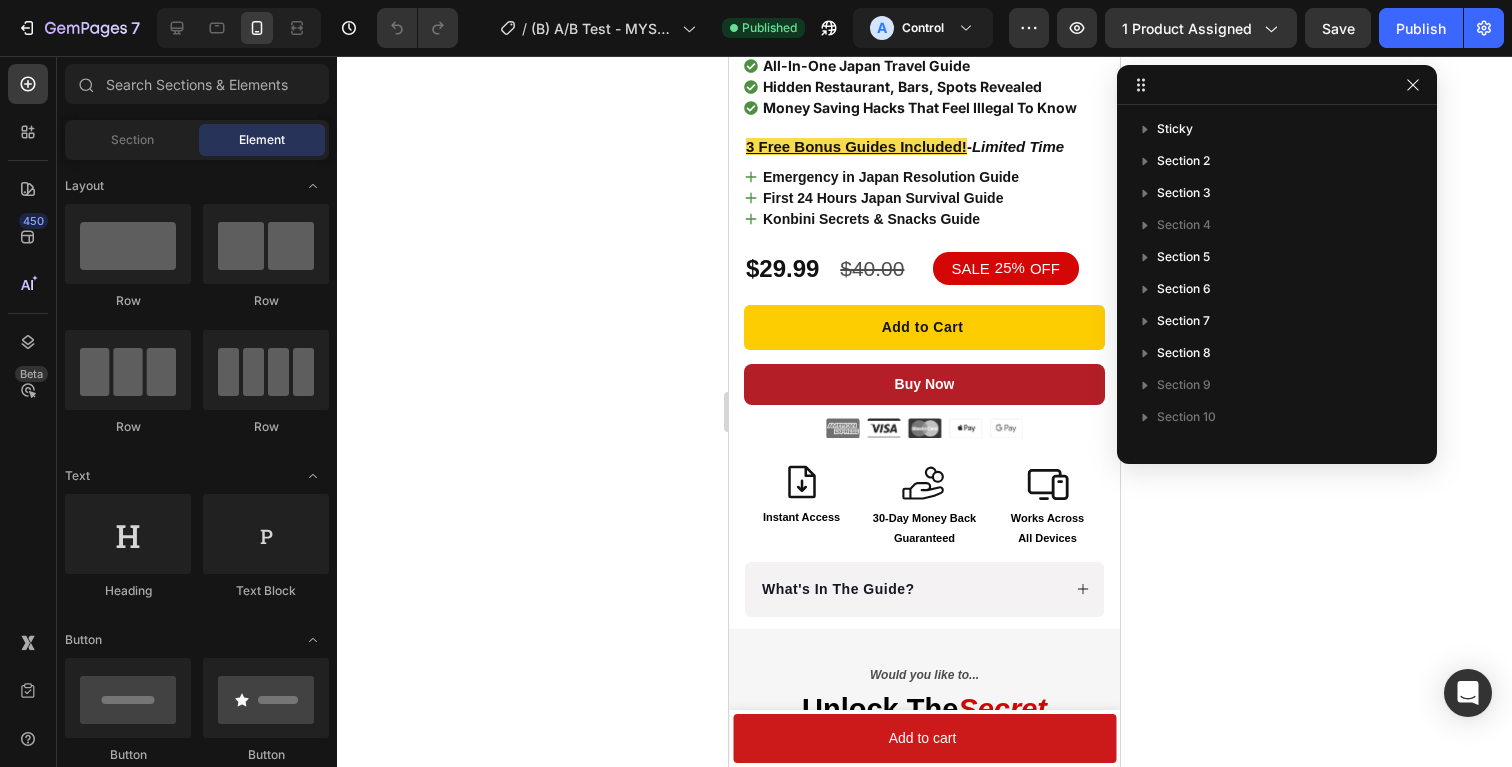 scroll, scrollTop: 778, scrollLeft: 0, axis: vertical 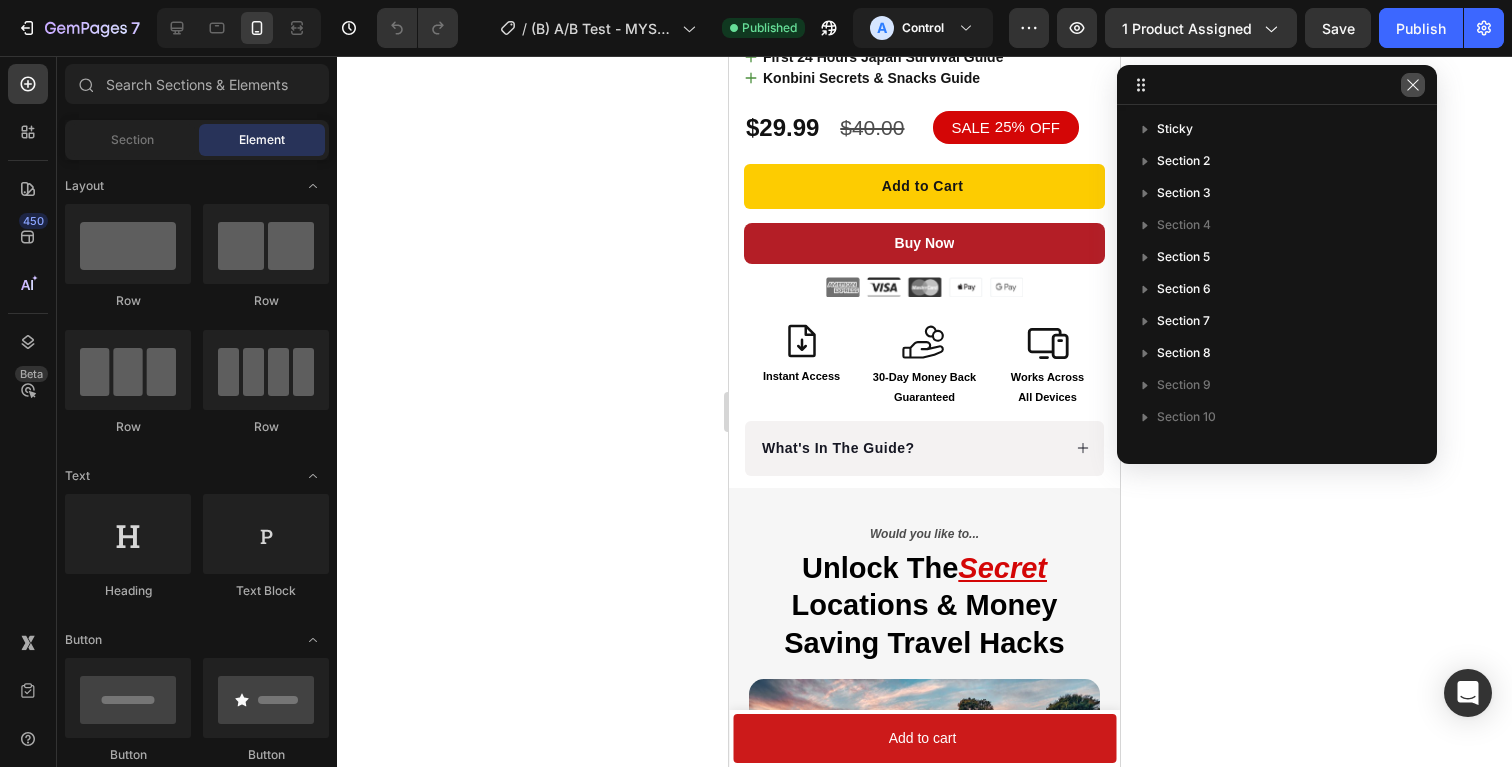 click at bounding box center [1413, 85] 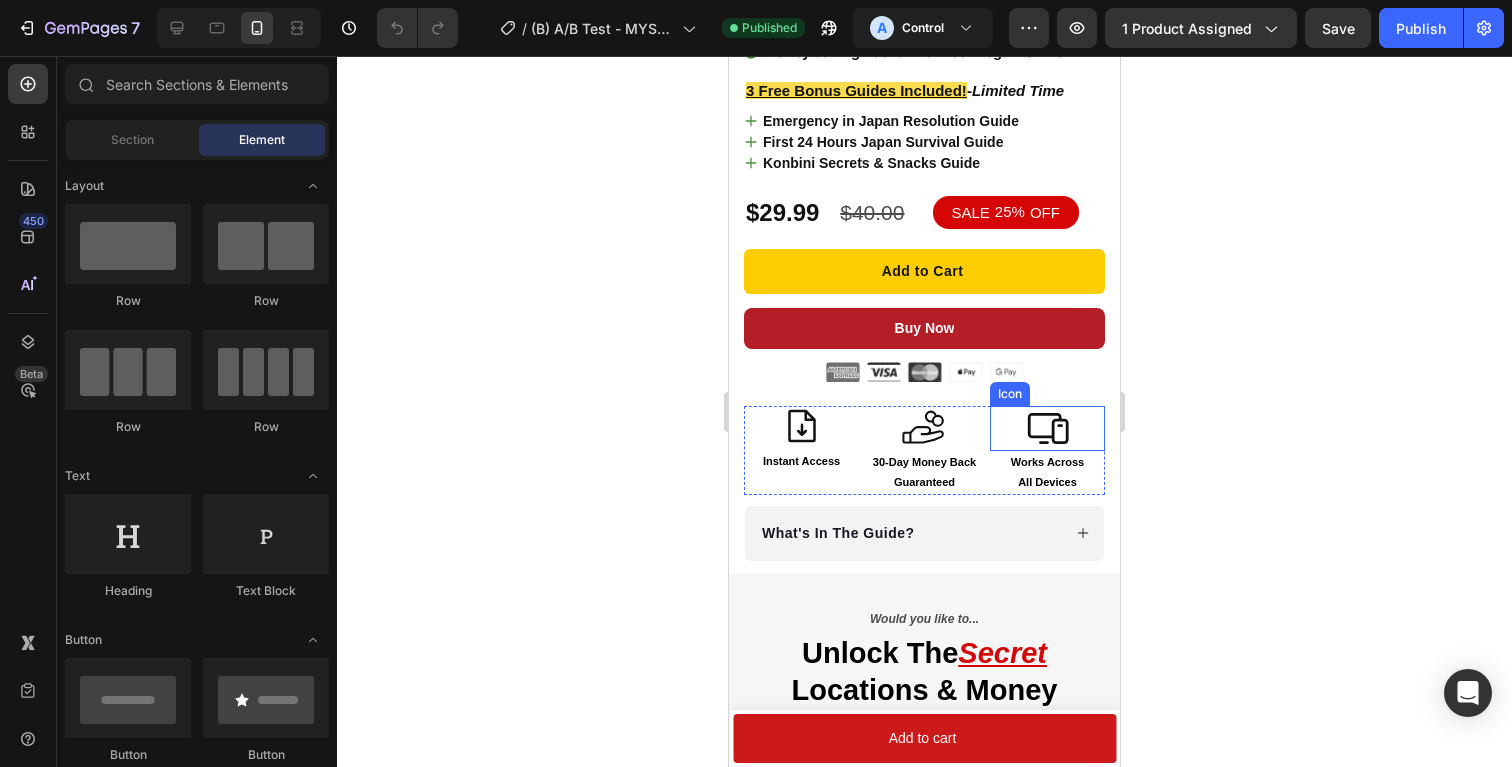 scroll, scrollTop: 716, scrollLeft: 0, axis: vertical 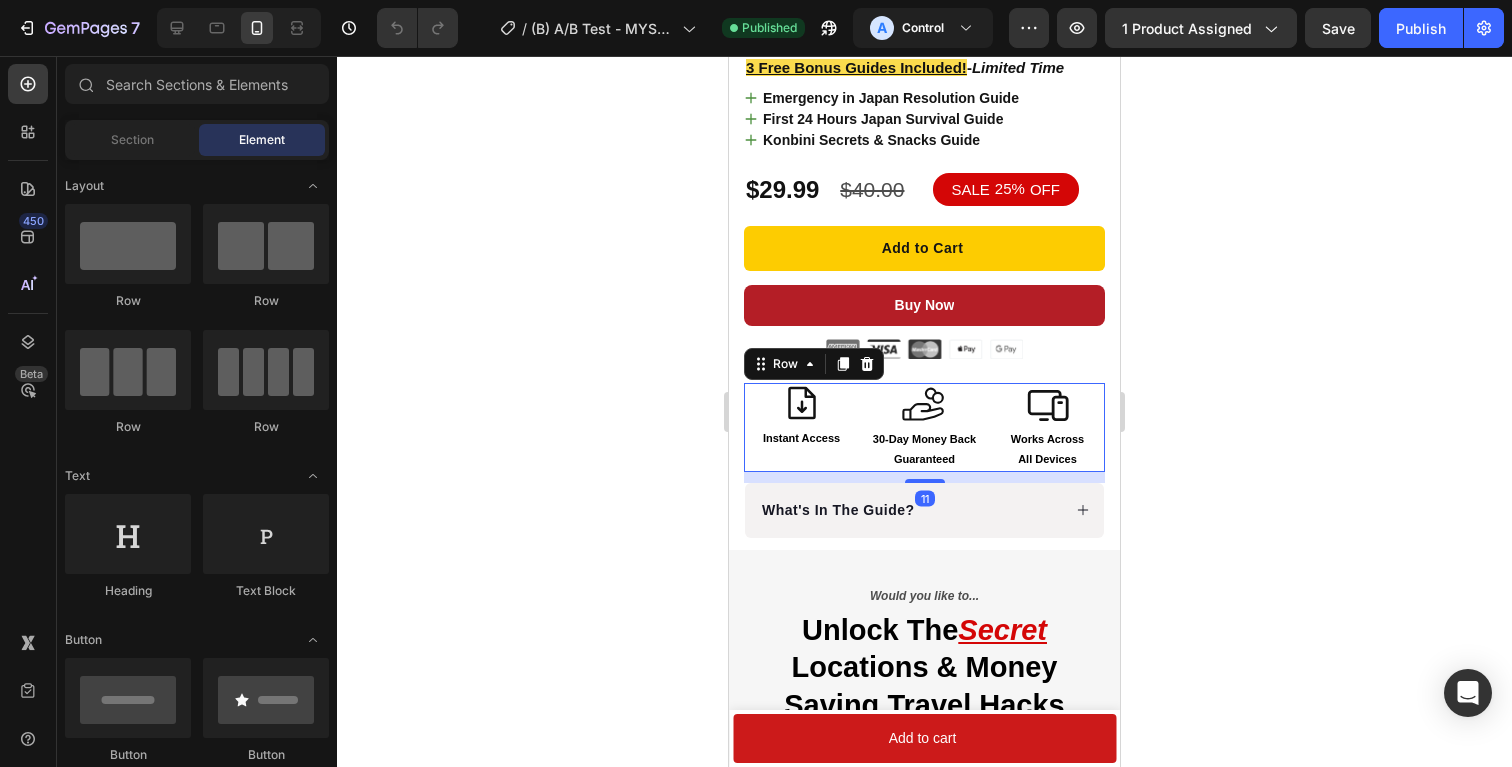 click on "Icon Instant Access Text Block" at bounding box center [801, 427] 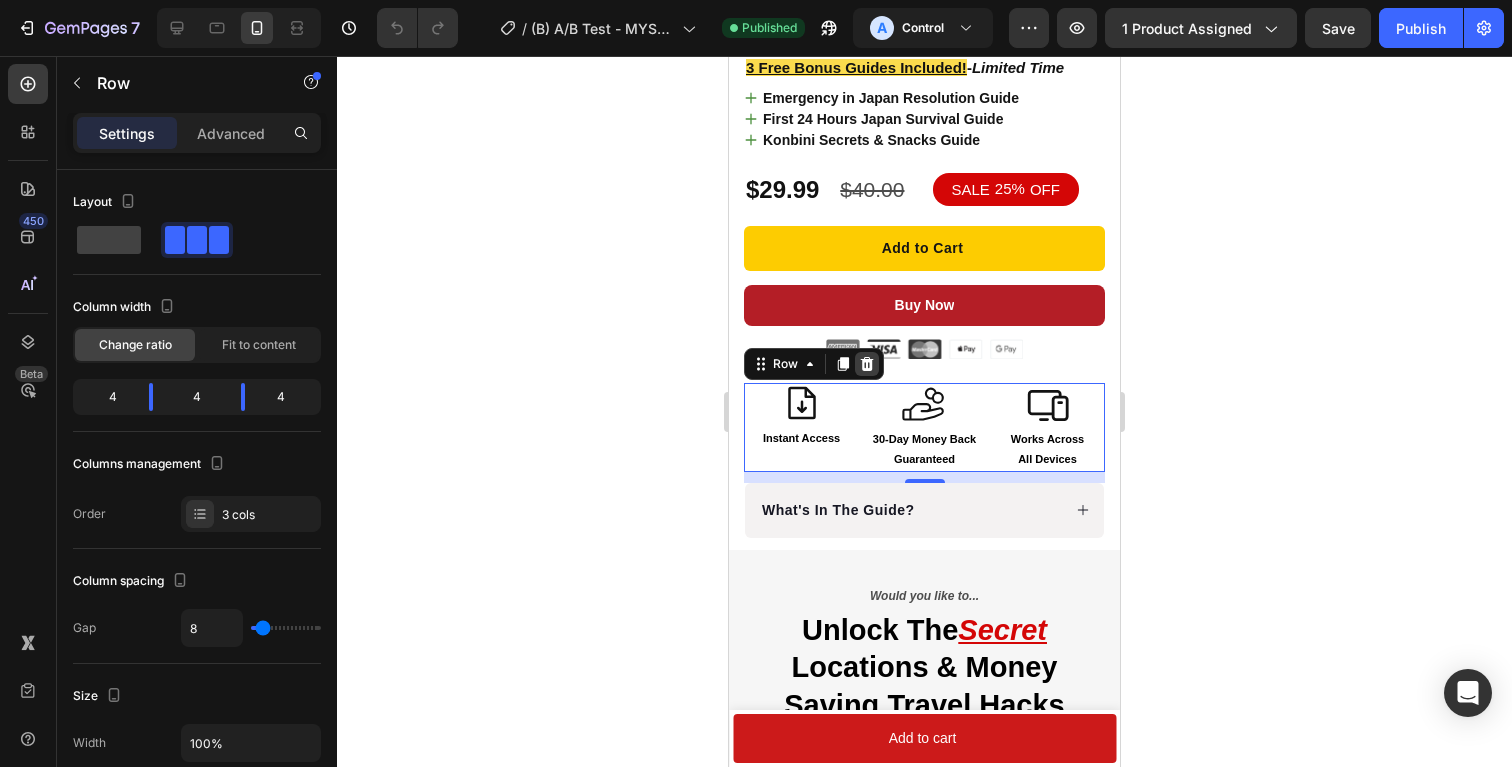click 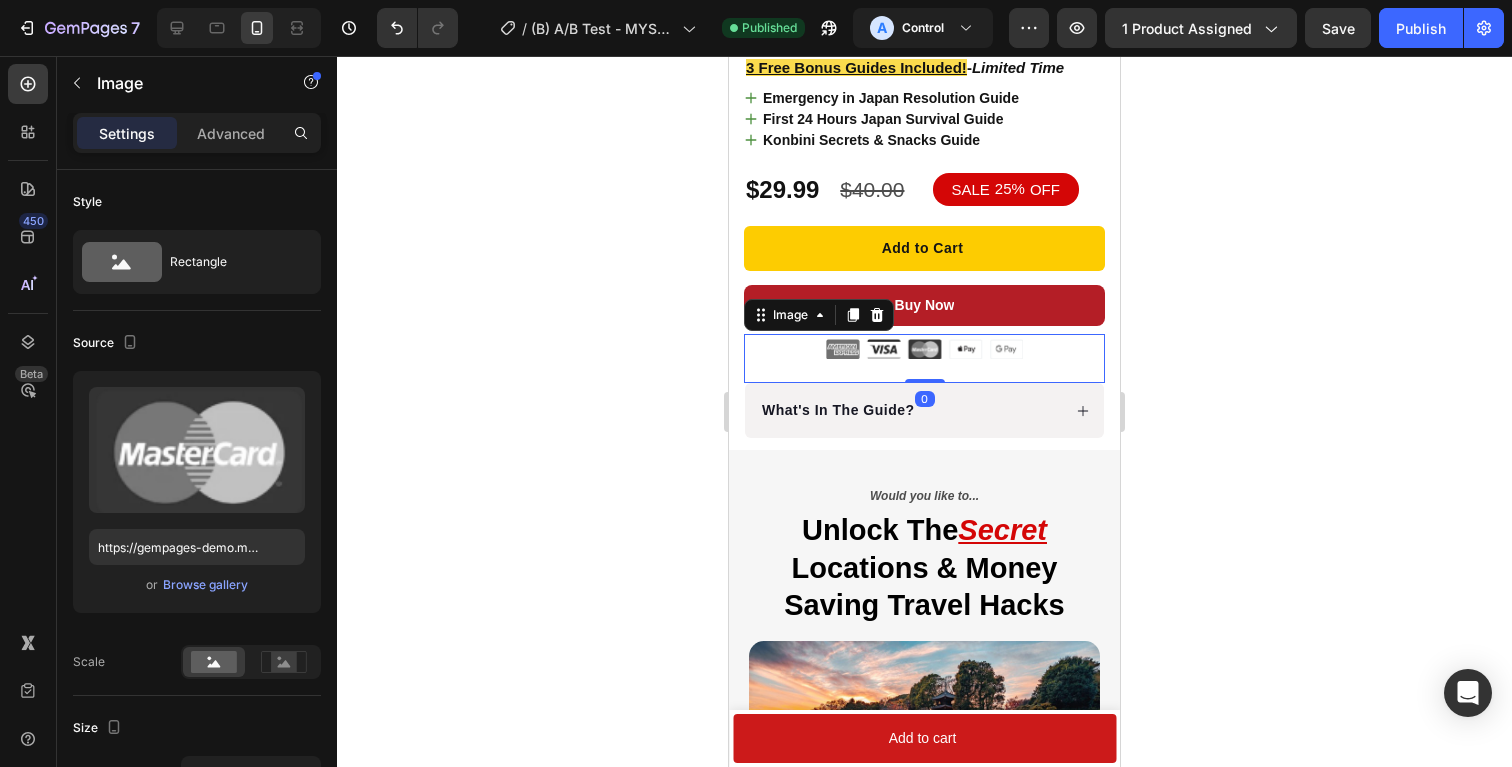 click on "Image   0" at bounding box center [924, 358] 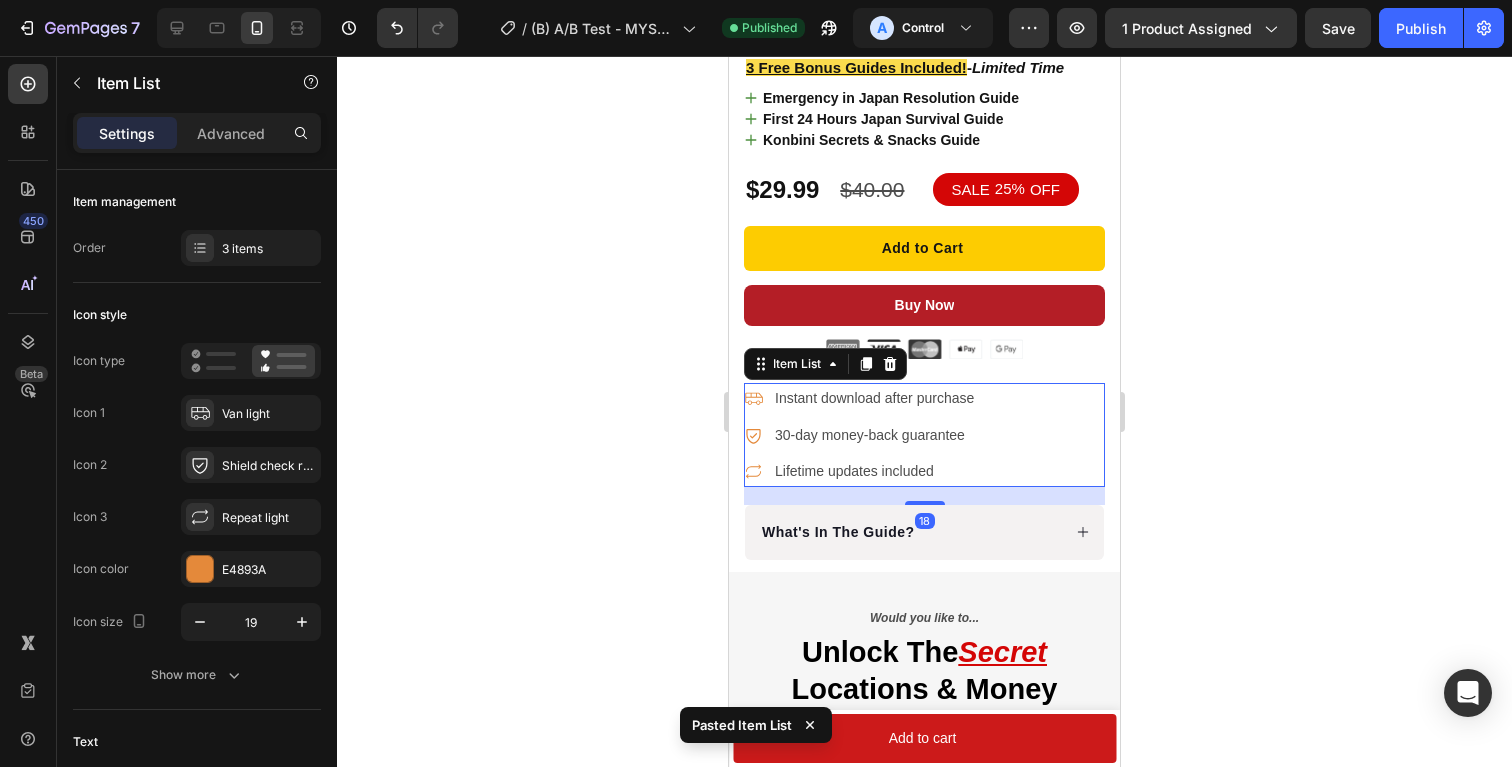 click 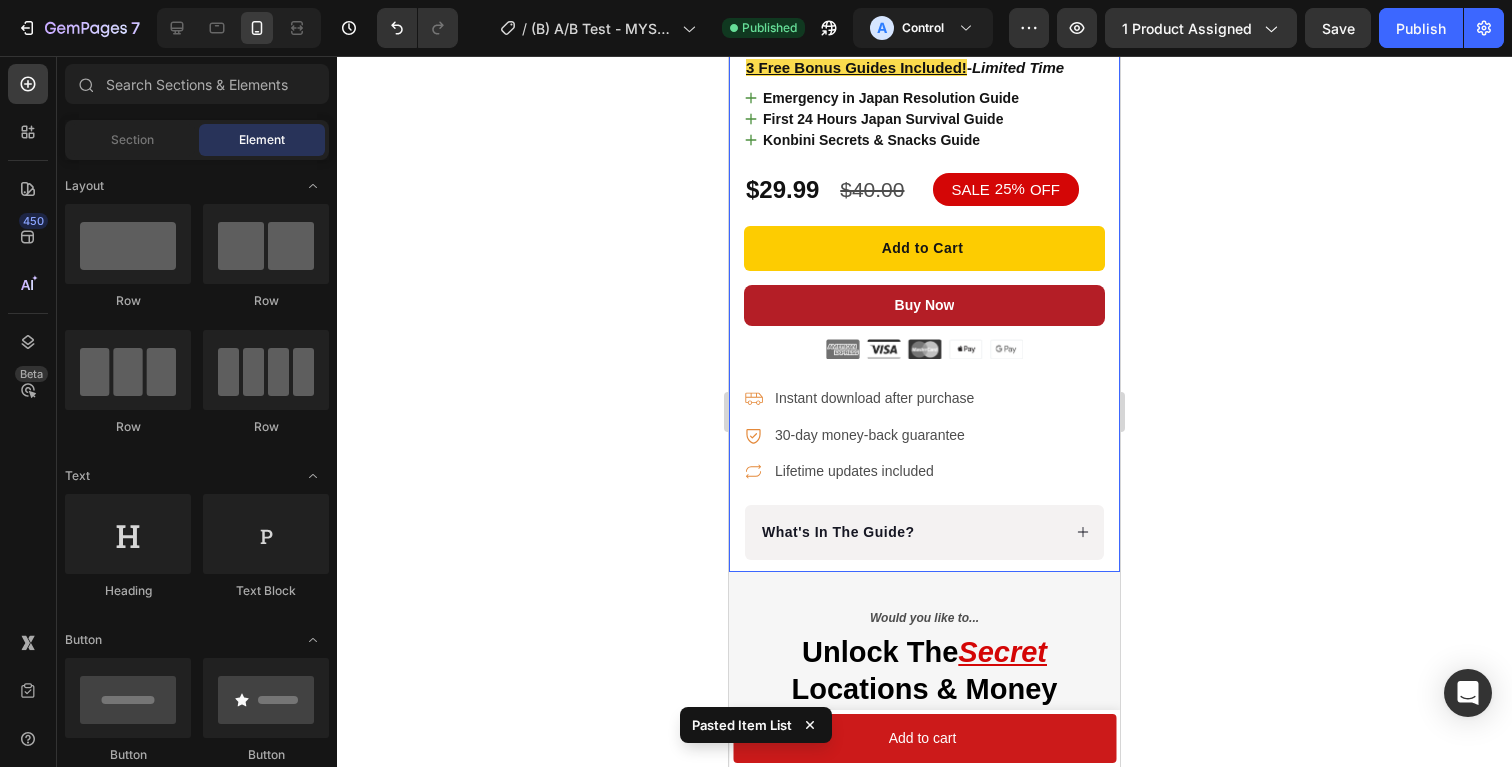 click 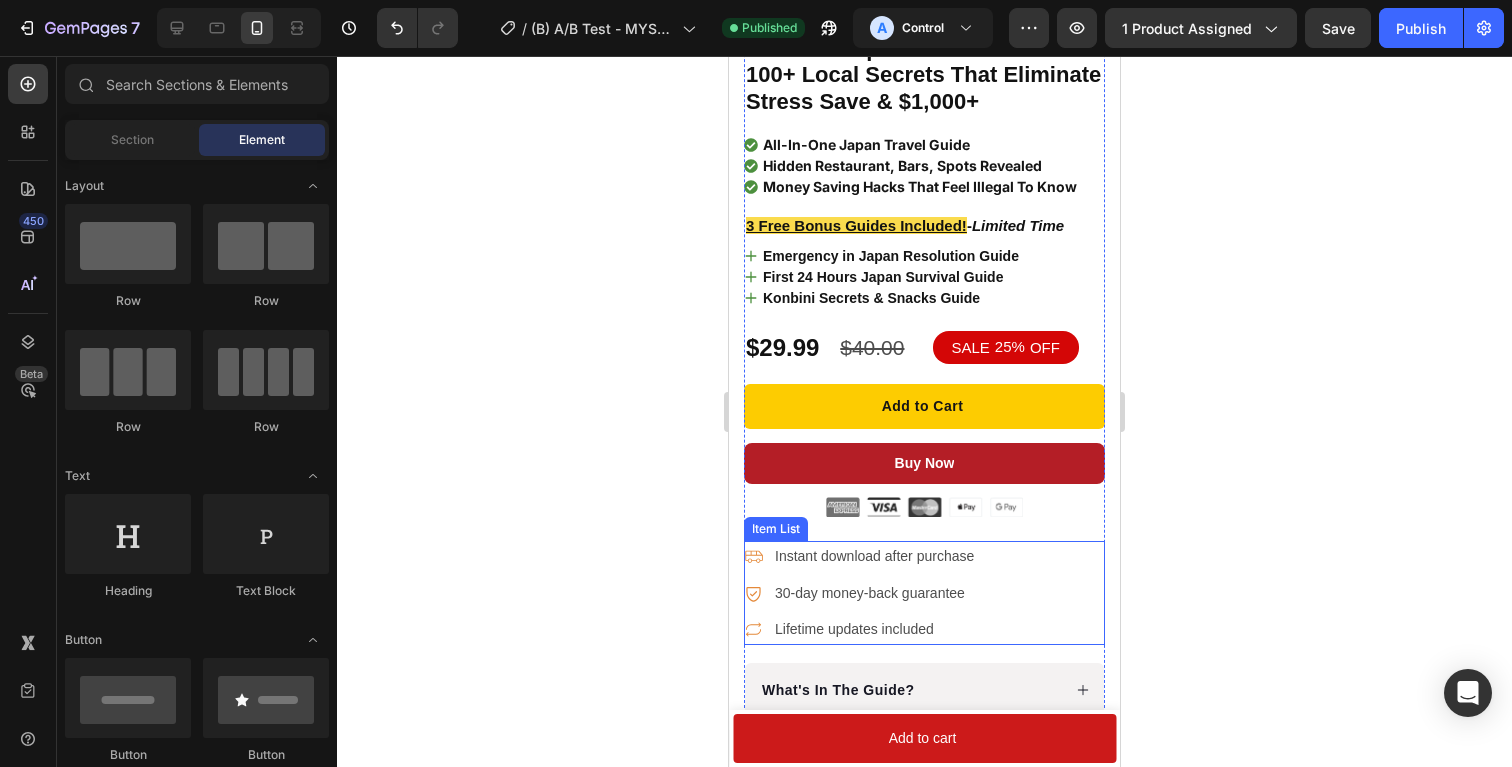 scroll, scrollTop: 550, scrollLeft: 0, axis: vertical 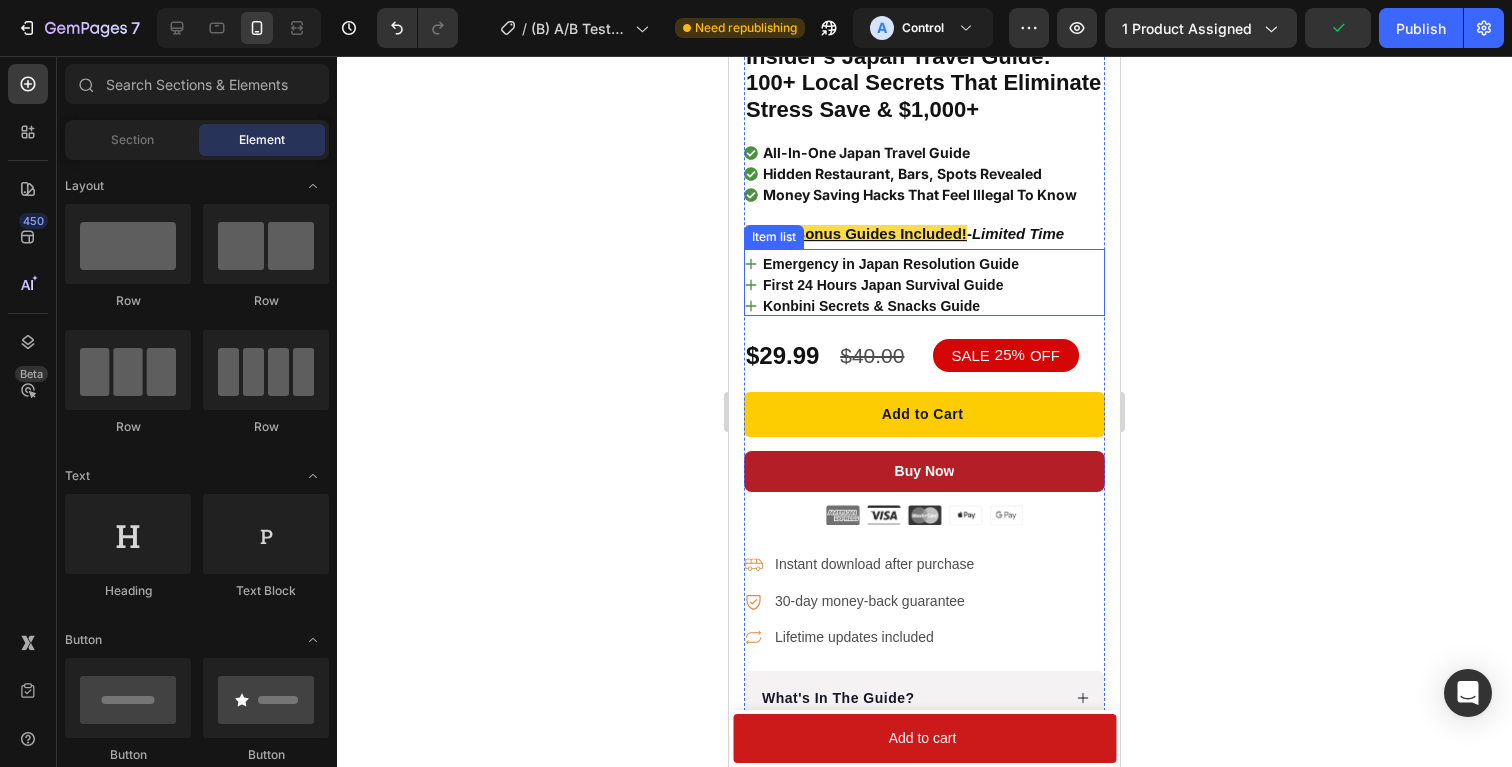 click on "Emergency in Japan Resolution Guide" at bounding box center (891, 264) 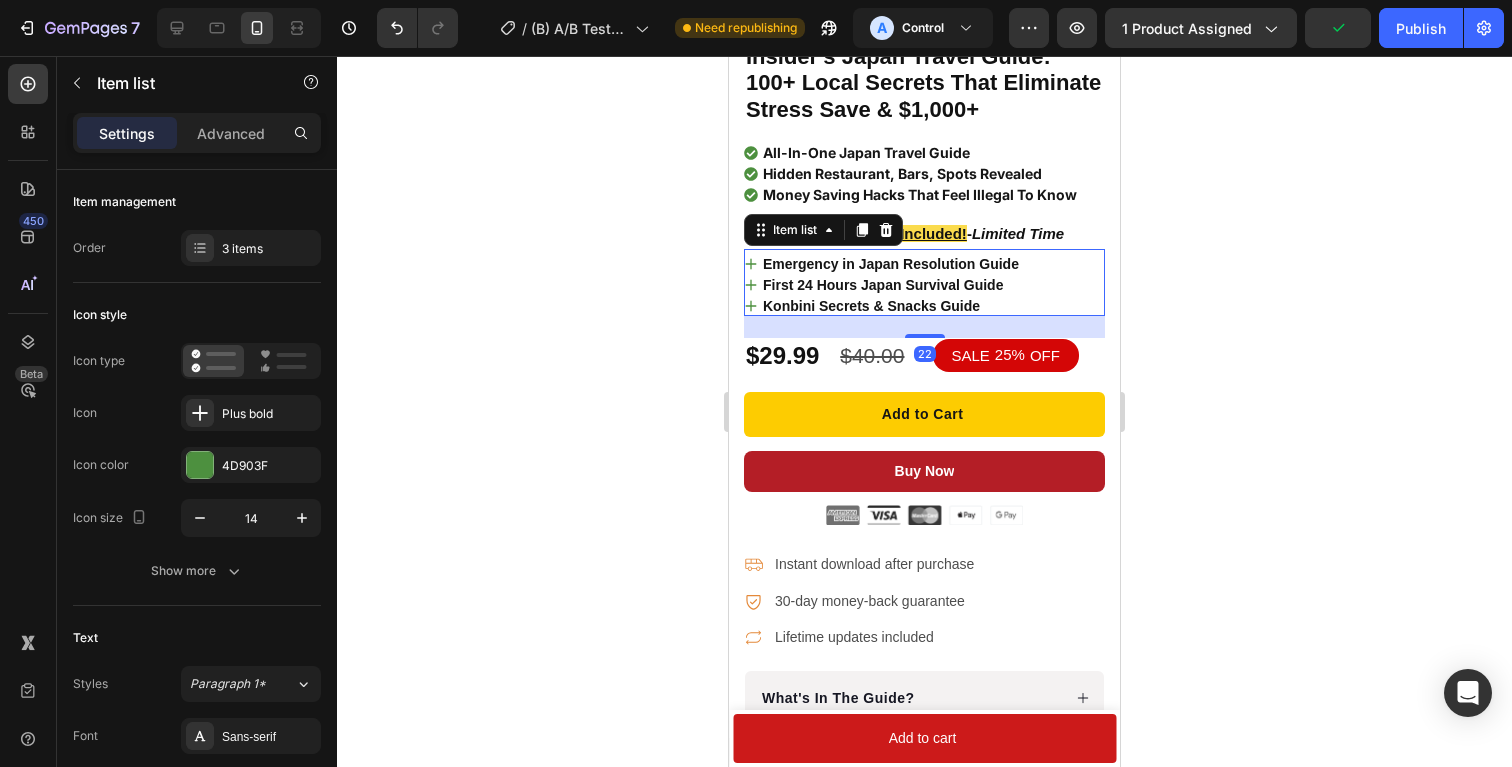 click on "Emergency in Japan Resolution Guide
First 24 Hours Japan Survival Guide
Konbini Secrets & Snacks Guide" at bounding box center [924, 282] 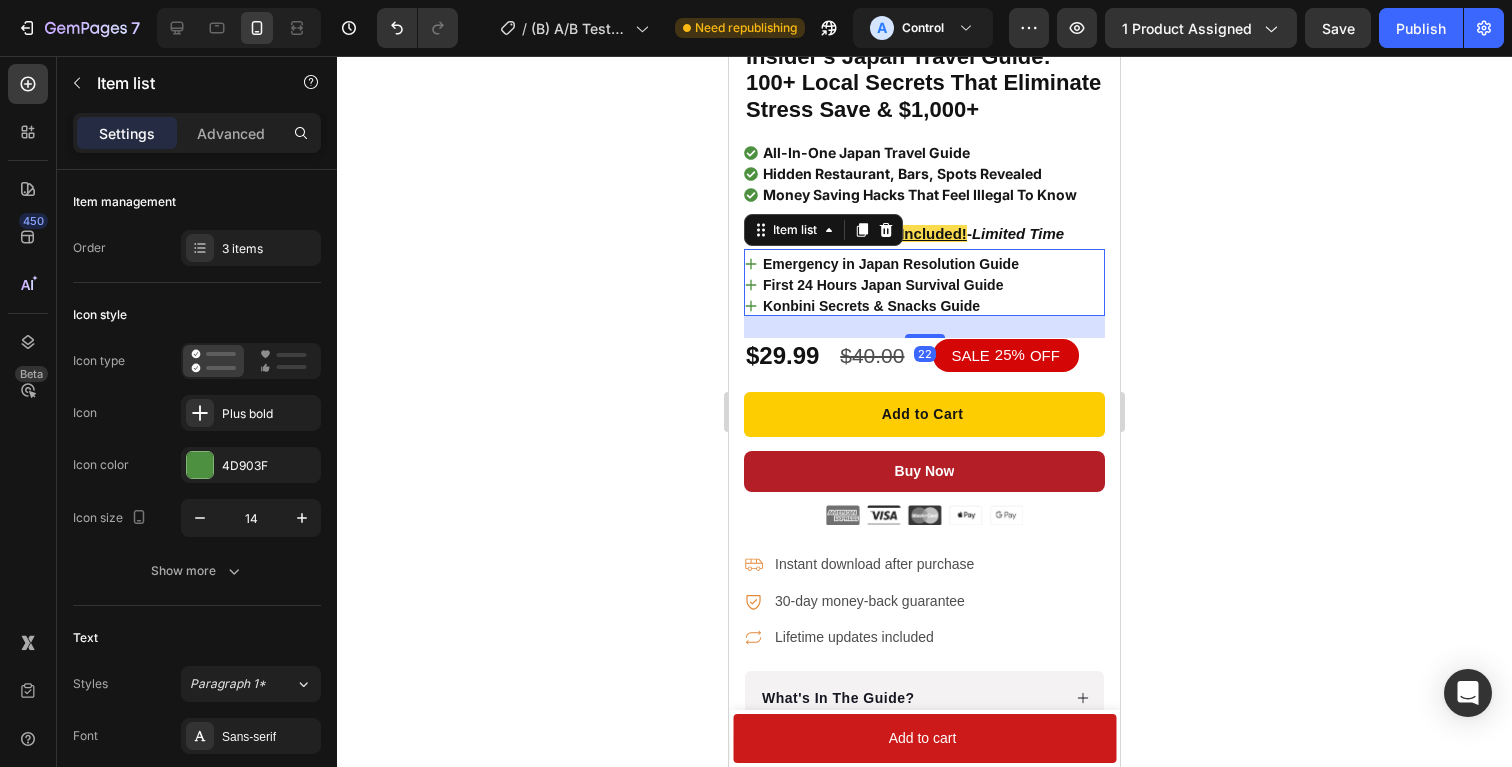 click on "Emergency in Japan Resolution Guide
First 24 Hours Japan Survival Guide
Konbini Secrets & Snacks Guide" at bounding box center [924, 282] 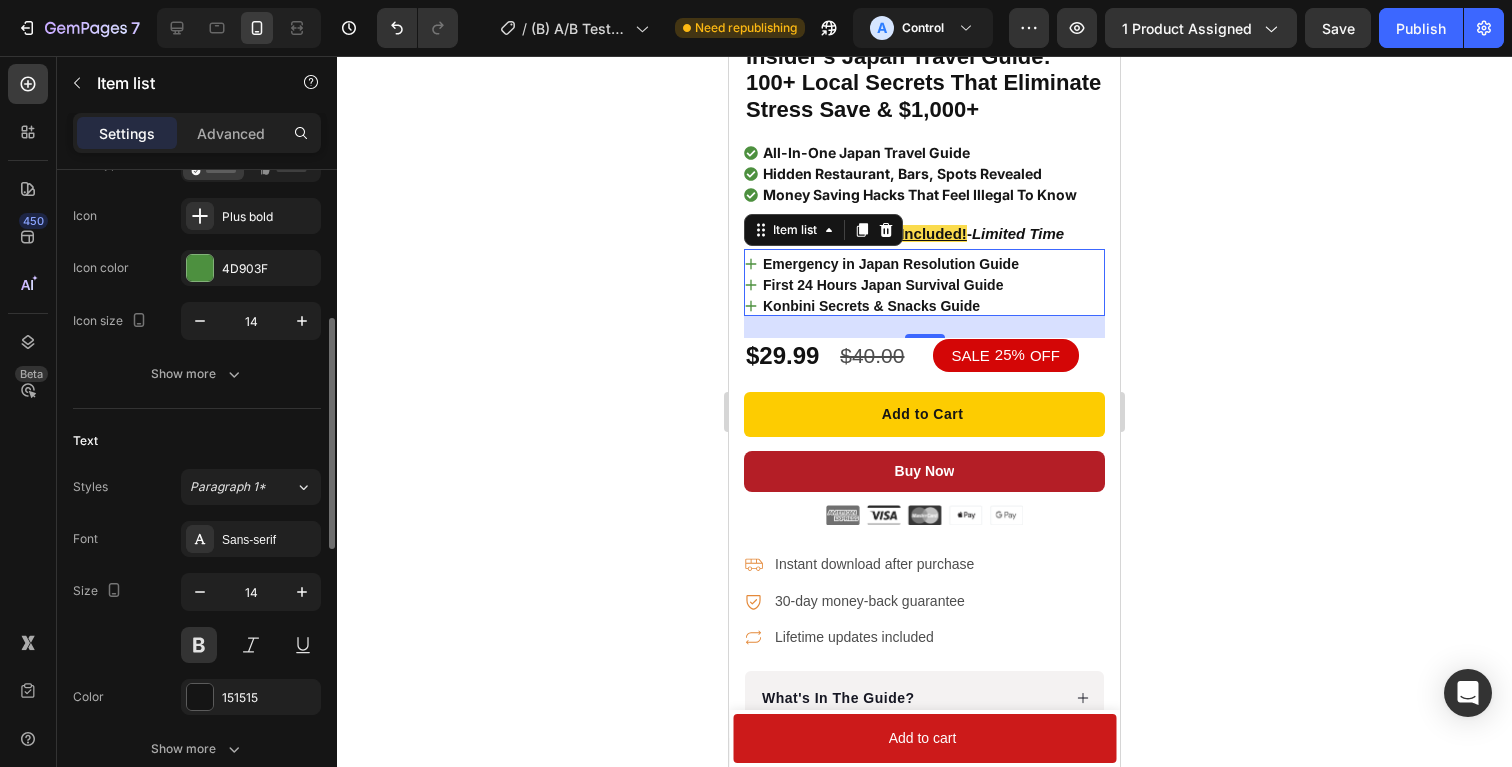 scroll, scrollTop: 255, scrollLeft: 0, axis: vertical 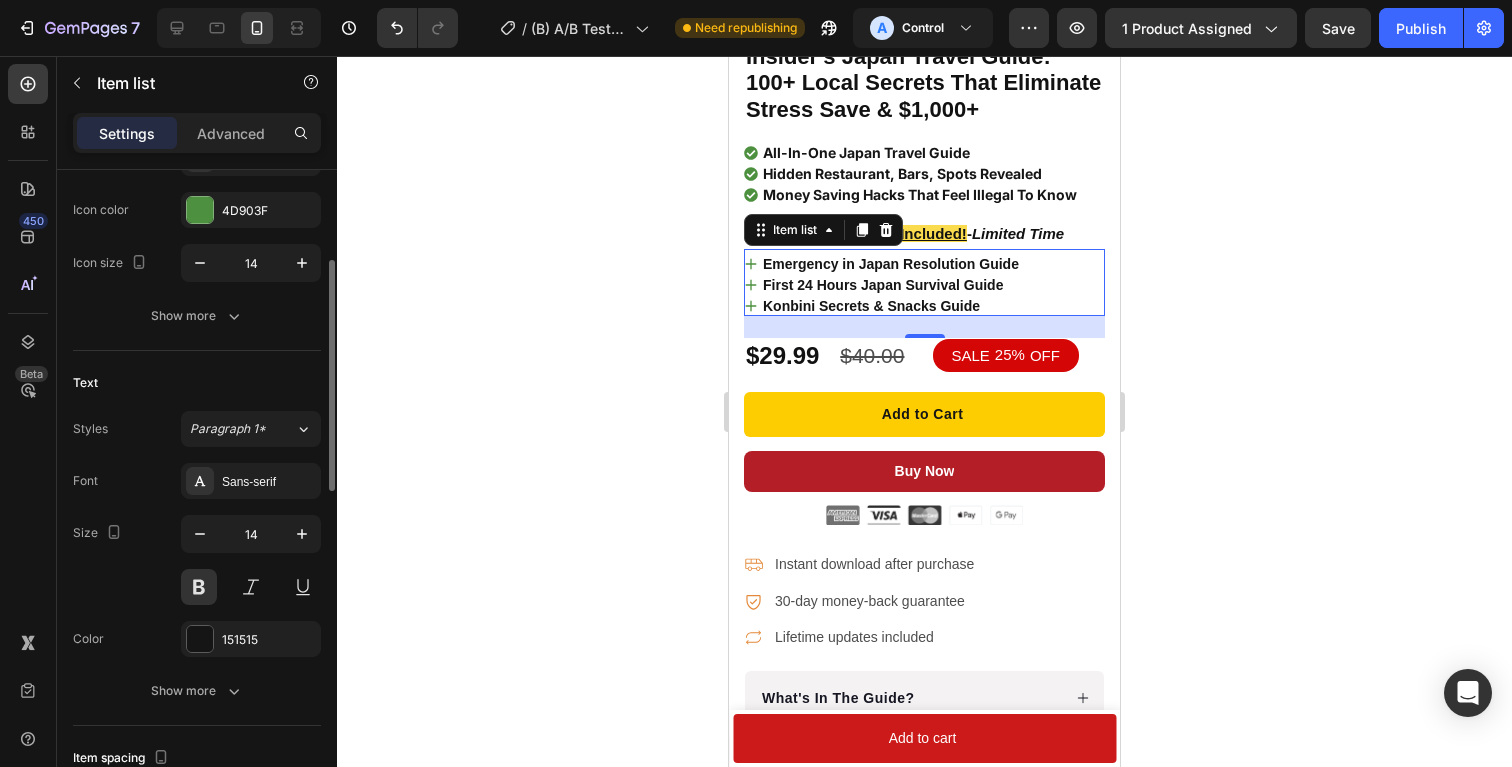 click on "14" 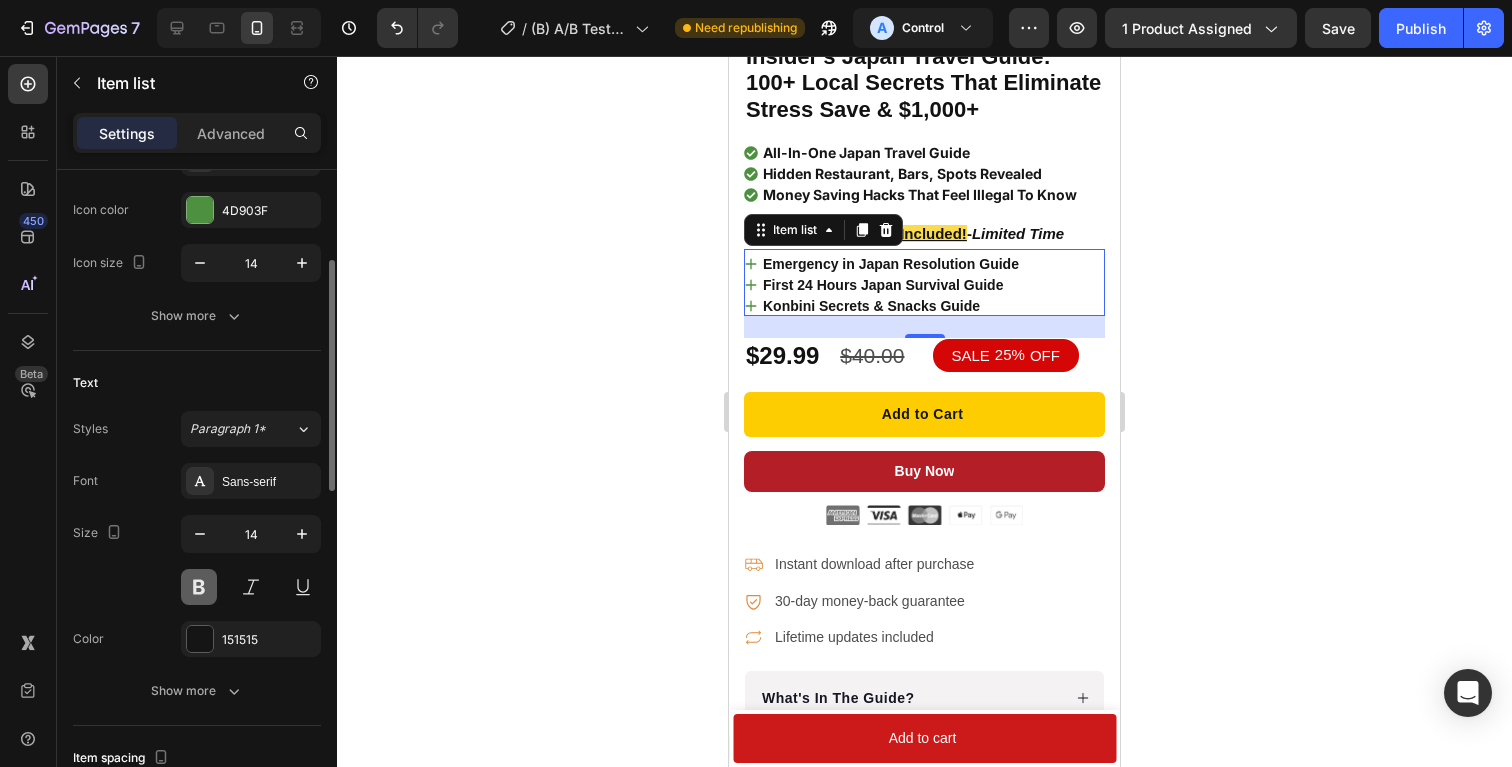 click at bounding box center [199, 587] 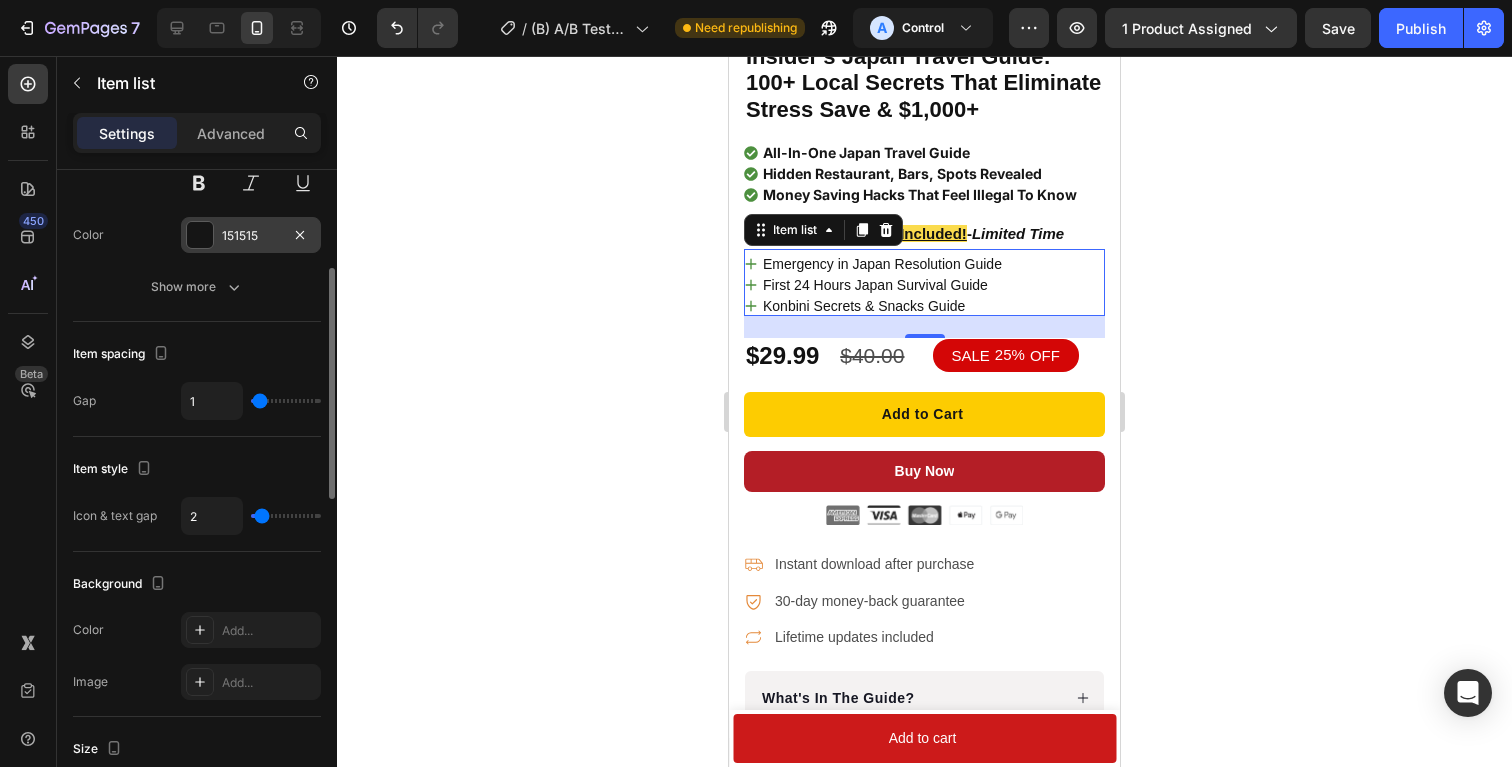 scroll, scrollTop: 668, scrollLeft: 0, axis: vertical 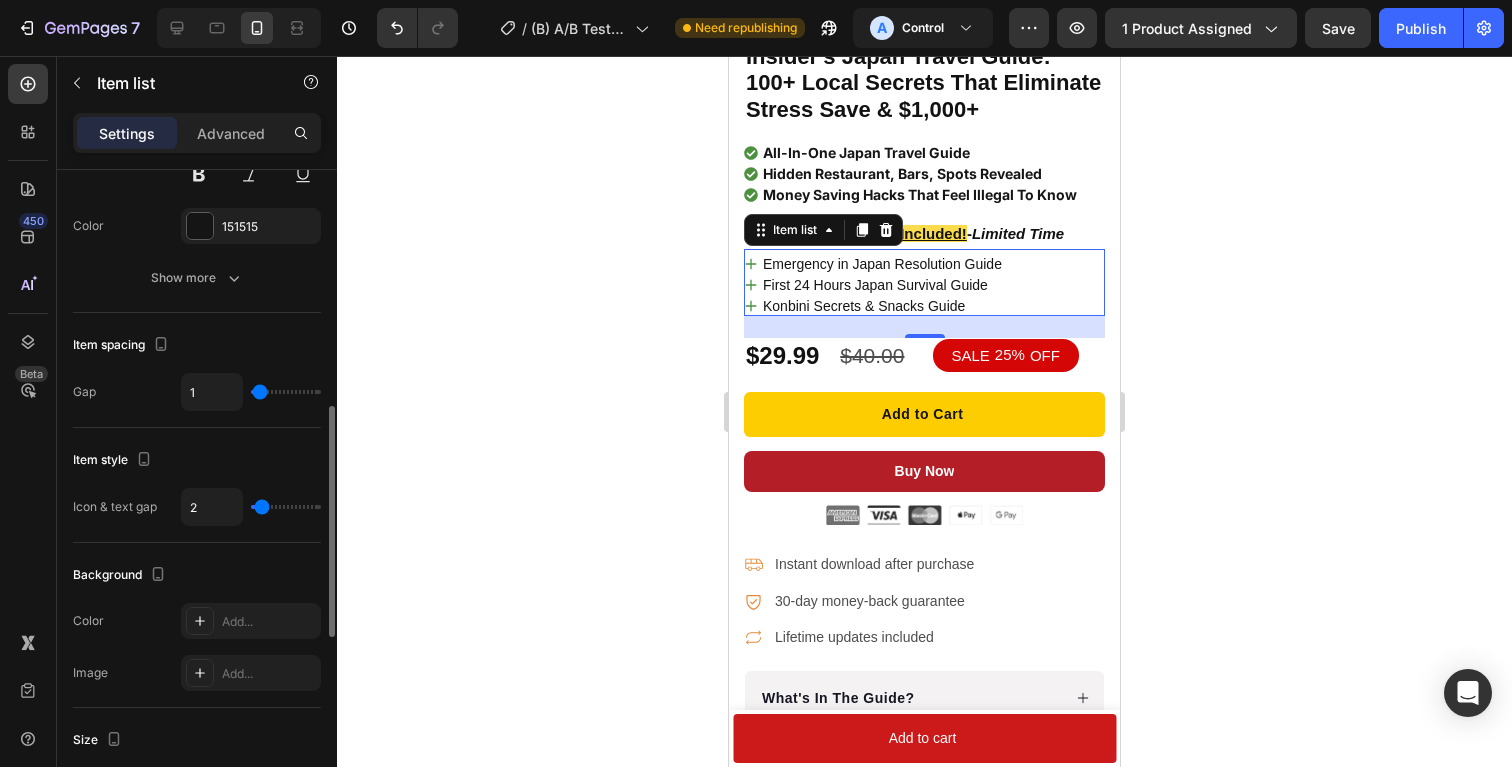 type on "0" 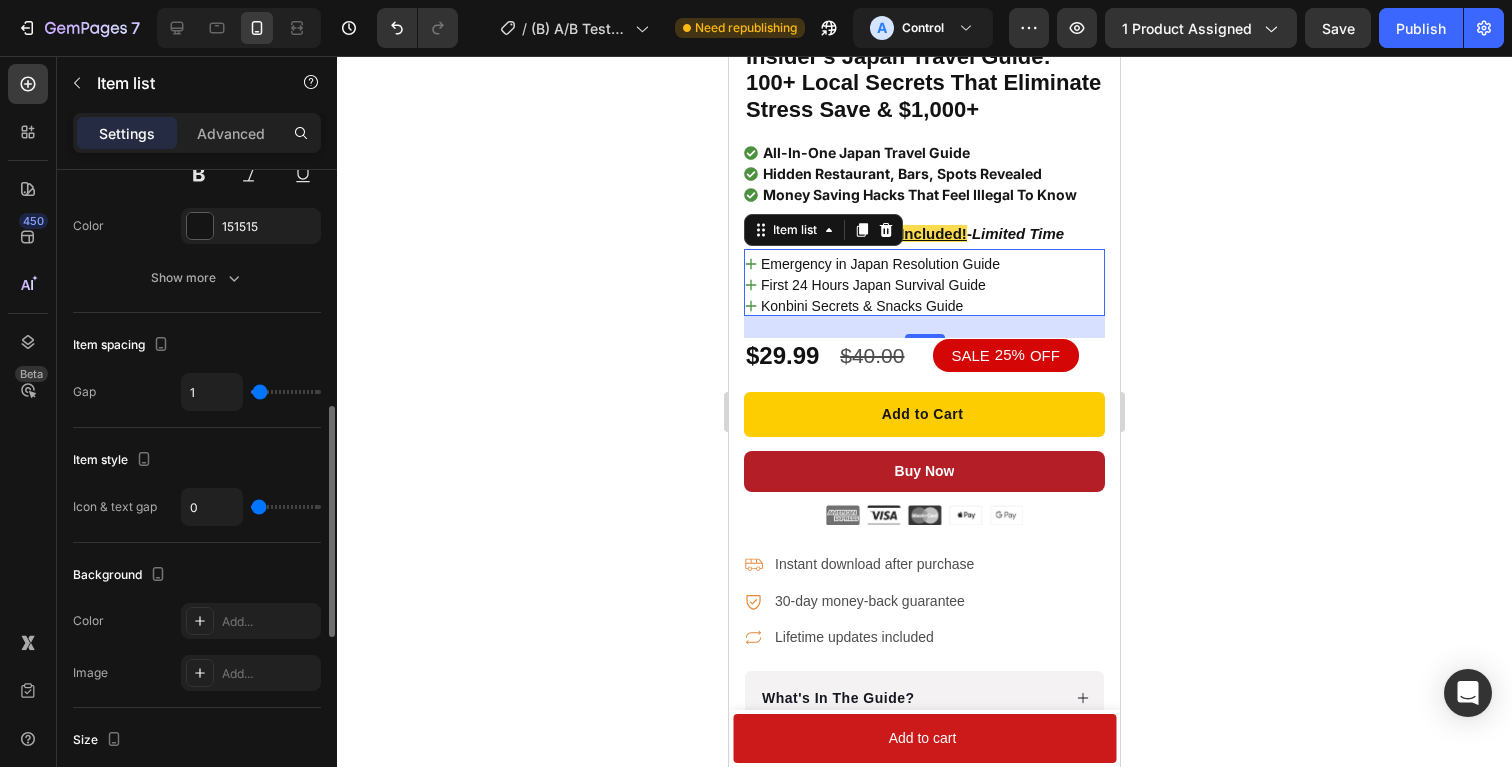 type on "1" 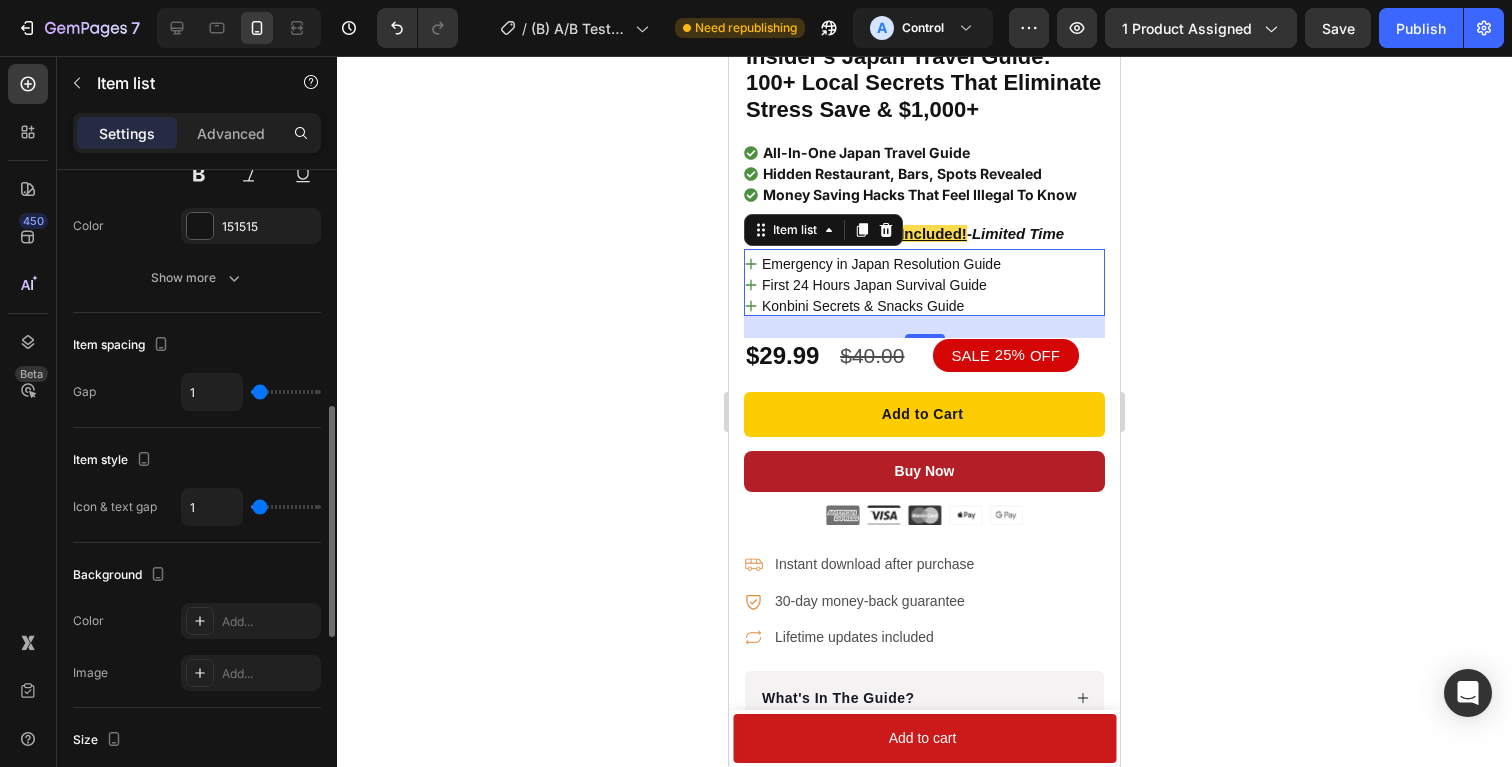 type on "2" 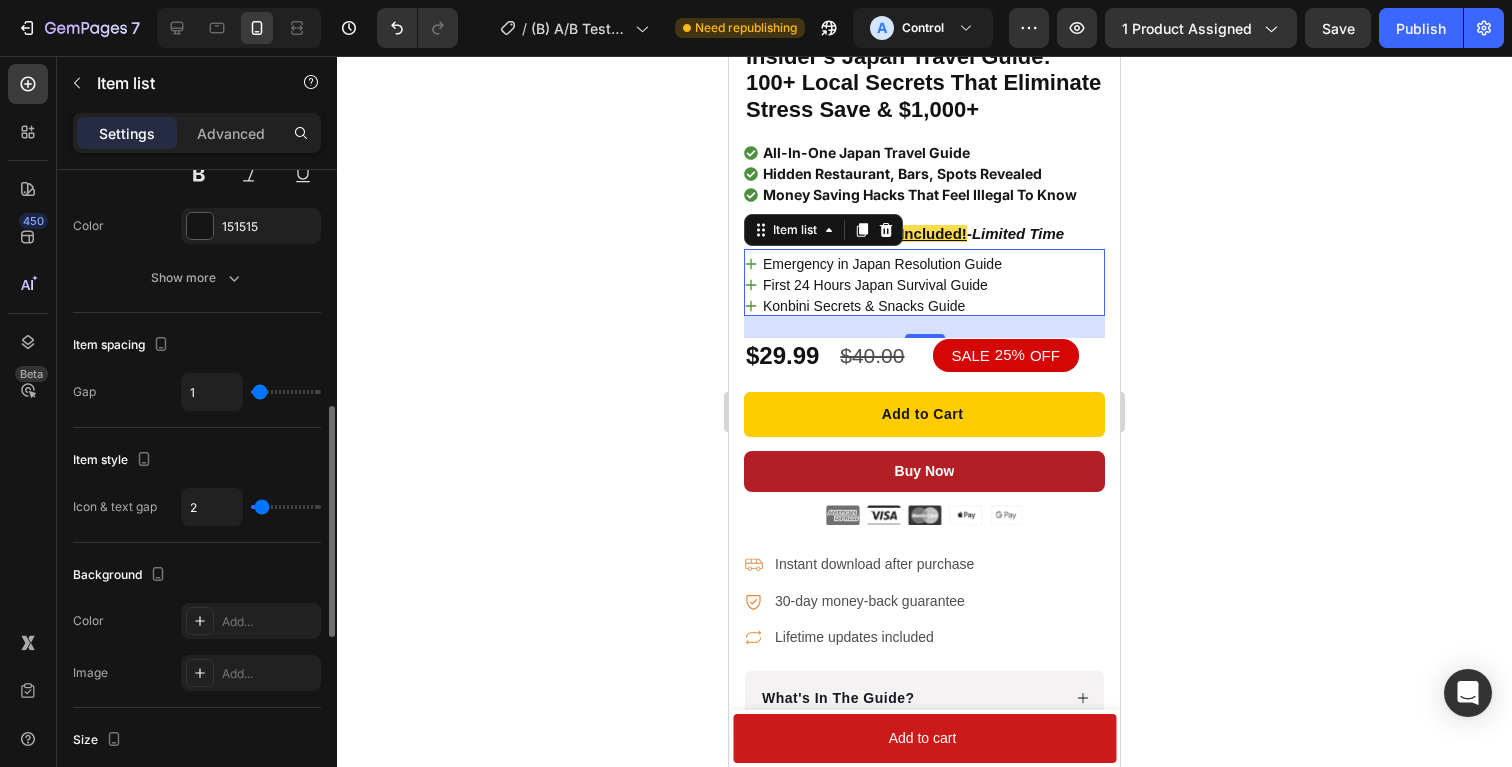 type on "3" 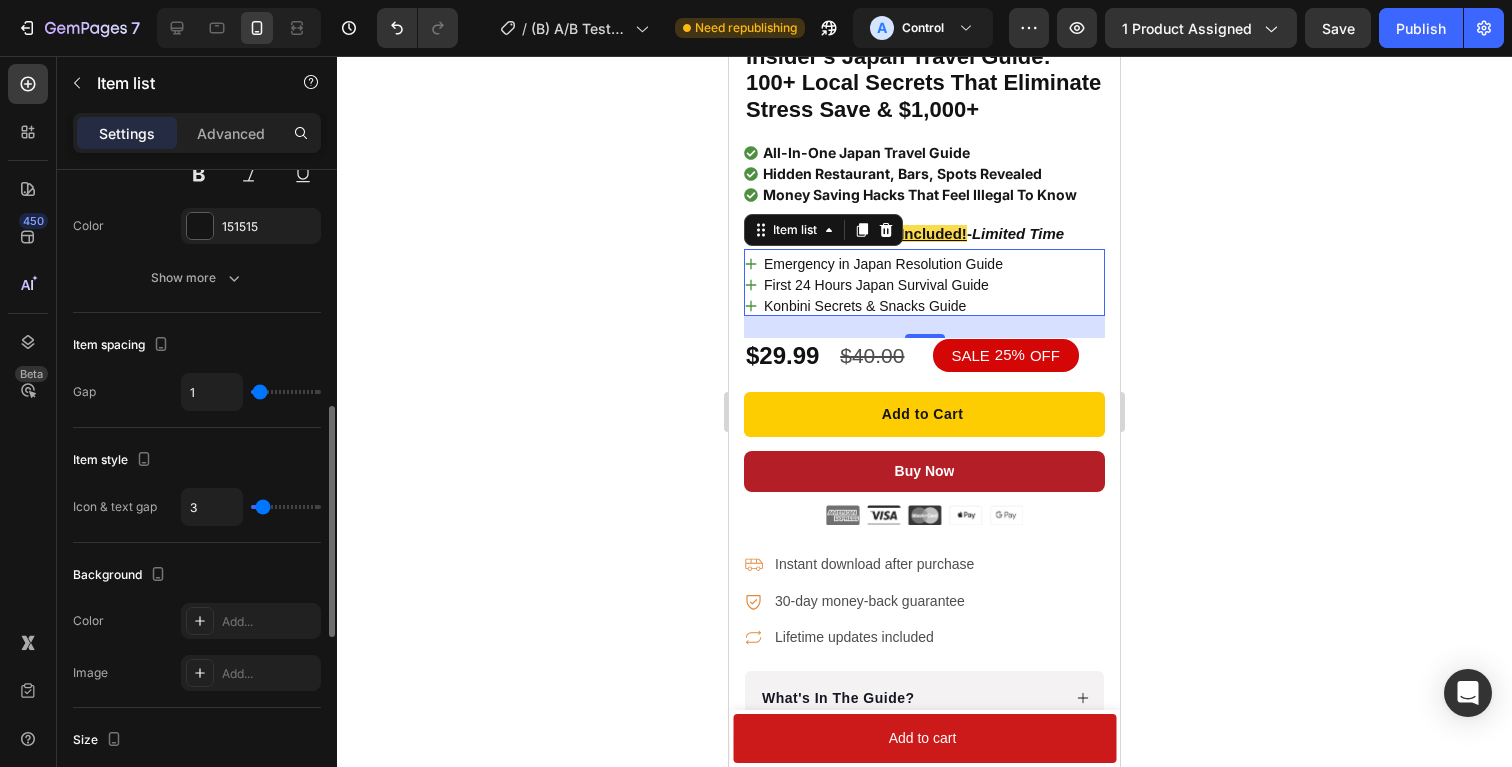type on "4" 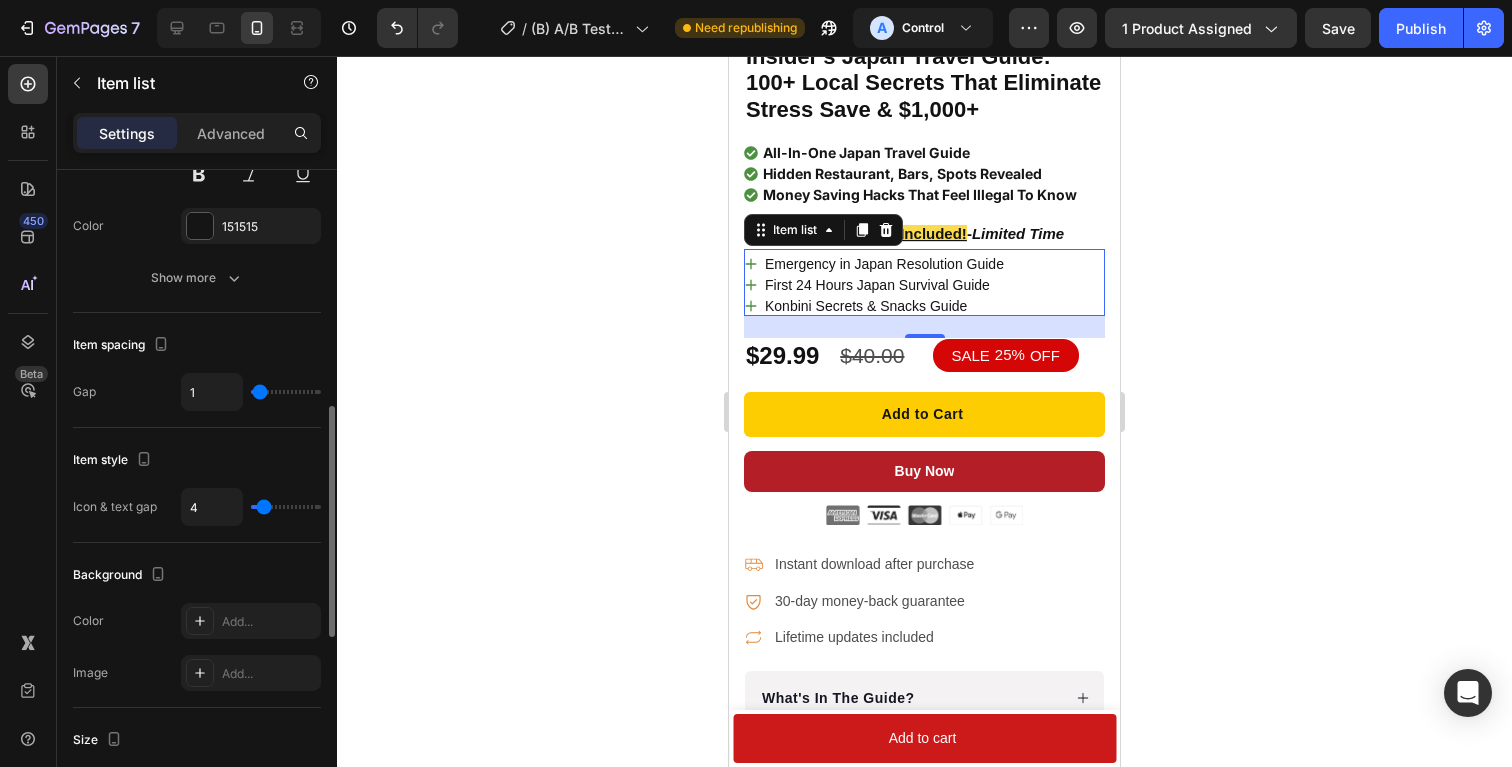 type on "5" 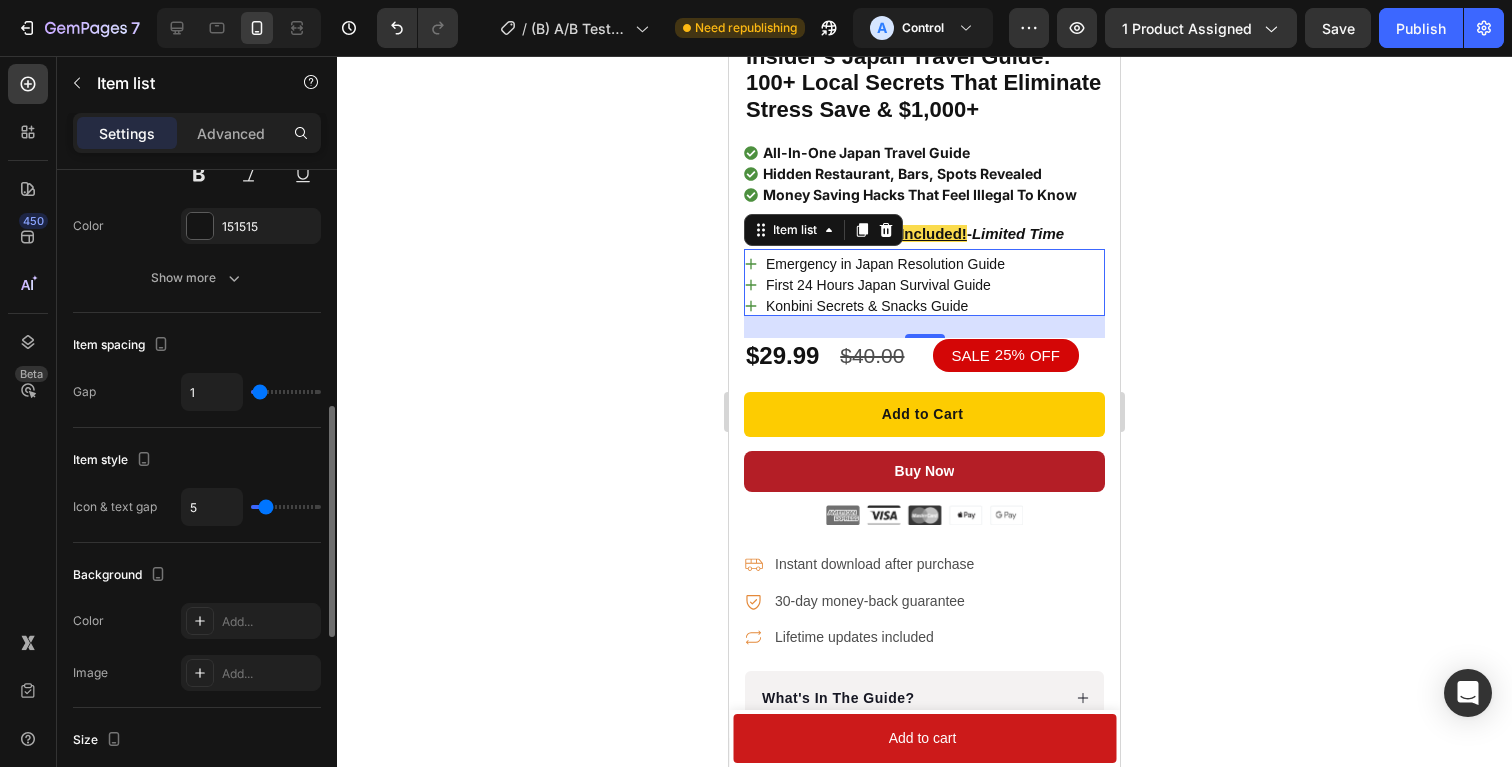 type on "6" 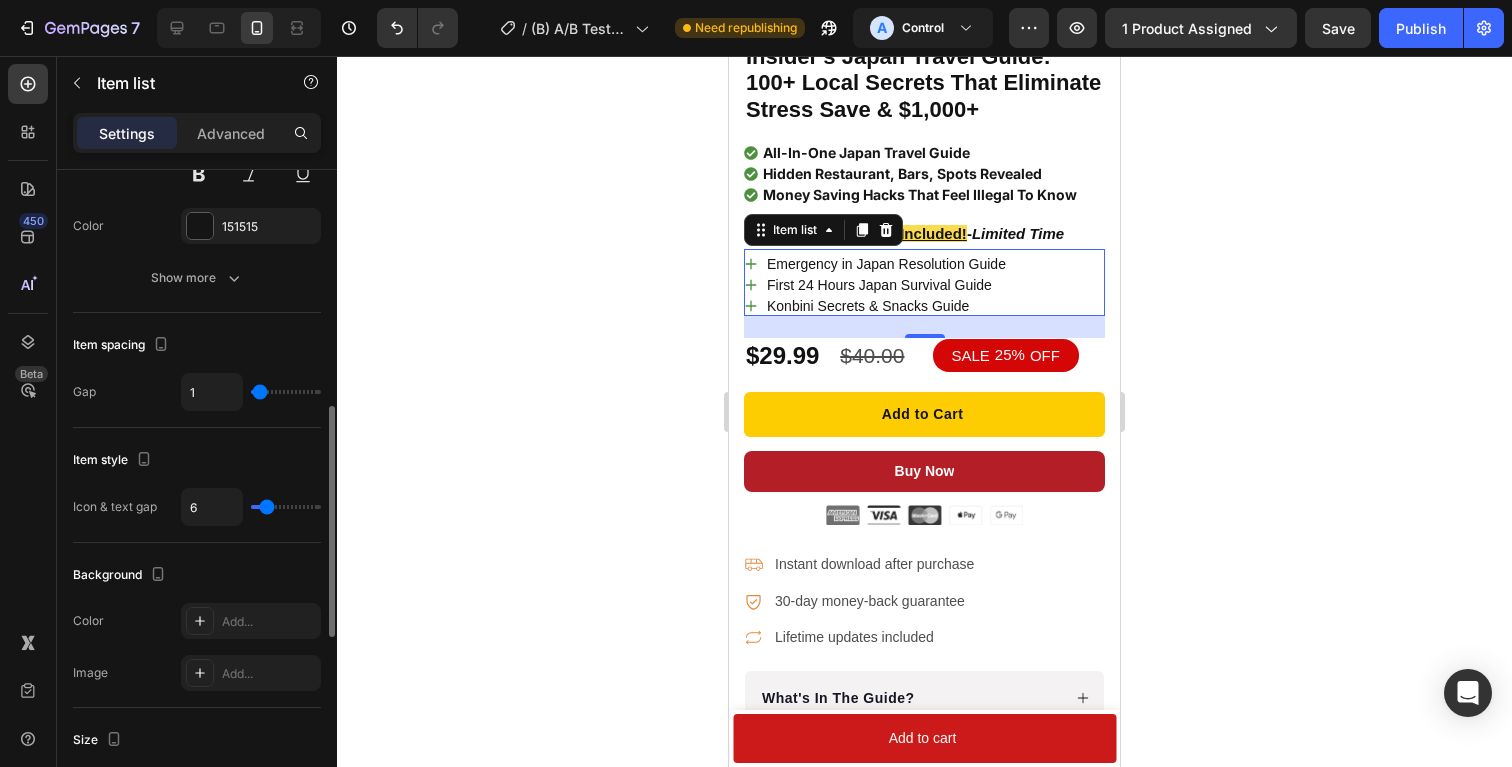 type on "6" 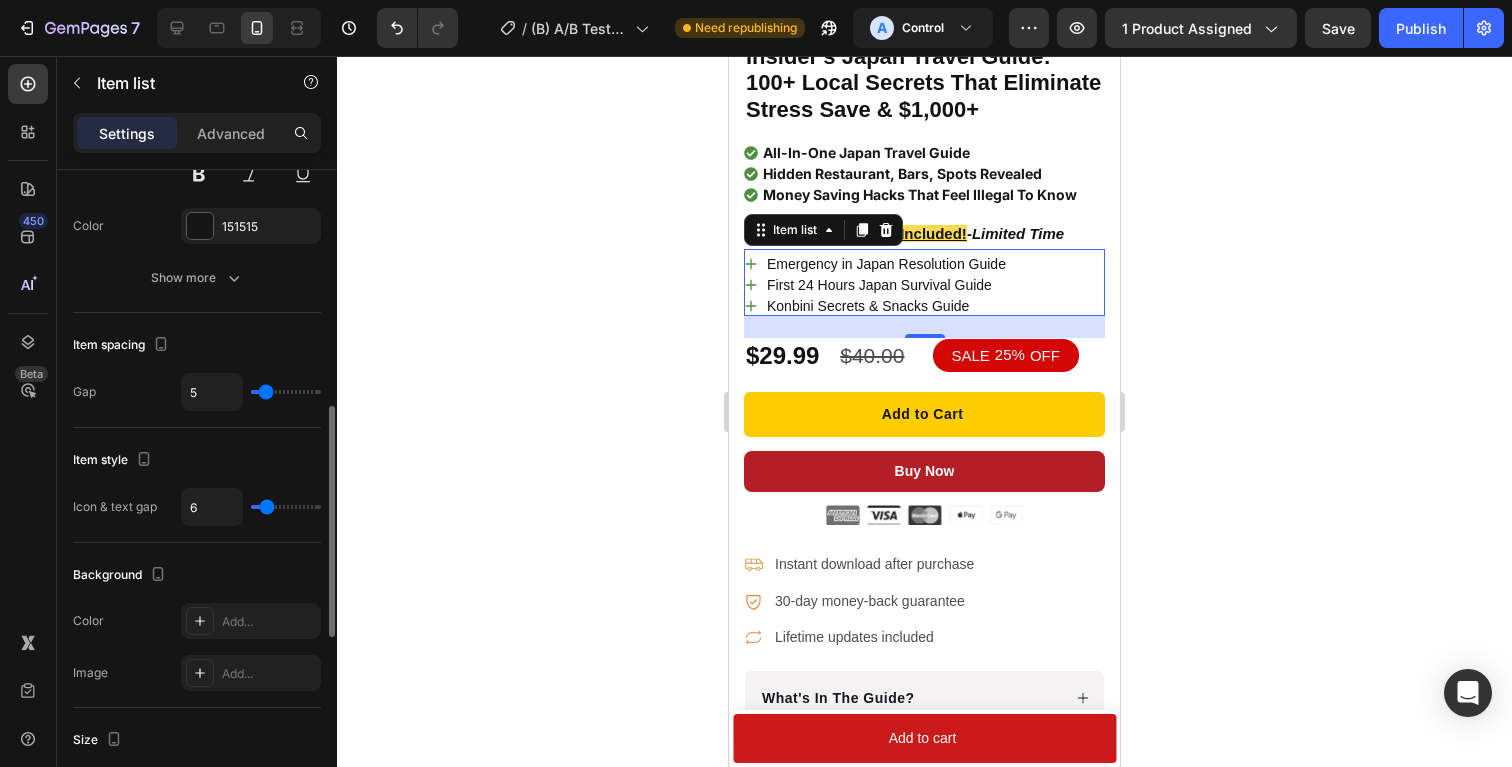 type on "6" 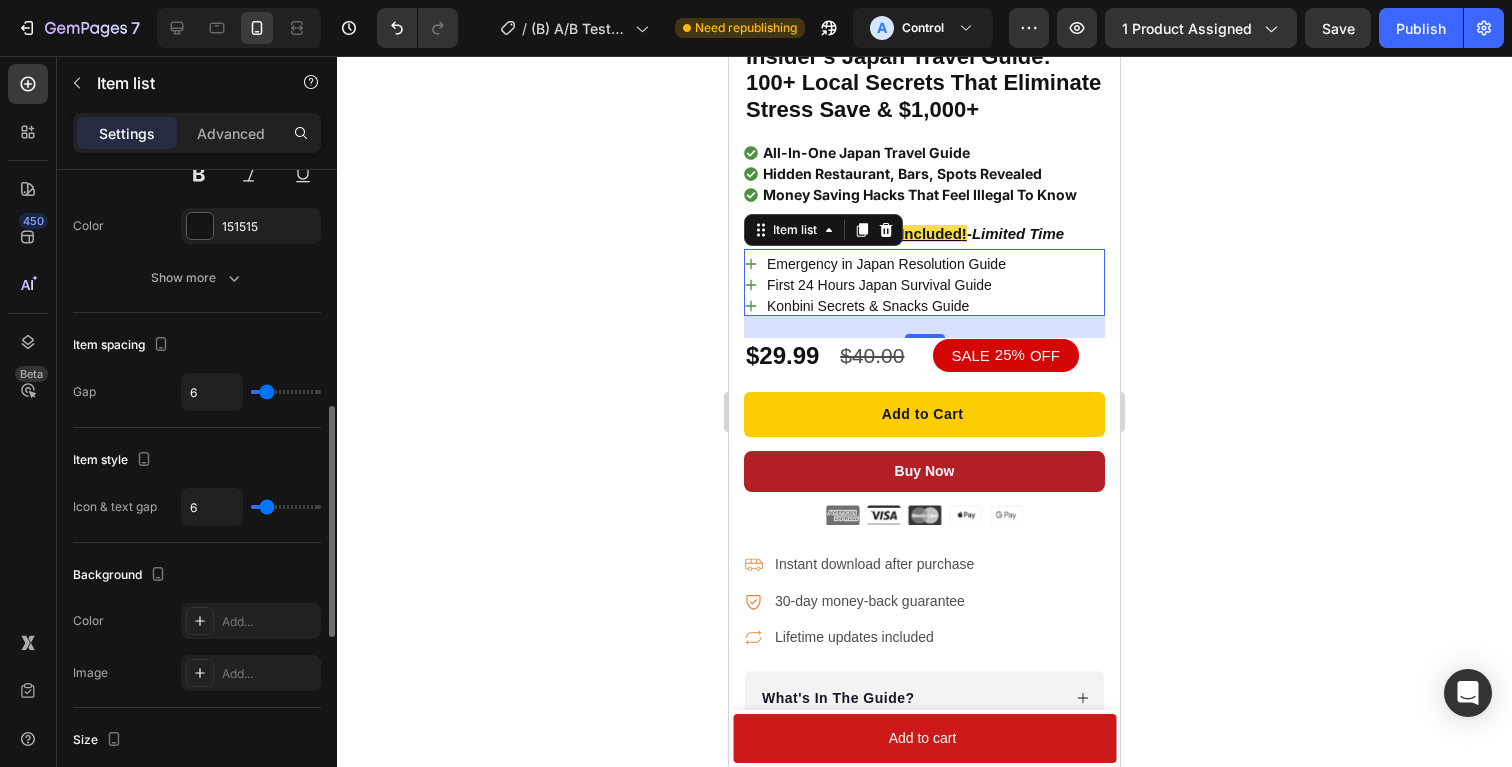 type on "7" 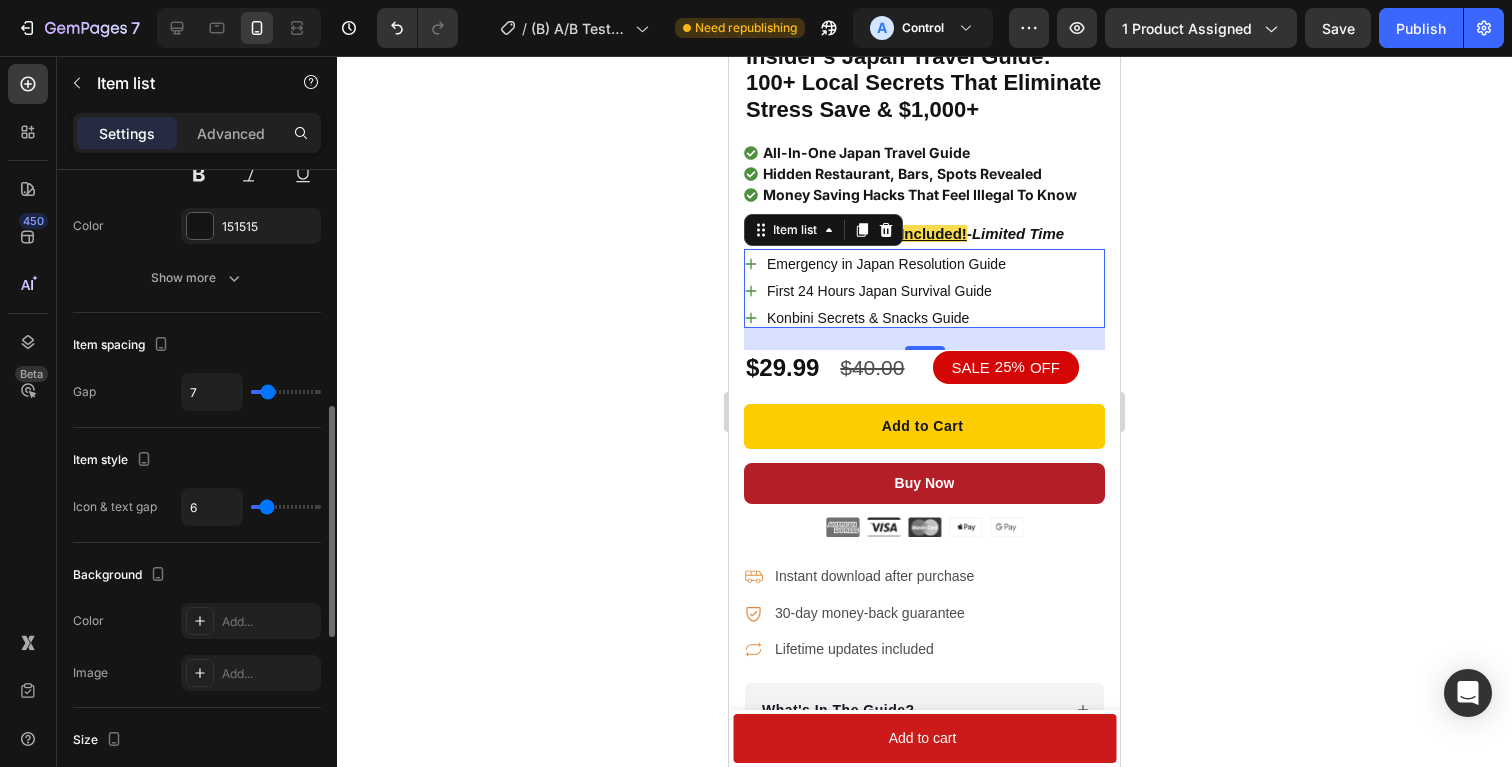 type on "8" 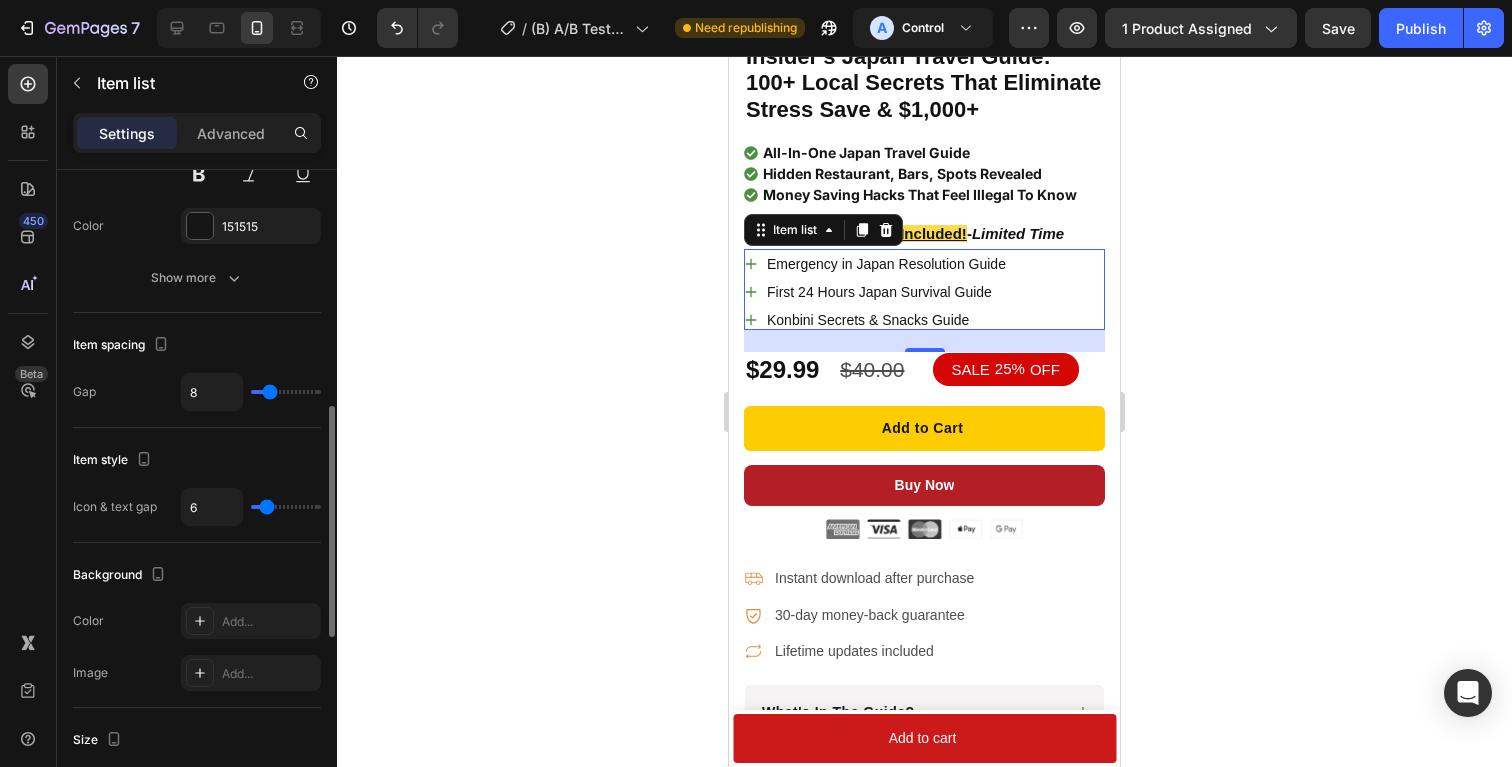 type on "7" 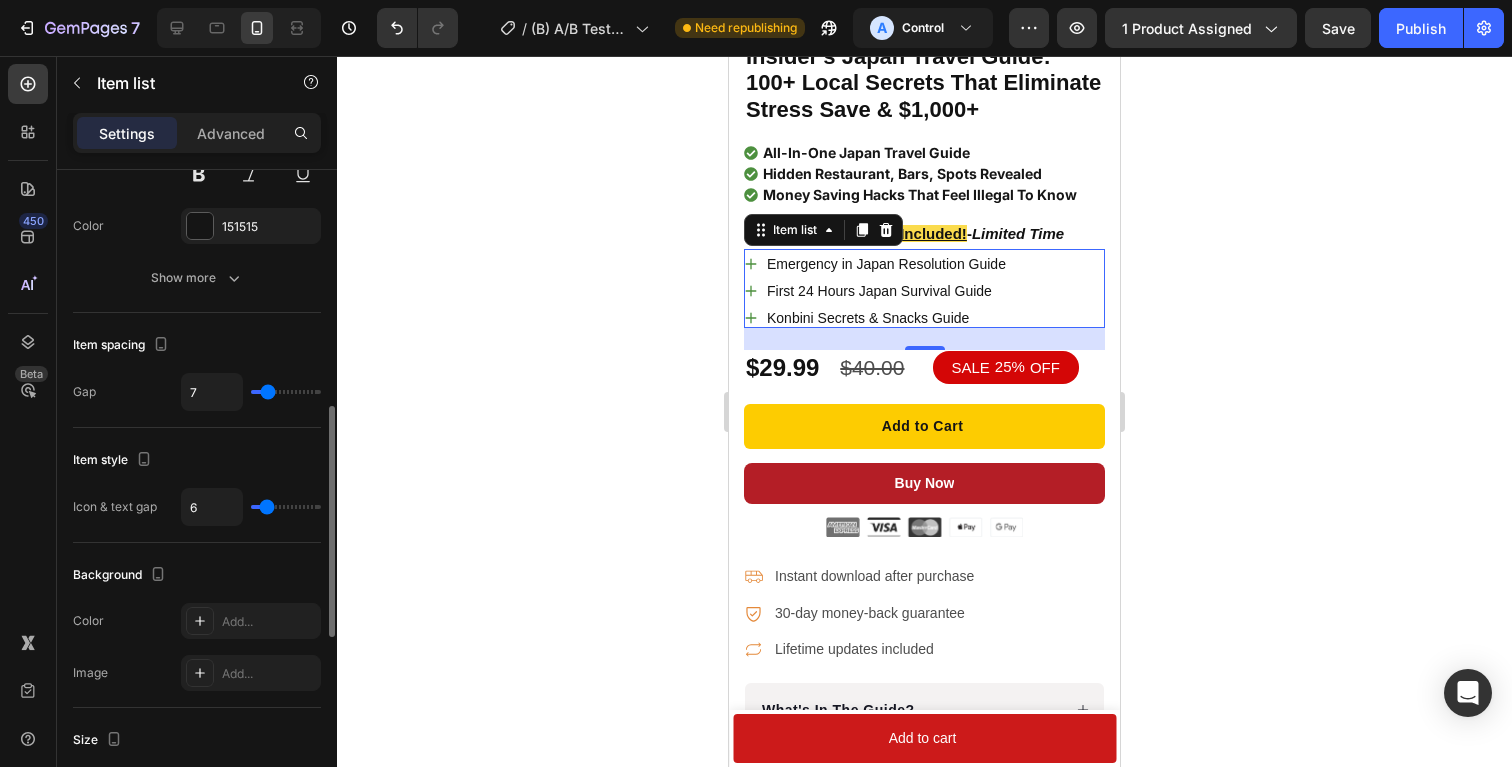 type on "8" 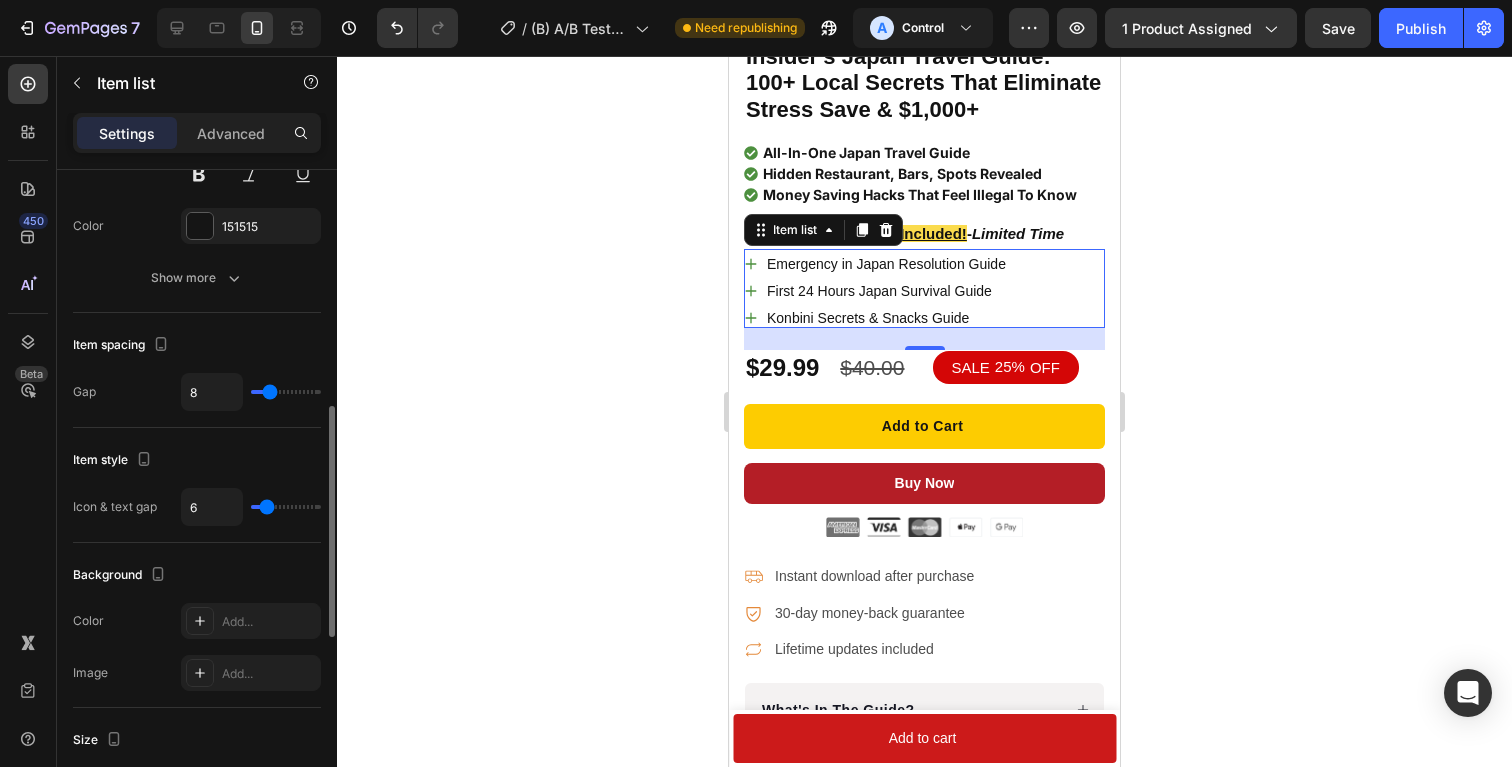 type on "6" 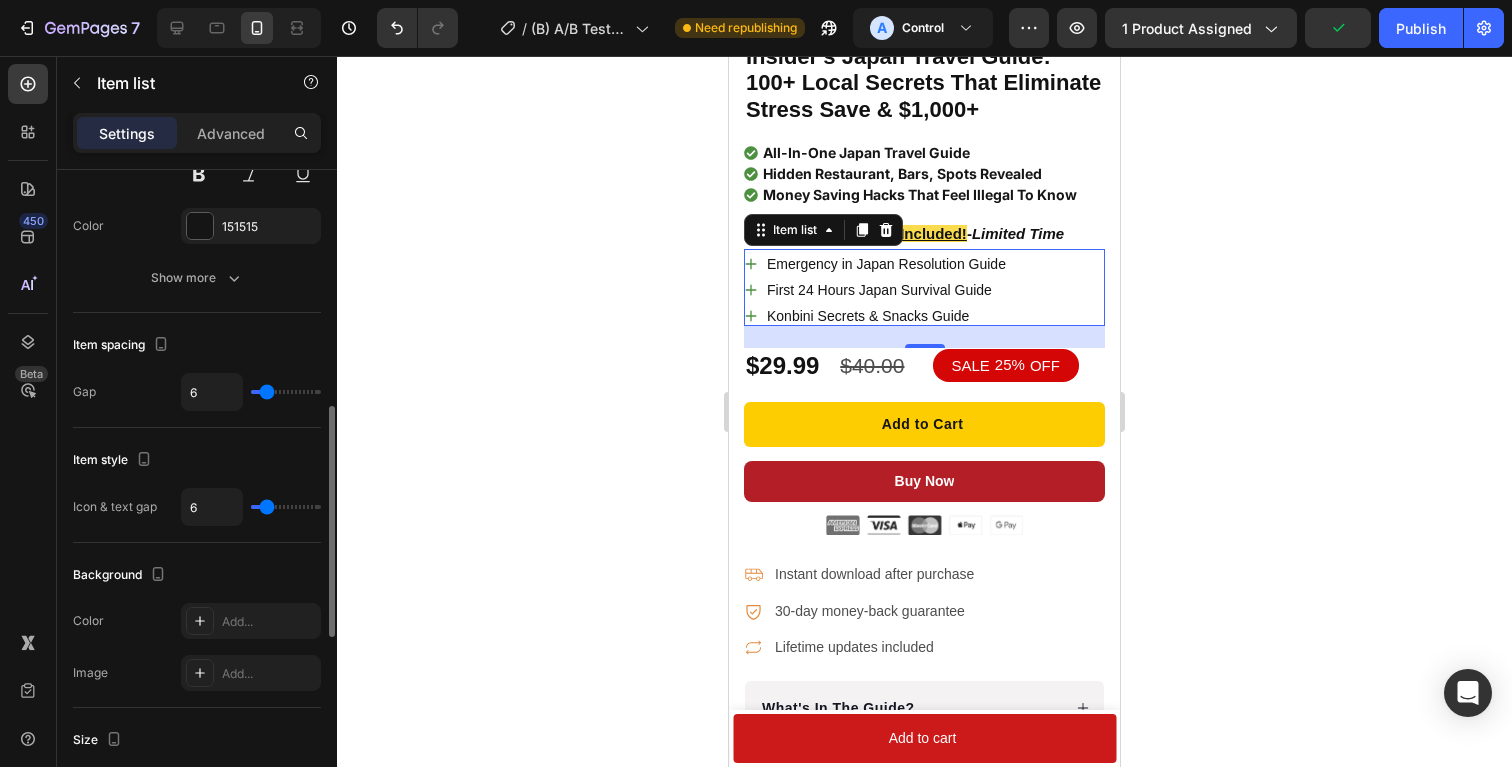 type on "5" 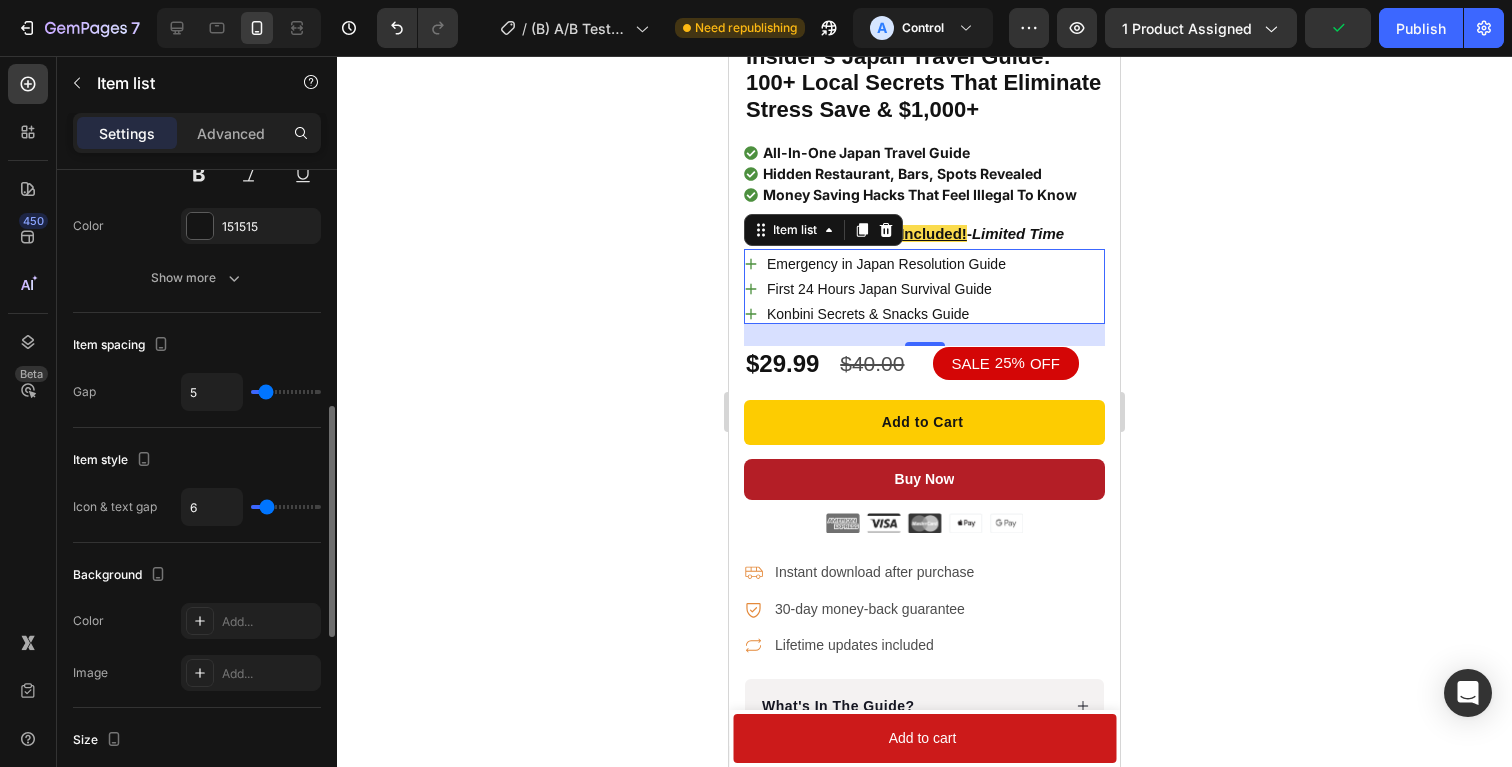 type on "5" 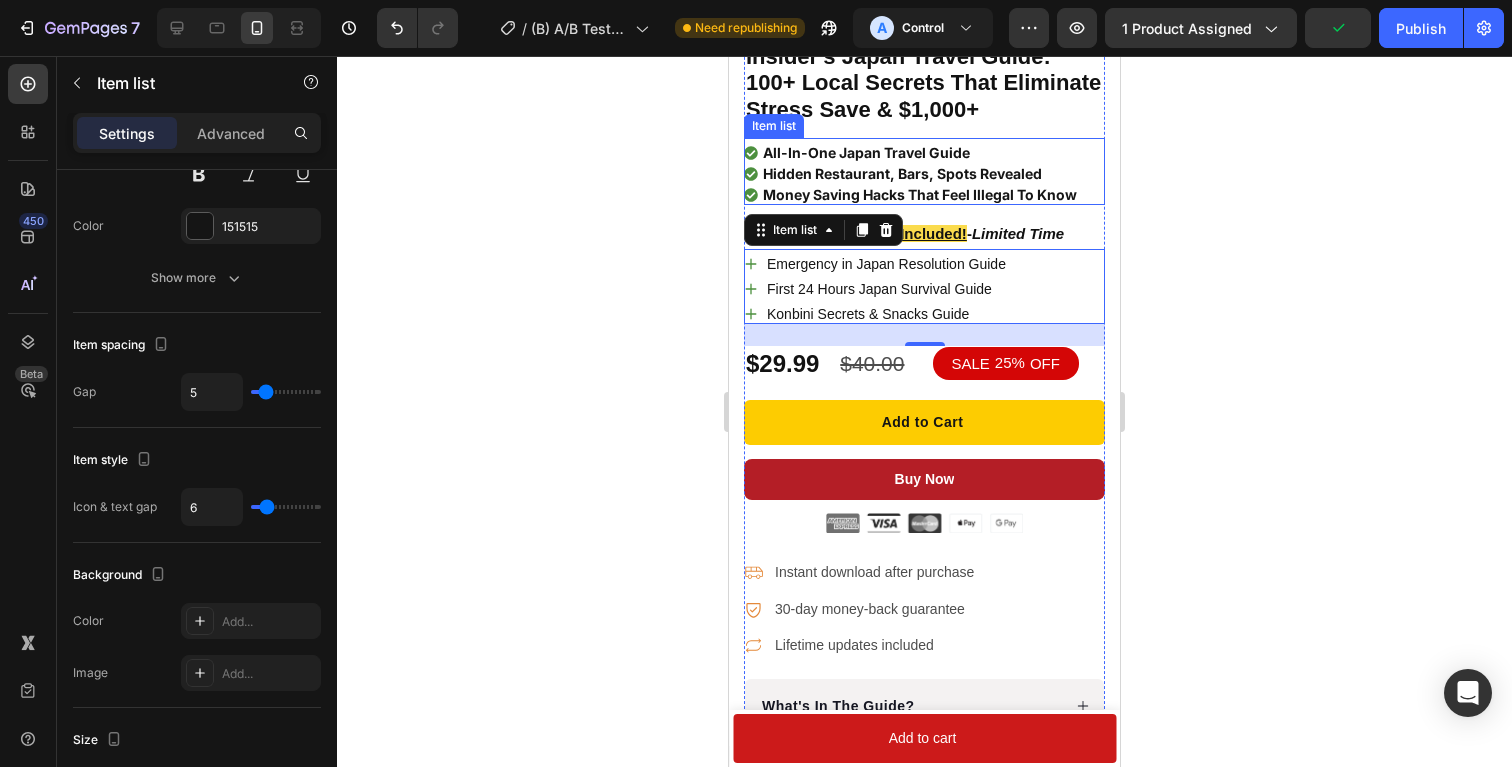 click on "Money Saving Hacks That Feel Illegal To Know" at bounding box center (920, 195) 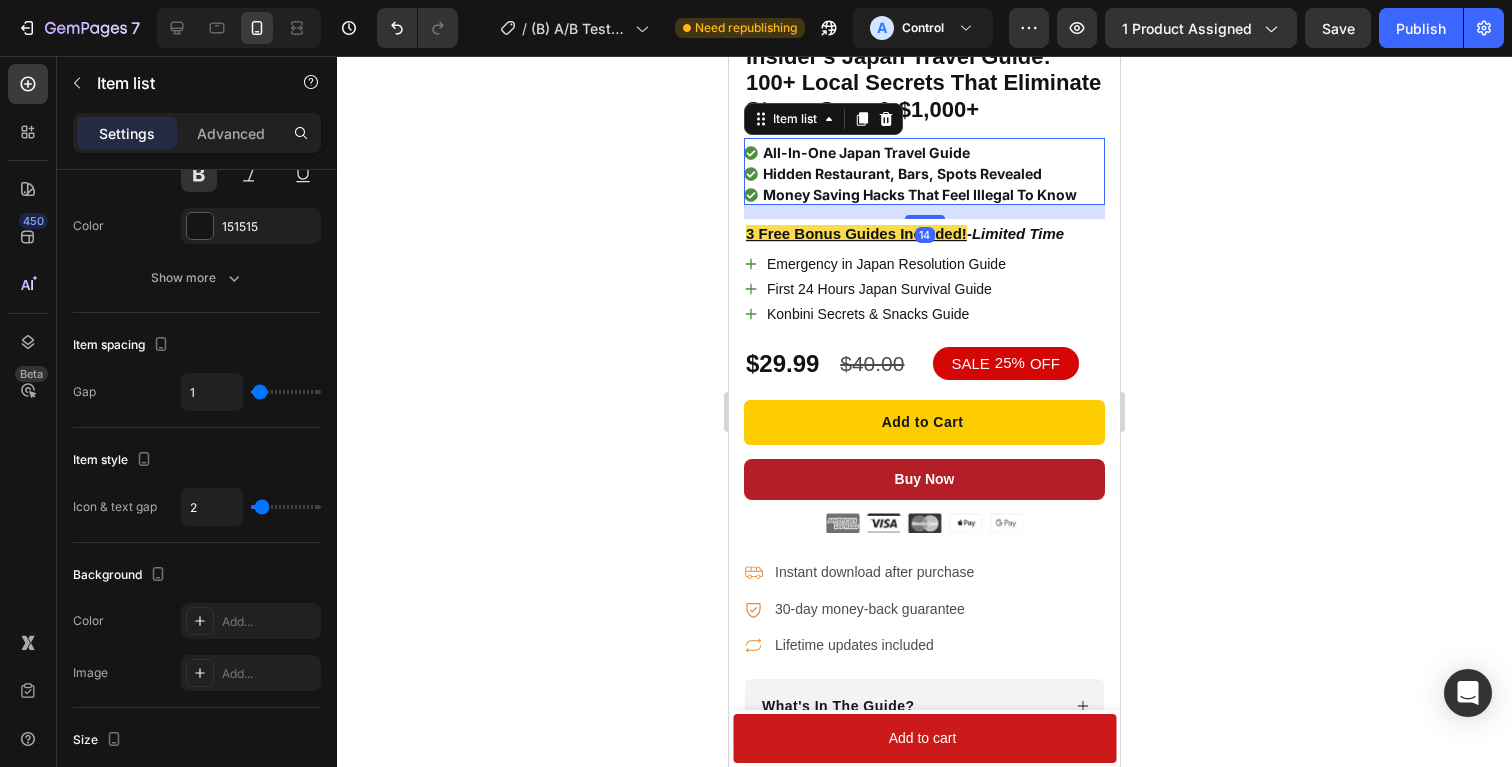click on "All-In-One Japan Travel Guide  Hidden Restaurant, Bars, Spots Revealed  Money Saving Hacks That Feel Illegal To Know" at bounding box center [924, 171] 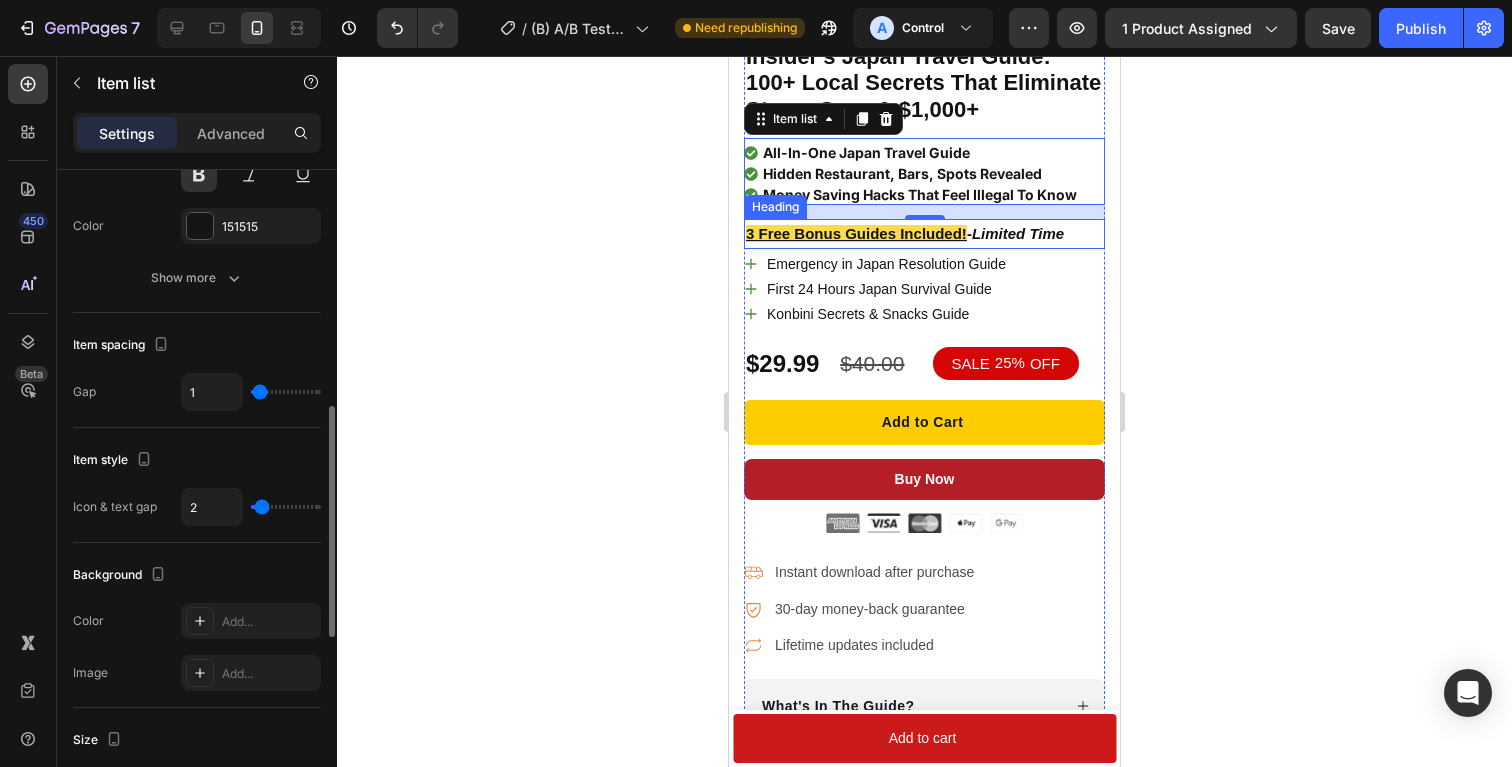 type on "1" 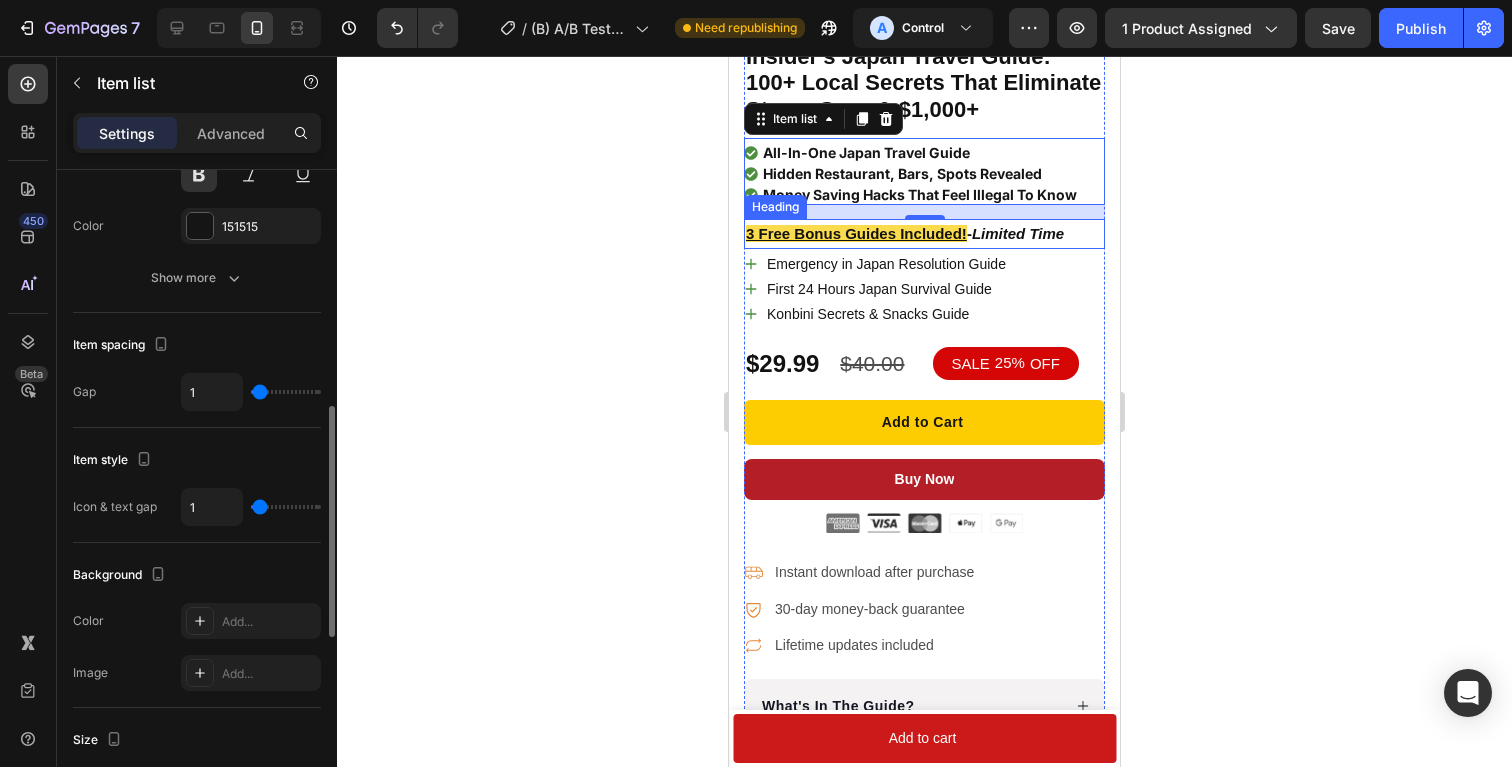 type on "2" 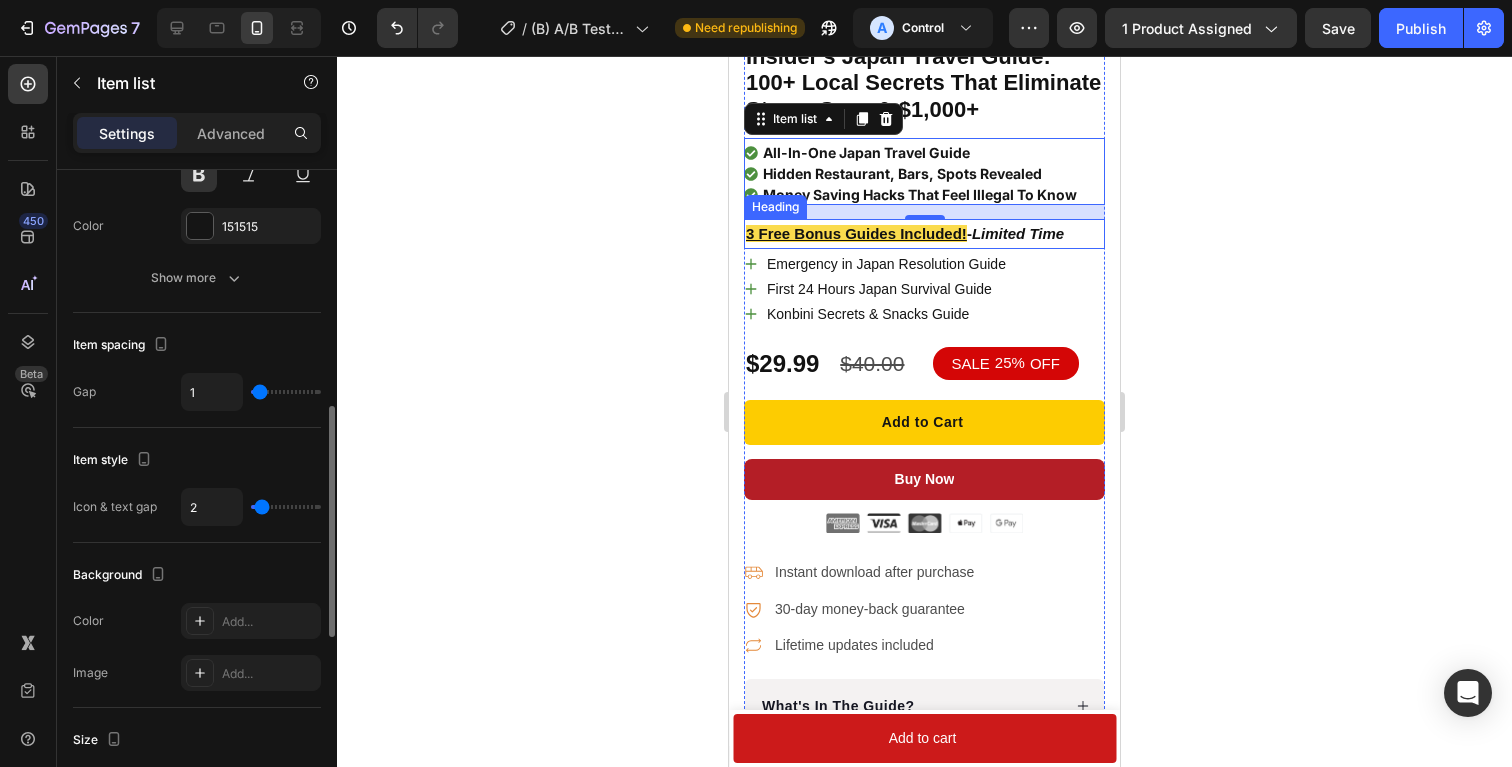 type on "3" 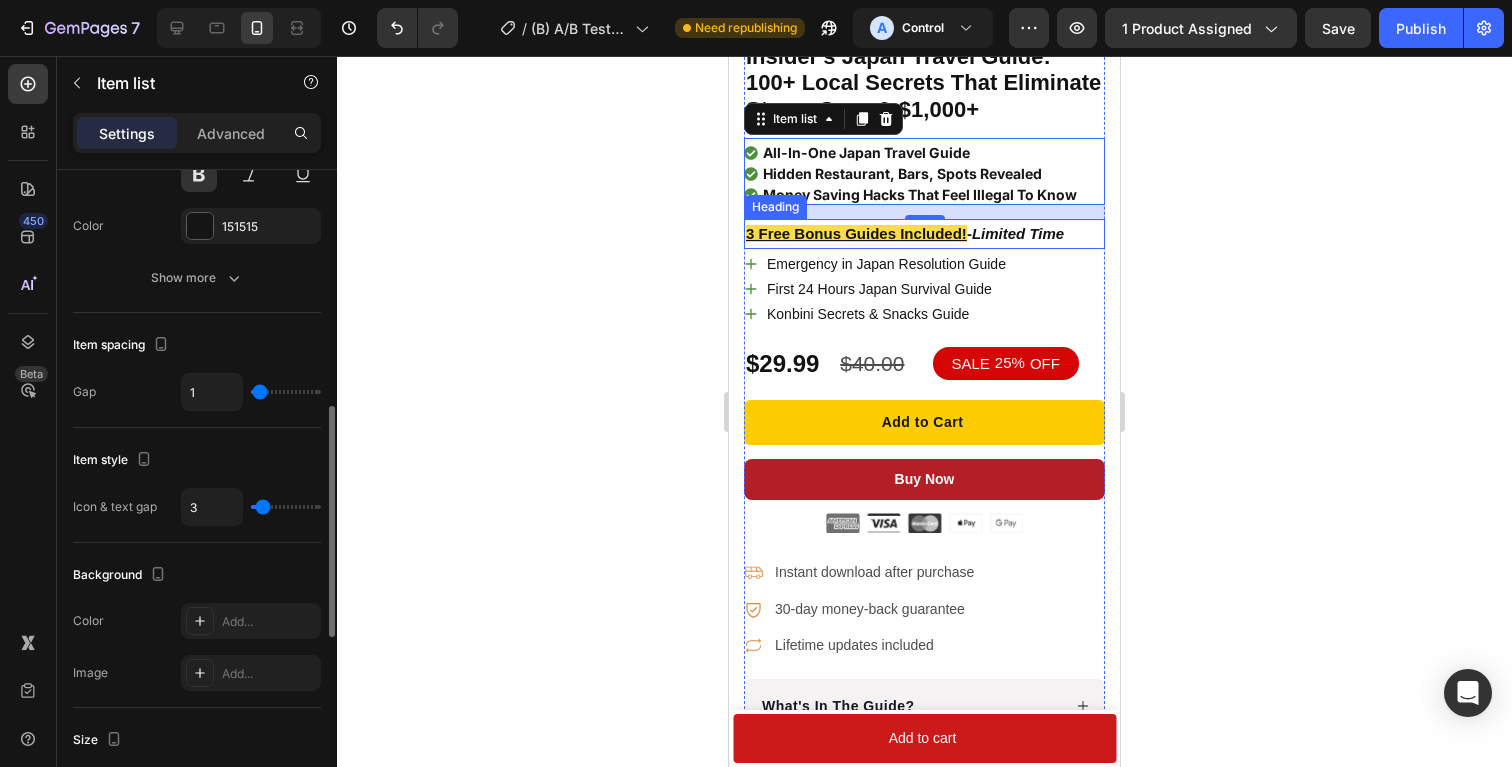 type on "4" 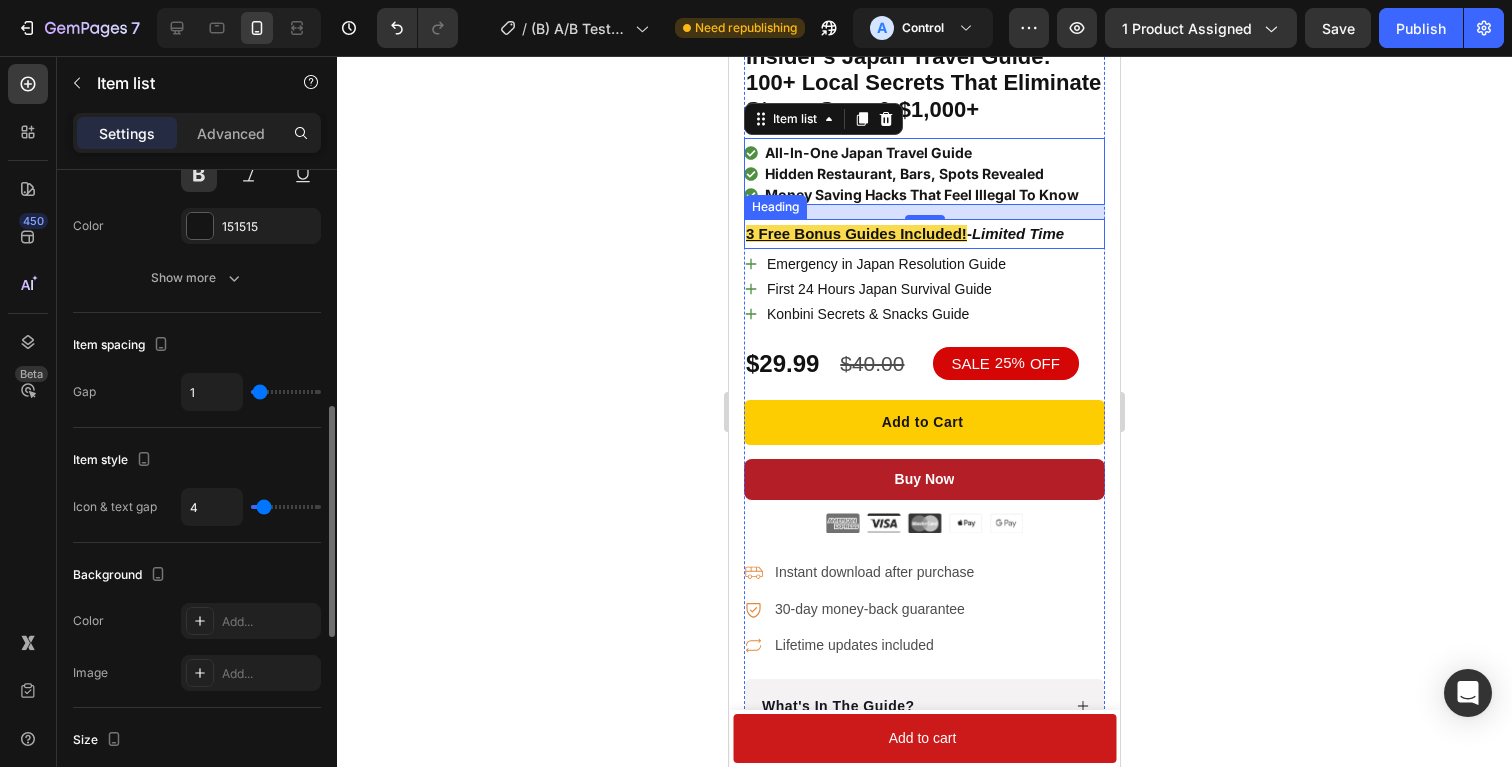 type on "5" 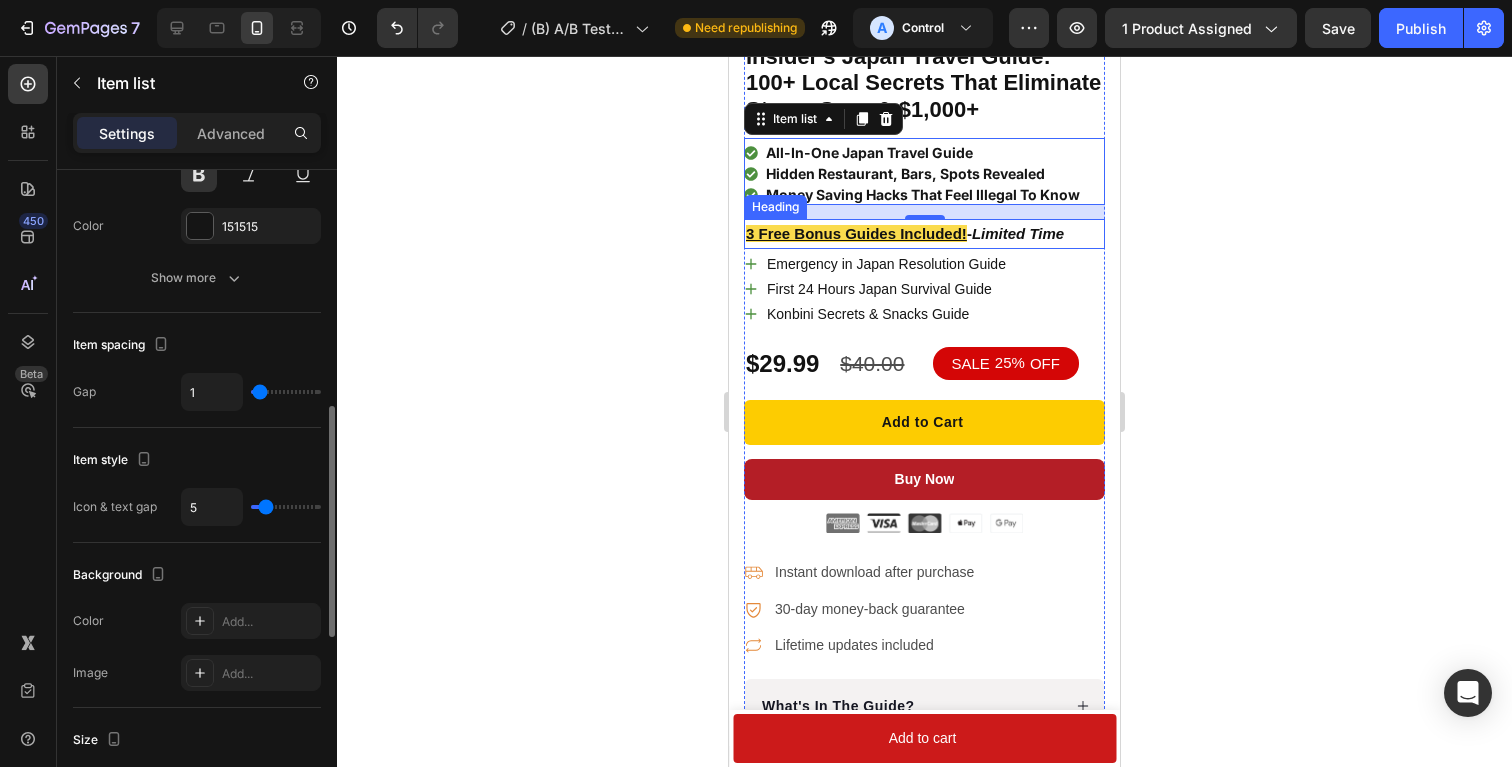 type on "6" 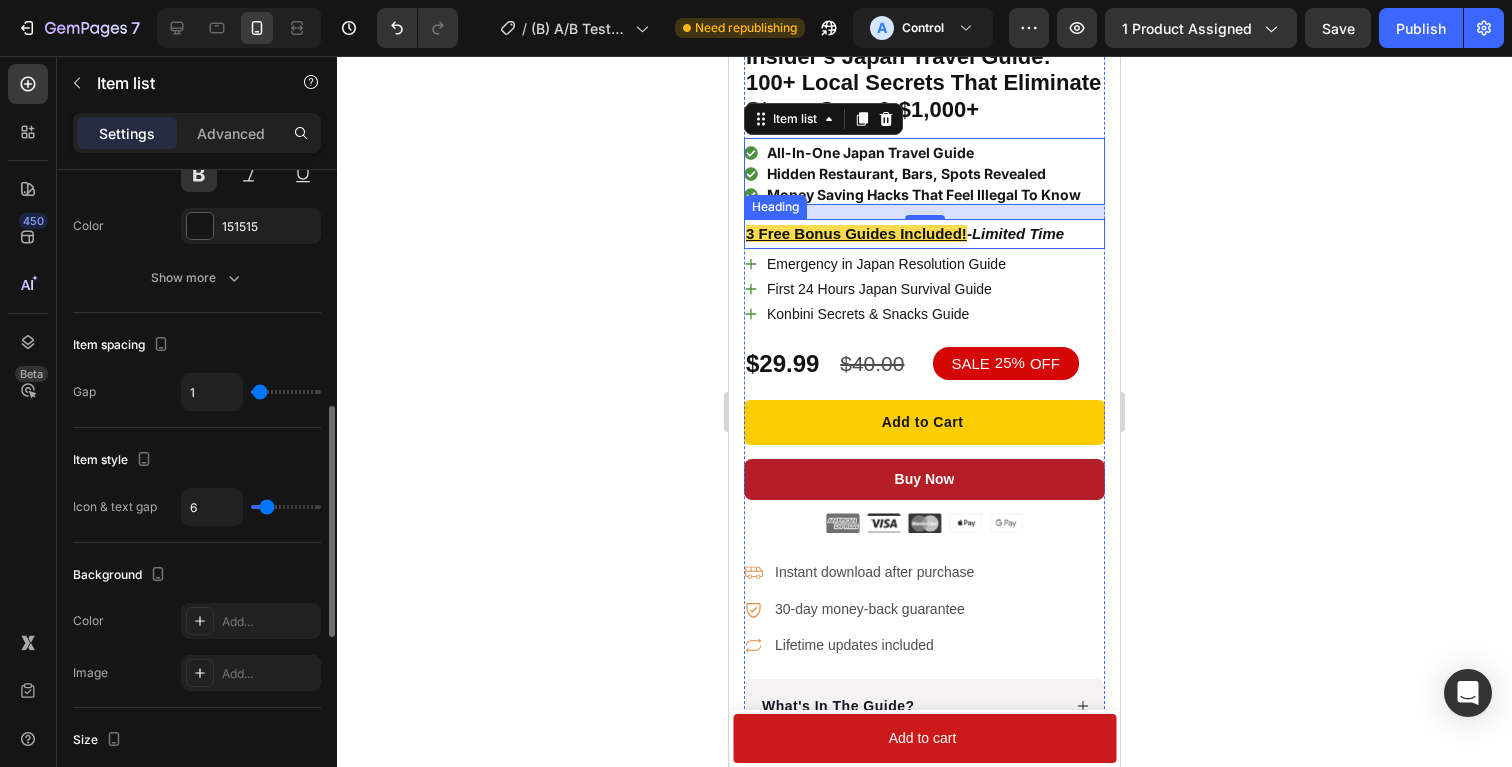 type on "6" 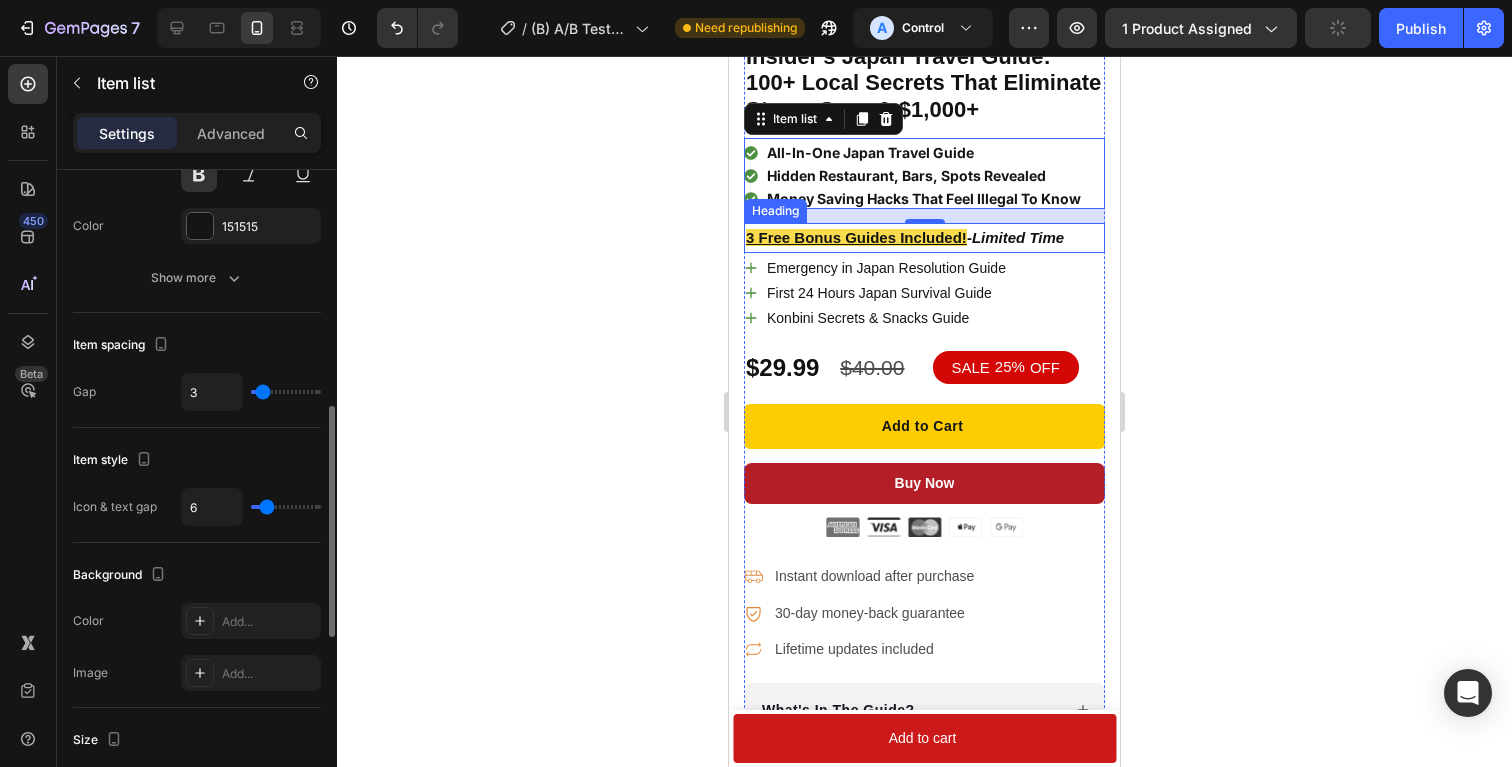 type on "4" 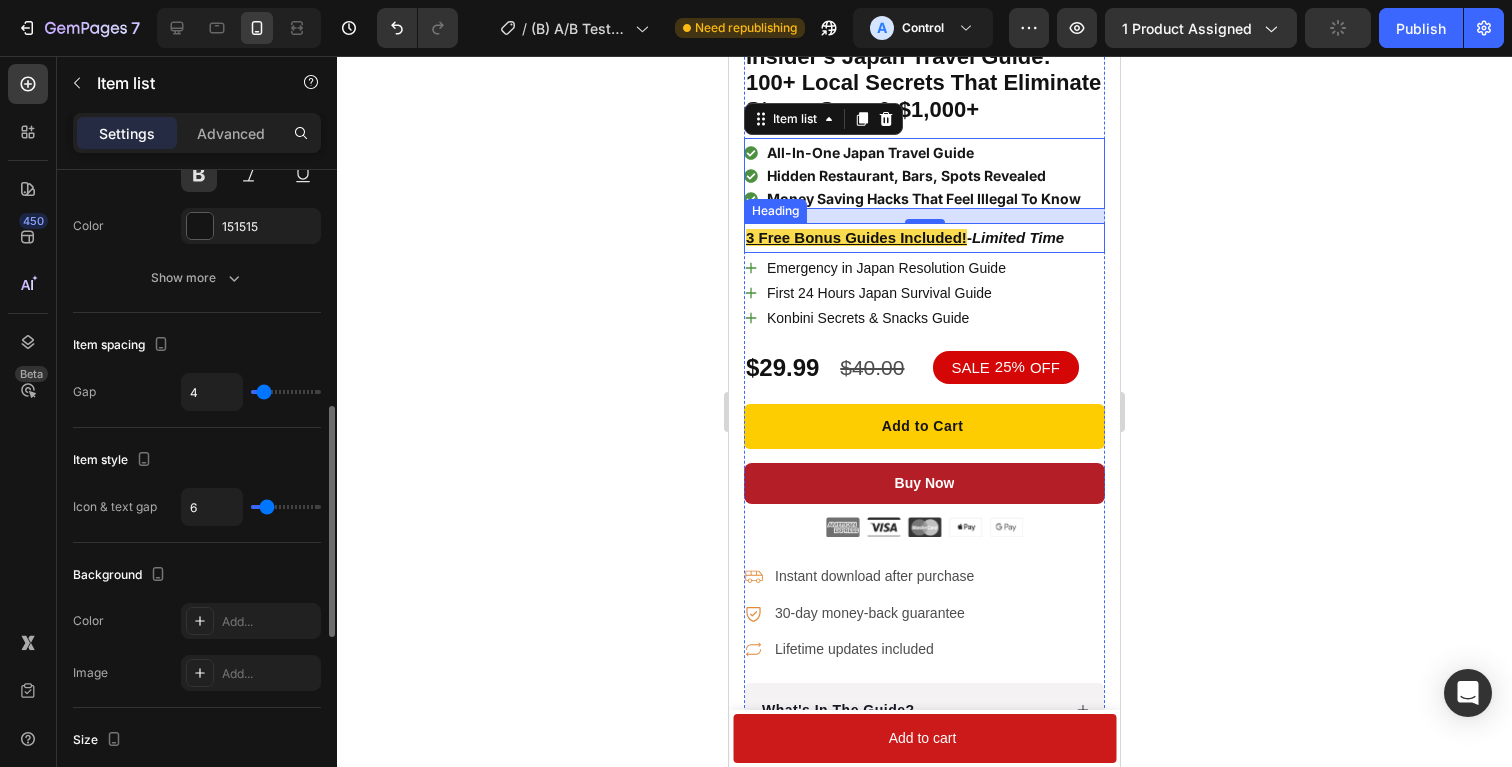 type on "5" 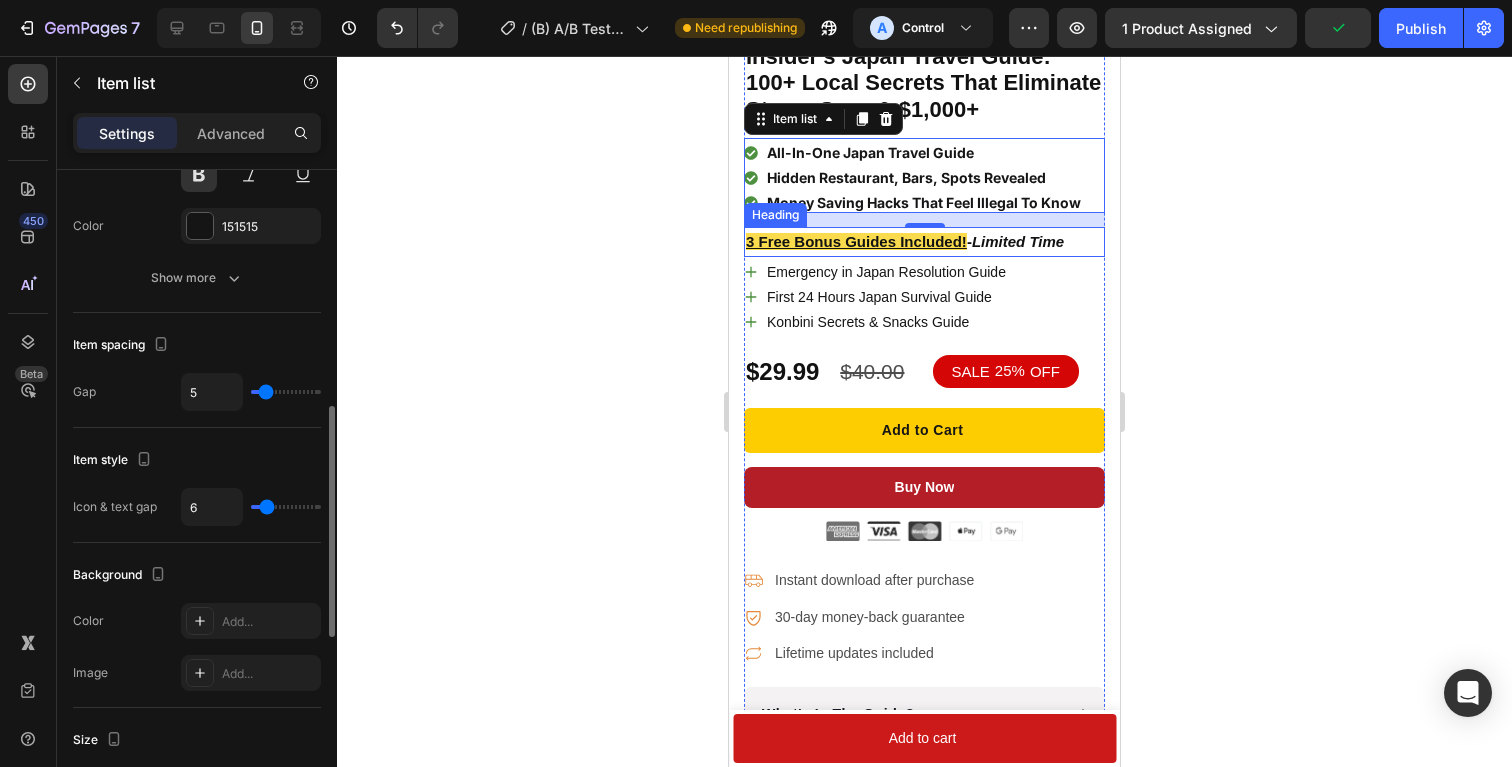 type on "5" 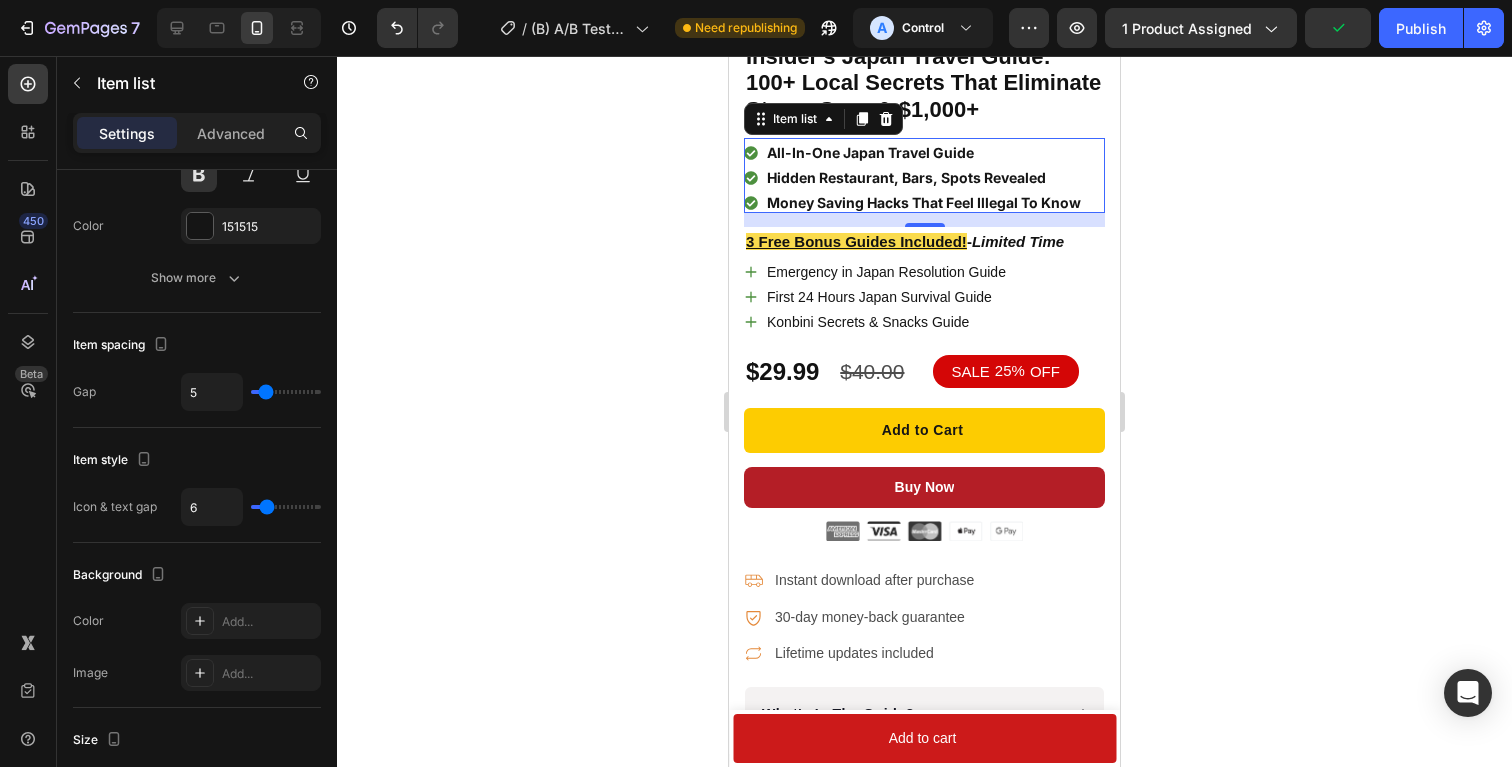 click 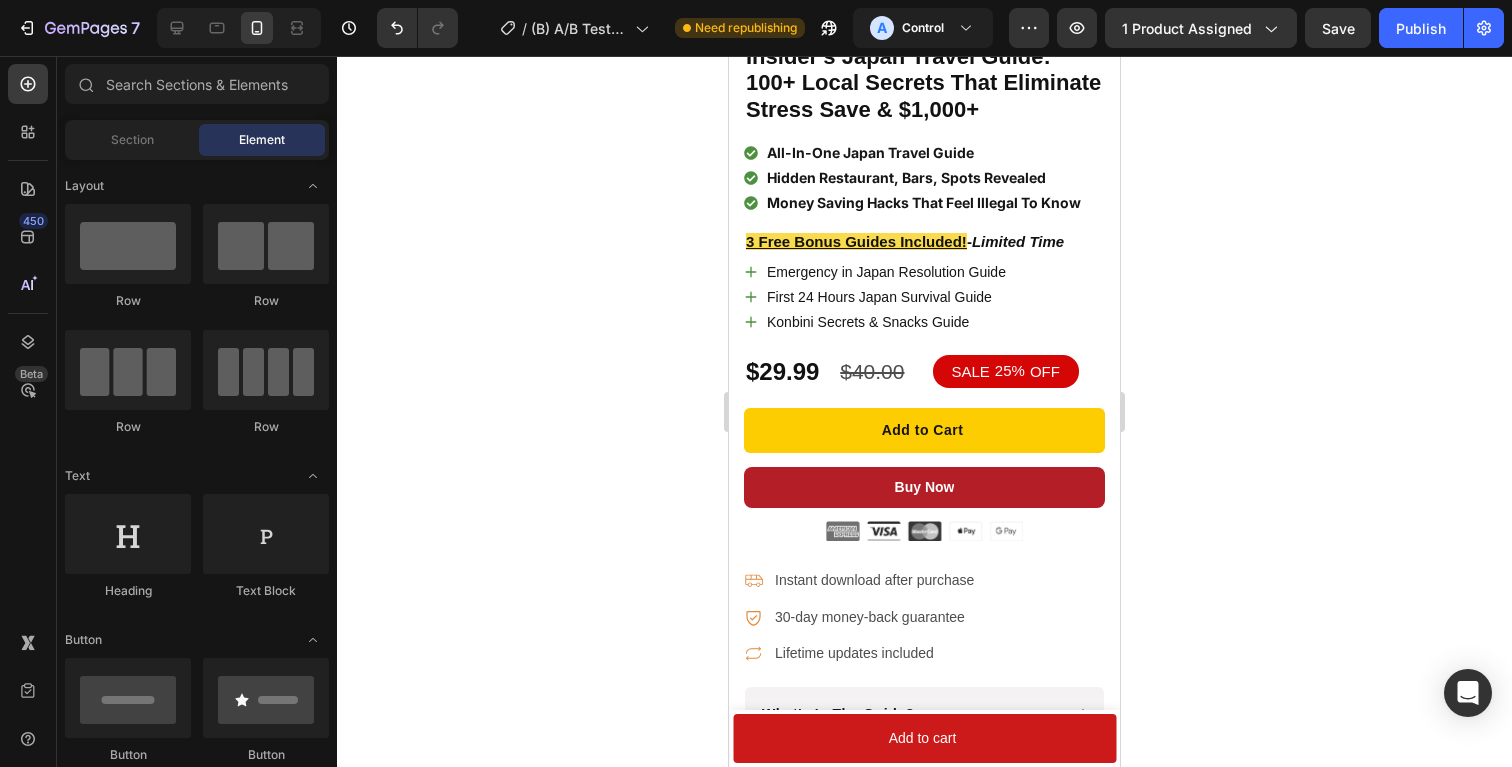 click 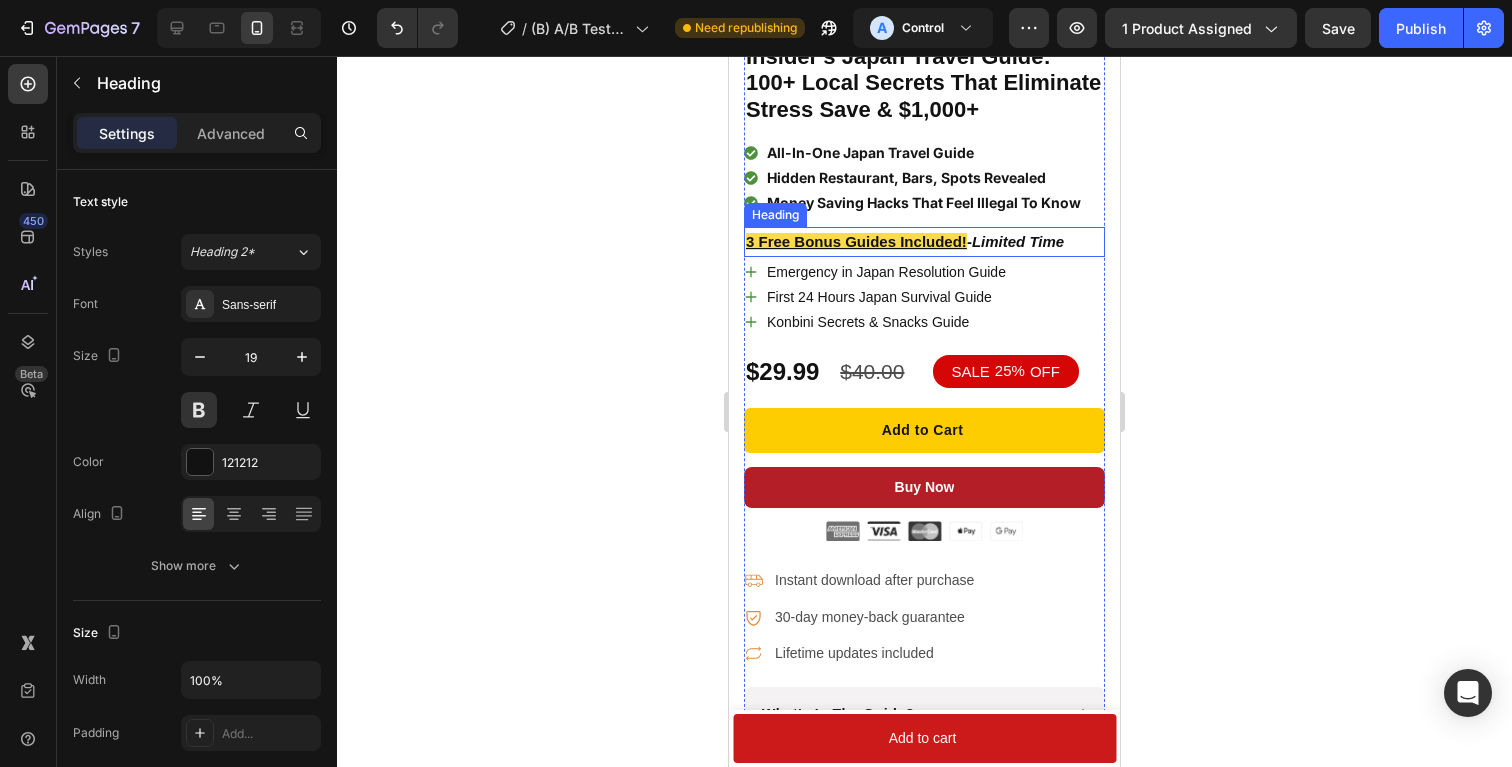 click on "Limited Time" at bounding box center [1018, 241] 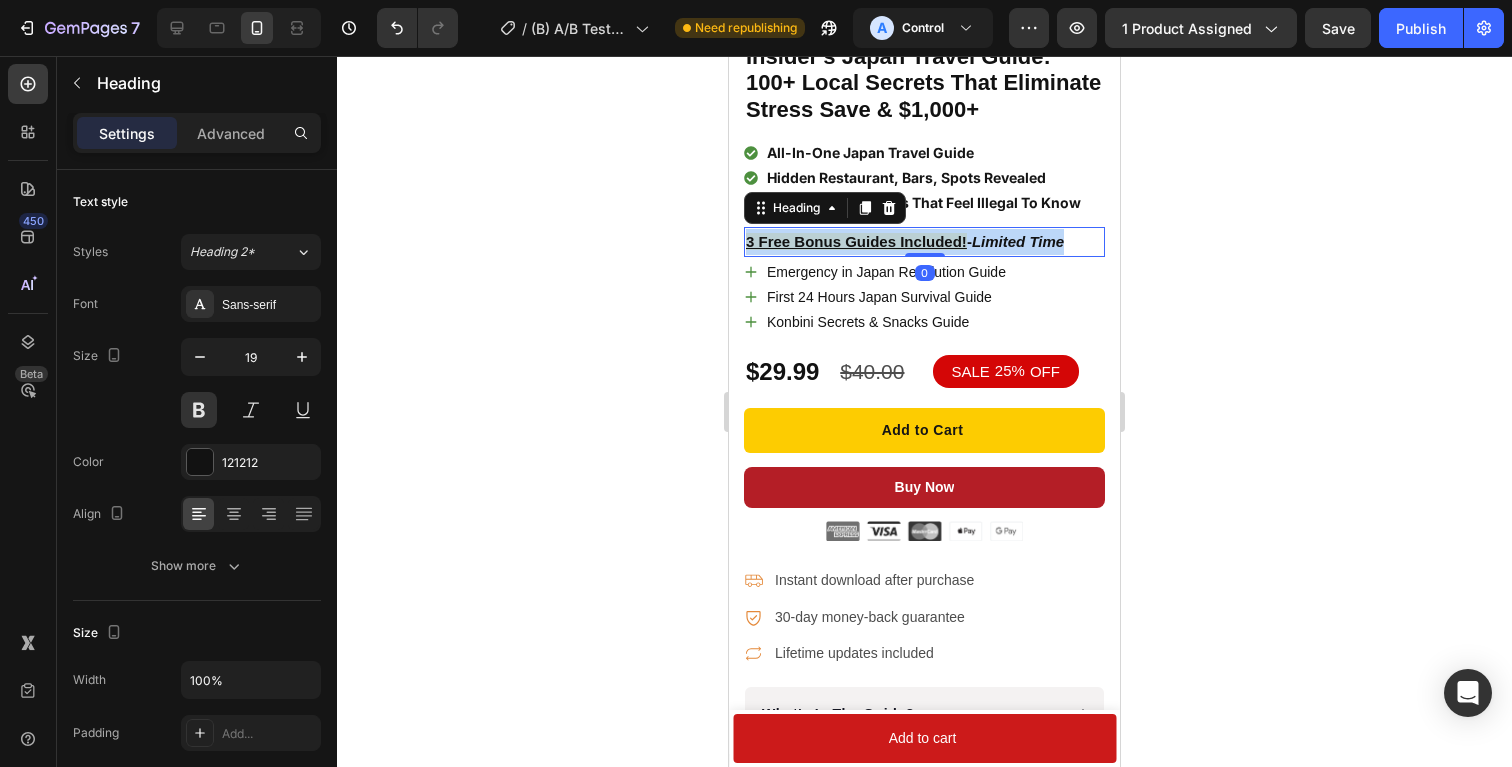 click on "Limited Time" at bounding box center (1018, 241) 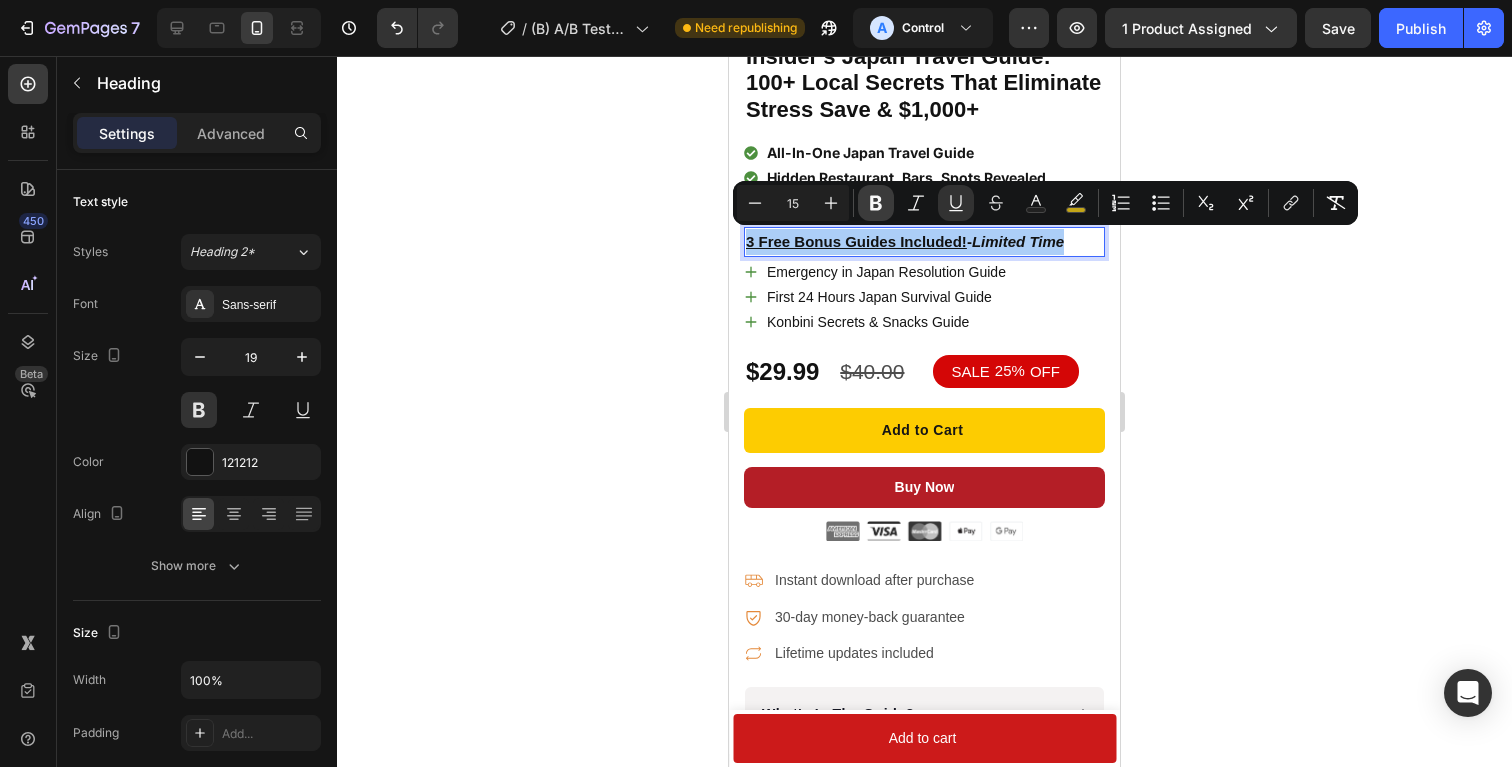 click 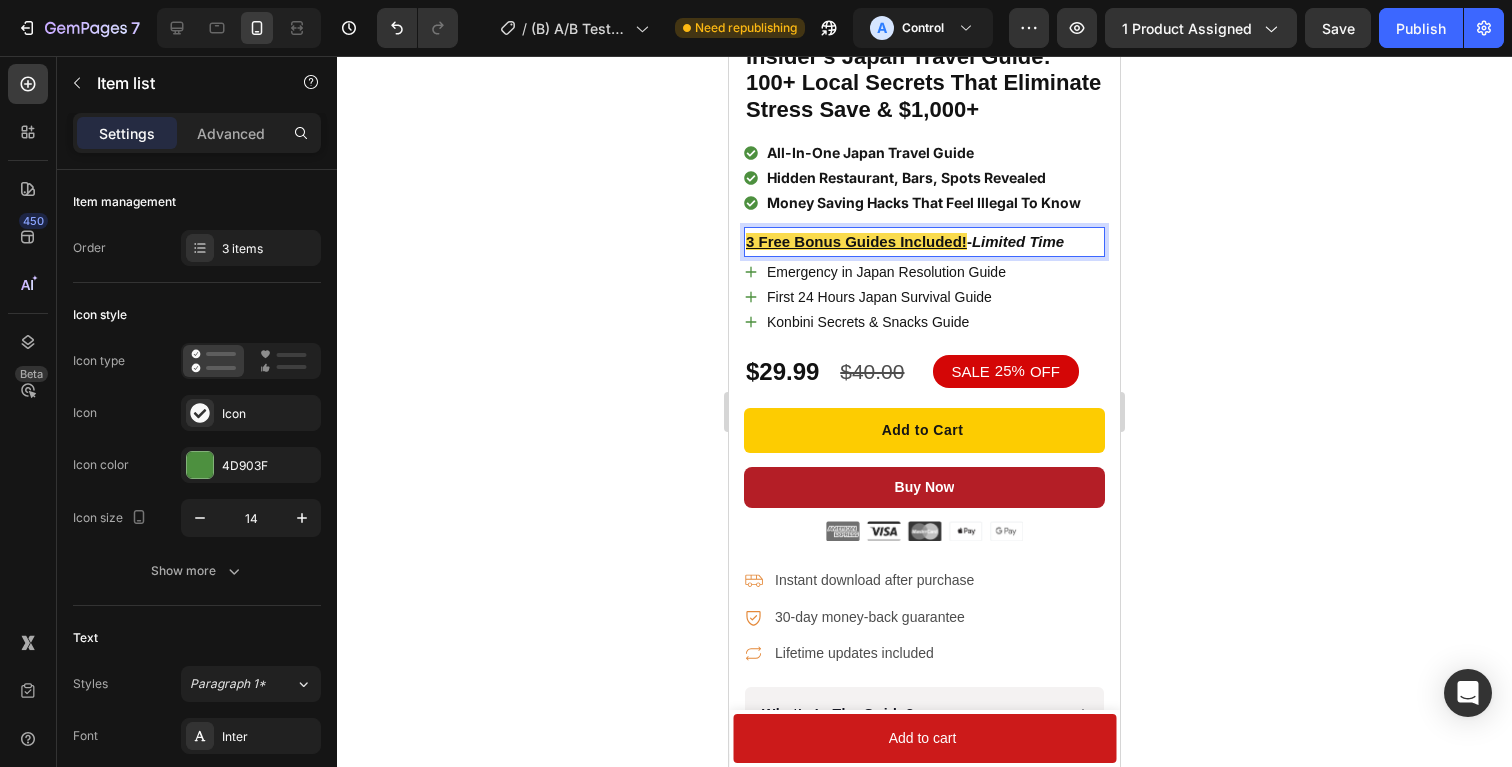click on "Money Saving Hacks That Feel Illegal To Know" at bounding box center (924, 203) 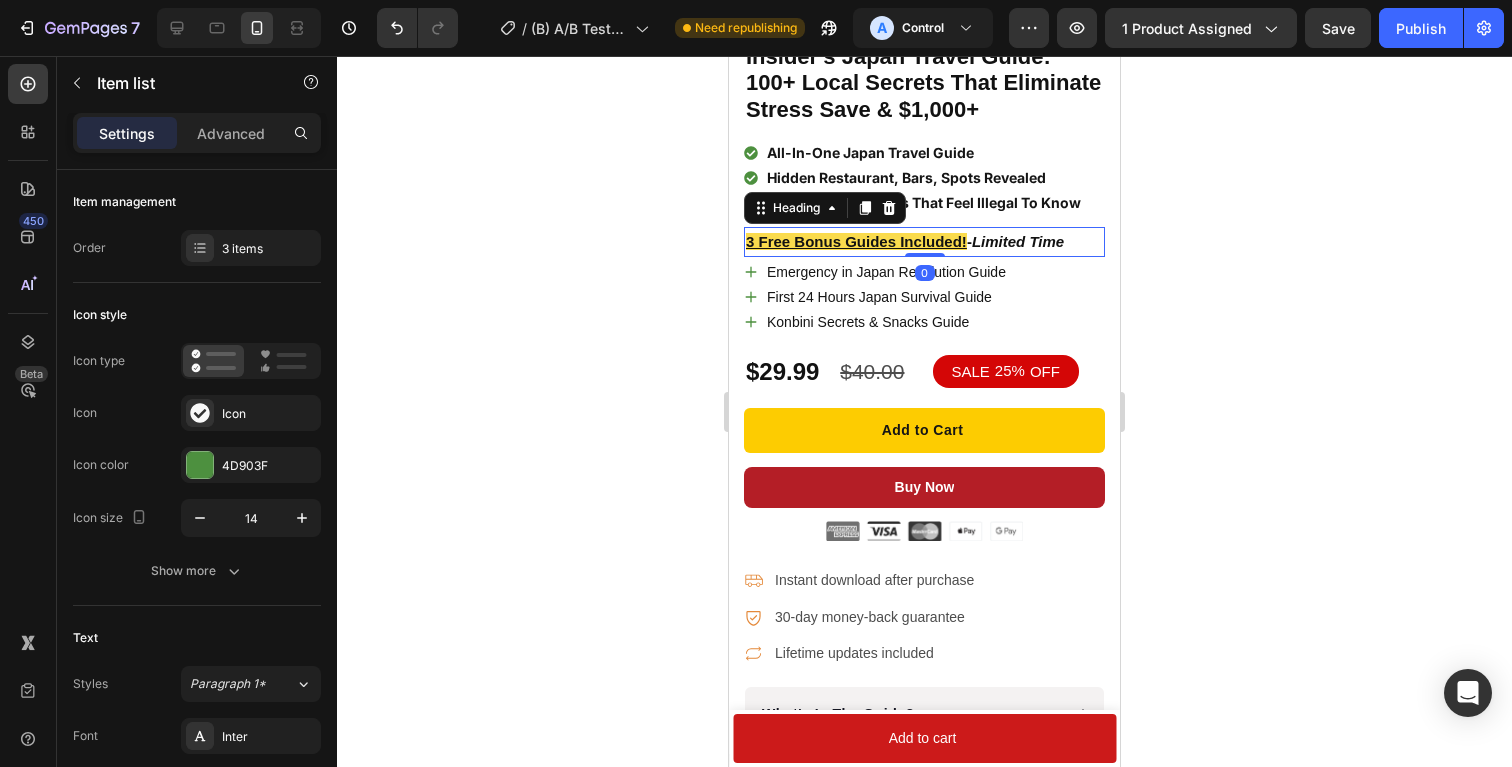click on "Limited Time" at bounding box center [1018, 241] 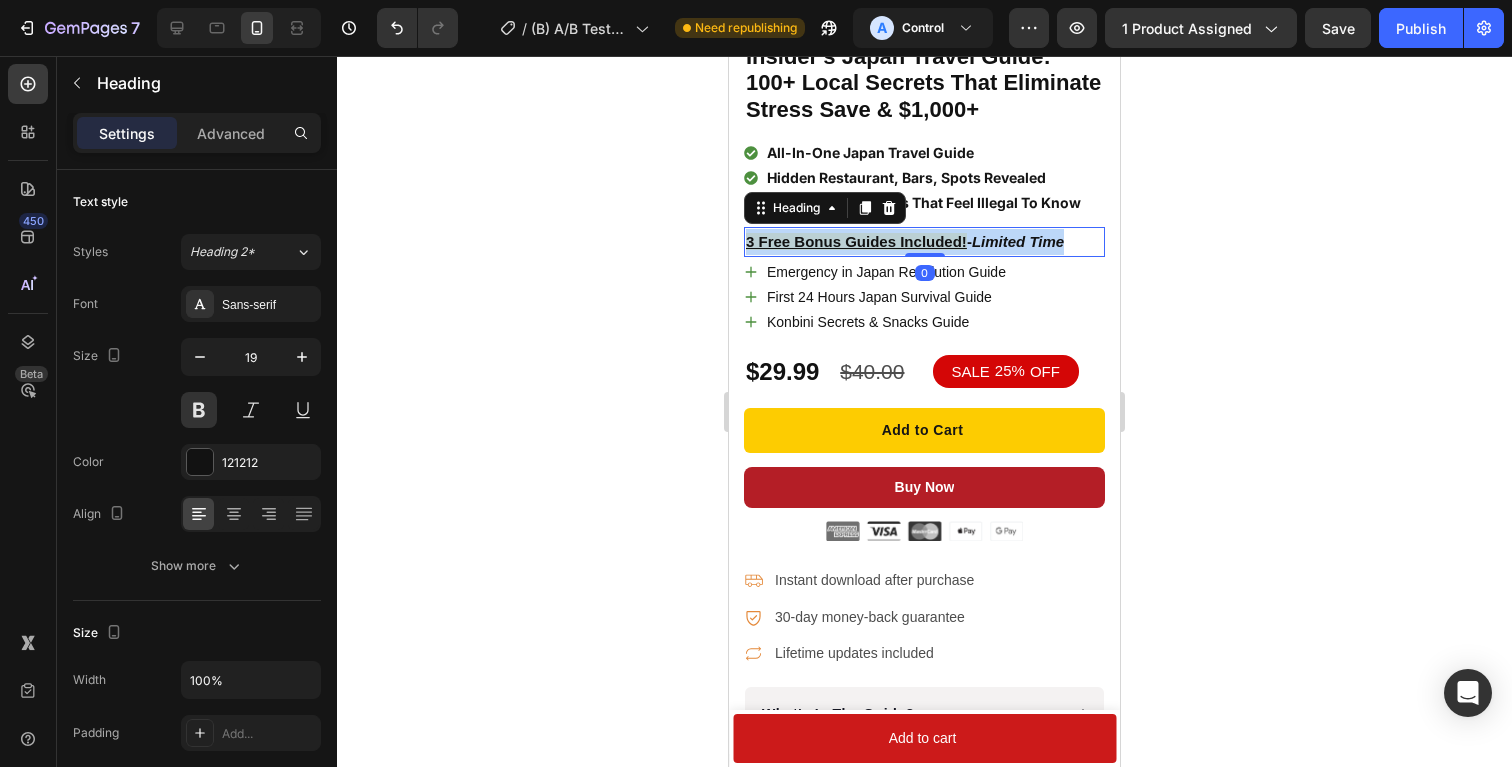 click on "Limited Time" at bounding box center (1018, 241) 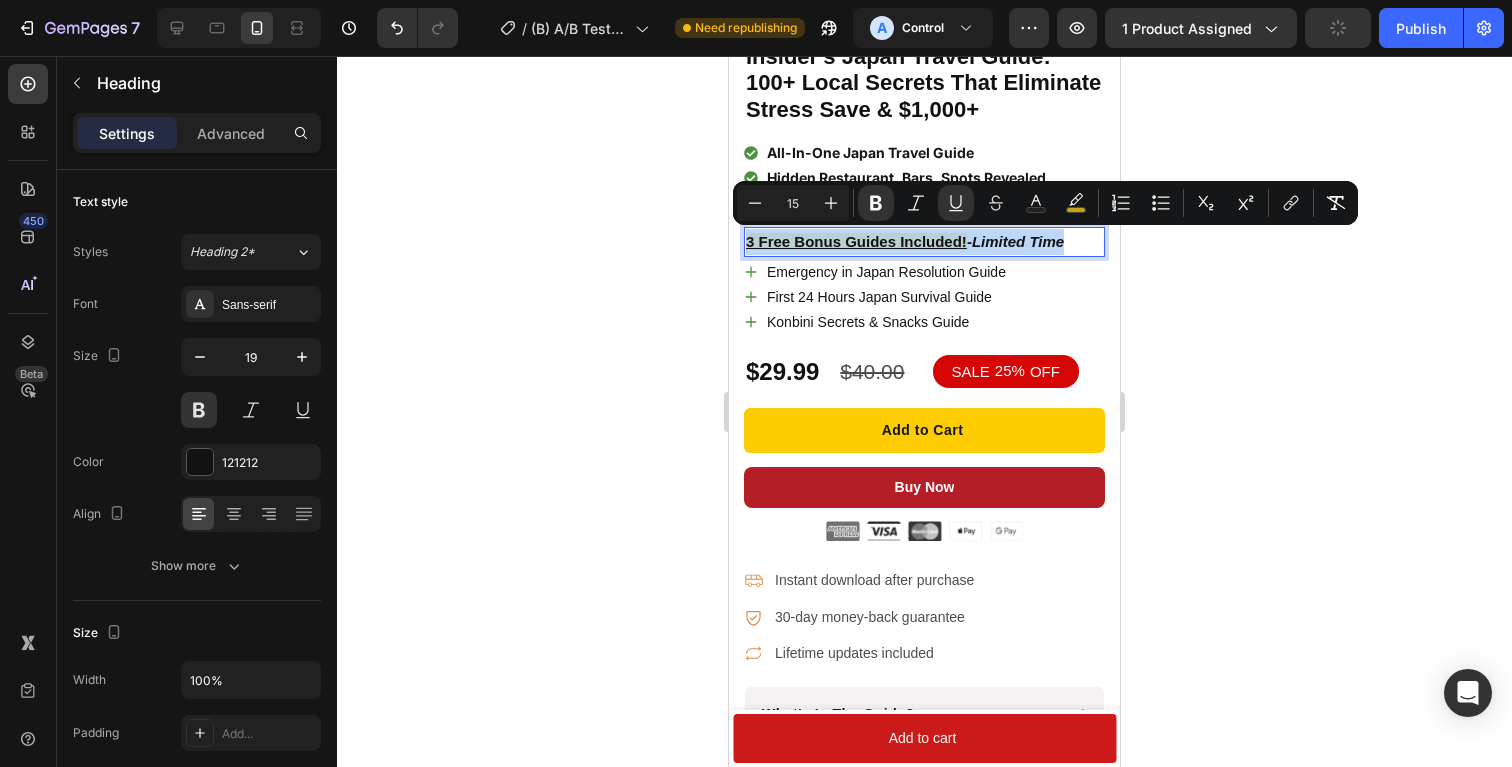click on "Limited Time" at bounding box center [1018, 241] 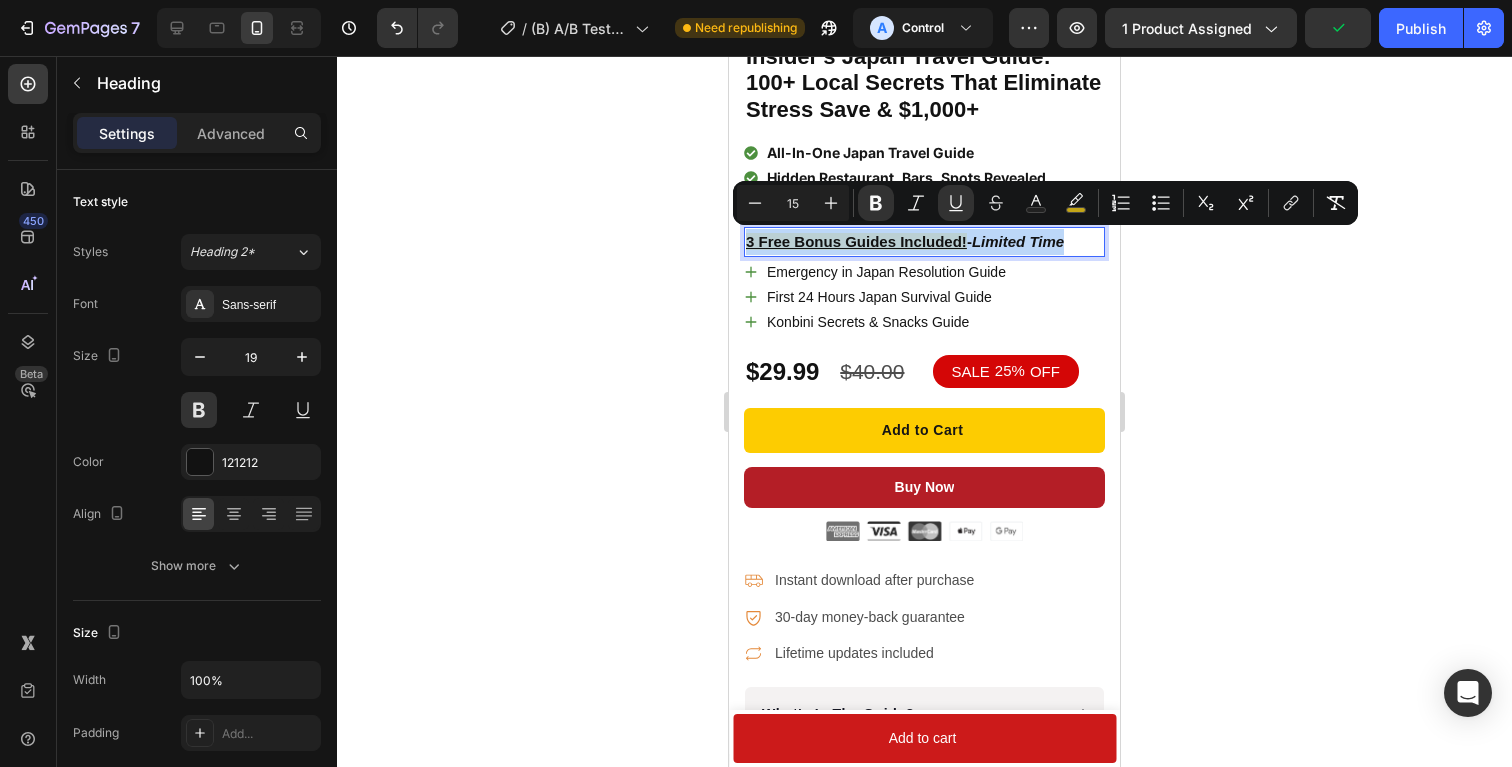 click on "-" at bounding box center [969, 241] 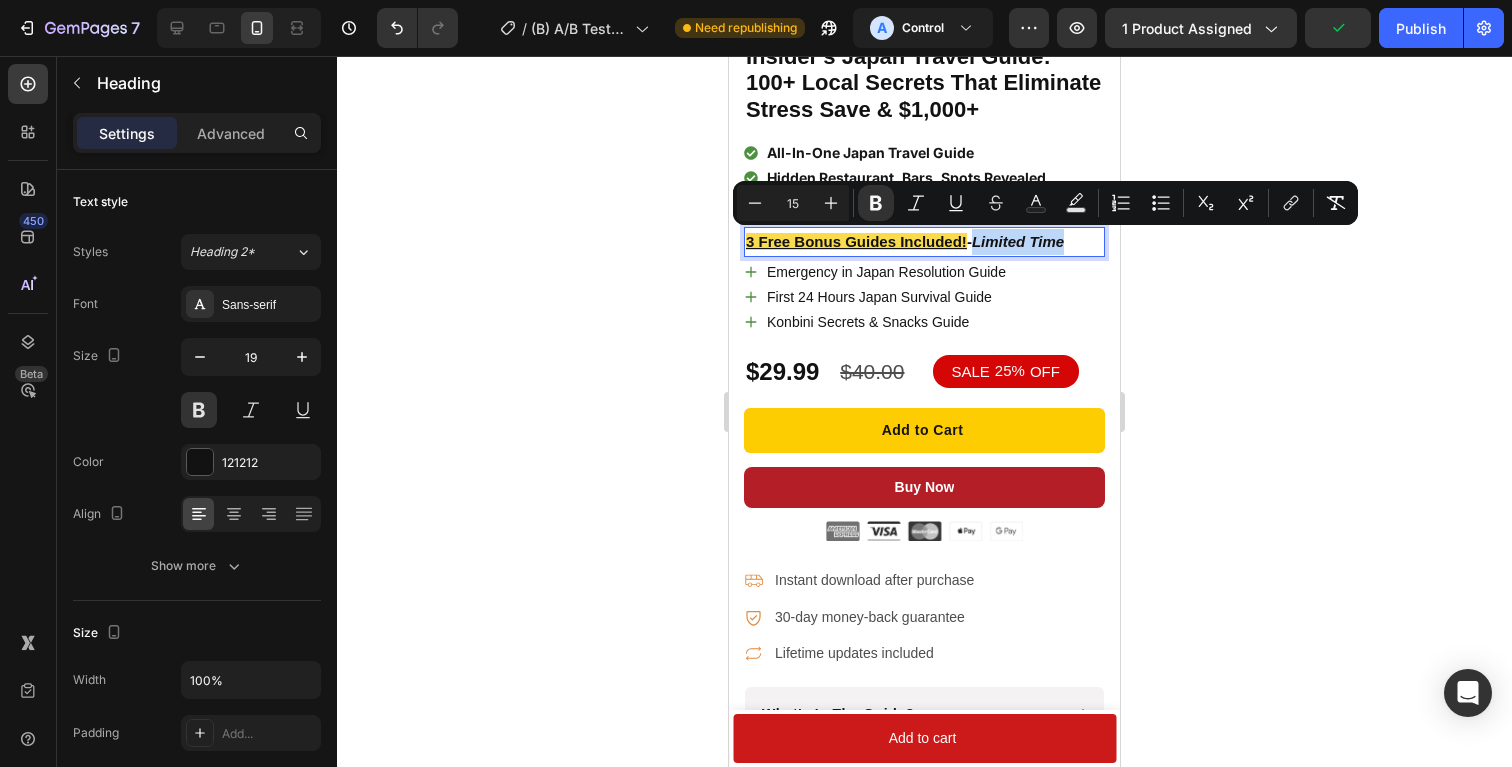 drag, startPoint x: 973, startPoint y: 240, endPoint x: 1073, endPoint y: 243, distance: 100.04499 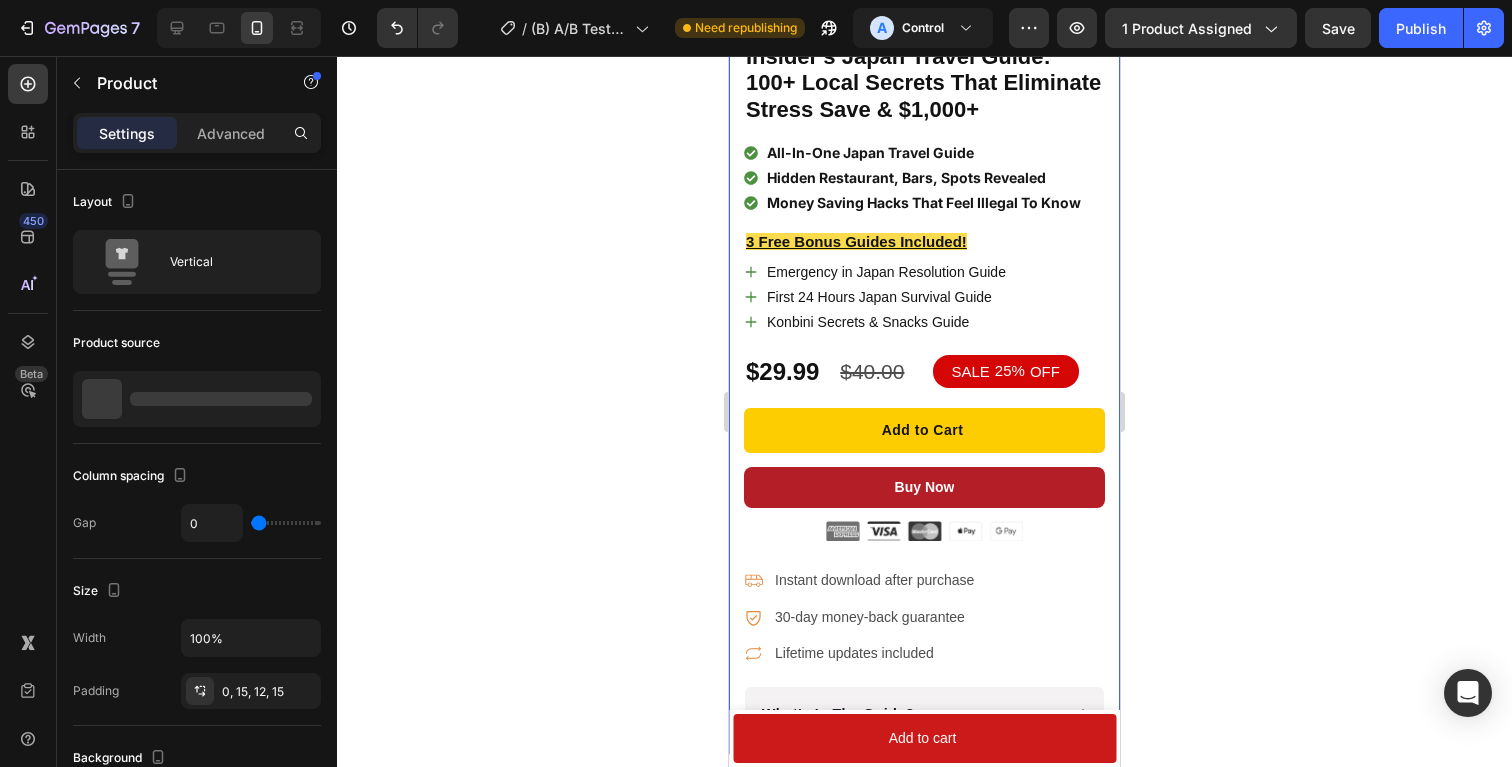 click on "Product Images Row Judge.me - Preview Badge (Stars) Judge.me Insider's Japan Travel Guide: 100+ Local Secrets That Eliminate Stress Save & $1,000+ Product Title  All-In-One Japan Travel Guide  Hidden Restaurant, Bars, Spots Revealed  Money Saving Hacks That Feel Illegal To Know Item list ⁠⁠⁠⁠⁠⁠⁠ 3 Free Bonus Guides Included! Heading
Emergency in Japan Resolution Guide
First 24 Hours Japan Survival Guide
Konbini Secrets & Snacks Guide Item list All-In-One Japan Travel Guide Hidden Restaurant, Bars, Spots Reaveled Money Saving Hacks That Feel Illegal To Know  Effortless Japan Trip Planner Item list 3 Free Bonus Guides Included!  -  Limited Time Offer Heading Emergency in Japan Resolution Guide First 24 Hour Japan Survival Guide Konbini Secrets & Snack Guide Item list $29.99 Product Price Product Price $40.00 Product Price Product Price SALE 25% OFF Discount Tag Row Add to Cart Product Cart Button Buy Now Dynamic Checkout Image Row   0" at bounding box center (924, 154) 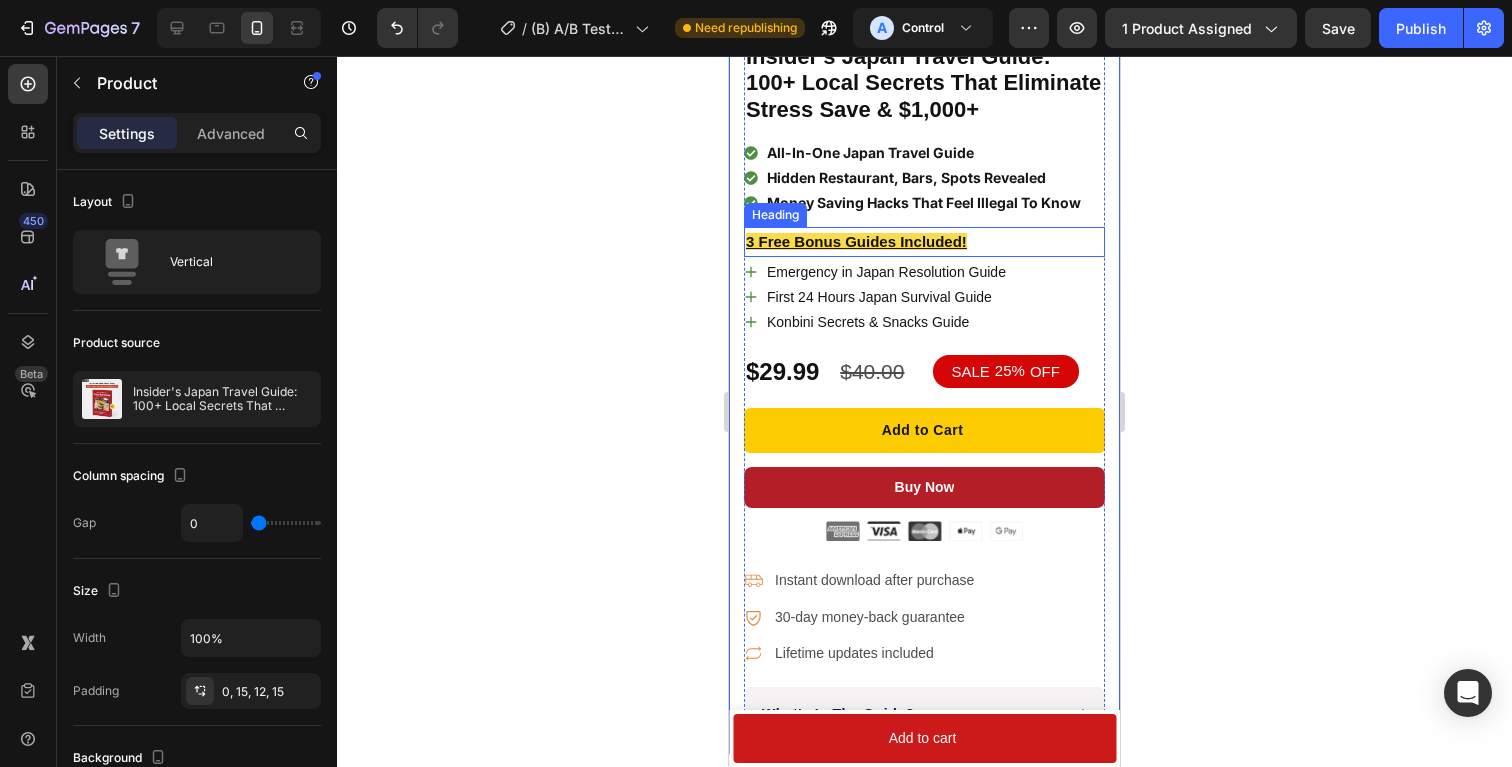 click on "⁠⁠⁠⁠⁠⁠⁠ 3 Free Bonus Guides Included!" at bounding box center [924, 242] 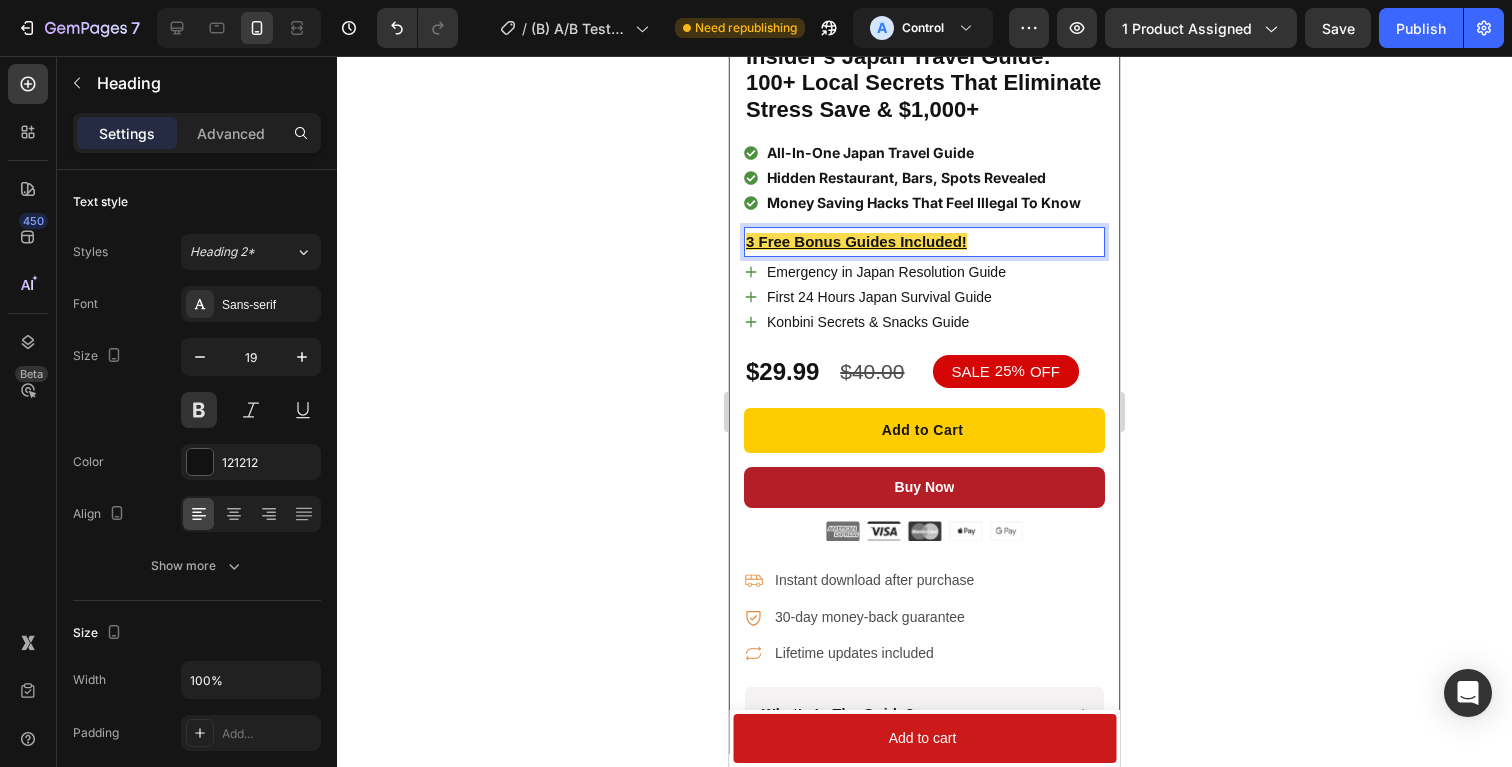 click 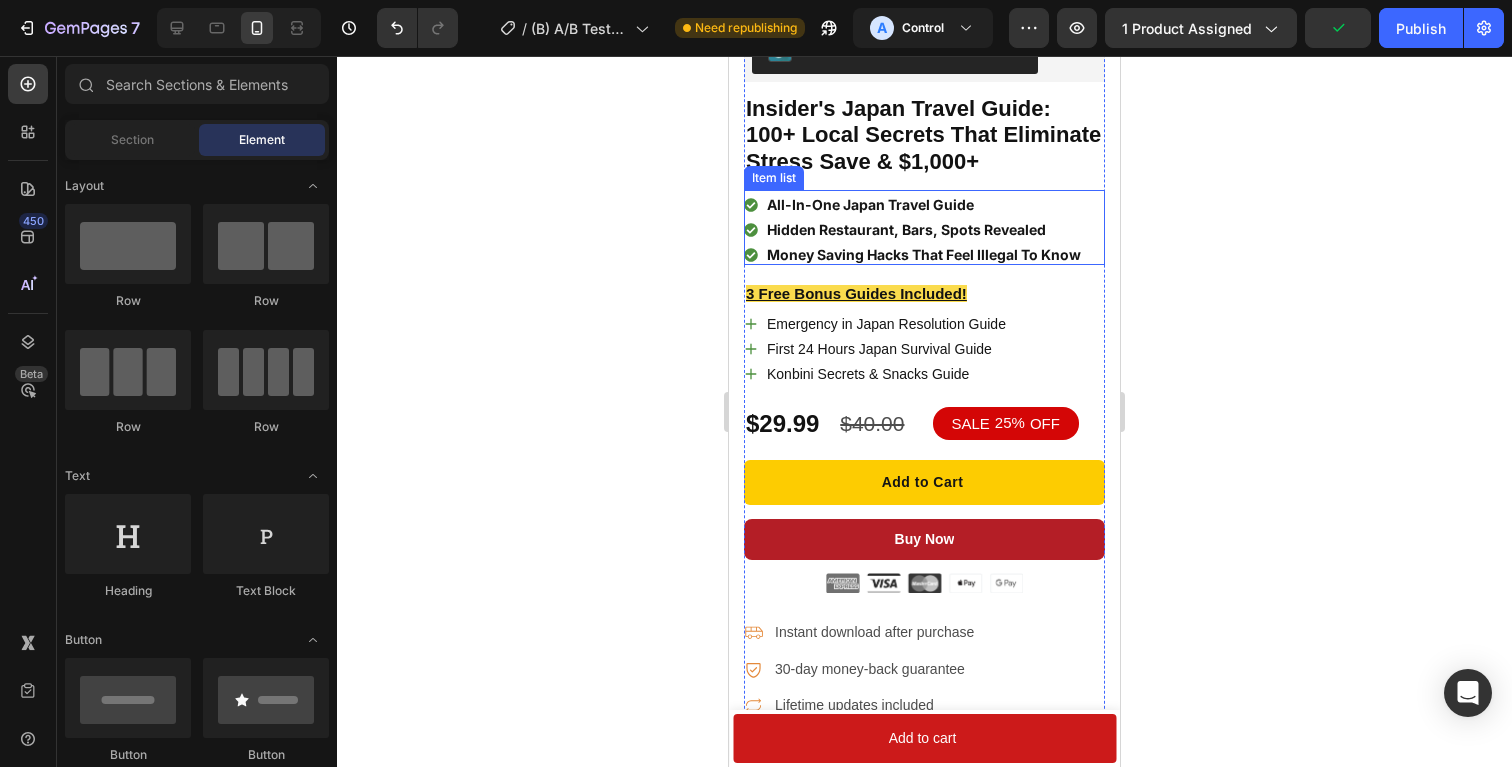 scroll, scrollTop: 581, scrollLeft: 0, axis: vertical 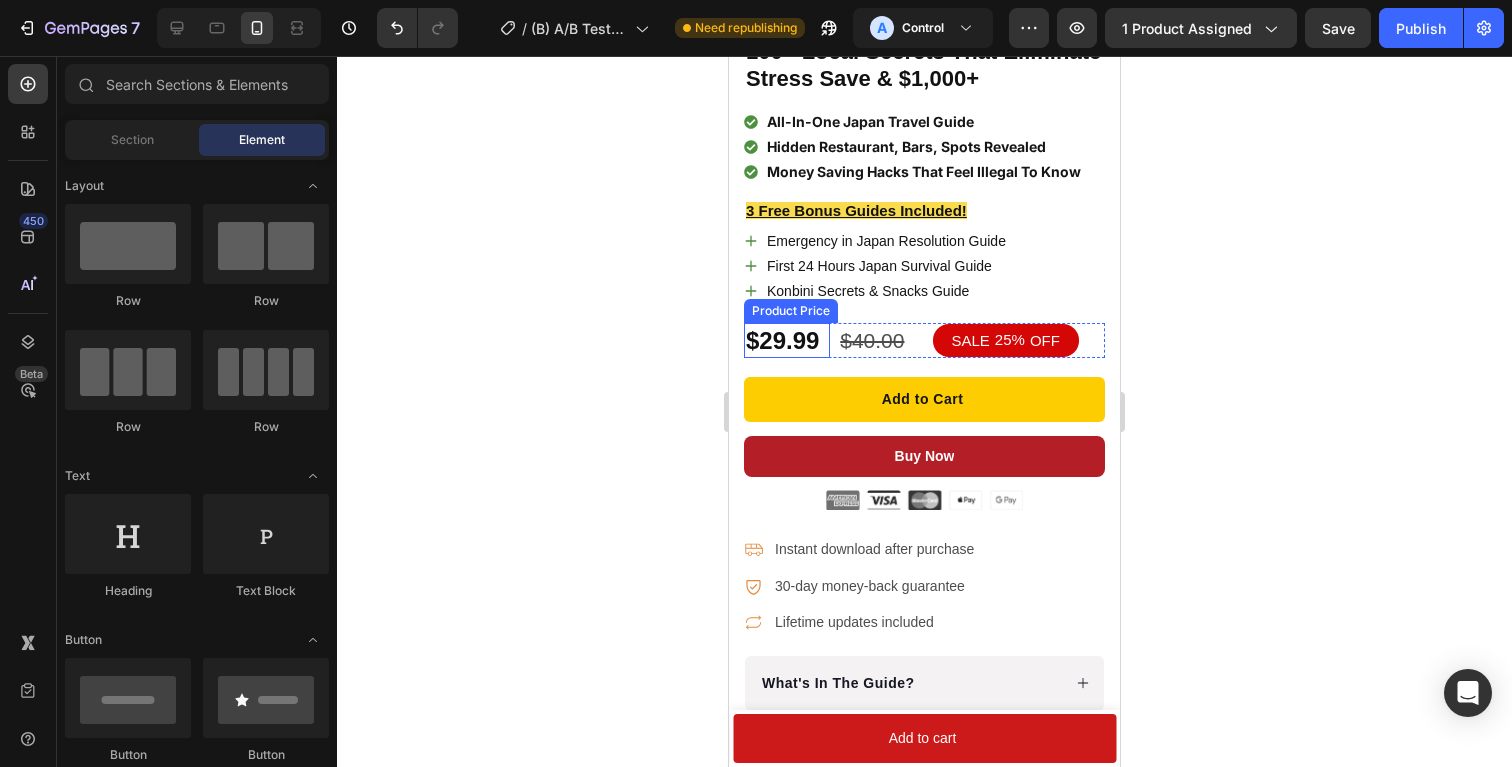 click on "$29.99" at bounding box center (787, 340) 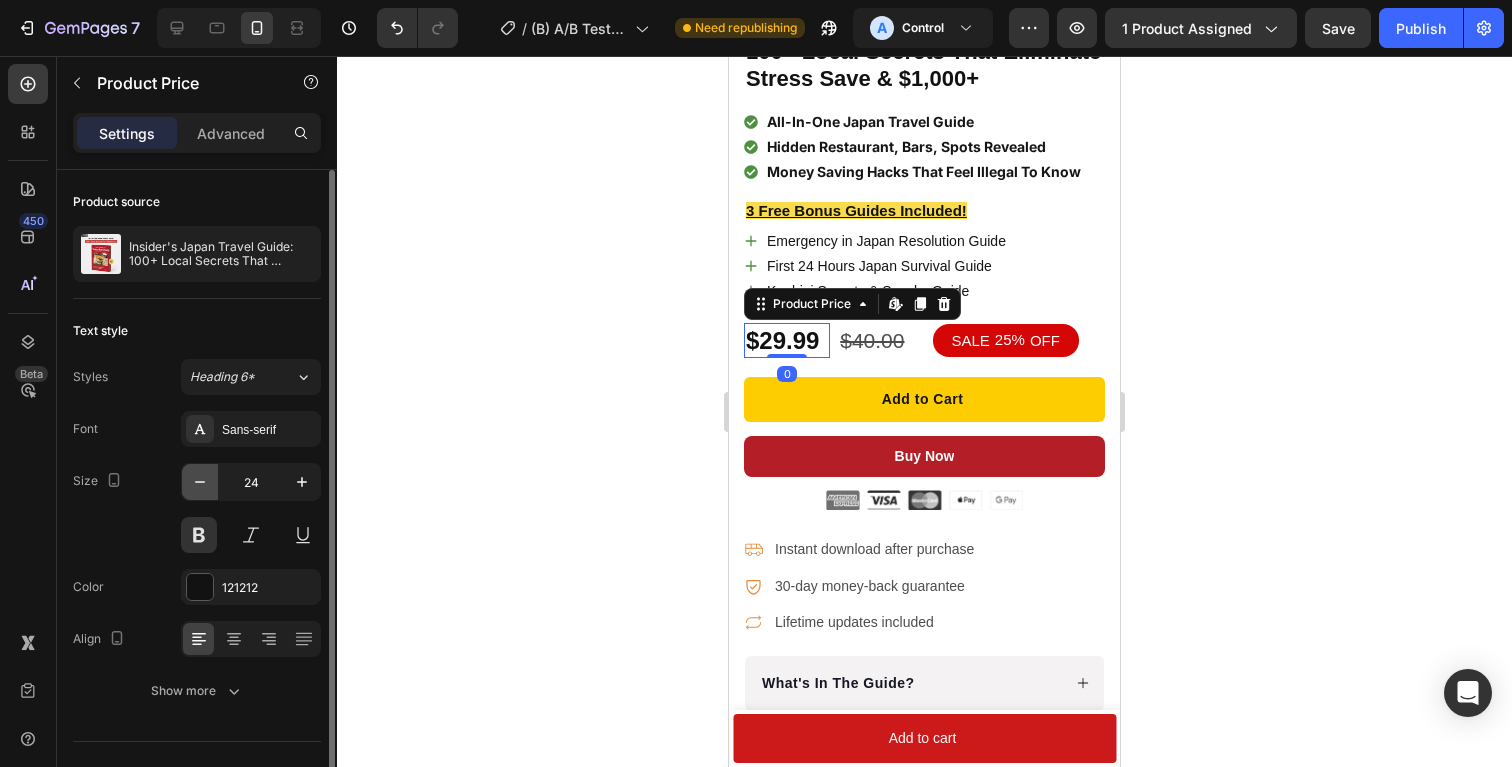 click 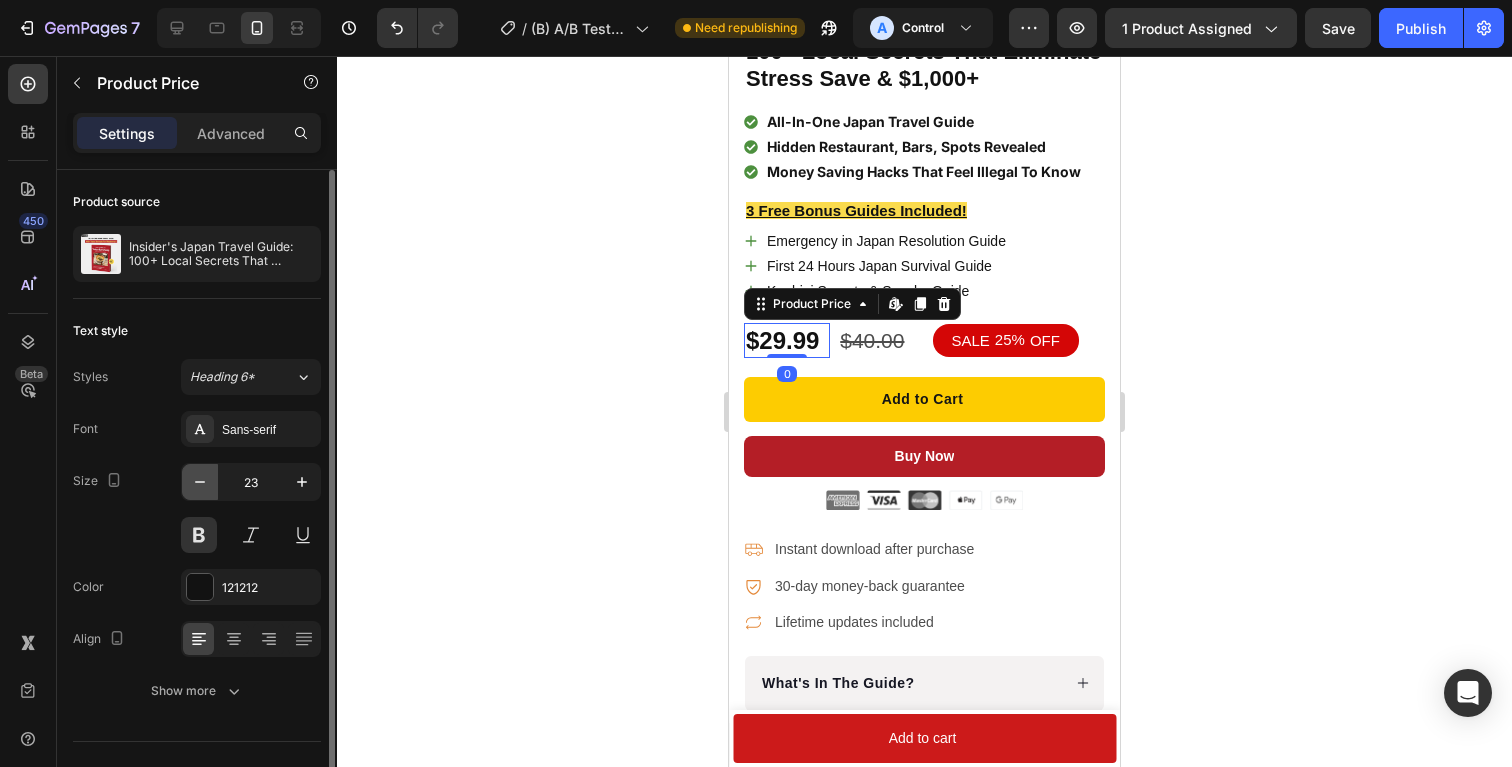click 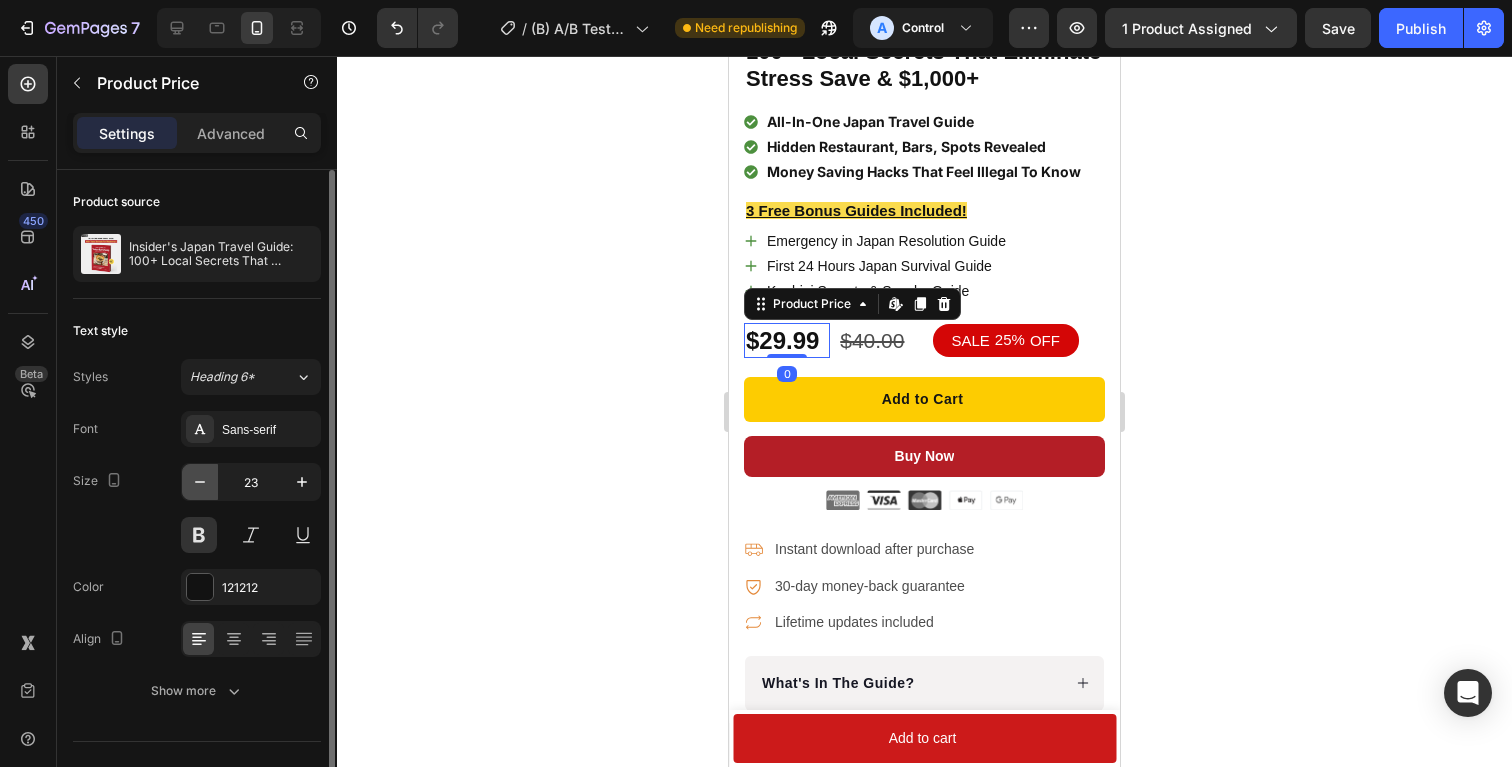 type on "22" 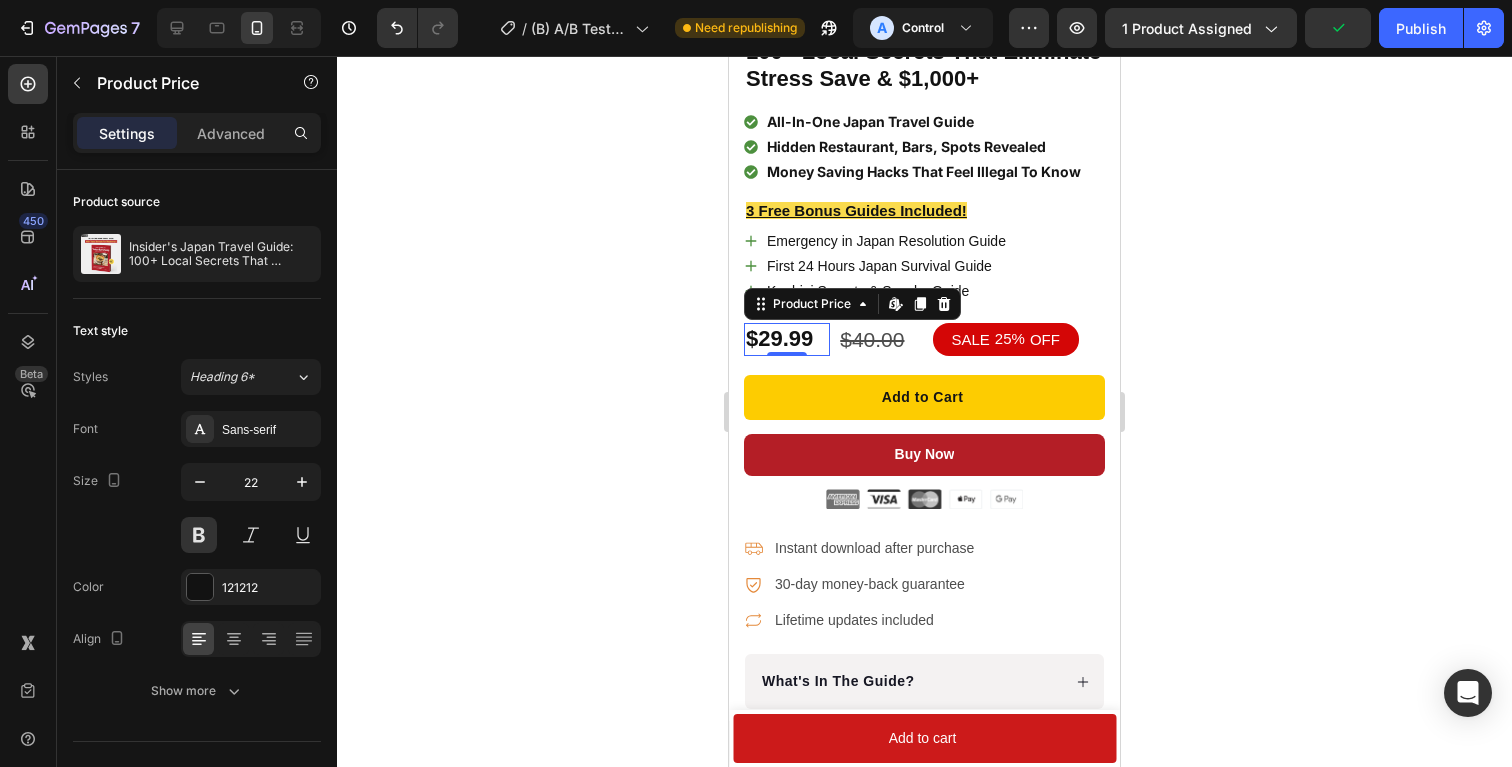 click on "$29.99" at bounding box center (787, 339) 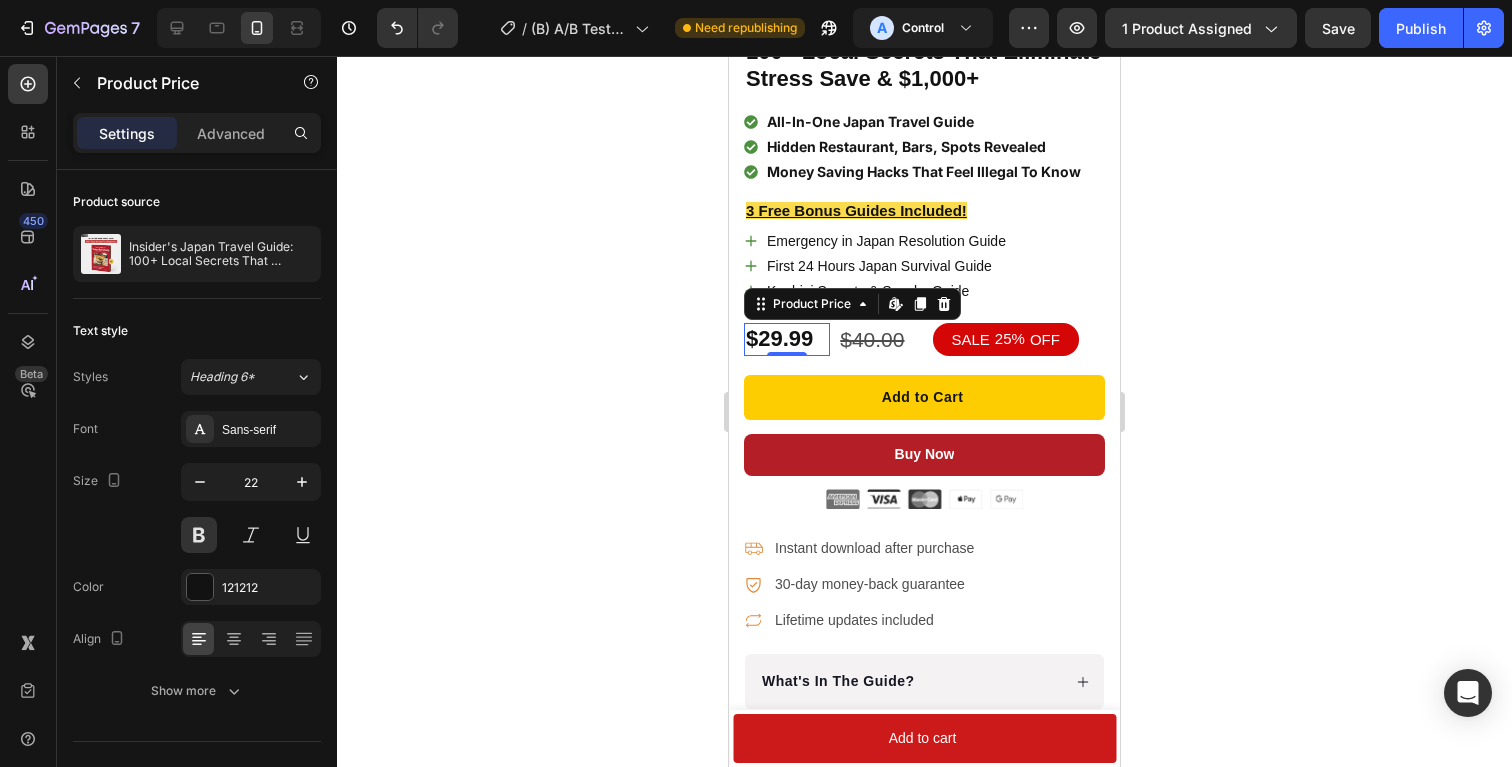 click on "$29.99" at bounding box center (787, 339) 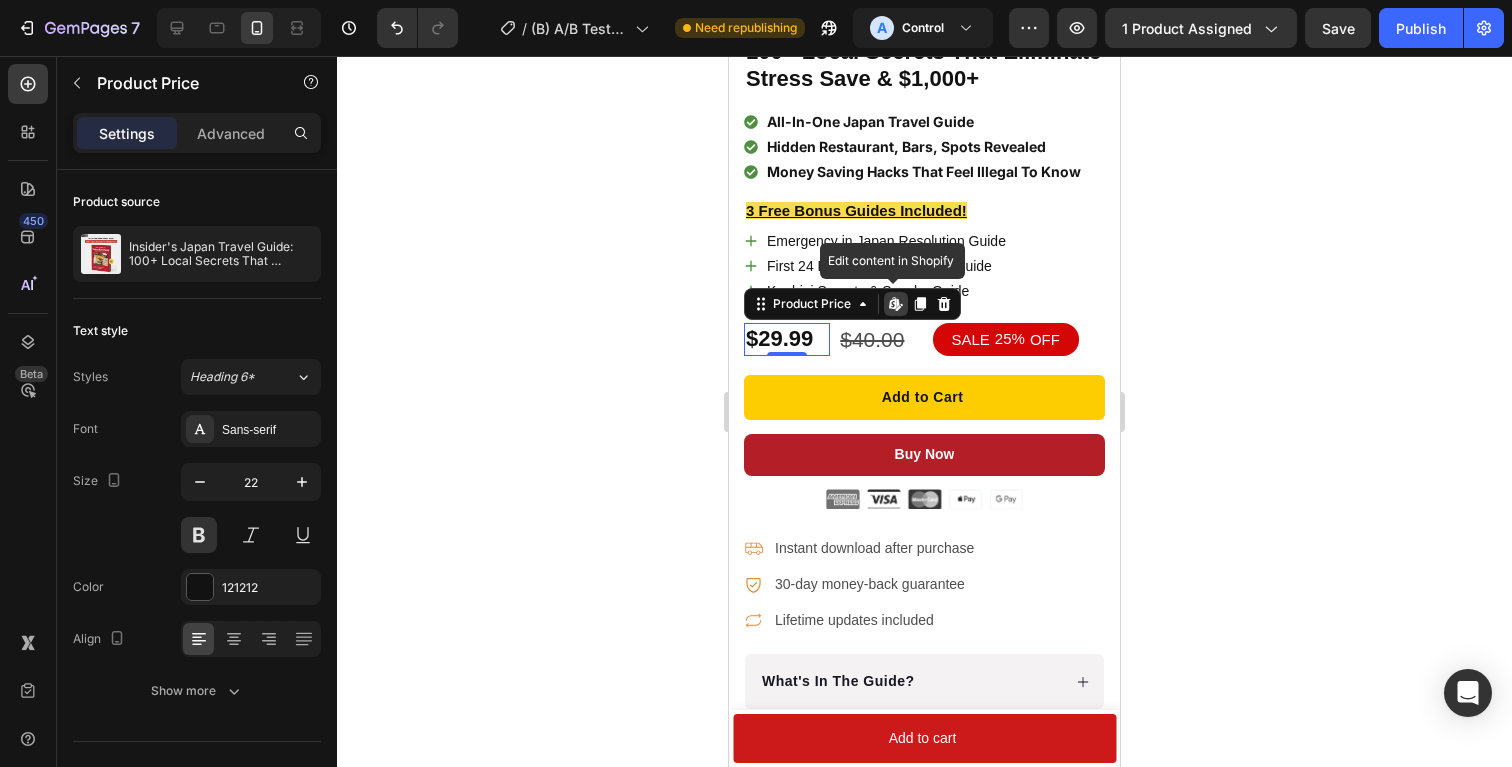 click on "$29.99" at bounding box center [787, 339] 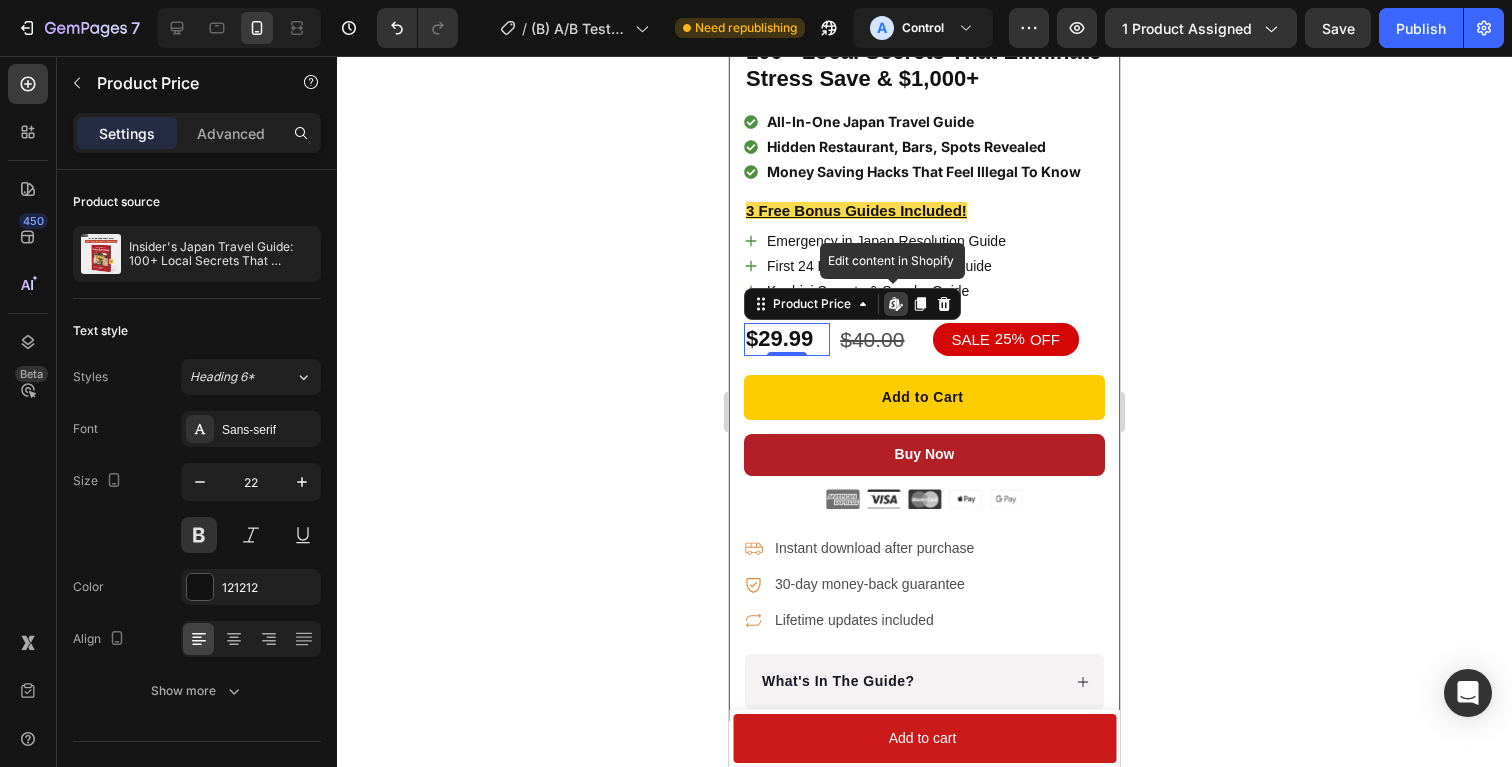 click 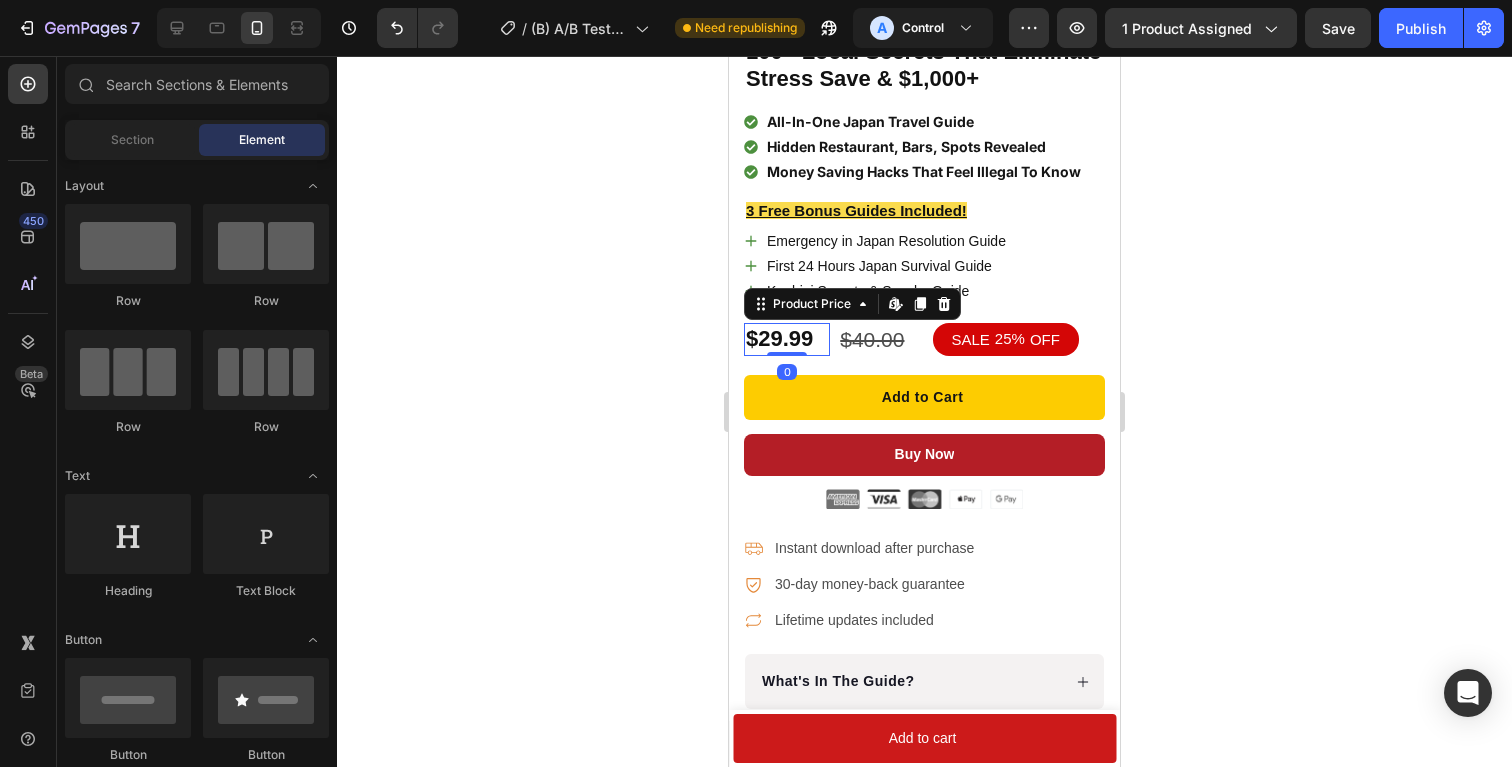 click on "$29.99" at bounding box center (787, 339) 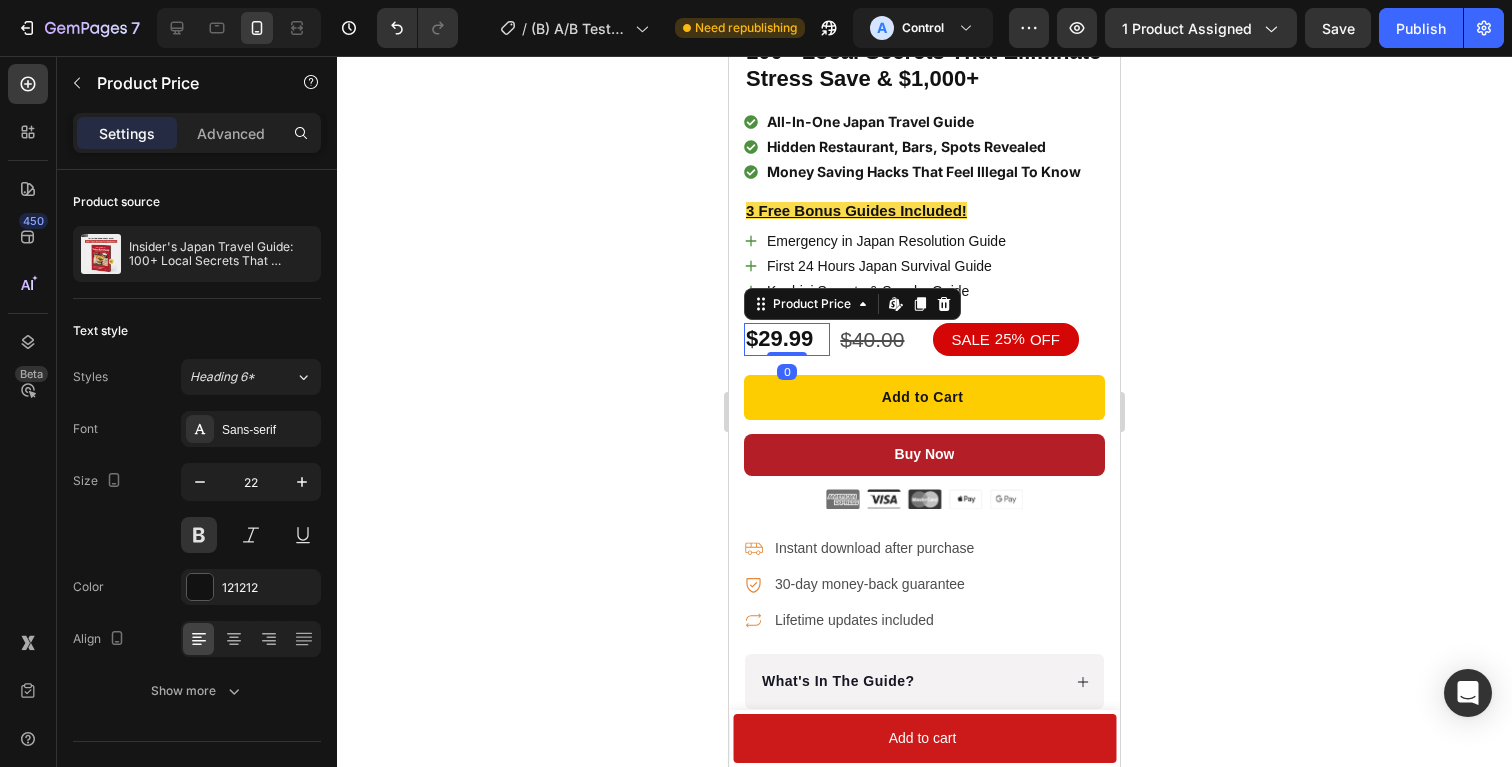click on "$29.99" at bounding box center [787, 339] 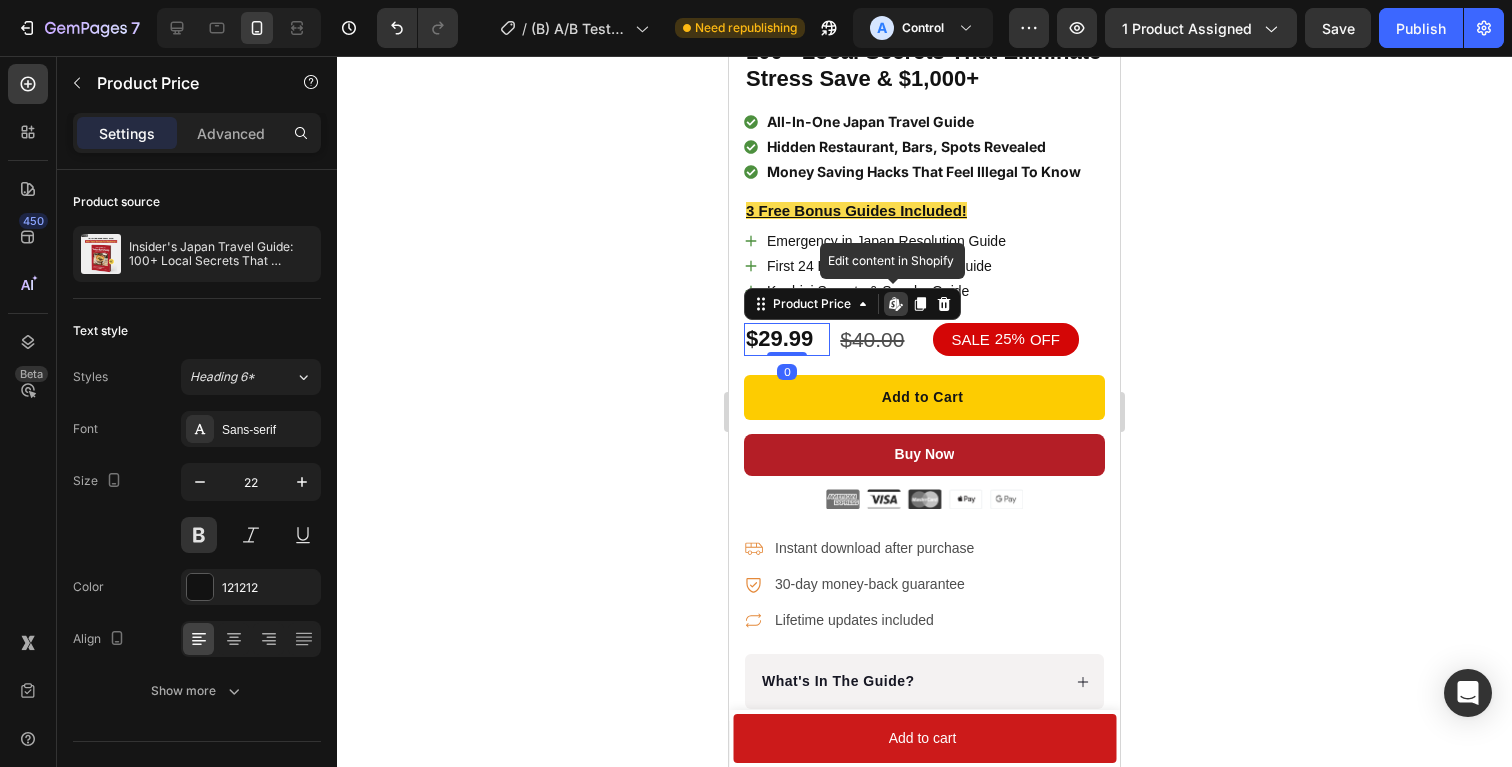 click on "$29.99" at bounding box center (787, 339) 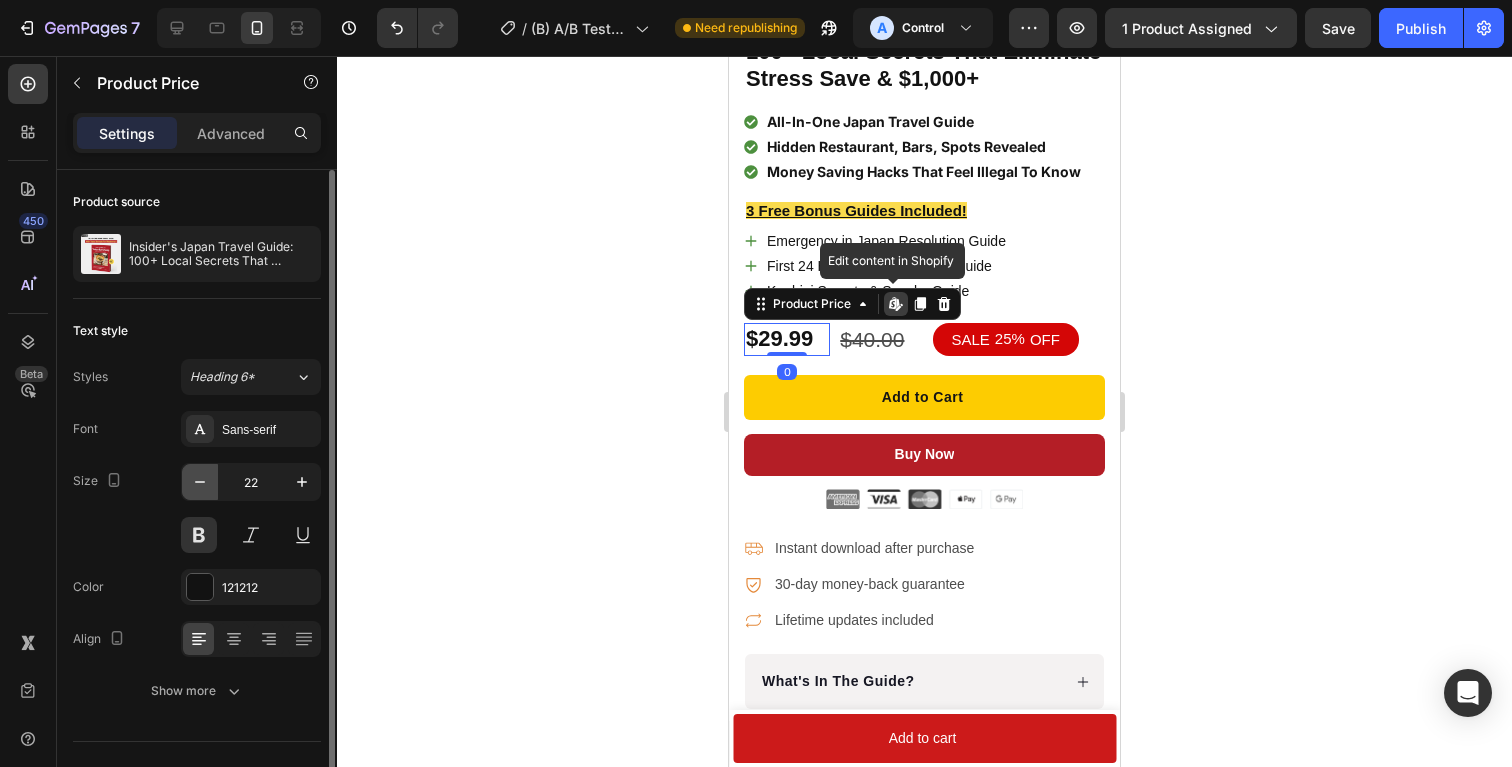 click 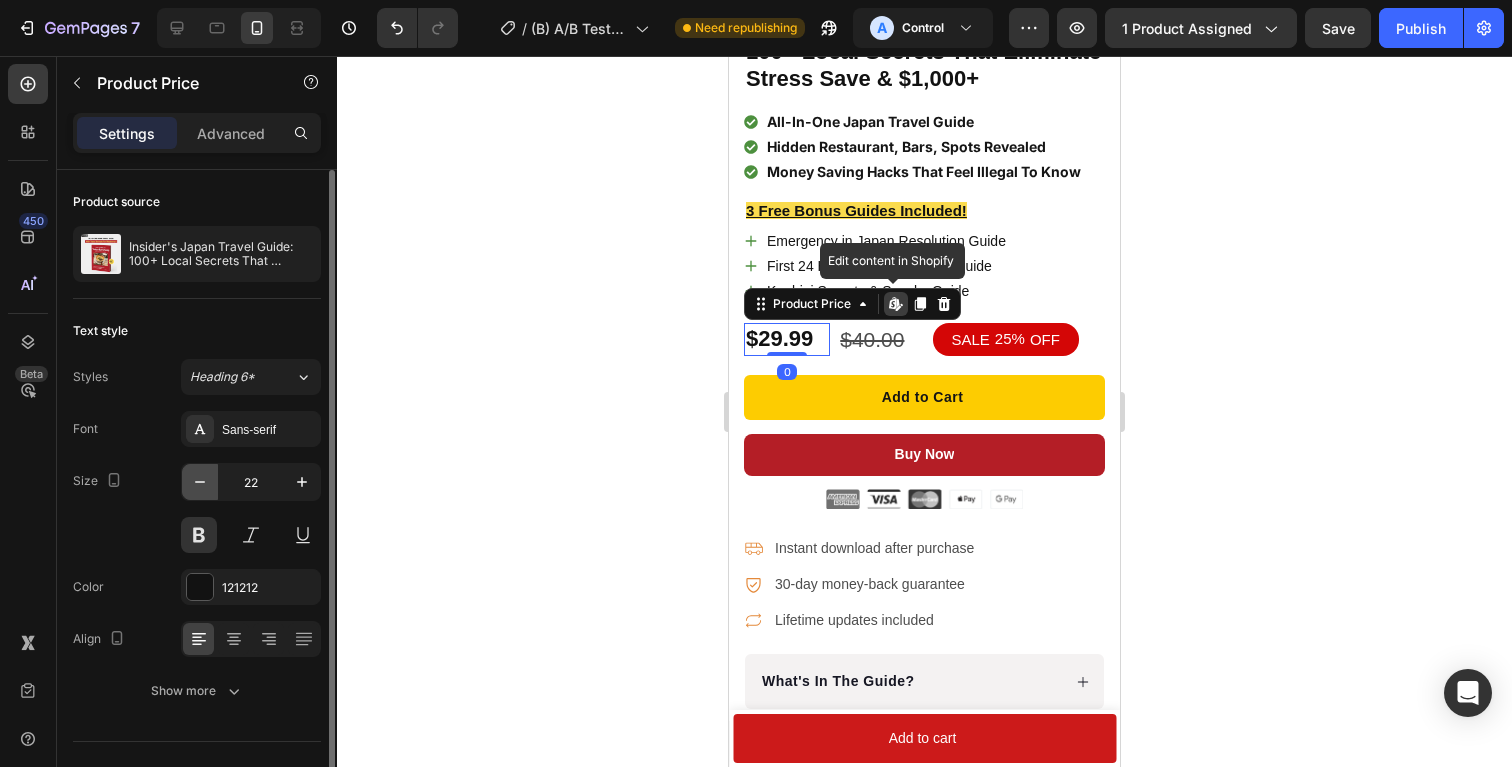 type on "21" 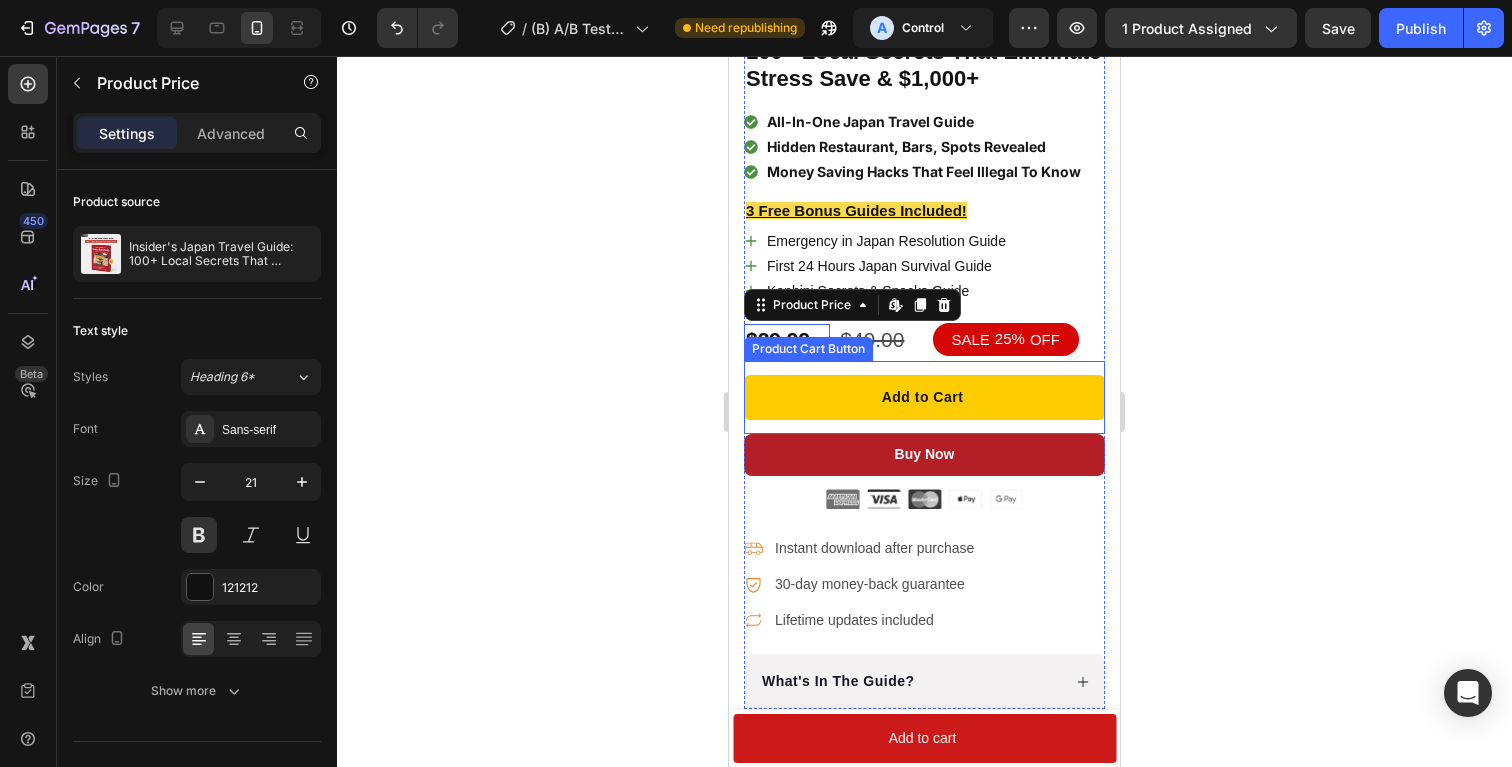 click on "Product Cart Button" at bounding box center (808, 349) 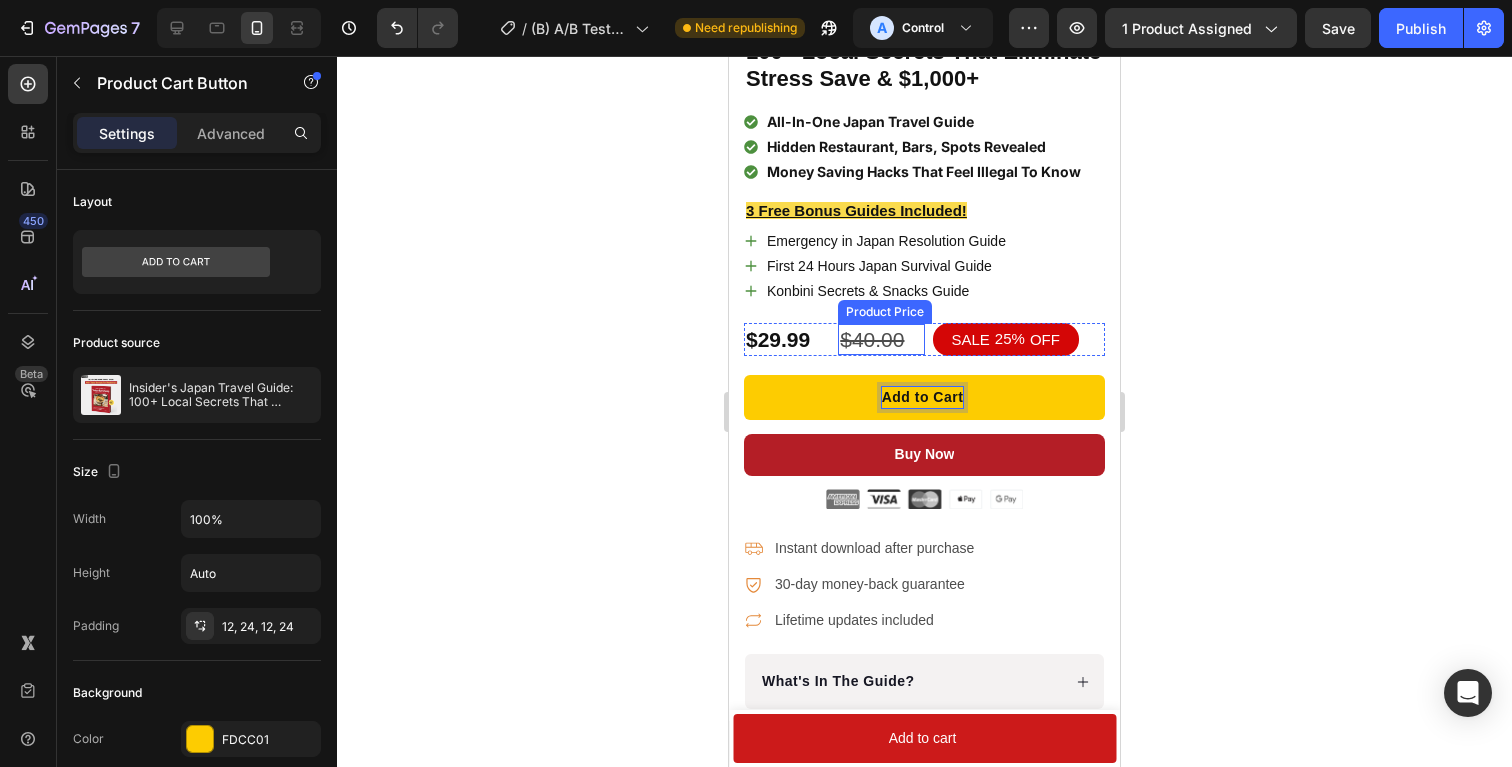 click on "$40.00" at bounding box center [881, 339] 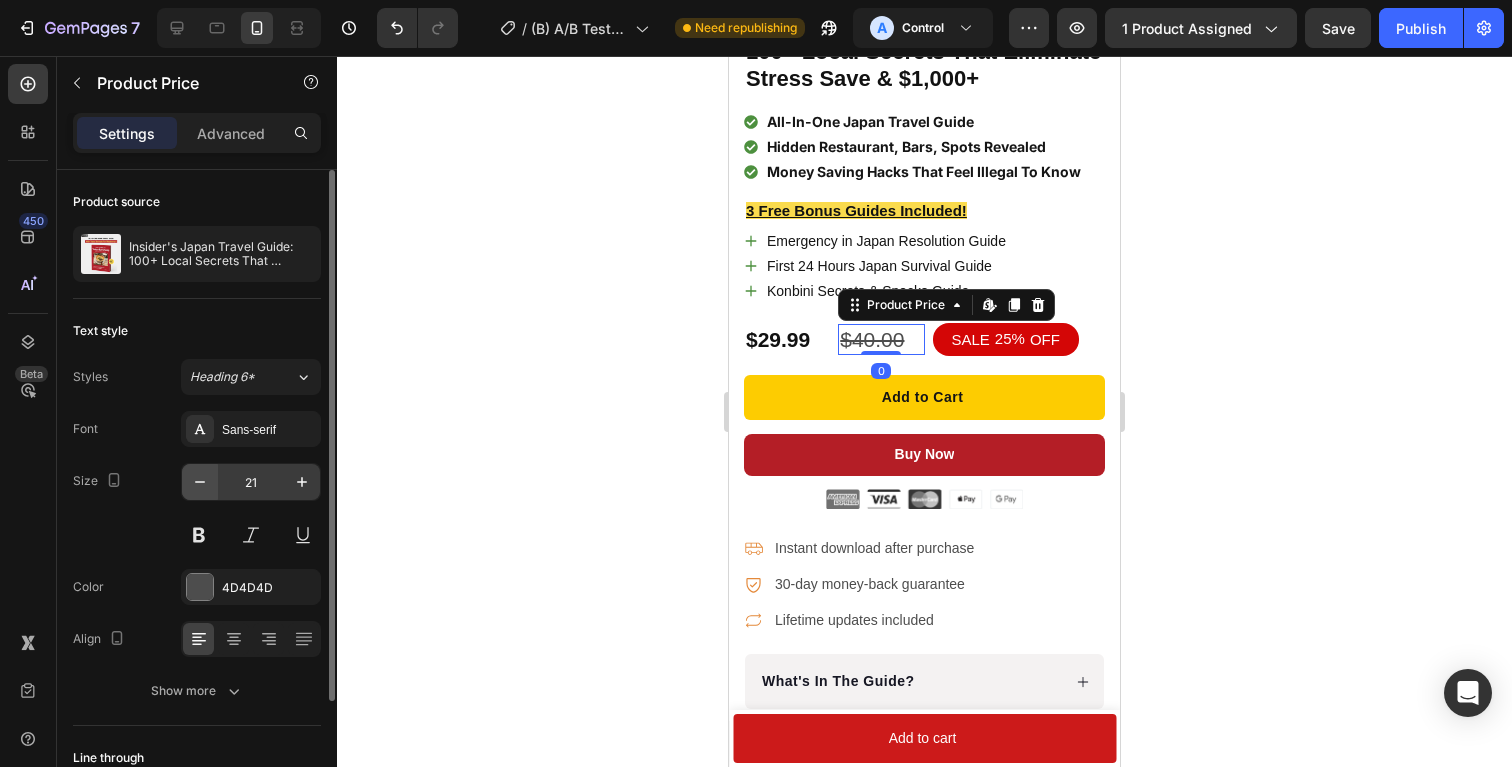 click at bounding box center [200, 482] 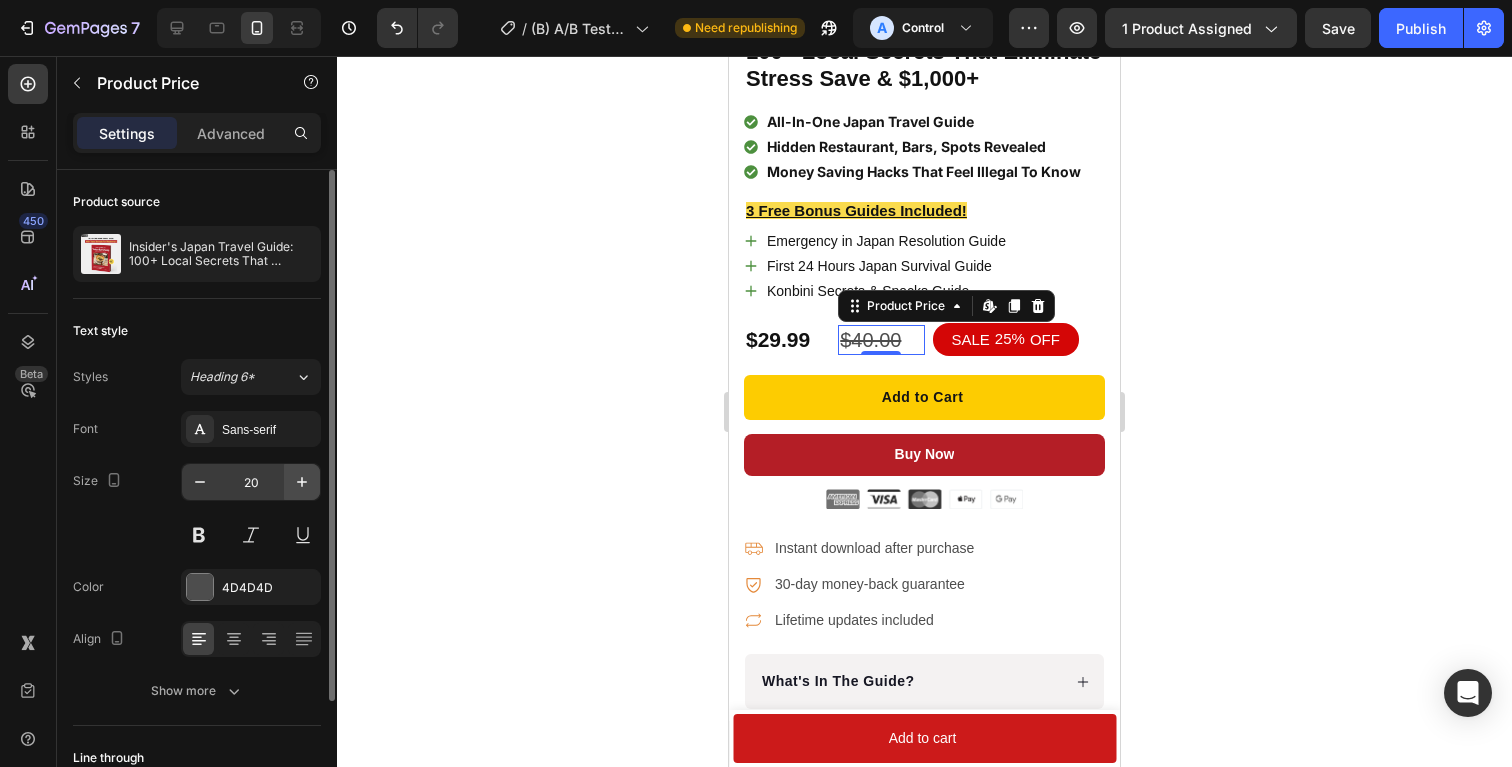 click at bounding box center (302, 482) 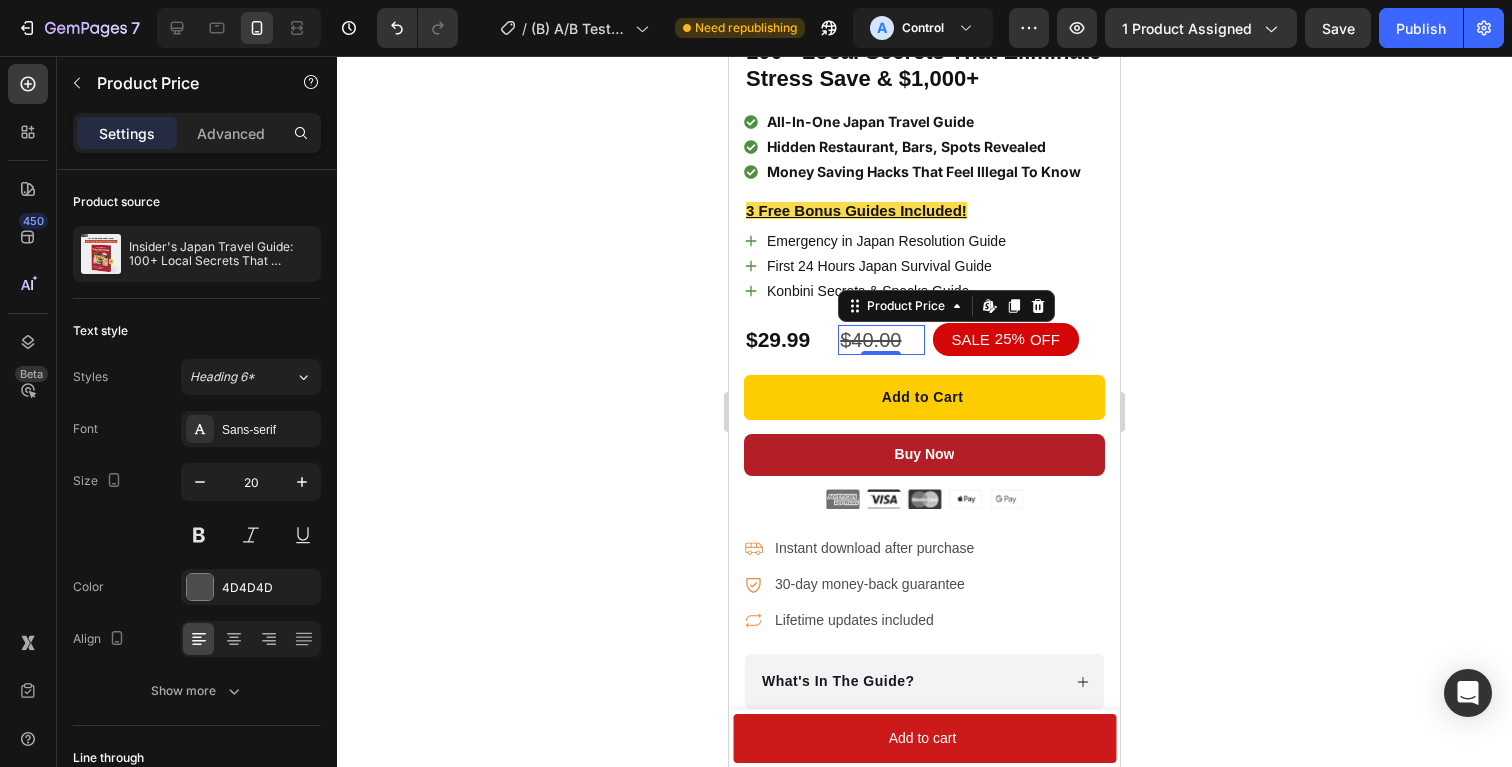 type on "21" 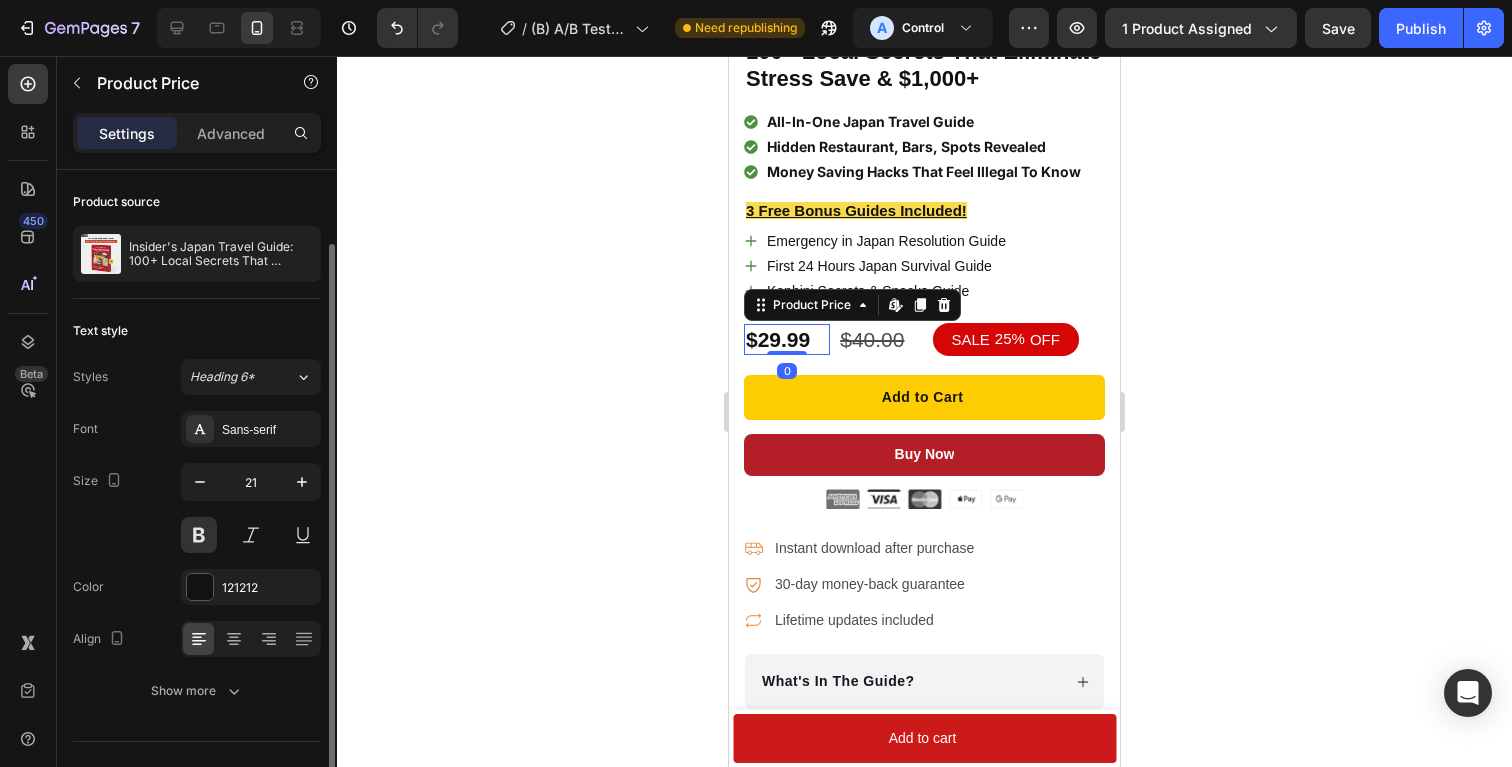 click on "$29.99" at bounding box center [787, 339] 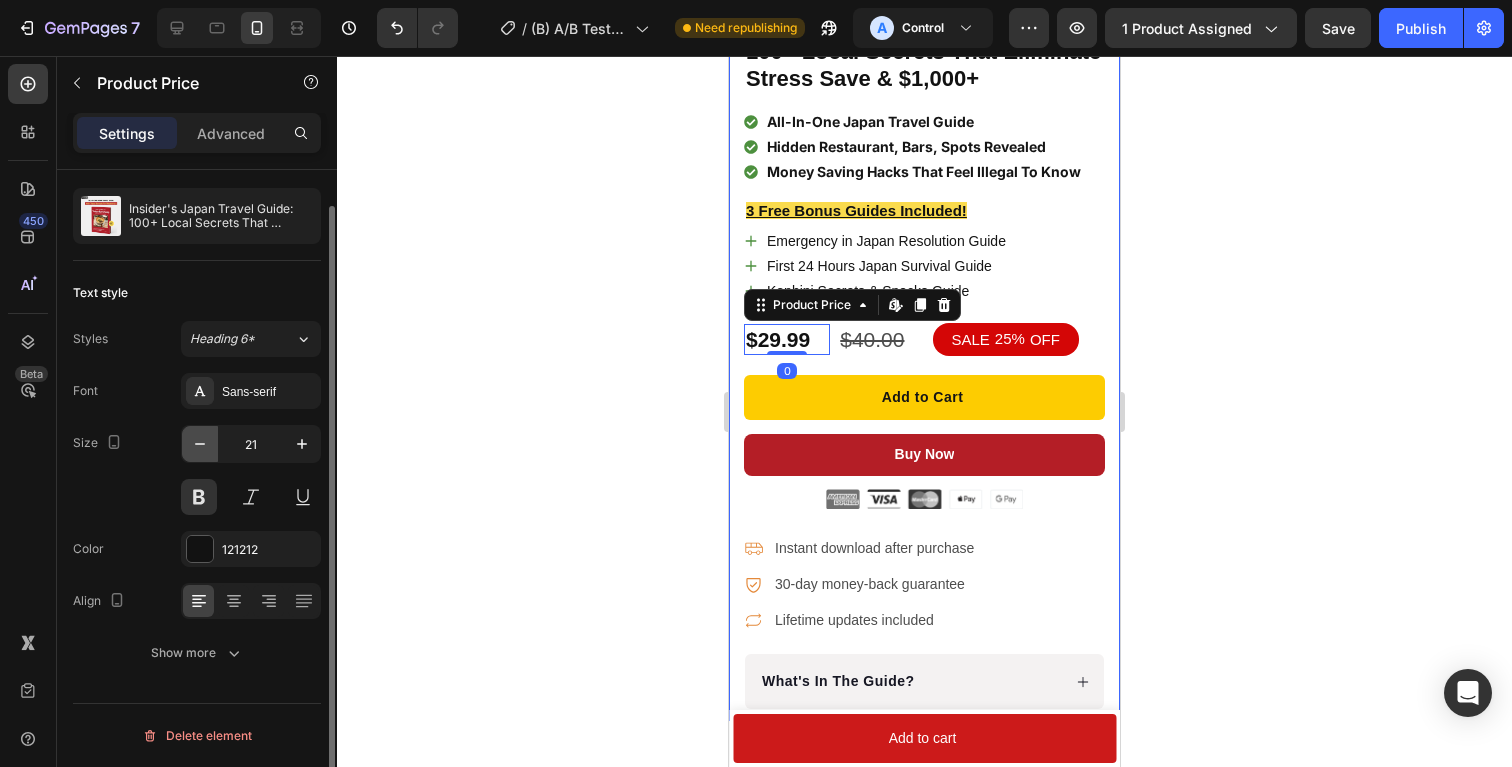 click 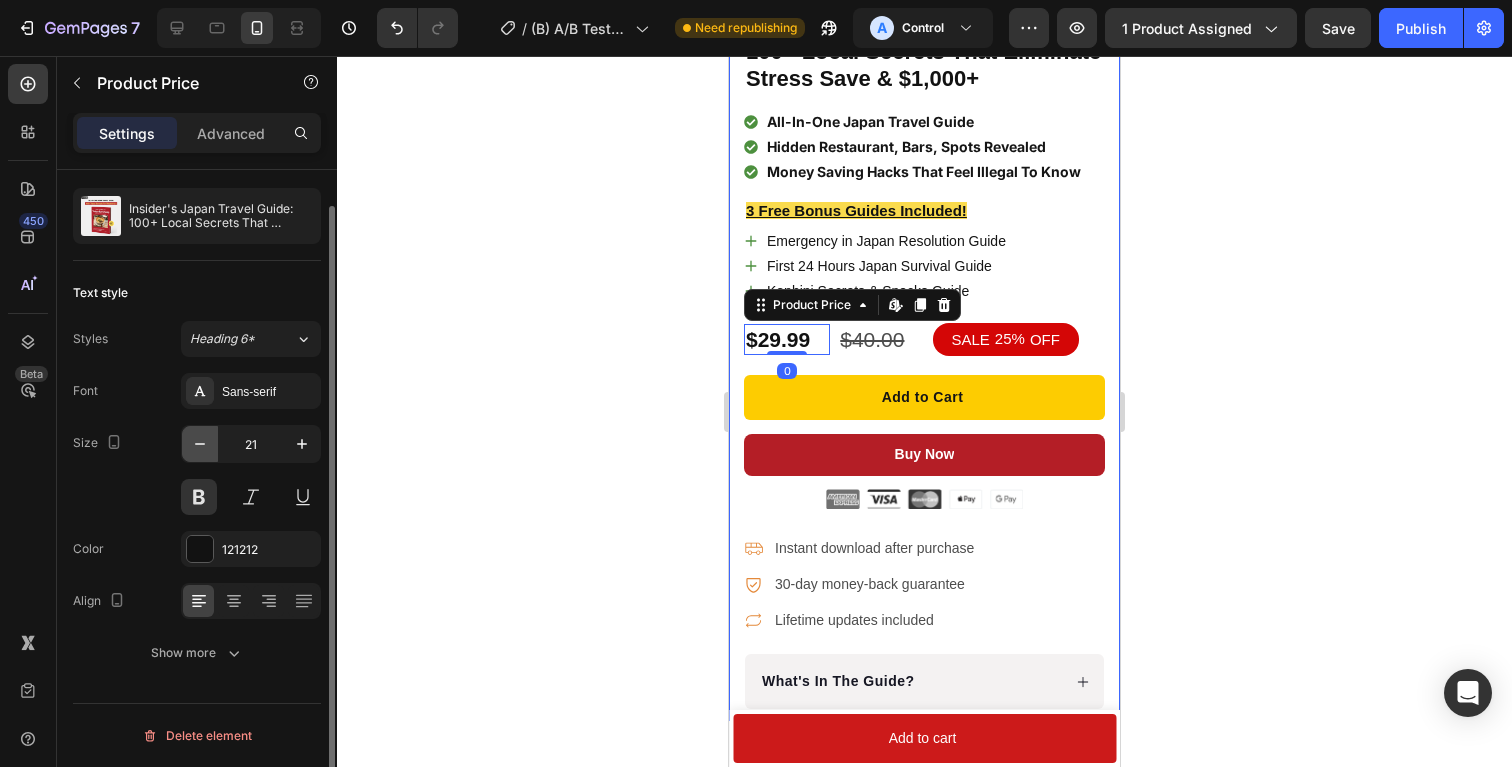 type on "20" 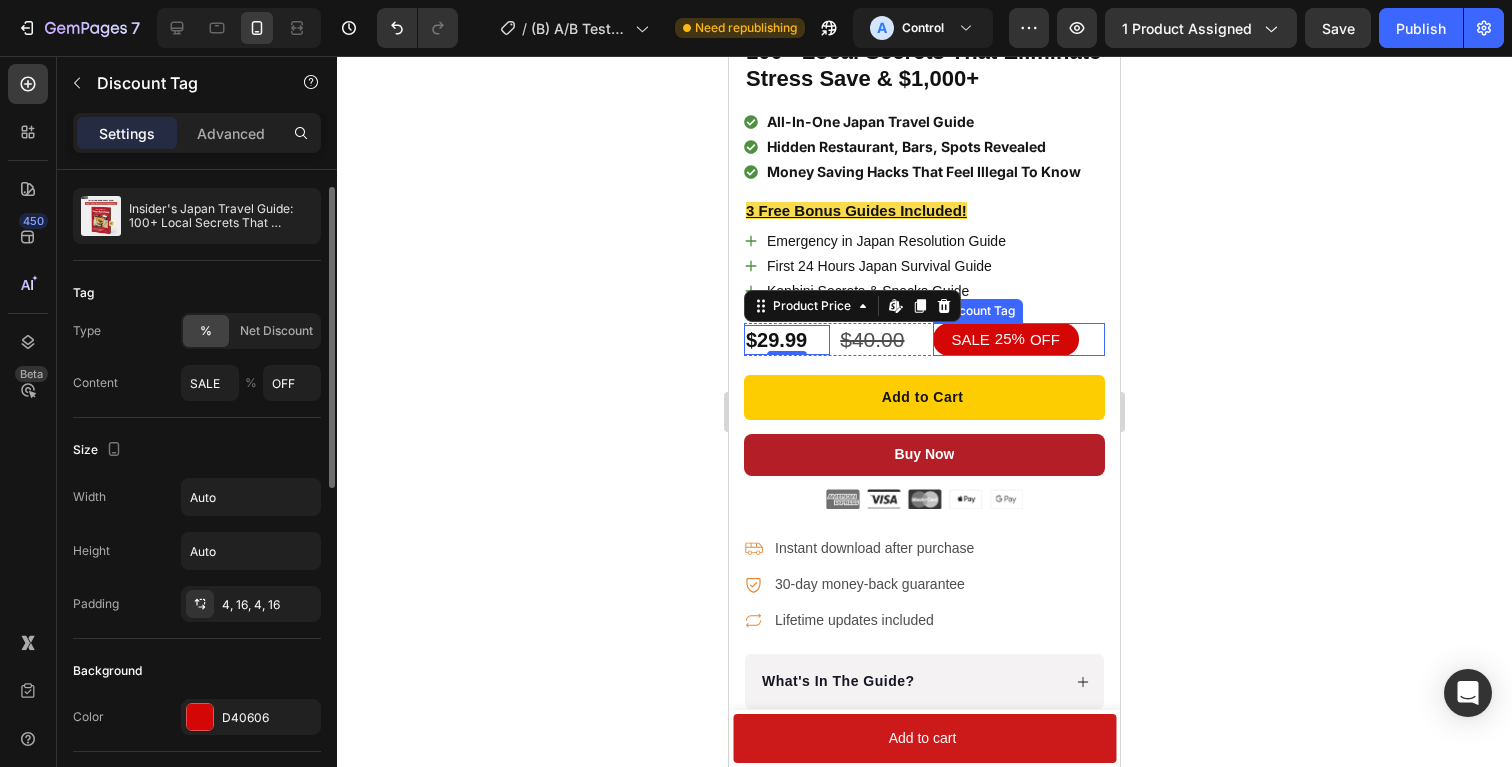 click on "SALE 25% OFF" at bounding box center [1006, 340] 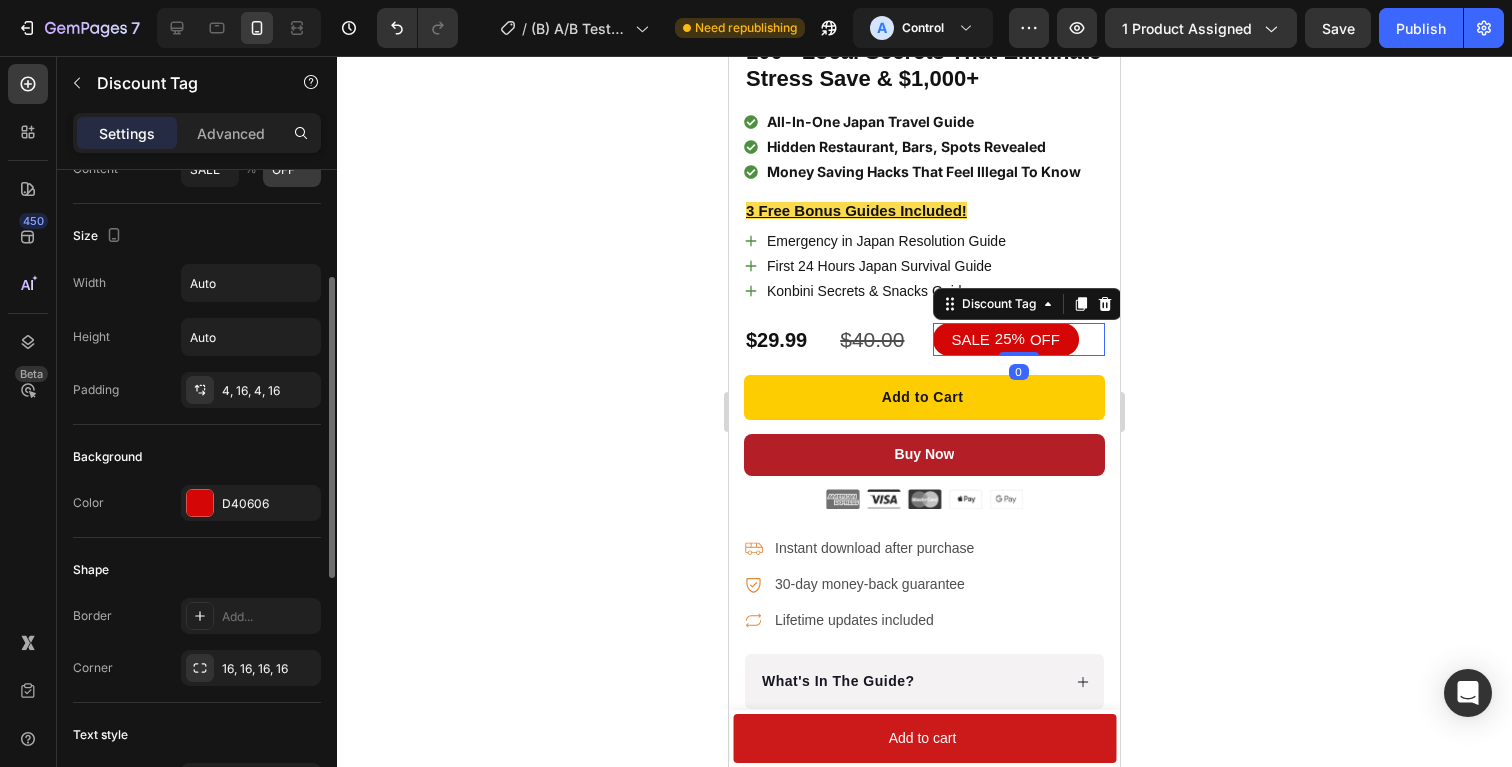 scroll, scrollTop: 310, scrollLeft: 0, axis: vertical 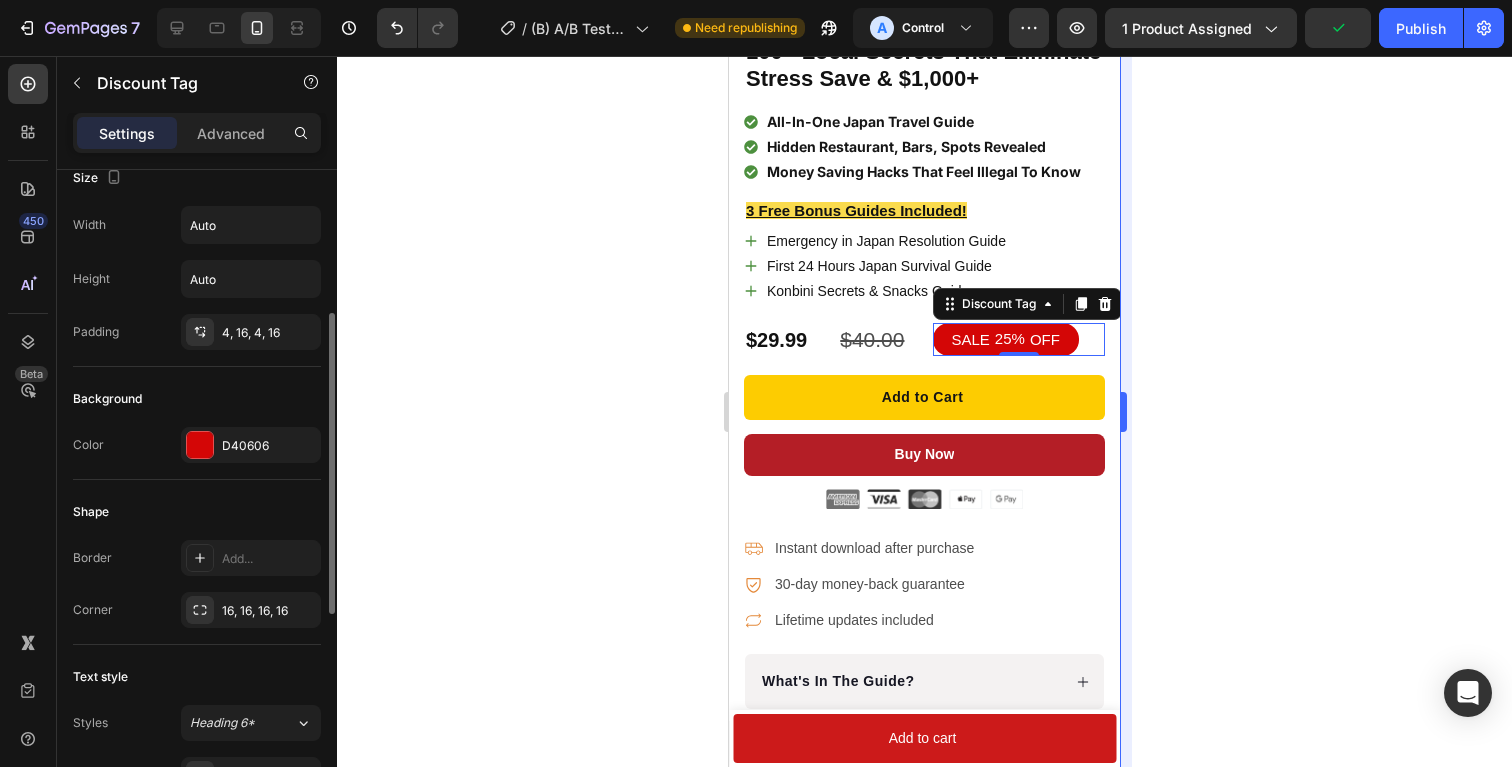 click 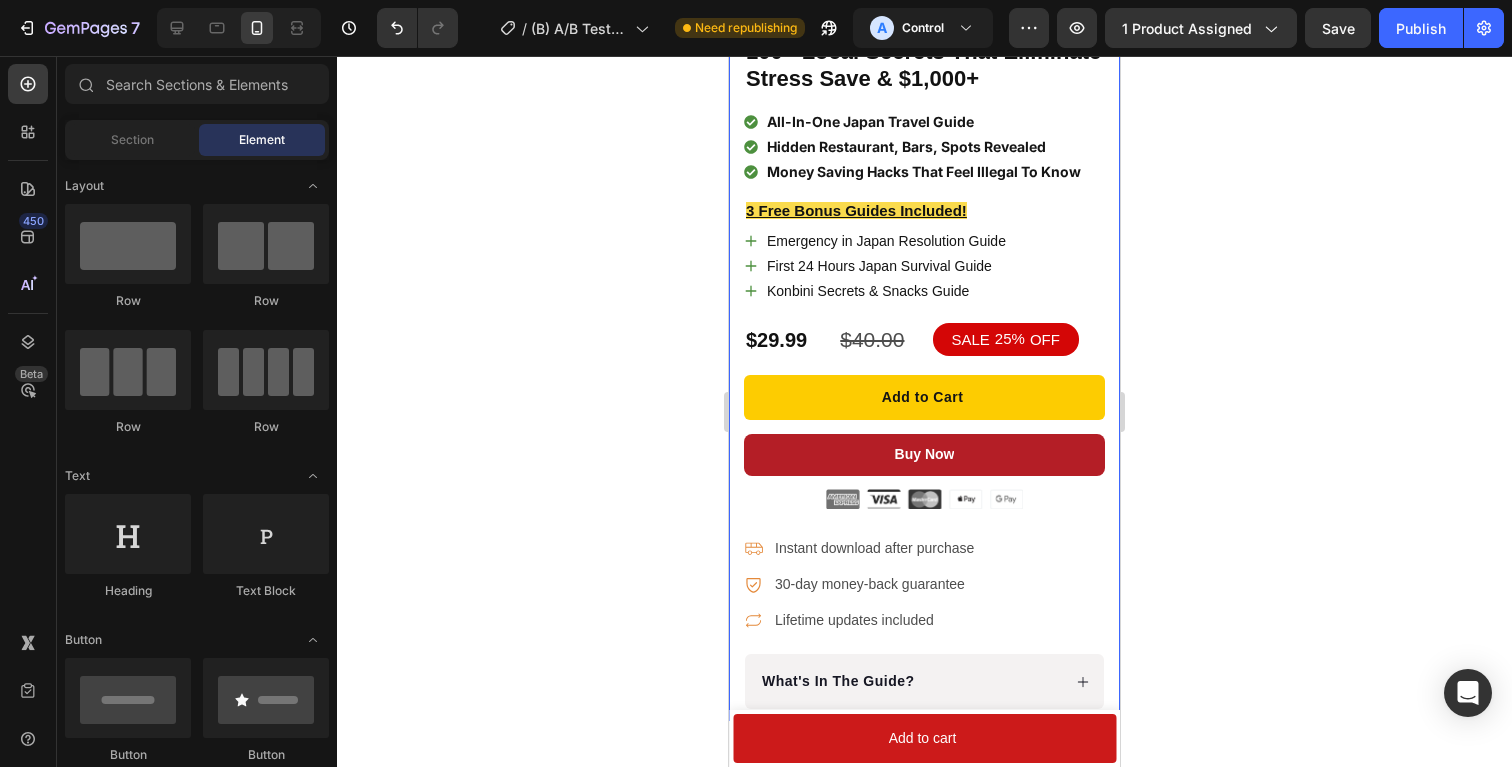 click 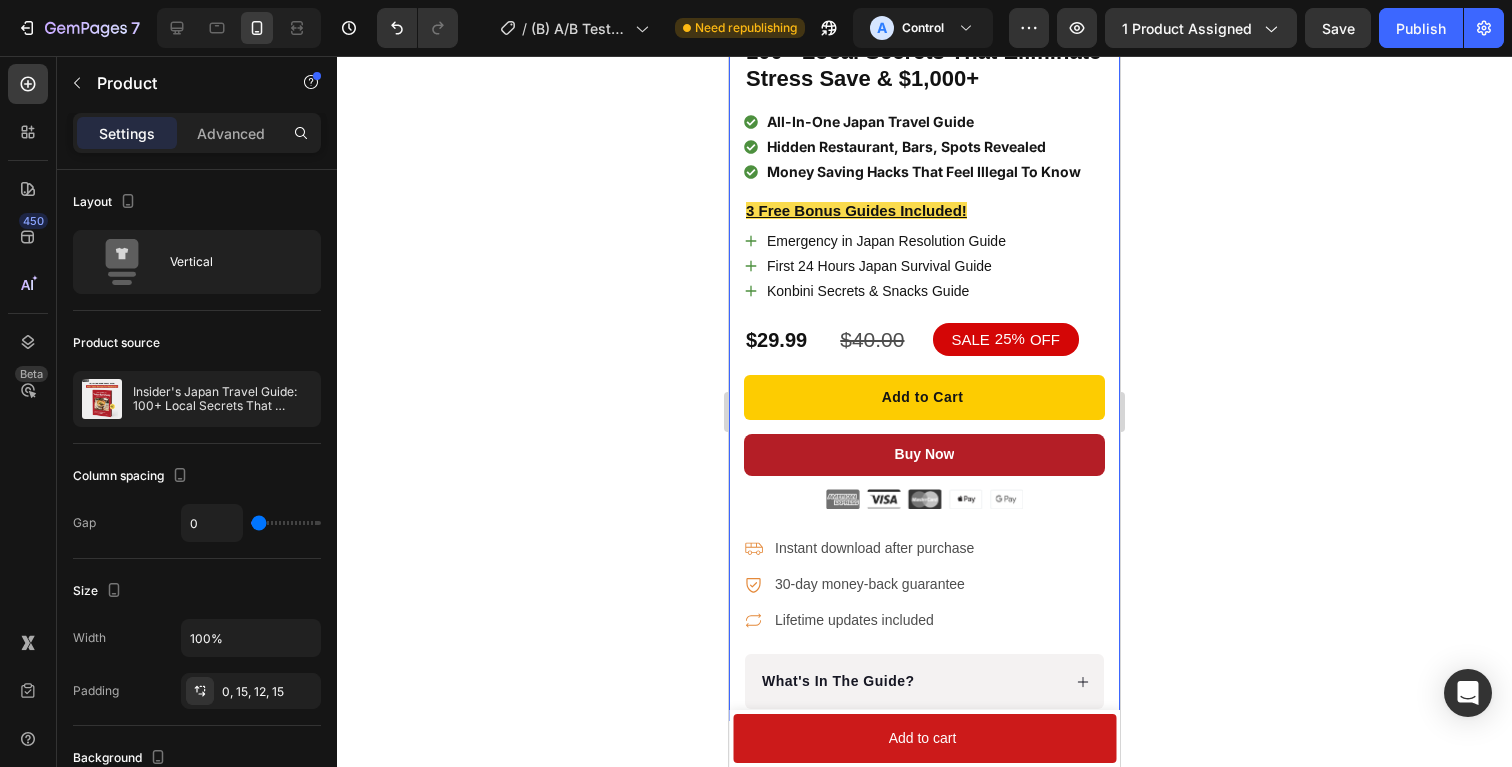 click on "Product Images Row Judge.me - Preview Badge (Stars) Judge.me Insider's Japan Travel Guide: 100+ Local Secrets That Eliminate Stress Save & $1,000+ Product Title  All-In-One Japan Travel Guide  Hidden Restaurant, Bars, Spots Revealed  Money Saving Hacks That Feel Illegal To Know Item list ⁠⁠⁠⁠⁠⁠⁠ 3 Free Bonus Guides Included! Heading
Emergency in Japan Resolution Guide
First 24 Hours Japan Survival Guide
Konbini Secrets & Snacks Guide Item list All-In-One Japan Travel Guide Hidden Restaurant, Bars, Spots Reaveled Money Saving Hacks That Feel Illegal To Know  Effortless Japan Trip Planner Item list 3 Free Bonus Guides Included!  -  Limited Time Offer Heading Emergency in Japan Resolution Guide First 24 Hour Japan Survival Guide Konbini Secrets & Snack Guide Item list $29.99 Product Price Product Price $40.00 Product Price Product Price SALE 25% OFF Discount Tag Row Add to Cart Product Cart Button Buy Now Dynamic Checkout Image Row" at bounding box center (924, 122) 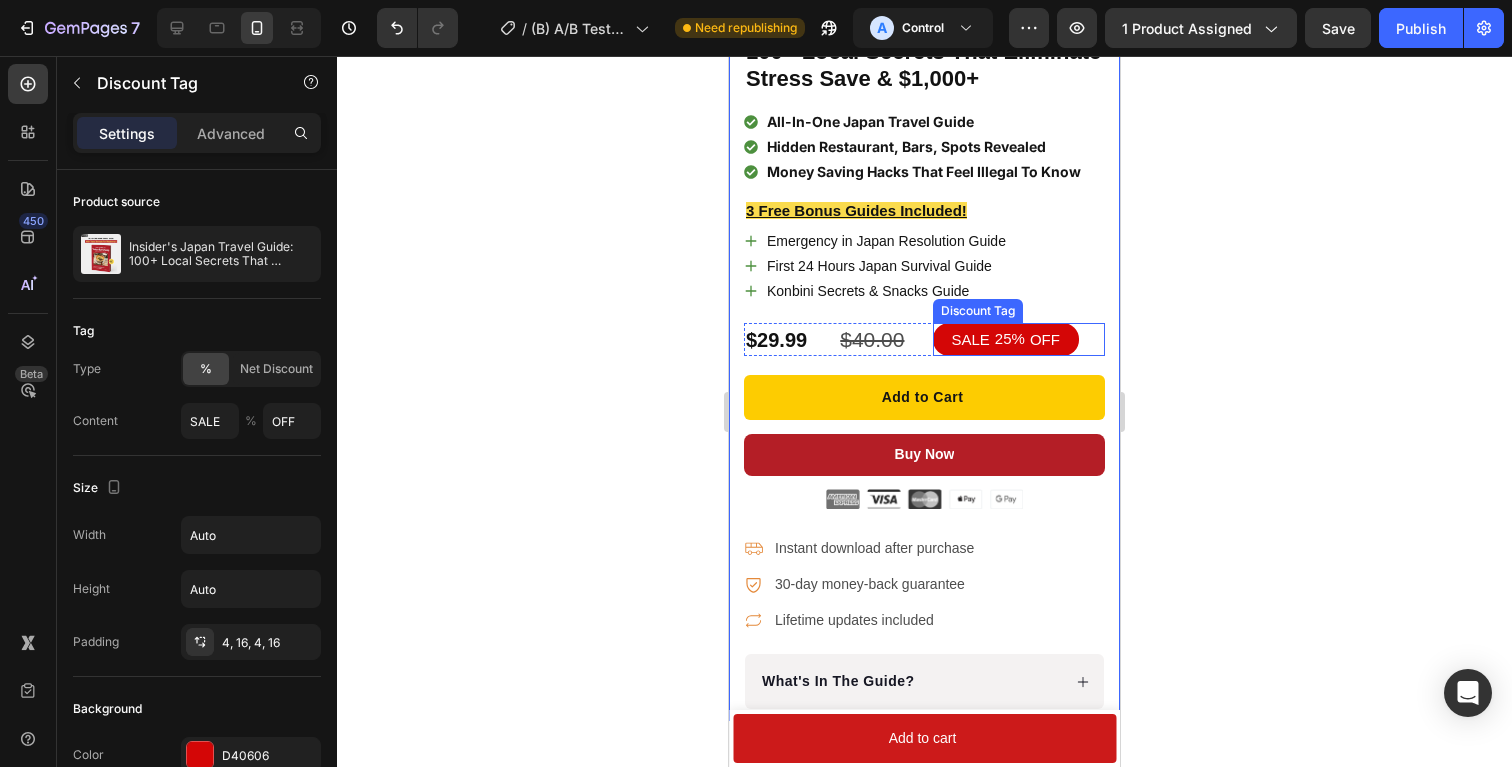 click on "SALE 25% OFF" at bounding box center [1006, 340] 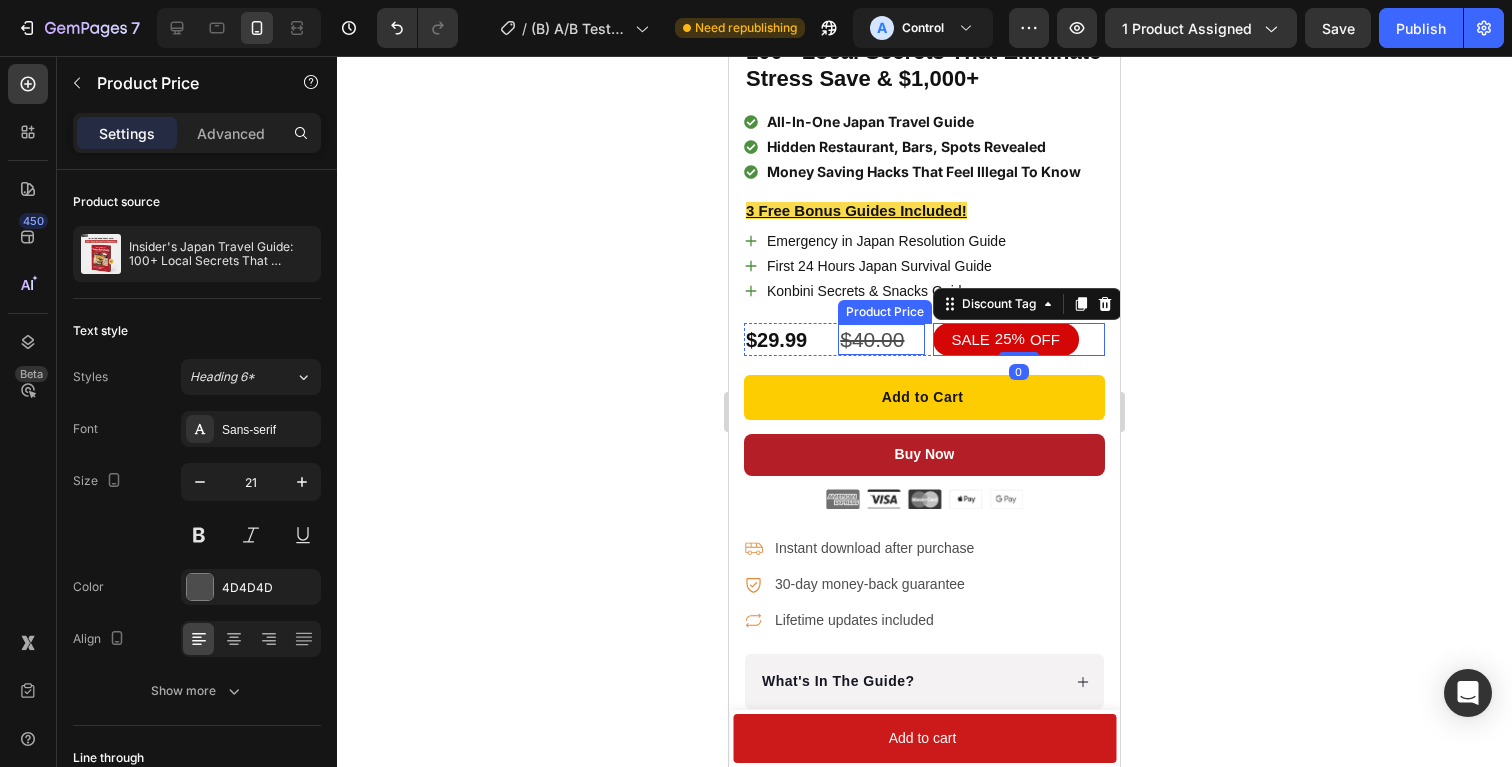 click on "$40.00" at bounding box center (881, 339) 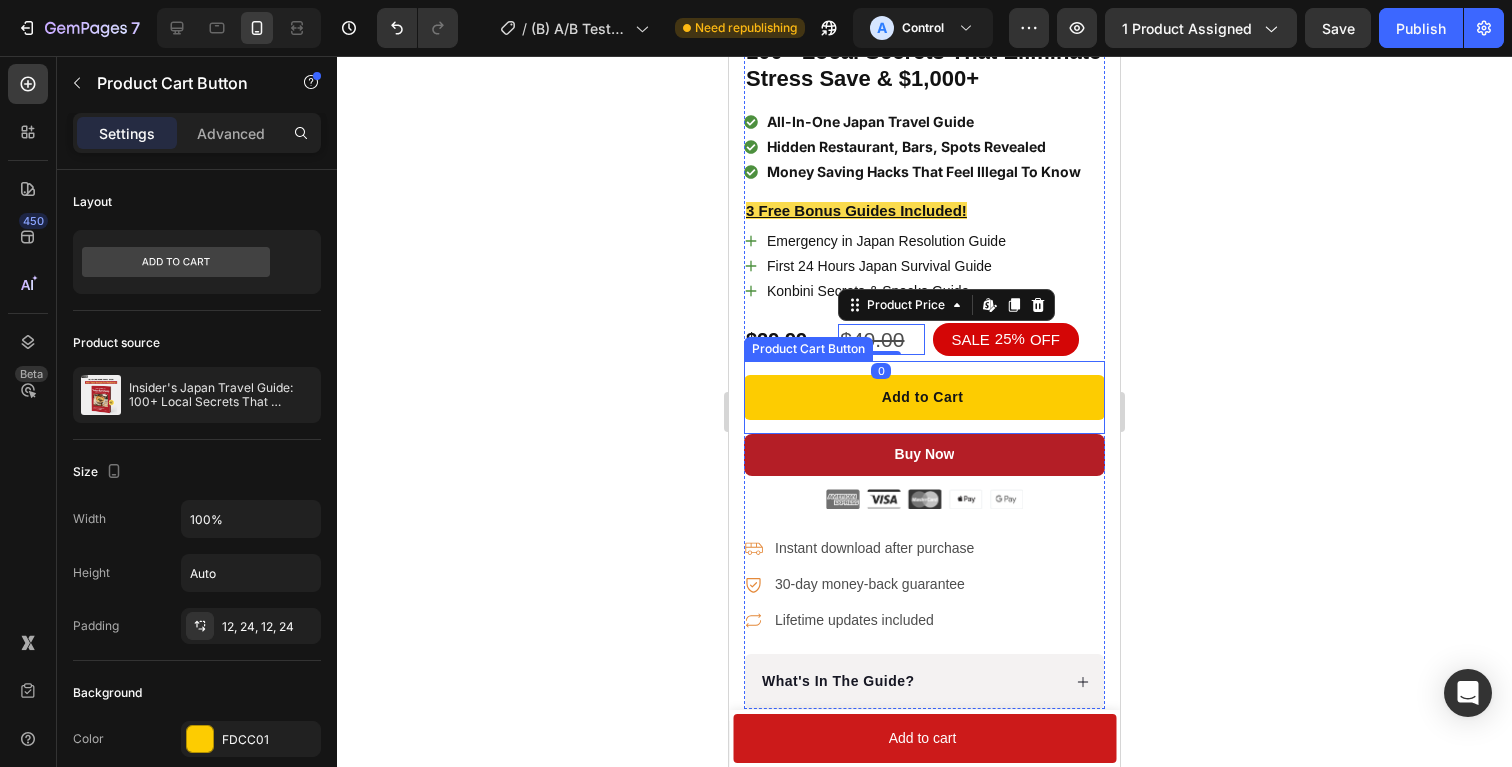 click on "Add to Cart Product Cart Button" at bounding box center [924, 397] 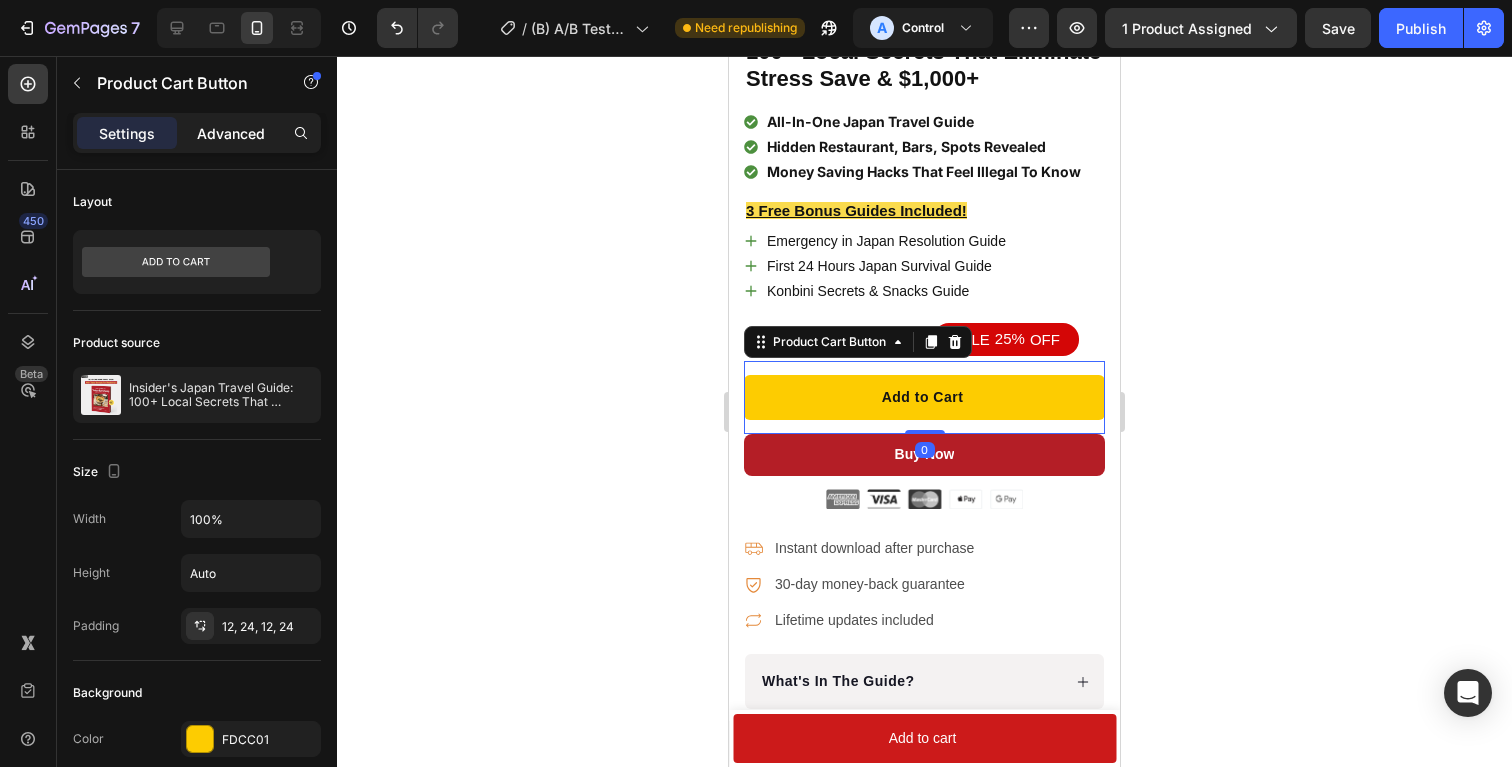 click on "Advanced" at bounding box center (231, 133) 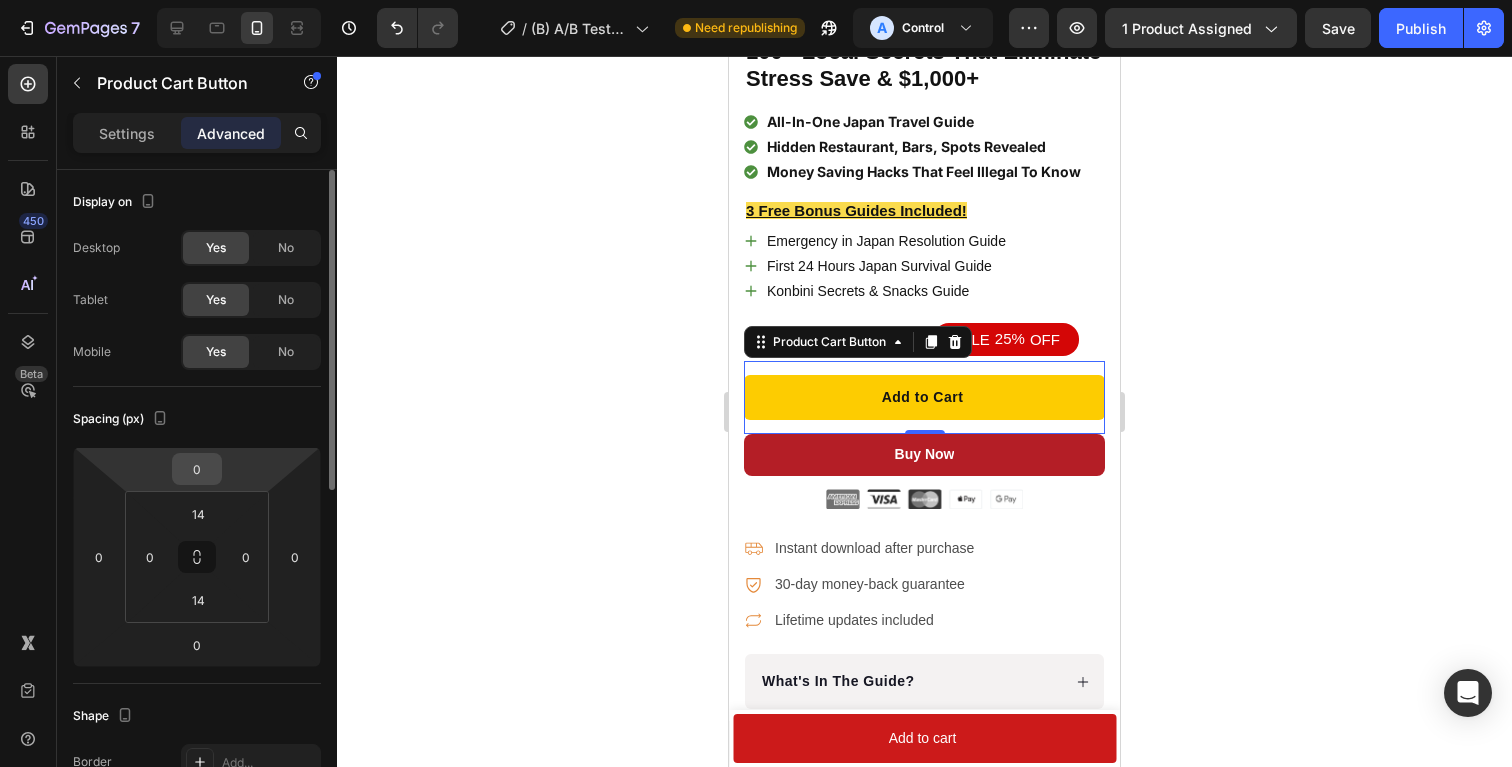click on "0" at bounding box center (197, 469) 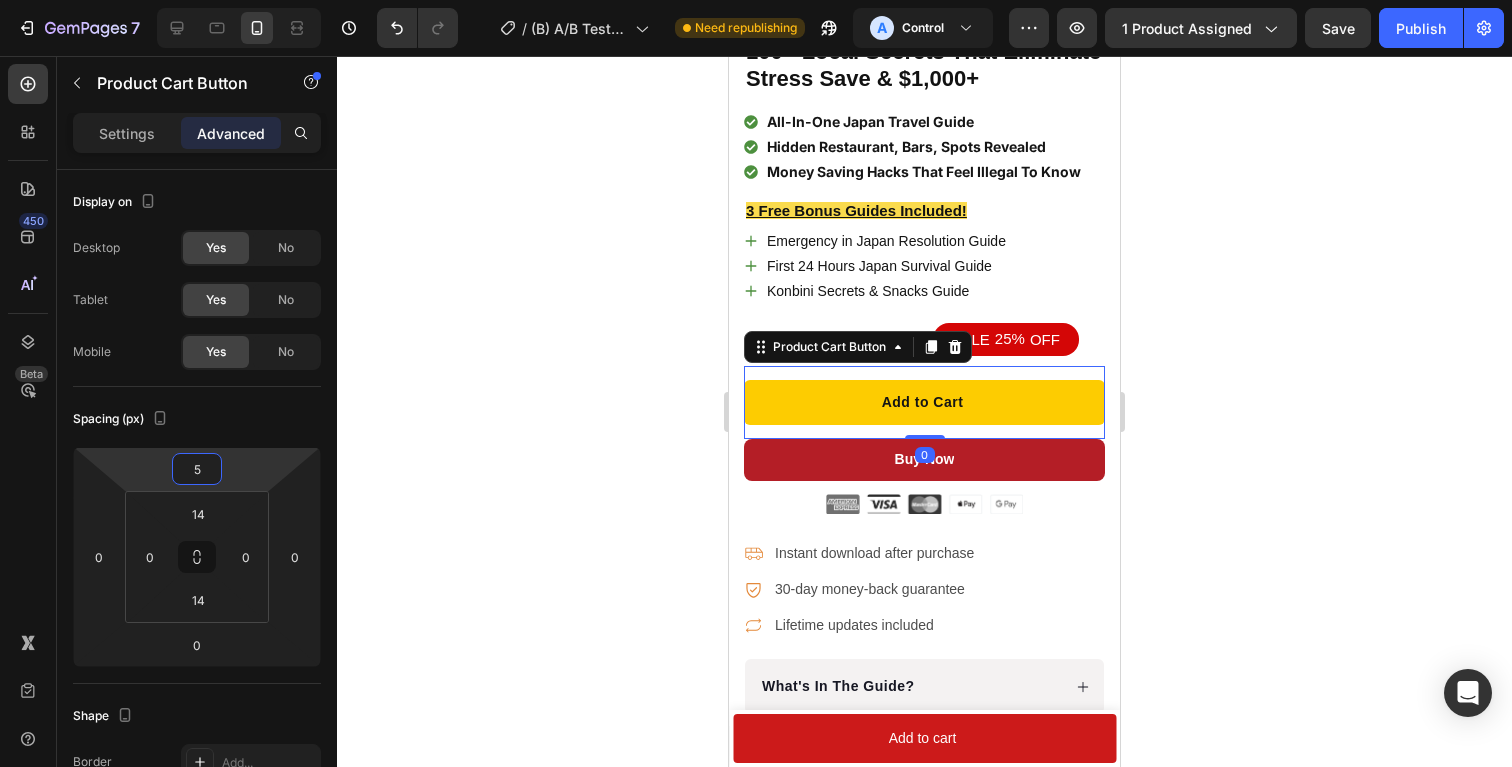 type on "5" 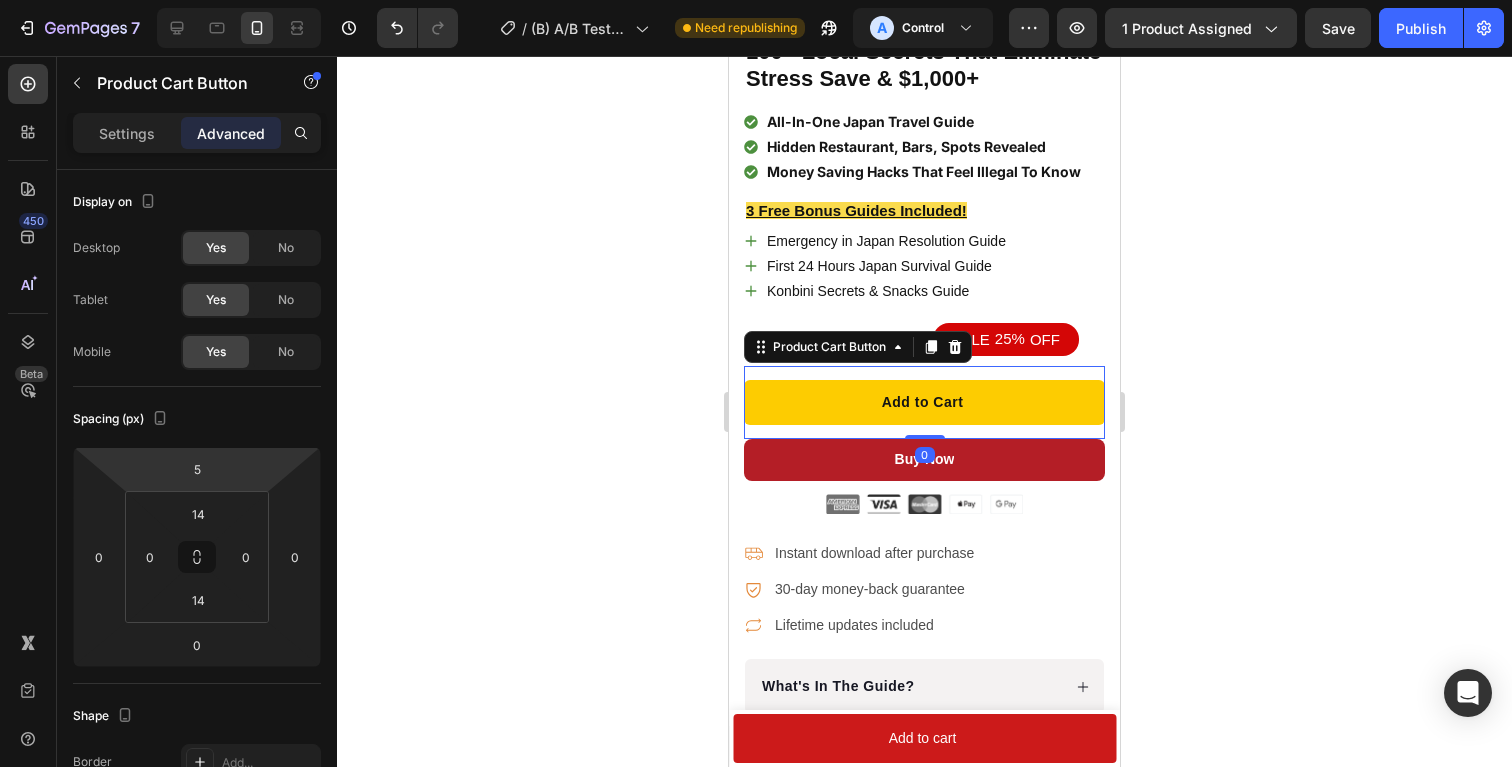 click 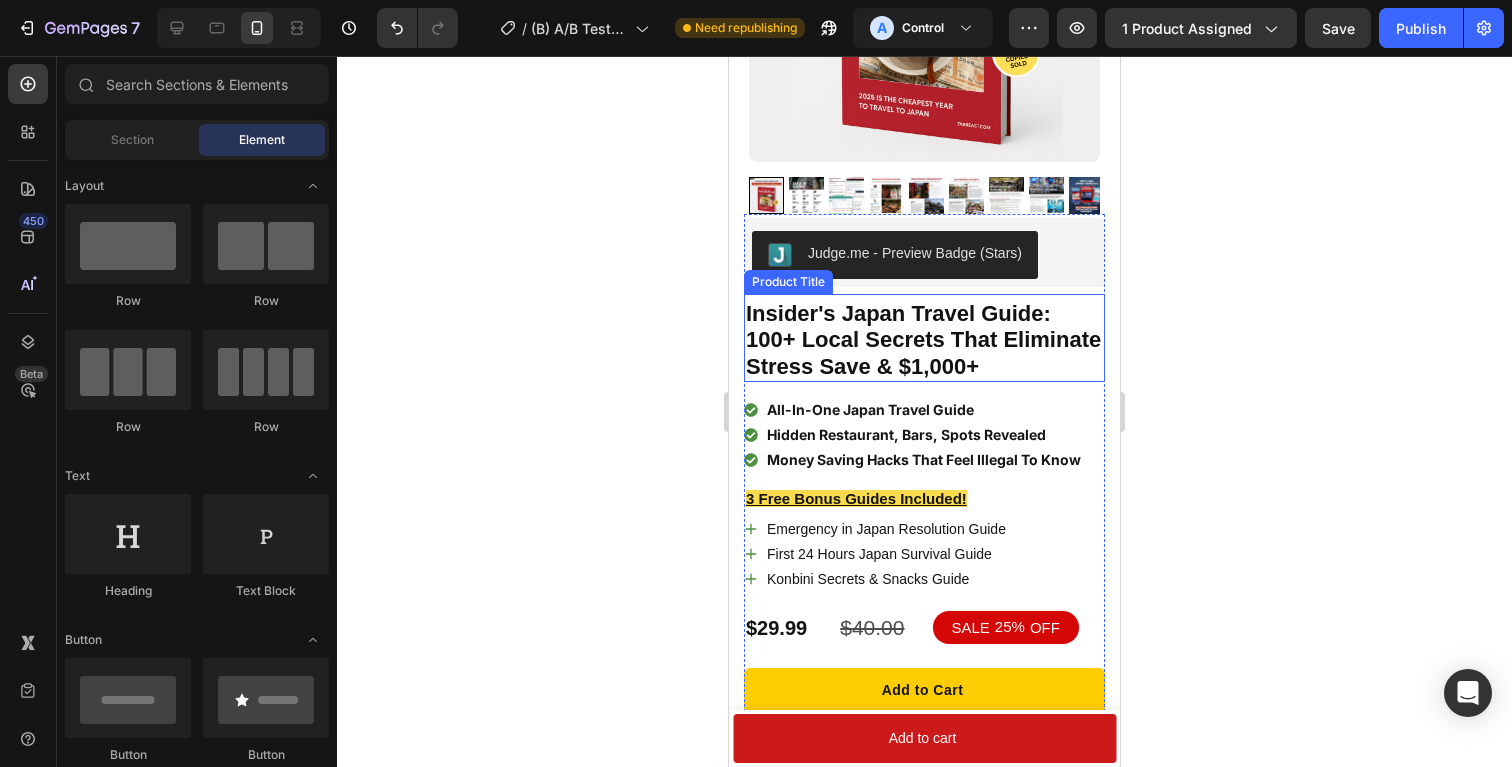 scroll, scrollTop: 328, scrollLeft: 0, axis: vertical 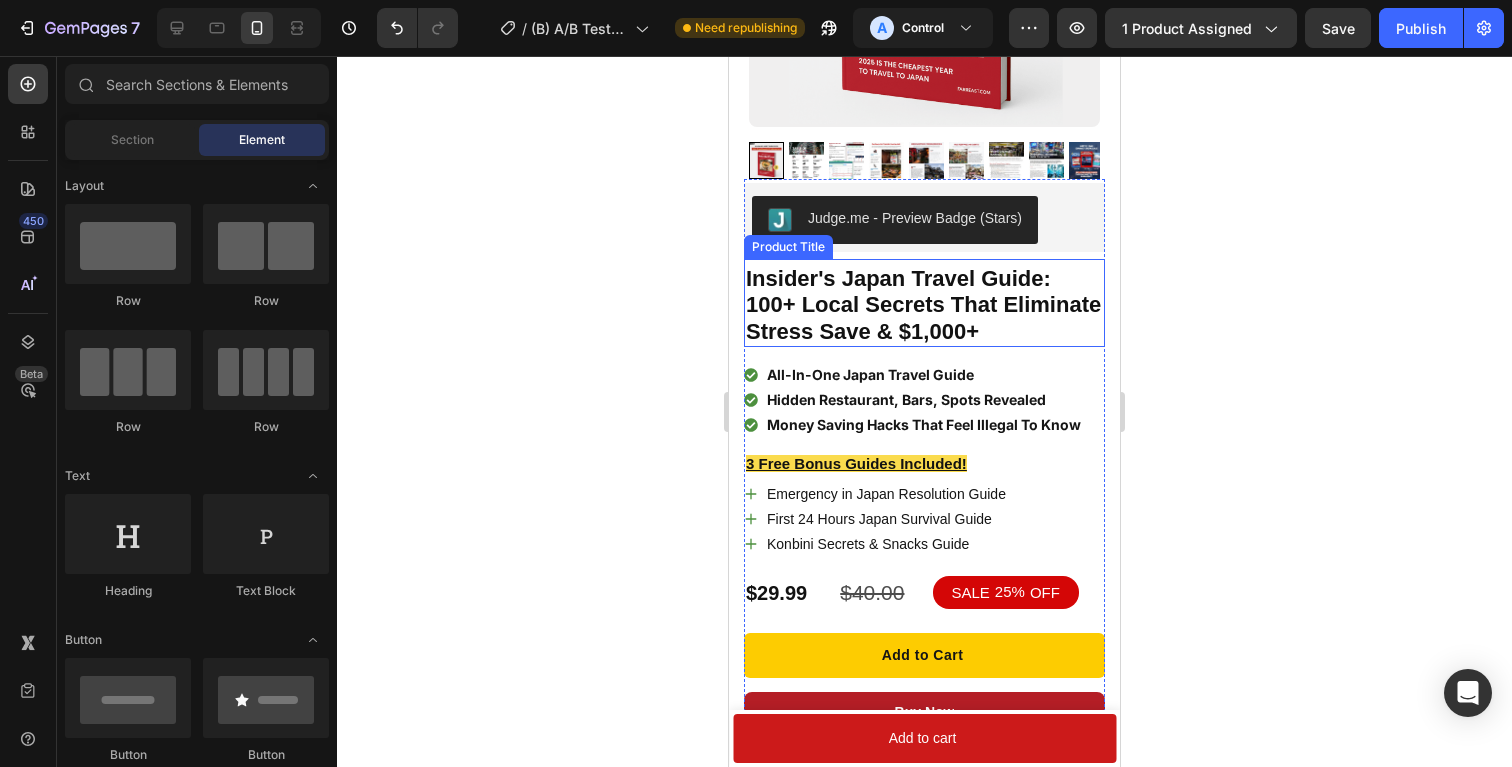 click on "Insider's Japan Travel Guide: 100+ Local Secrets That Eliminate Stress Save & $1,000+" at bounding box center [924, 305] 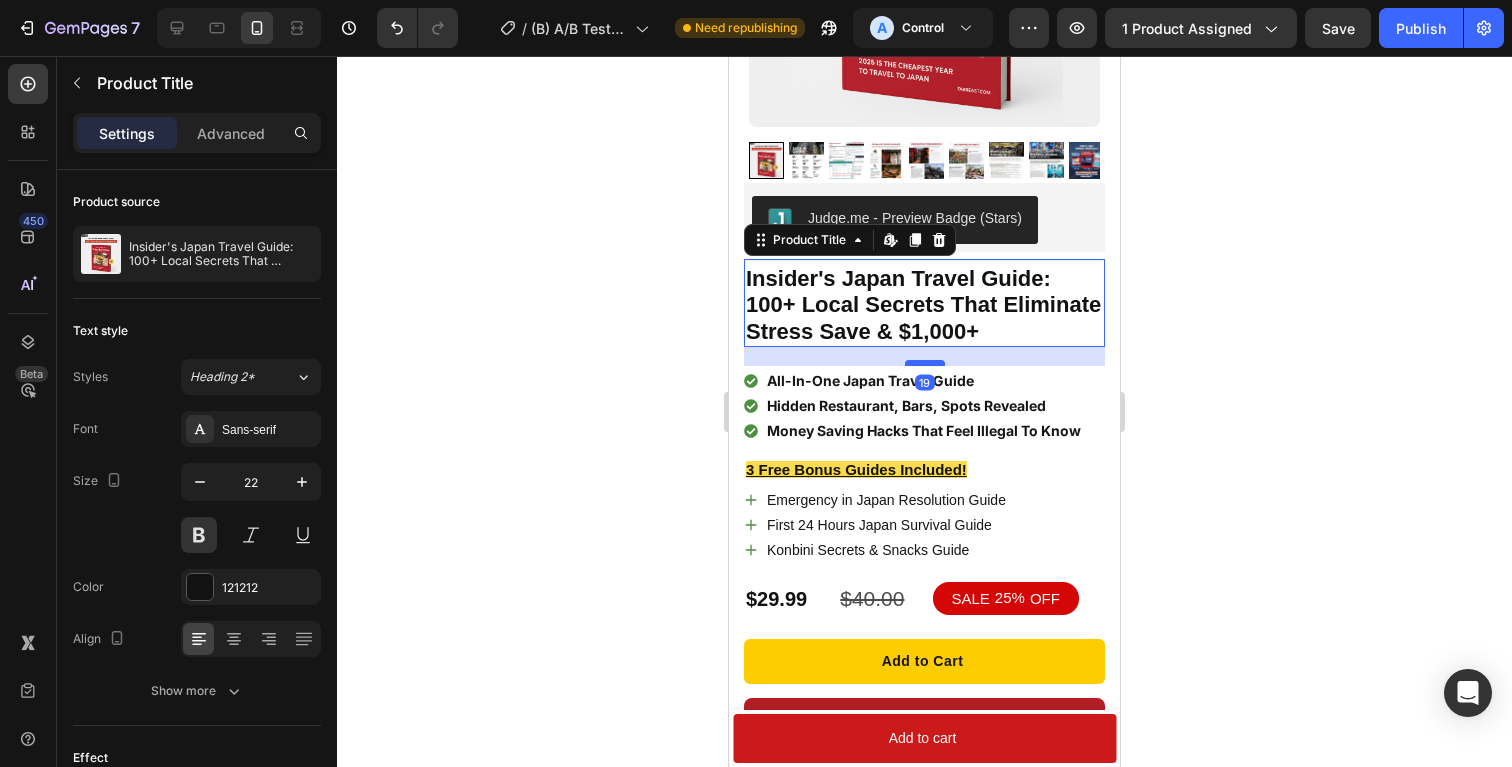 click at bounding box center [925, 363] 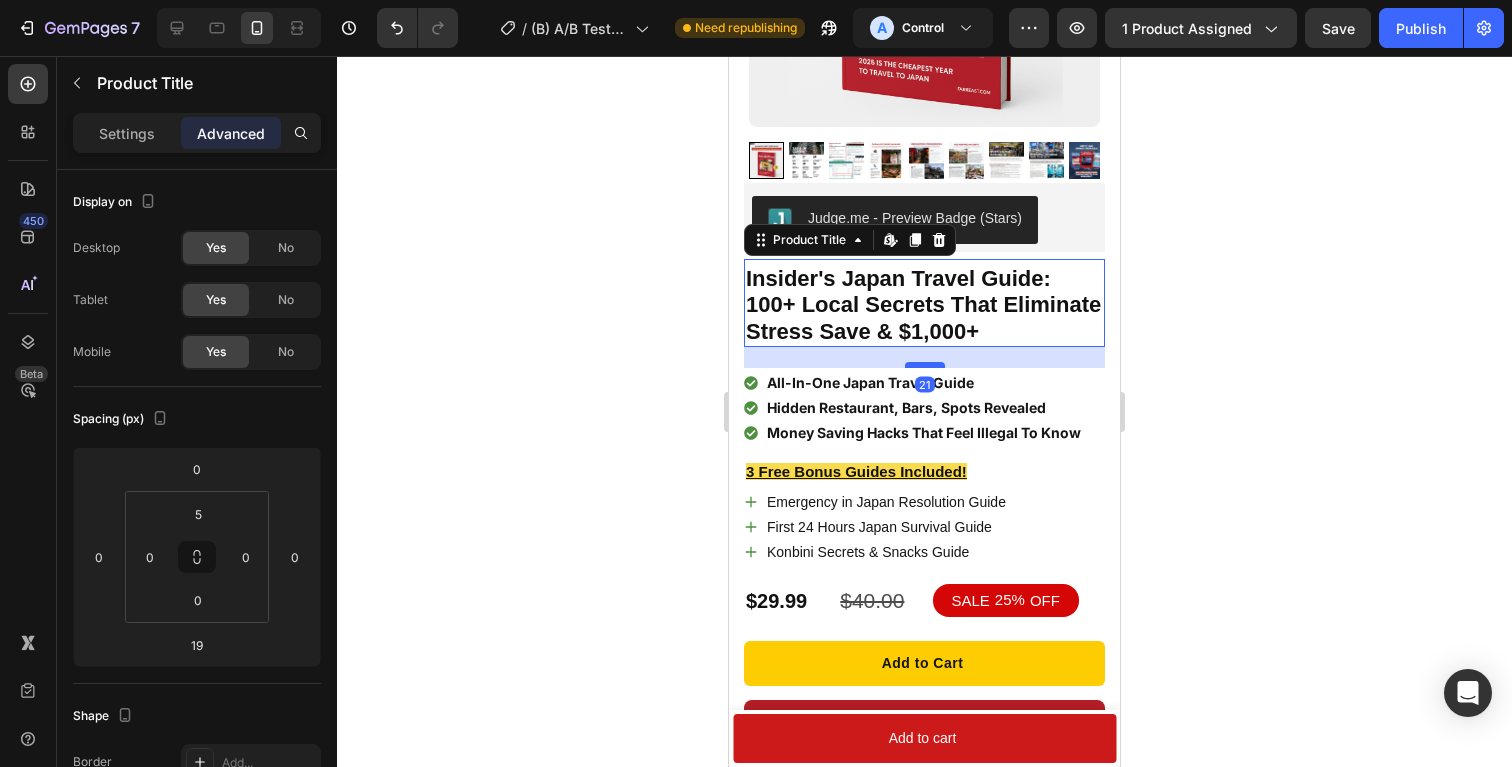 click at bounding box center [925, 365] 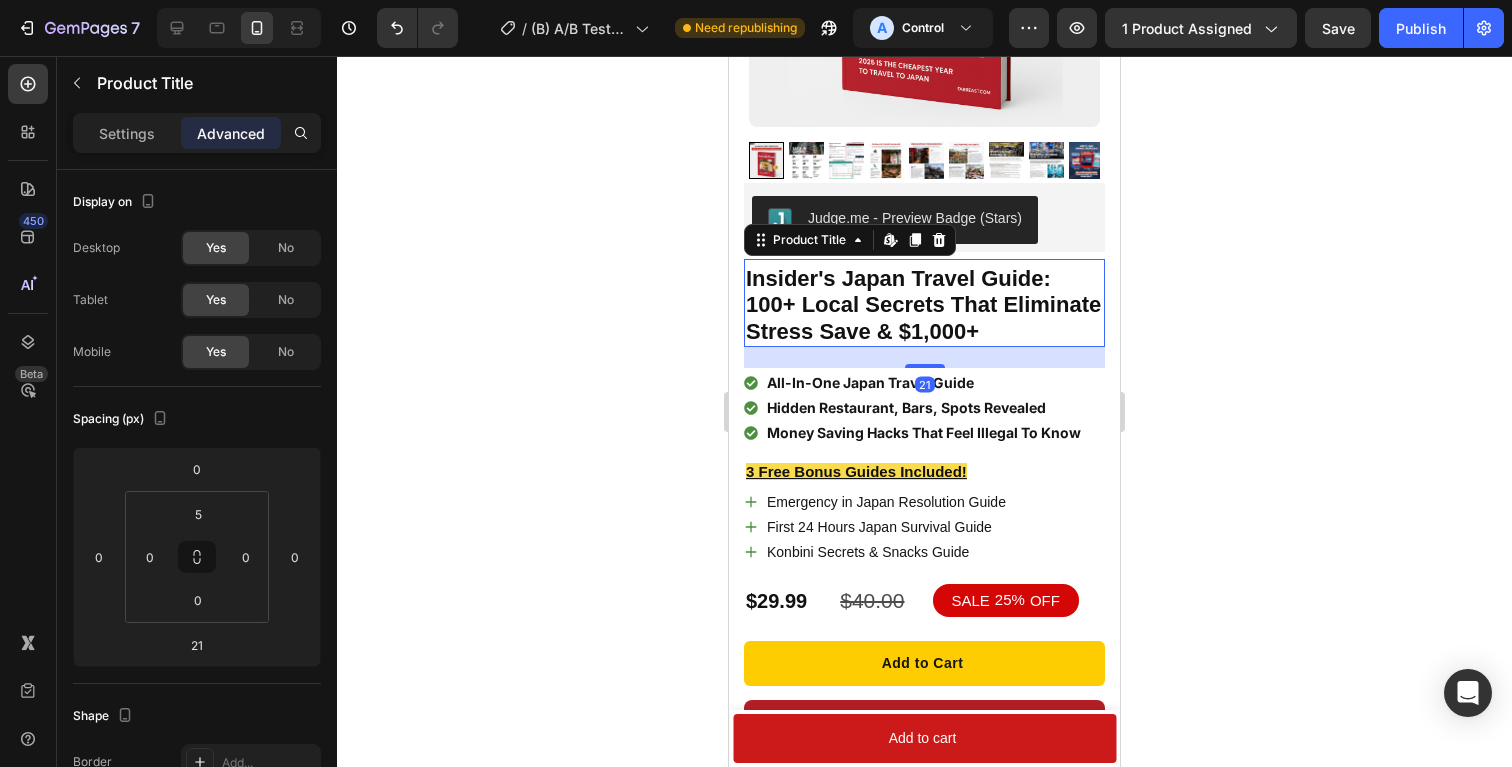 click 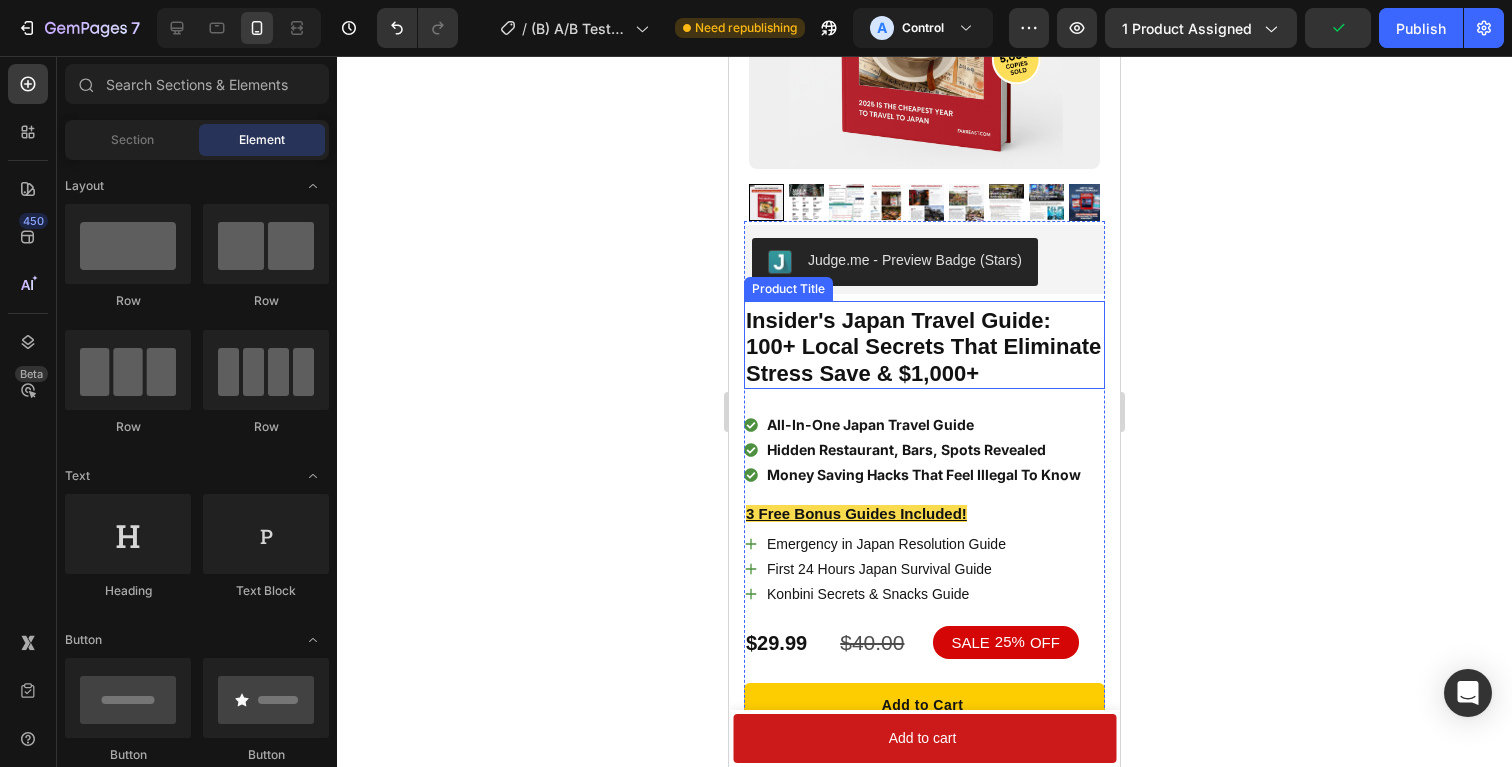 scroll, scrollTop: 0, scrollLeft: 0, axis: both 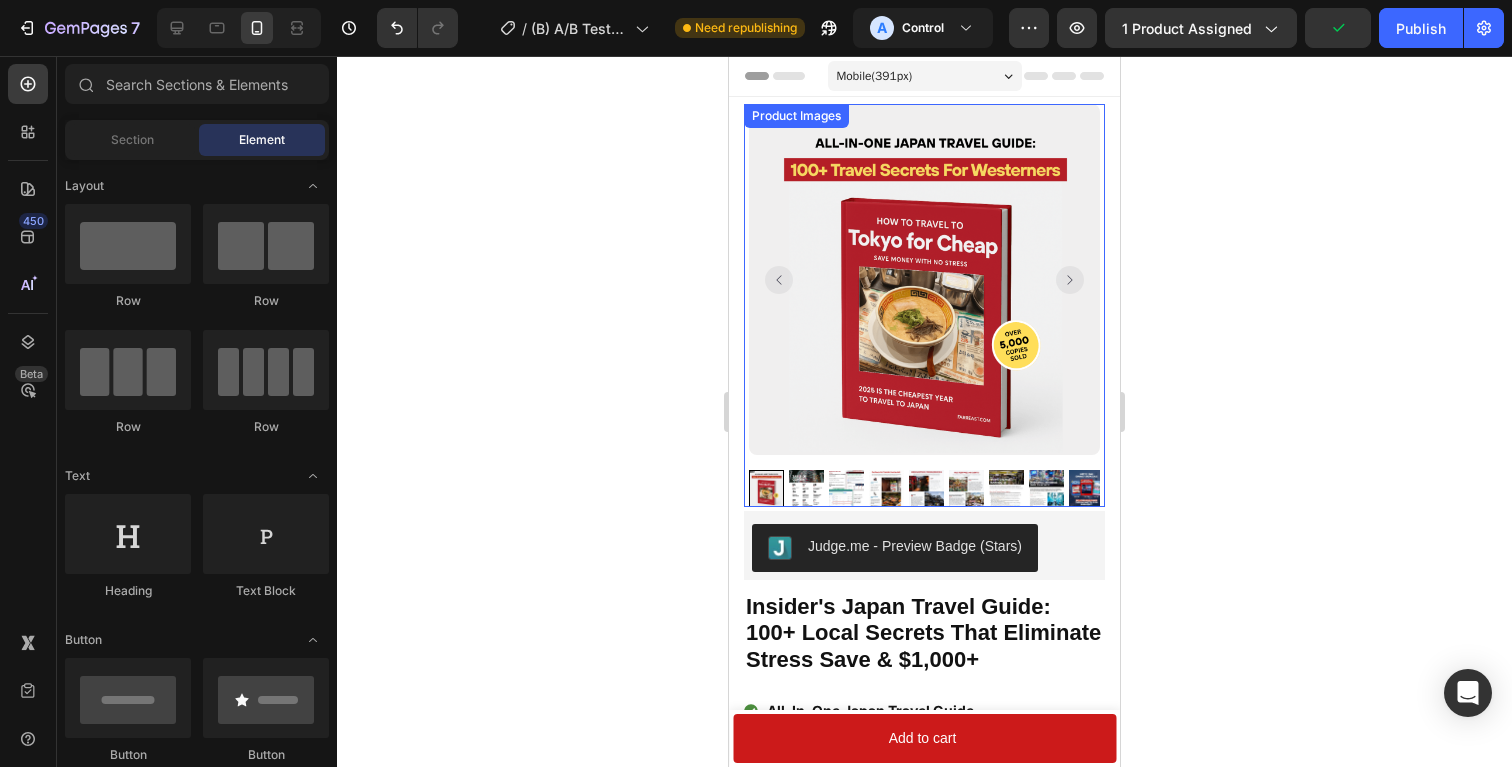 click 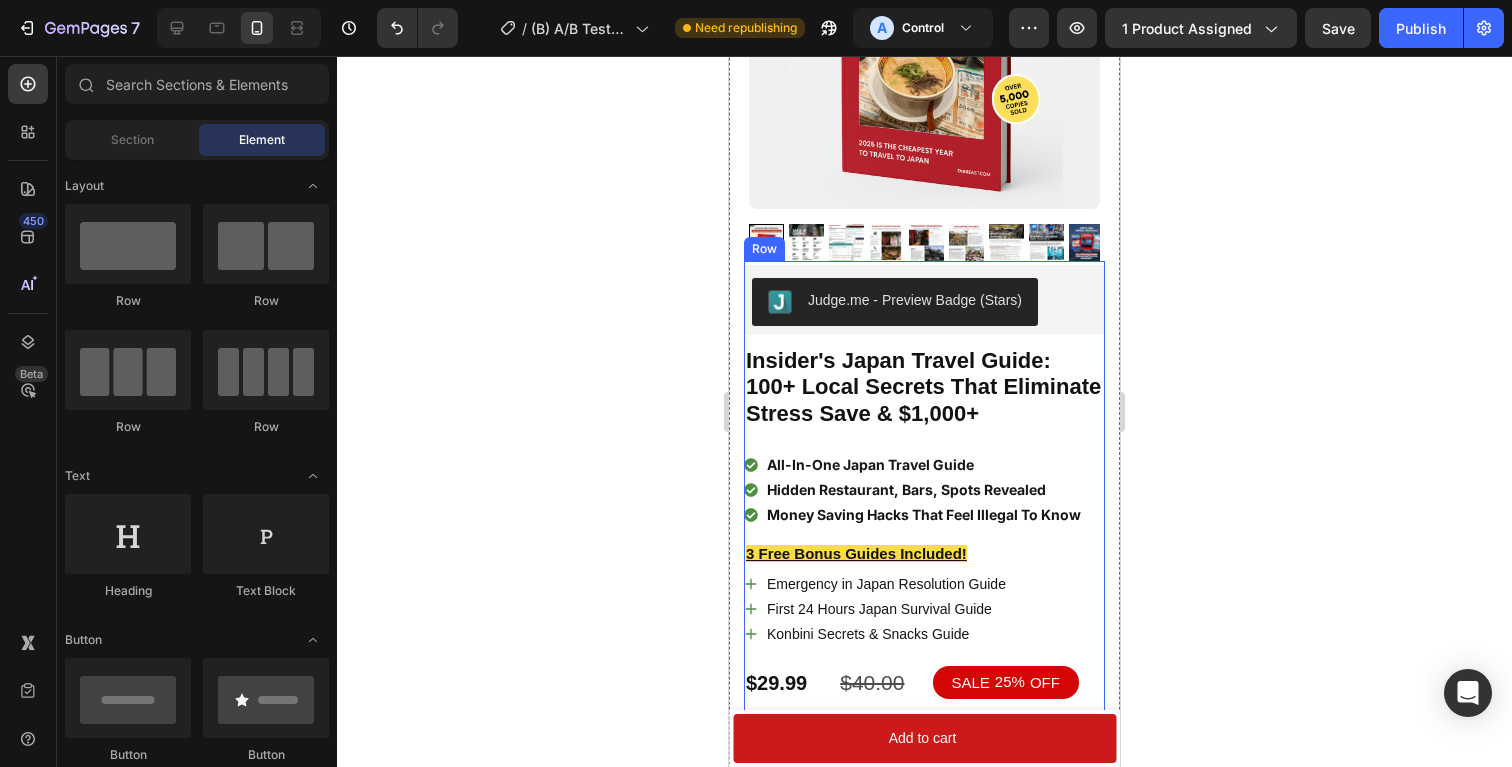 scroll, scrollTop: 0, scrollLeft: 0, axis: both 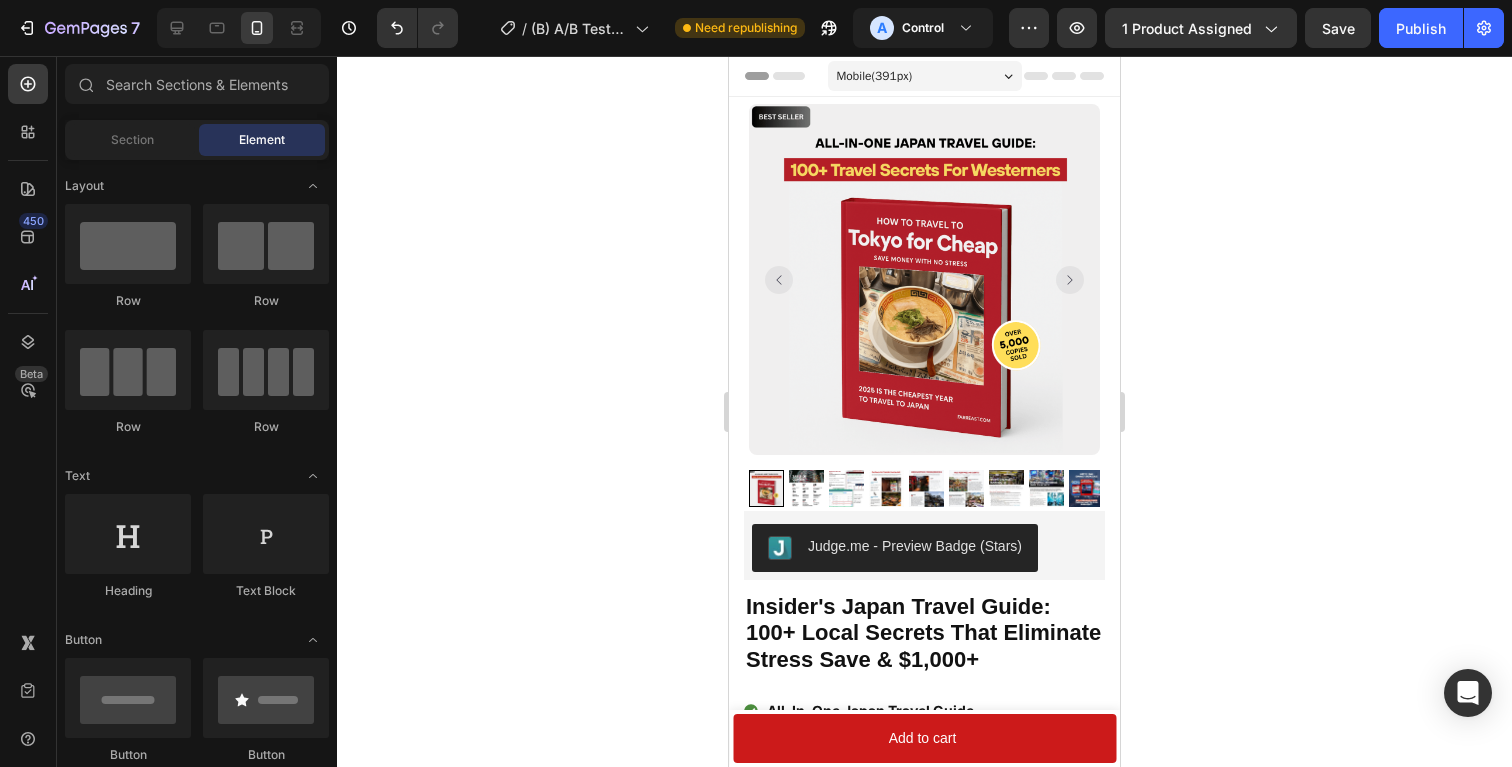 click 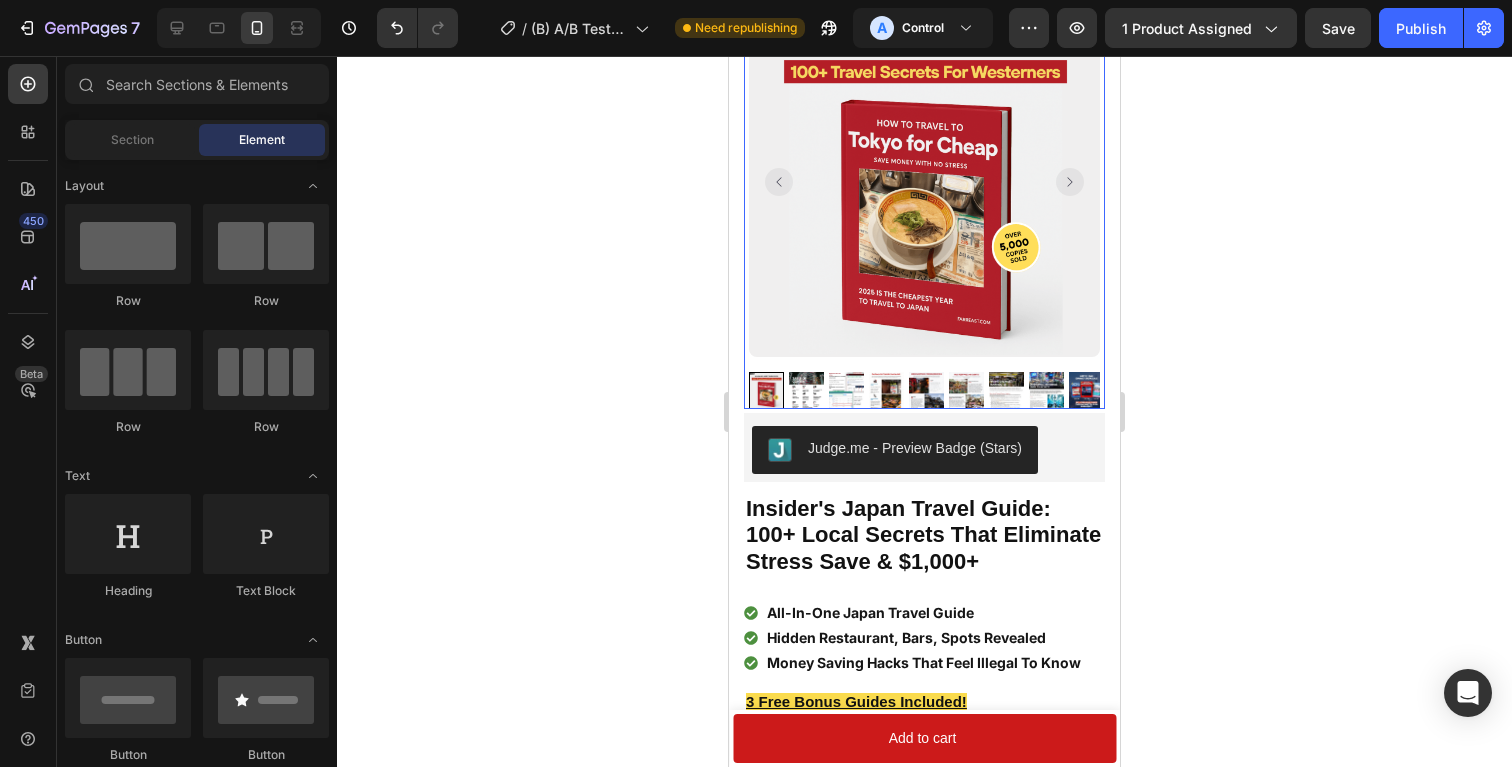 scroll, scrollTop: 0, scrollLeft: 0, axis: both 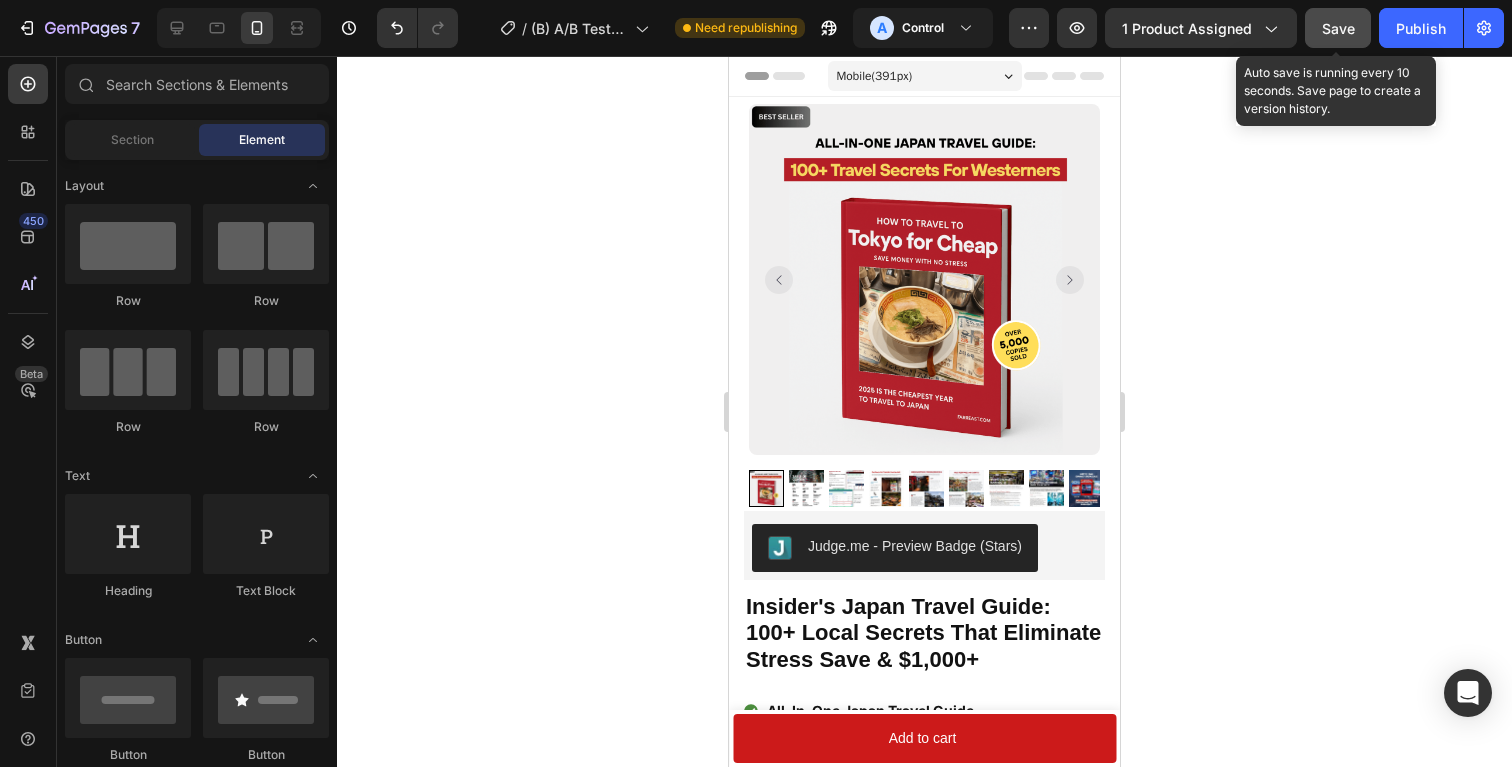 click on "Save" at bounding box center (1338, 28) 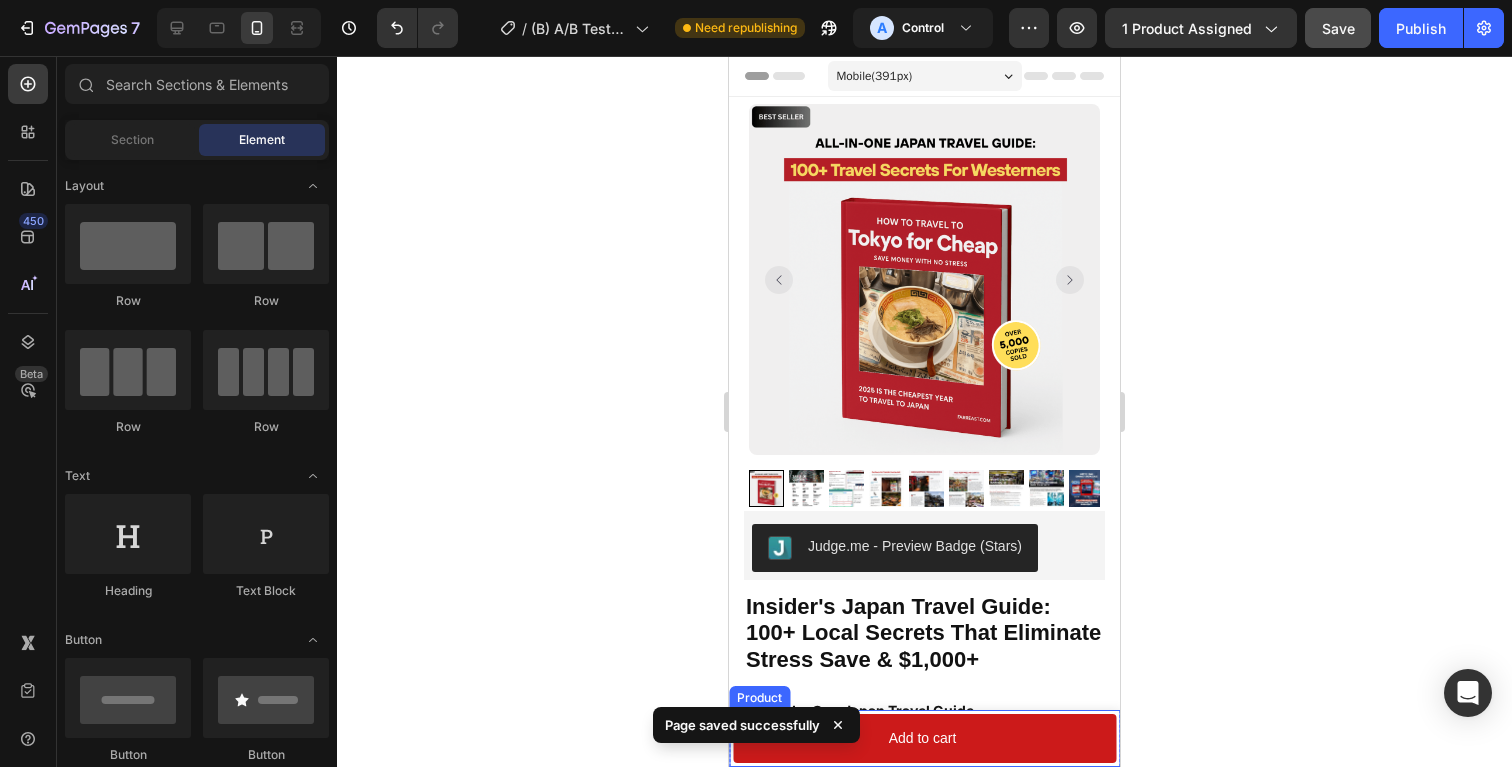 click on "Product Images Insider's Japan Travel Guide: 100+ Local Secrets That Eliminate Stress Save & $1,000+ Product Title $29.99 Product Price Product Price Row Setup options like colors, sizes with product variant.       Add new variant   or   sync data Product Variants & Swatches
1
Product Quantity Add to cart Add to Cart Row Product" at bounding box center [924, 738] 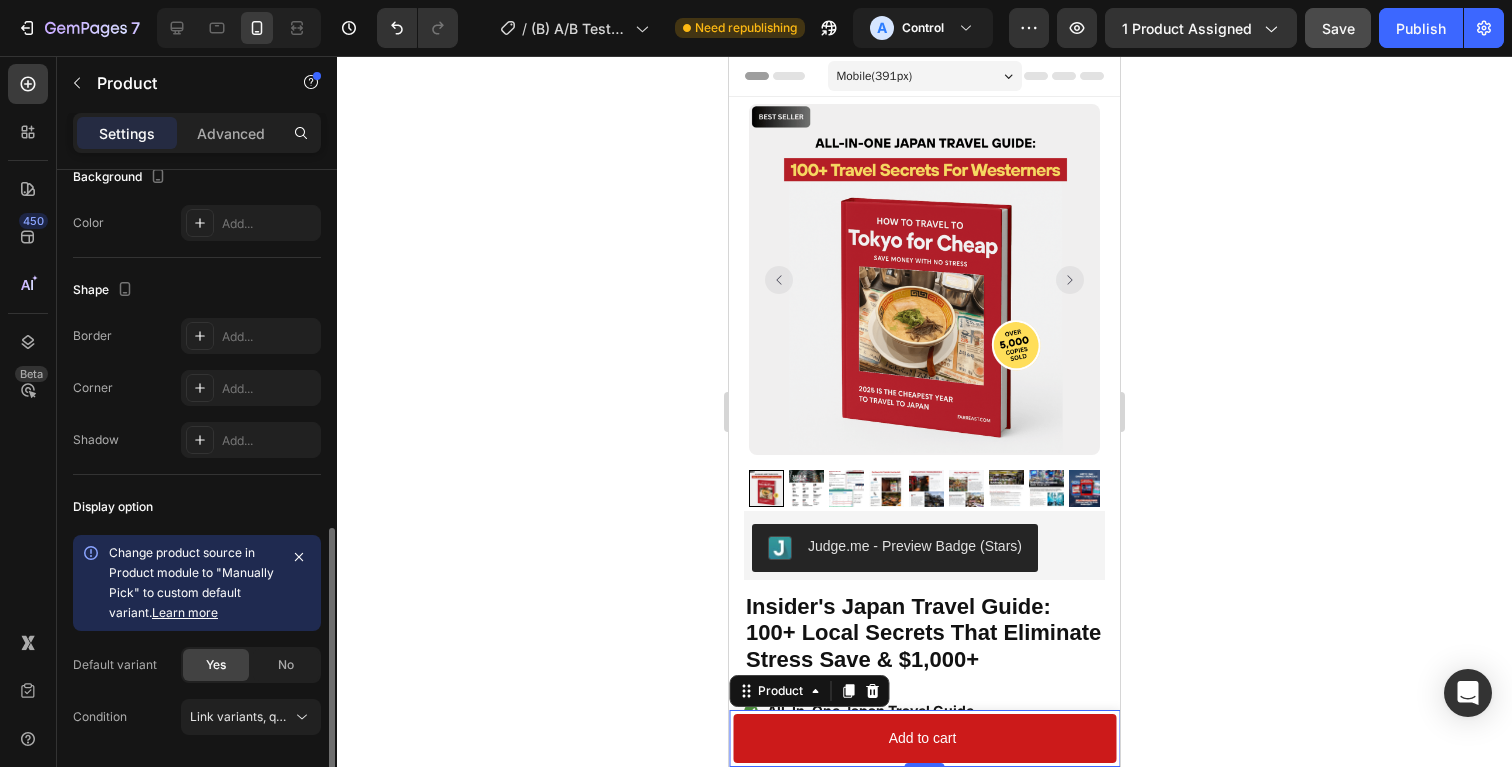 scroll, scrollTop: 645, scrollLeft: 0, axis: vertical 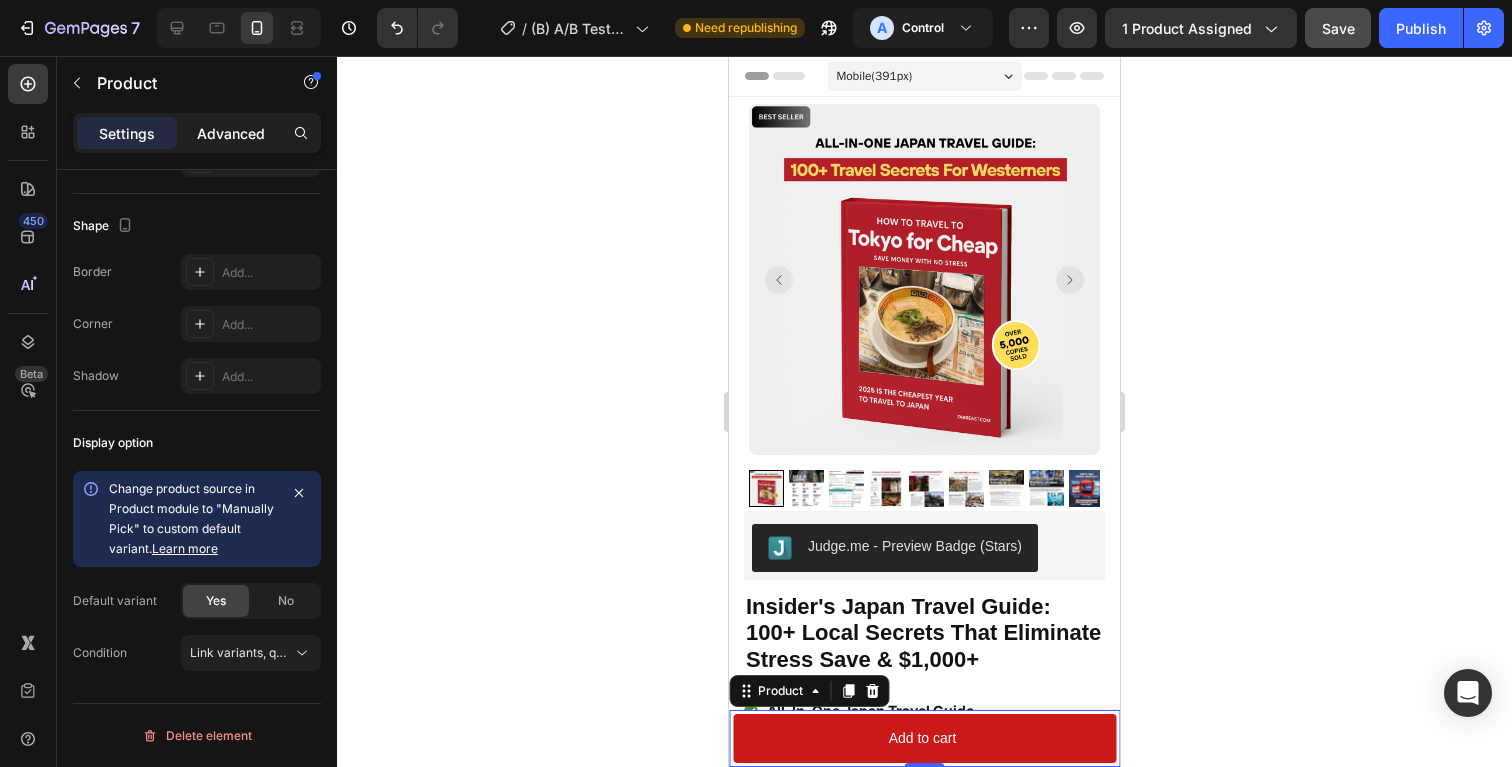 click on "Advanced" at bounding box center [231, 133] 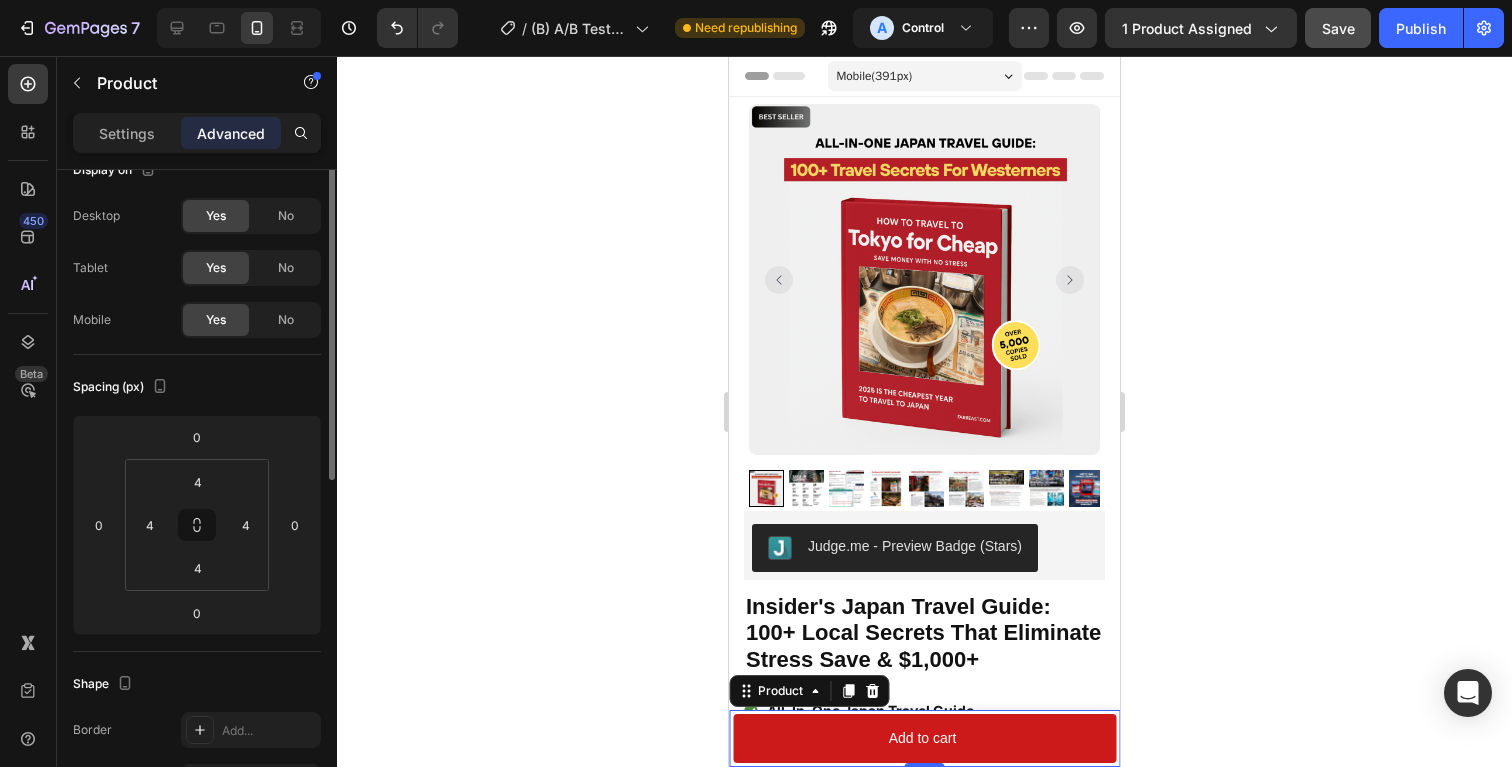 scroll, scrollTop: 0, scrollLeft: 0, axis: both 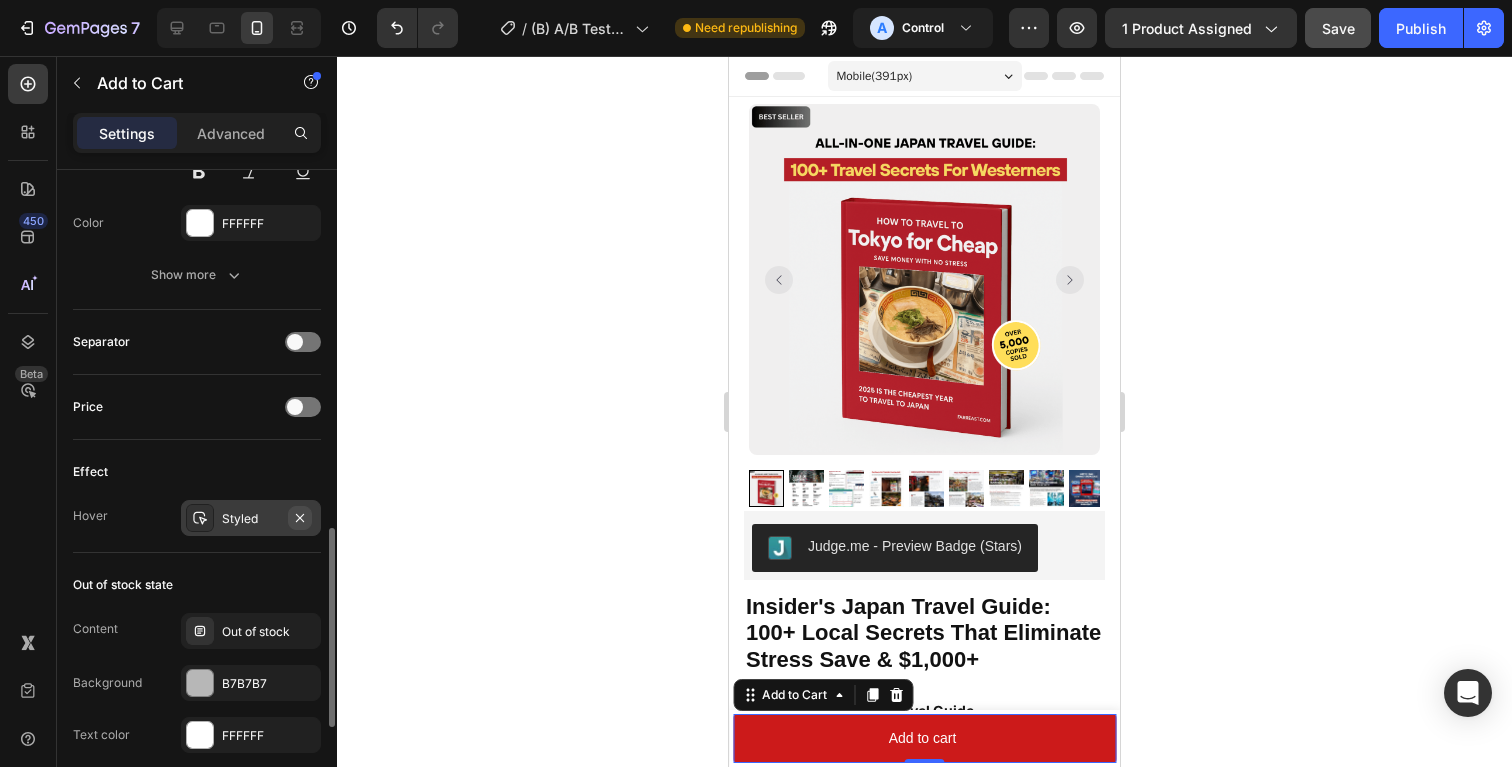 click 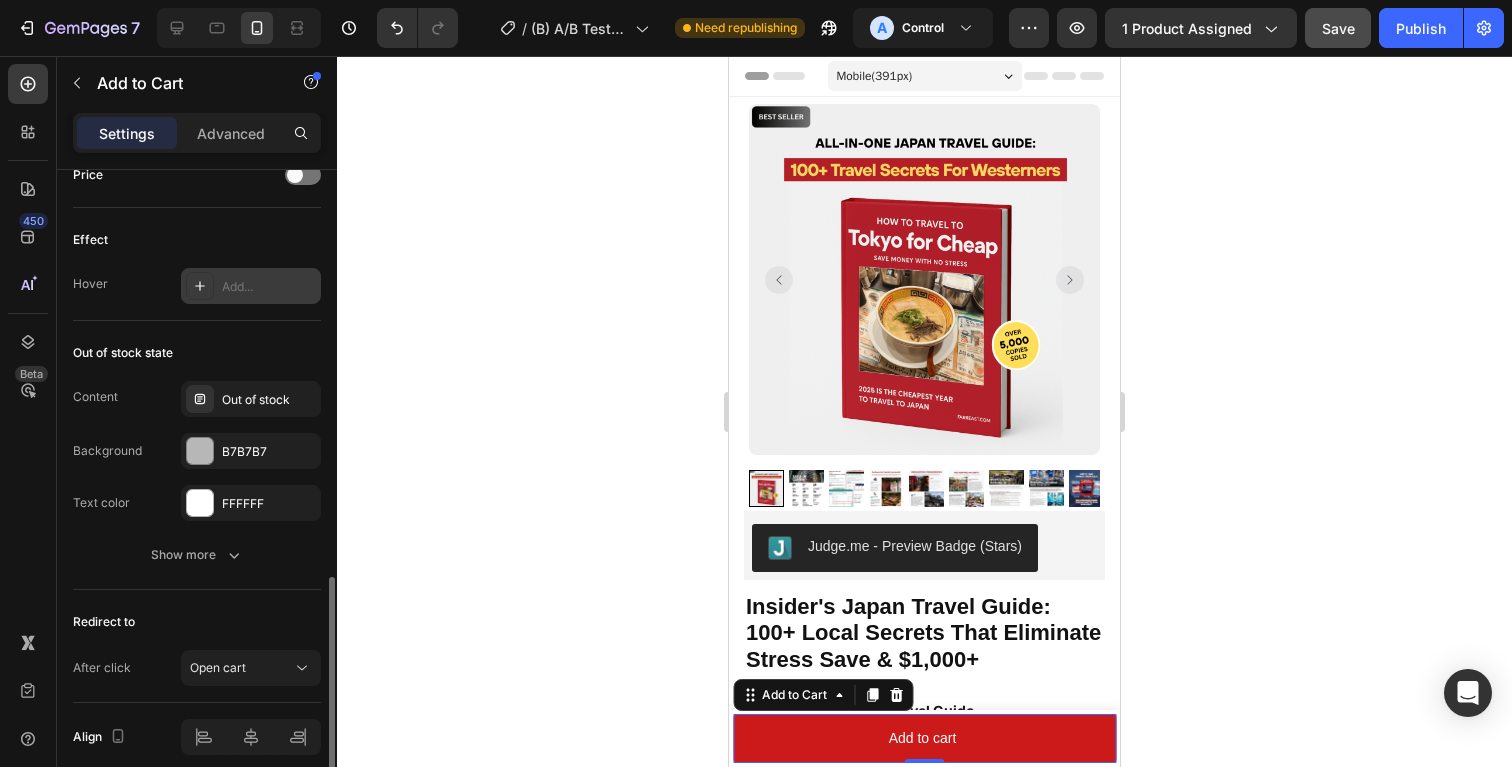 scroll, scrollTop: 1489, scrollLeft: 0, axis: vertical 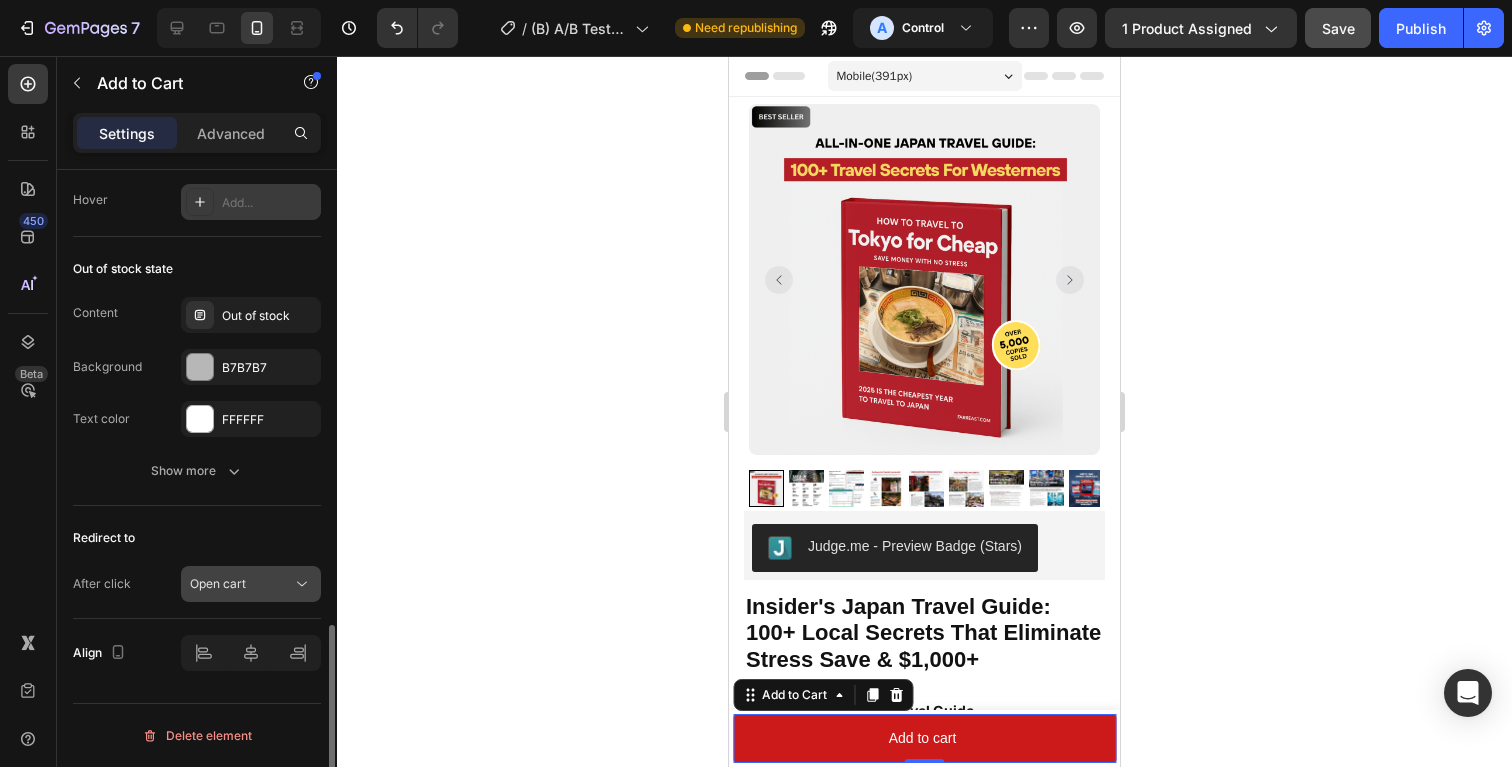 click 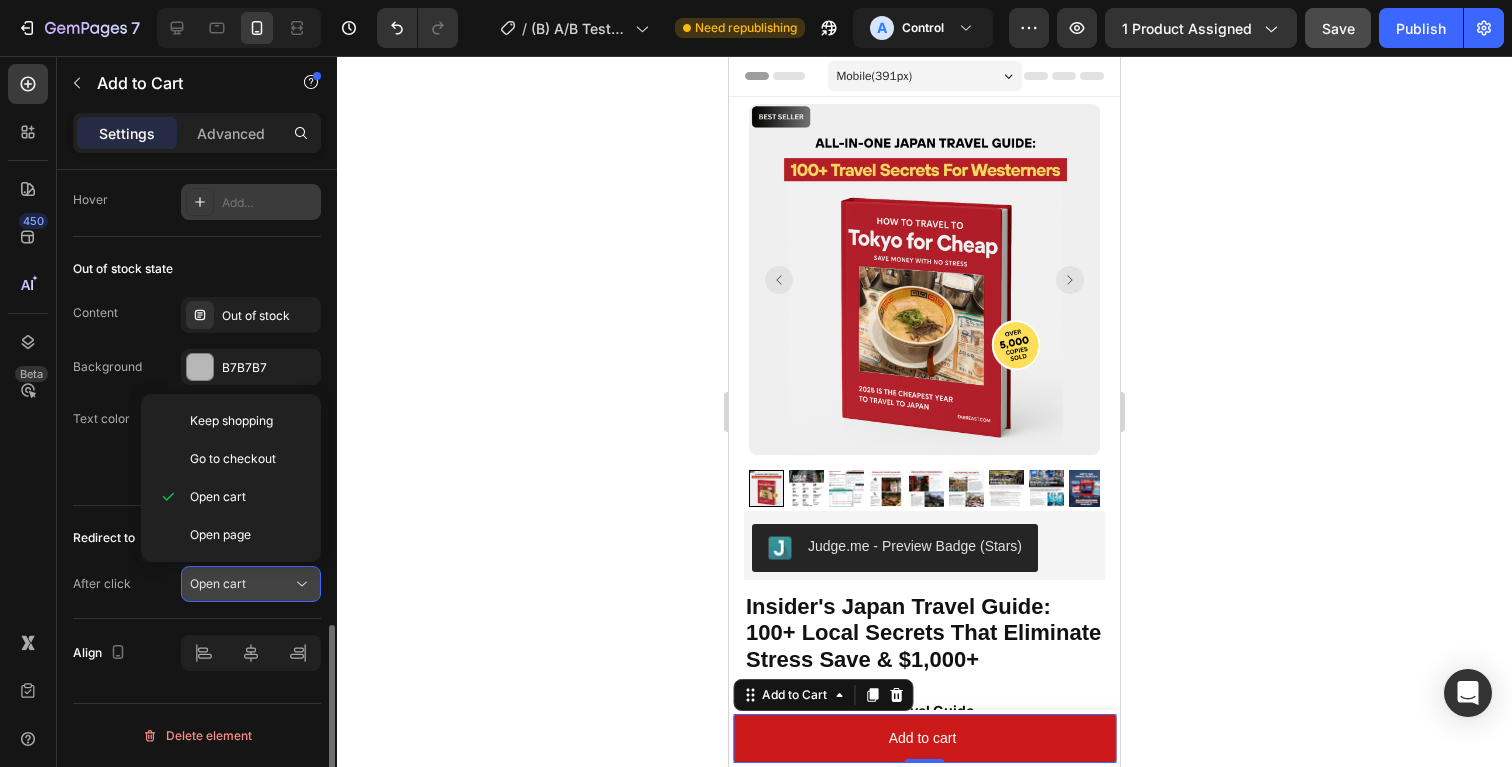 click 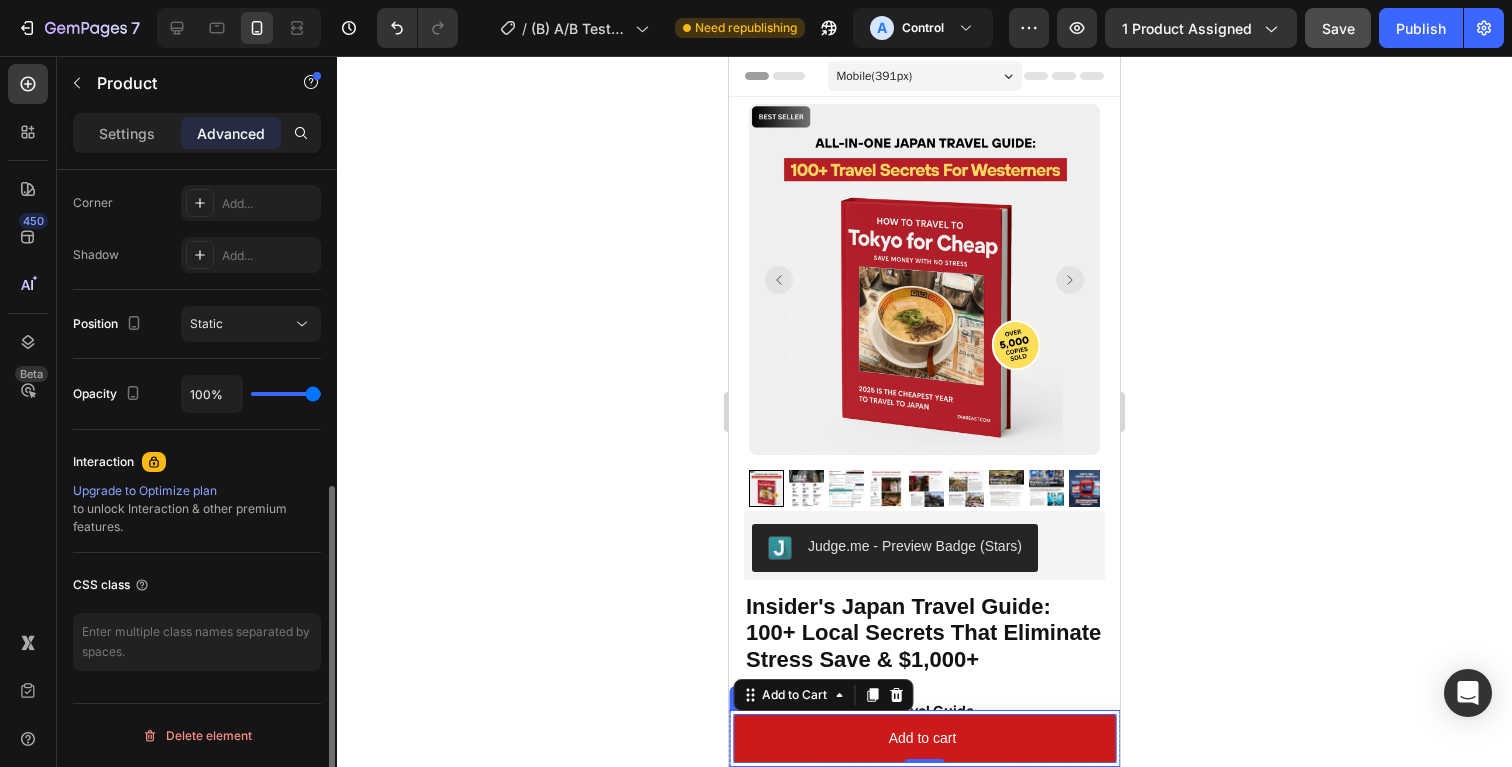 scroll, scrollTop: 0, scrollLeft: 0, axis: both 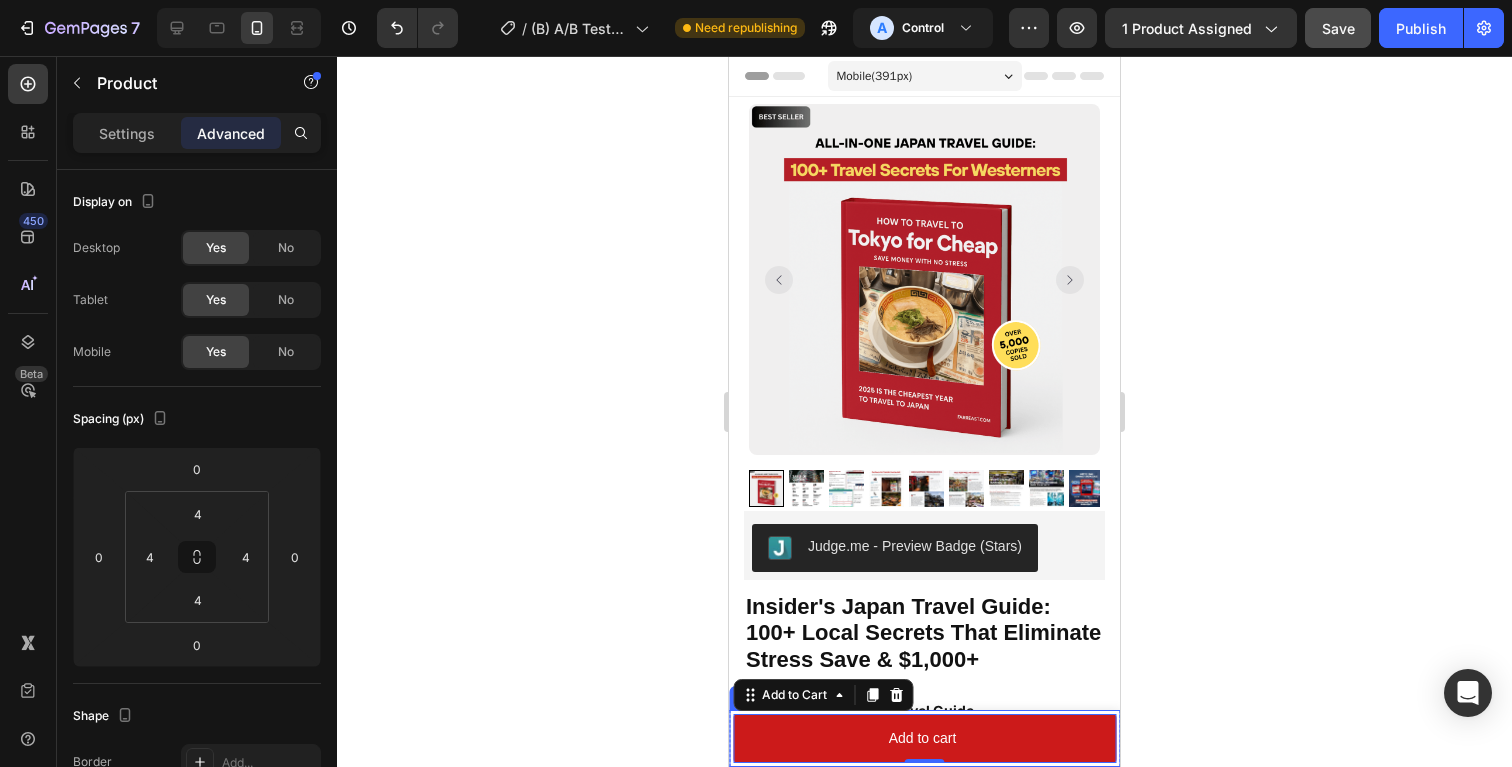 click on "Product Images Insider's Japan Travel Guide: 100+ Local Secrets That Eliminate Stress Save & $1,000+ Product Title $29.99 Product Price Product Price Row Setup options like colors, sizes with product variant.       Add new variant   or   sync data Product Variants & Swatches
1
Product Quantity Add to cart Add to Cart   0 Row Product" at bounding box center (924, 738) 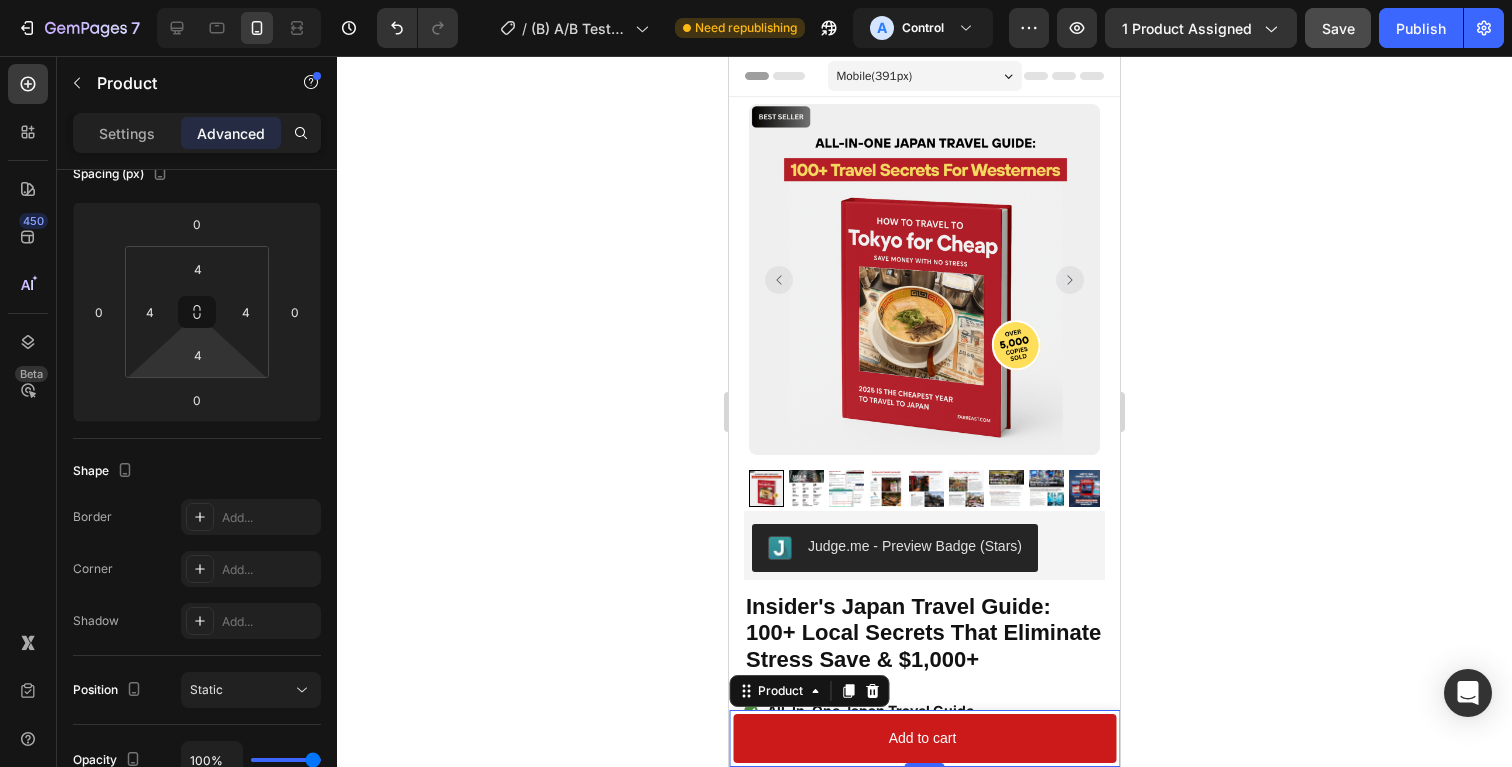 scroll, scrollTop: 0, scrollLeft: 0, axis: both 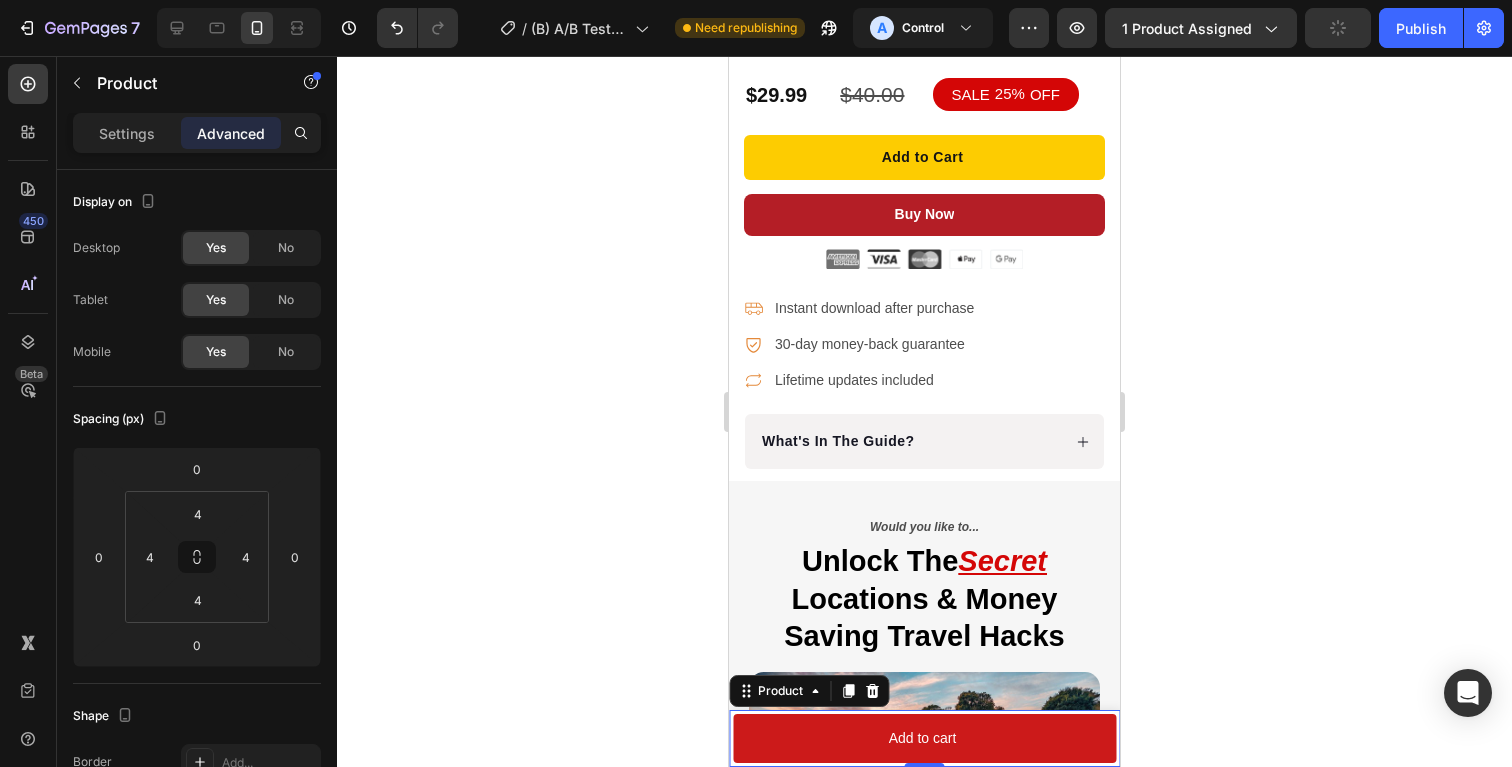 click on "Product Images Insider's Japan Travel Guide: 100+ Local Secrets That Eliminate Stress Save & $1,000+ Product Title $29.99 Product Price Product Price Row Setup options like colors, sizes with product variant.       Add new variant   or   sync data Product Variants & Swatches
1
Product Quantity Add to cart Add to Cart Row Product   0" at bounding box center [924, 738] 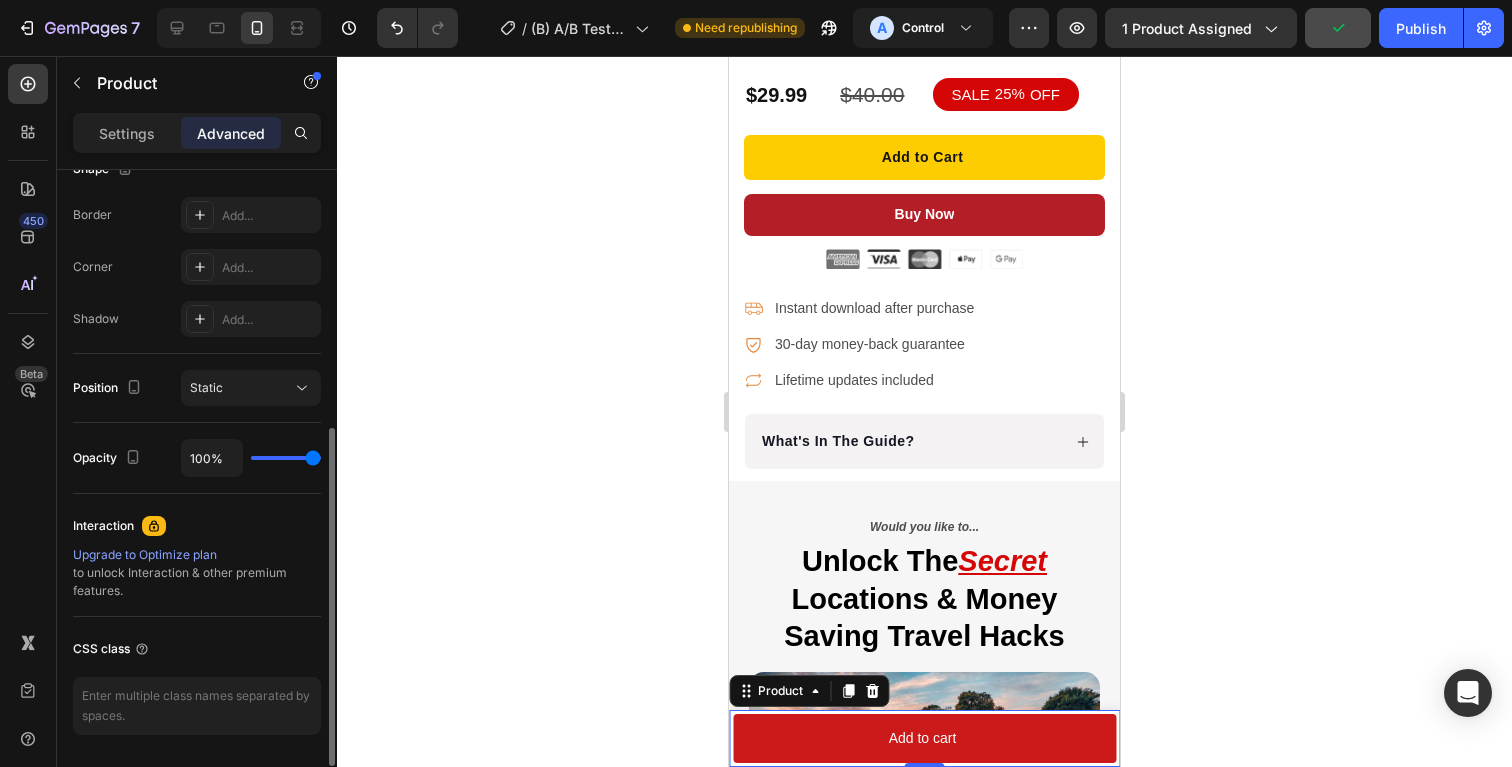 scroll, scrollTop: 549, scrollLeft: 0, axis: vertical 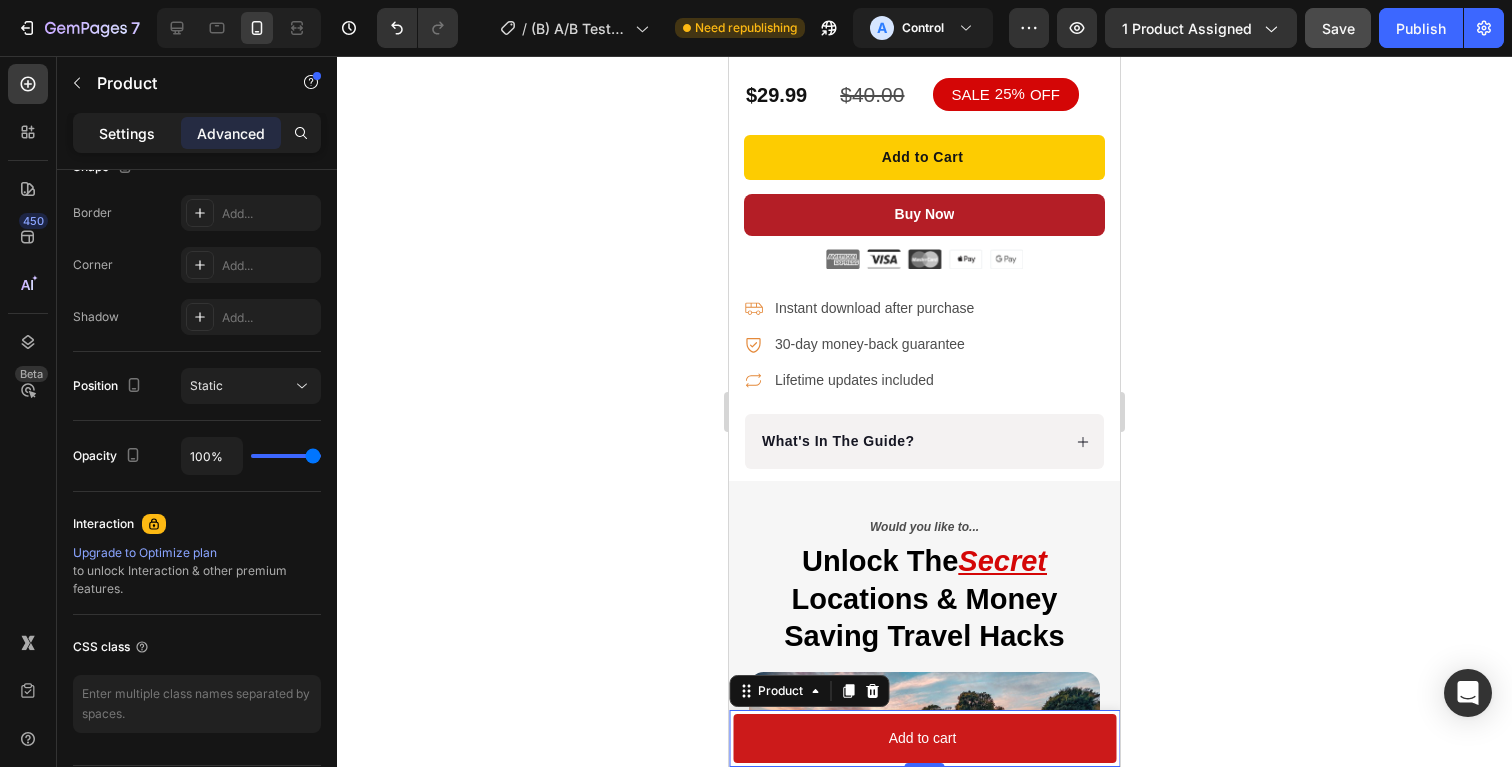 click on "Settings" at bounding box center [127, 133] 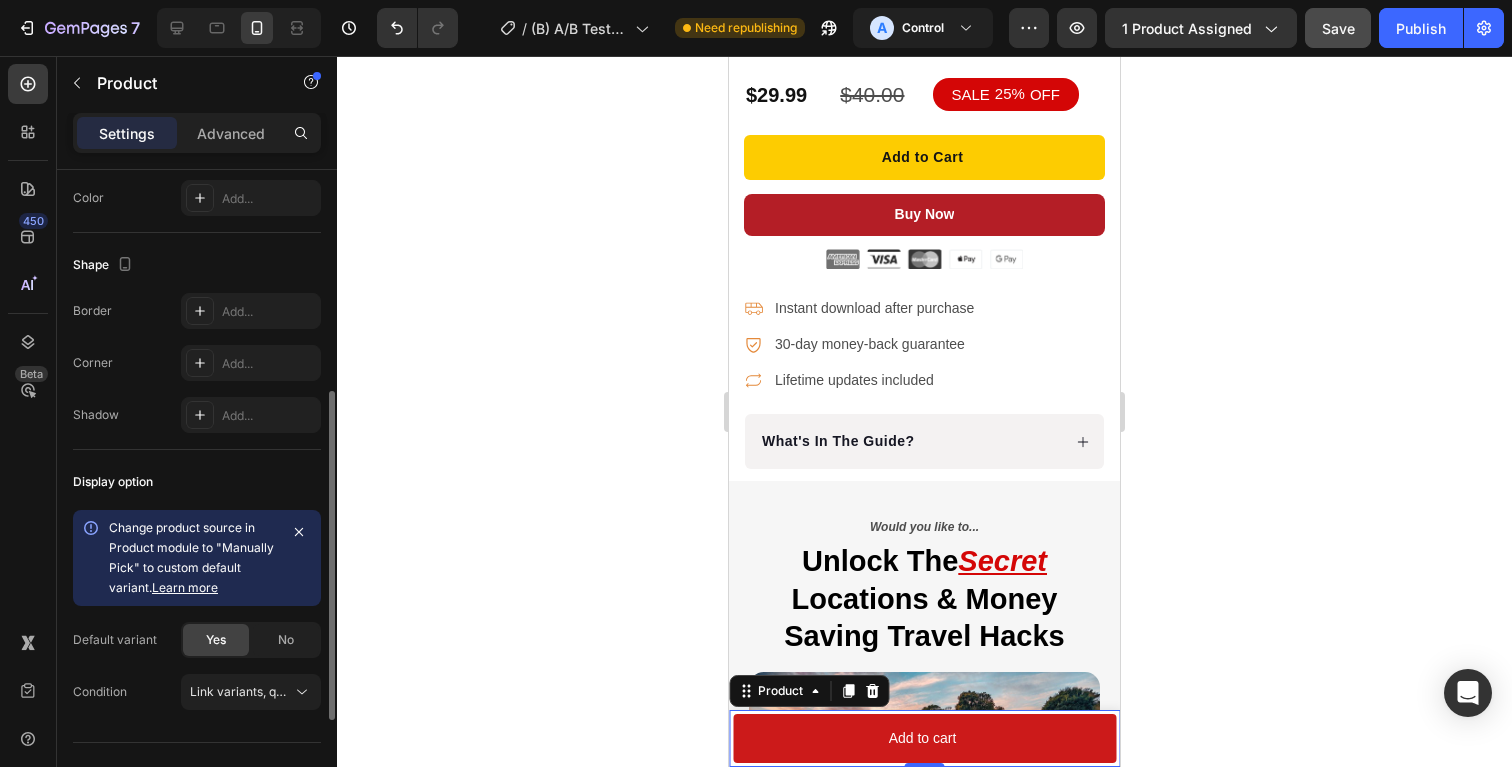 scroll, scrollTop: 645, scrollLeft: 0, axis: vertical 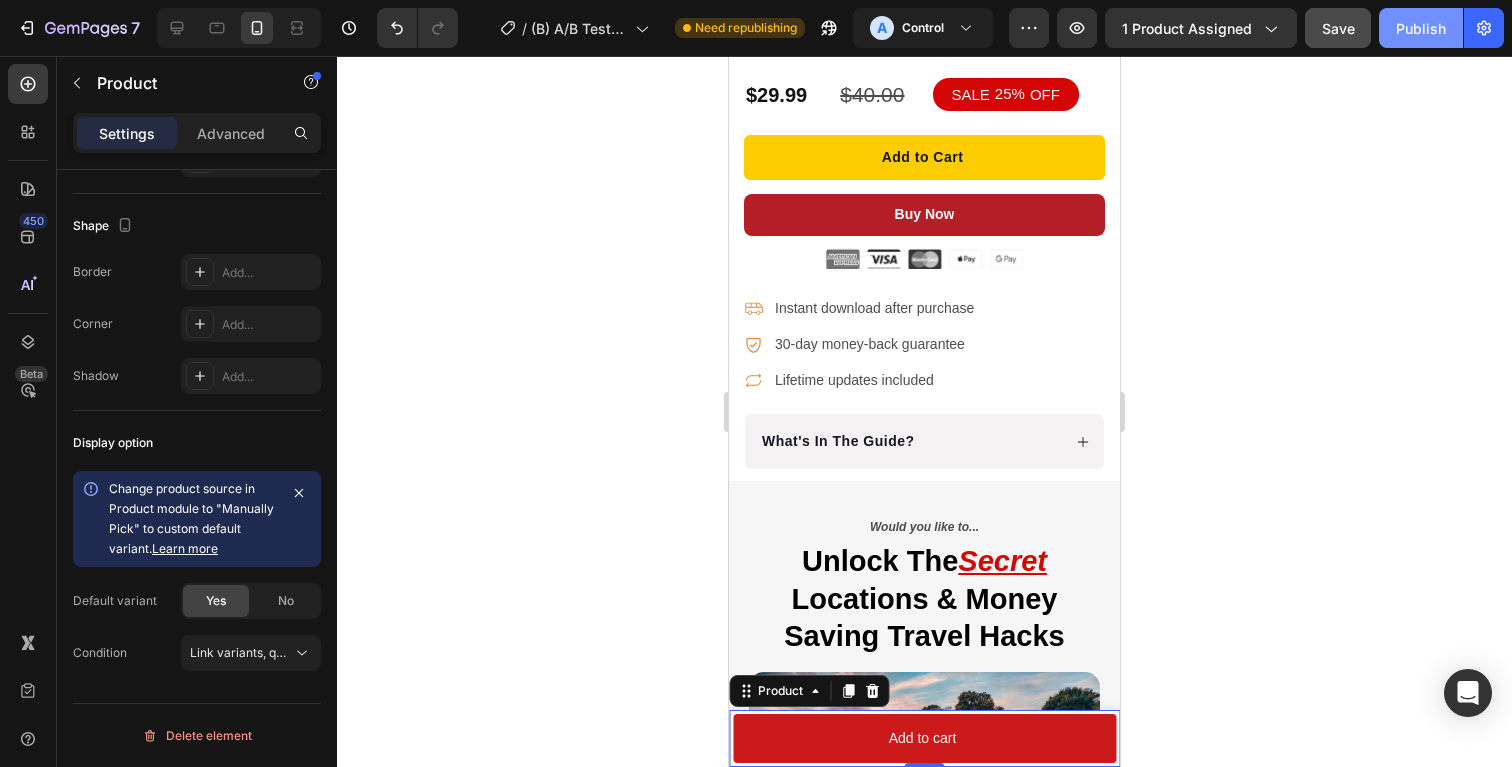 click on "Publish" 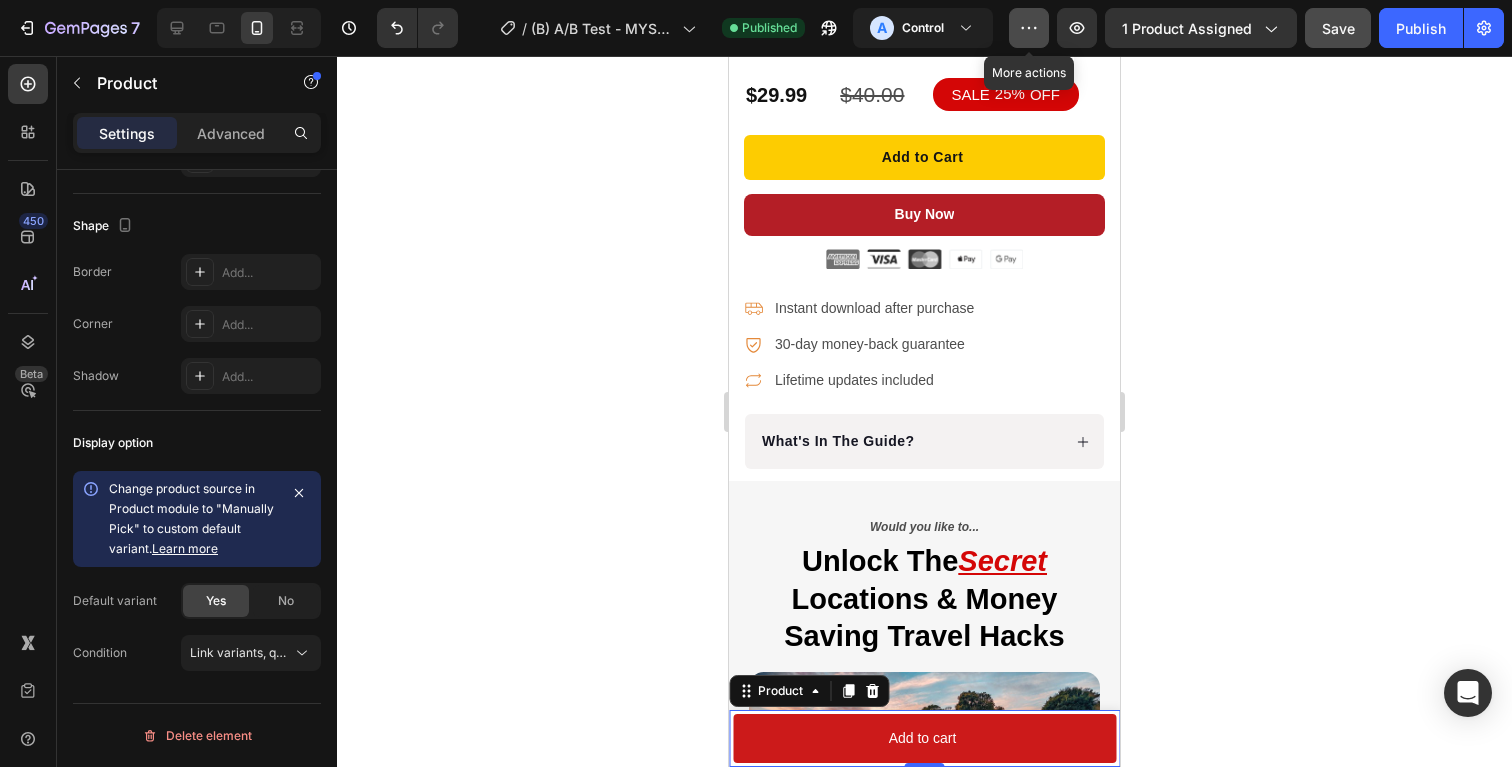 click 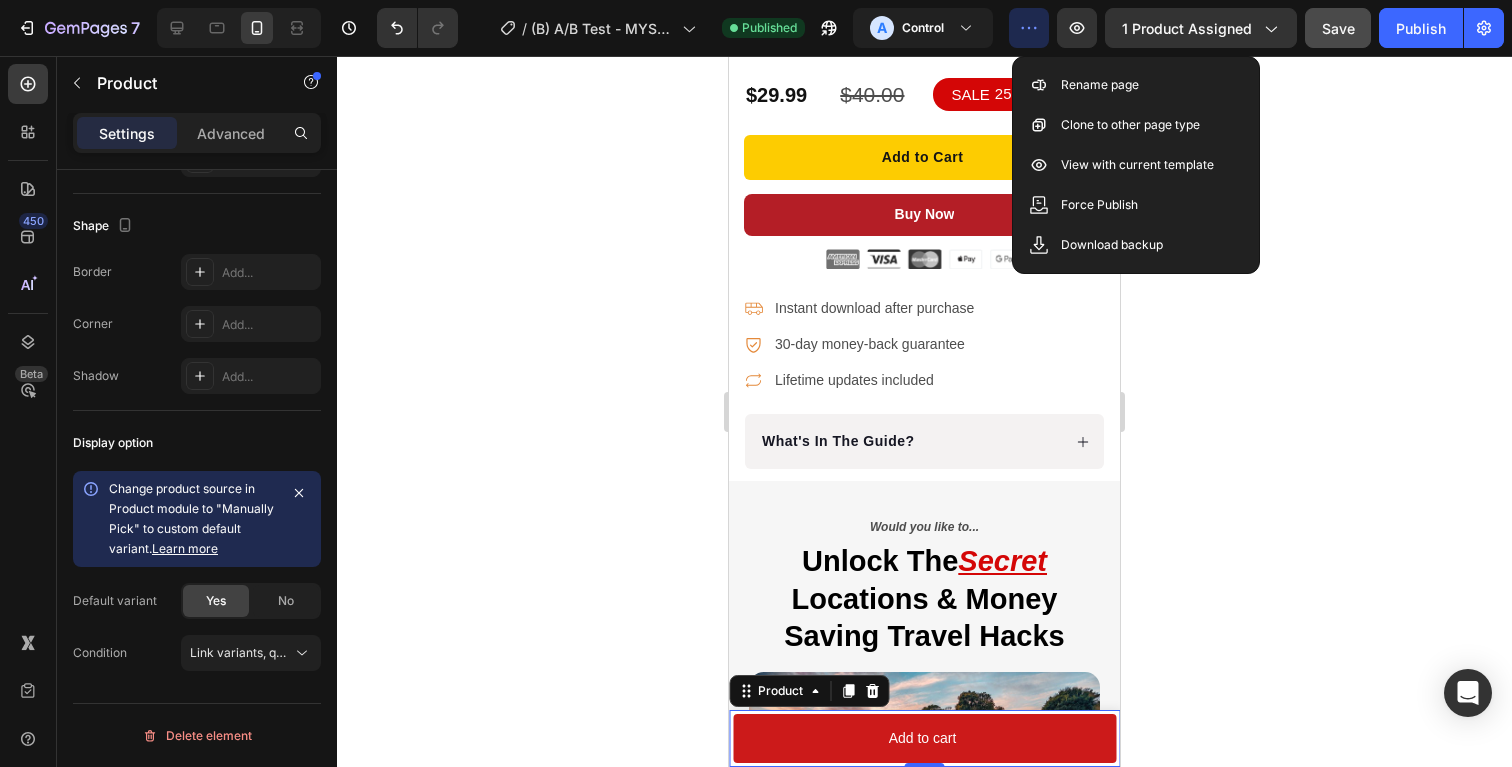 click 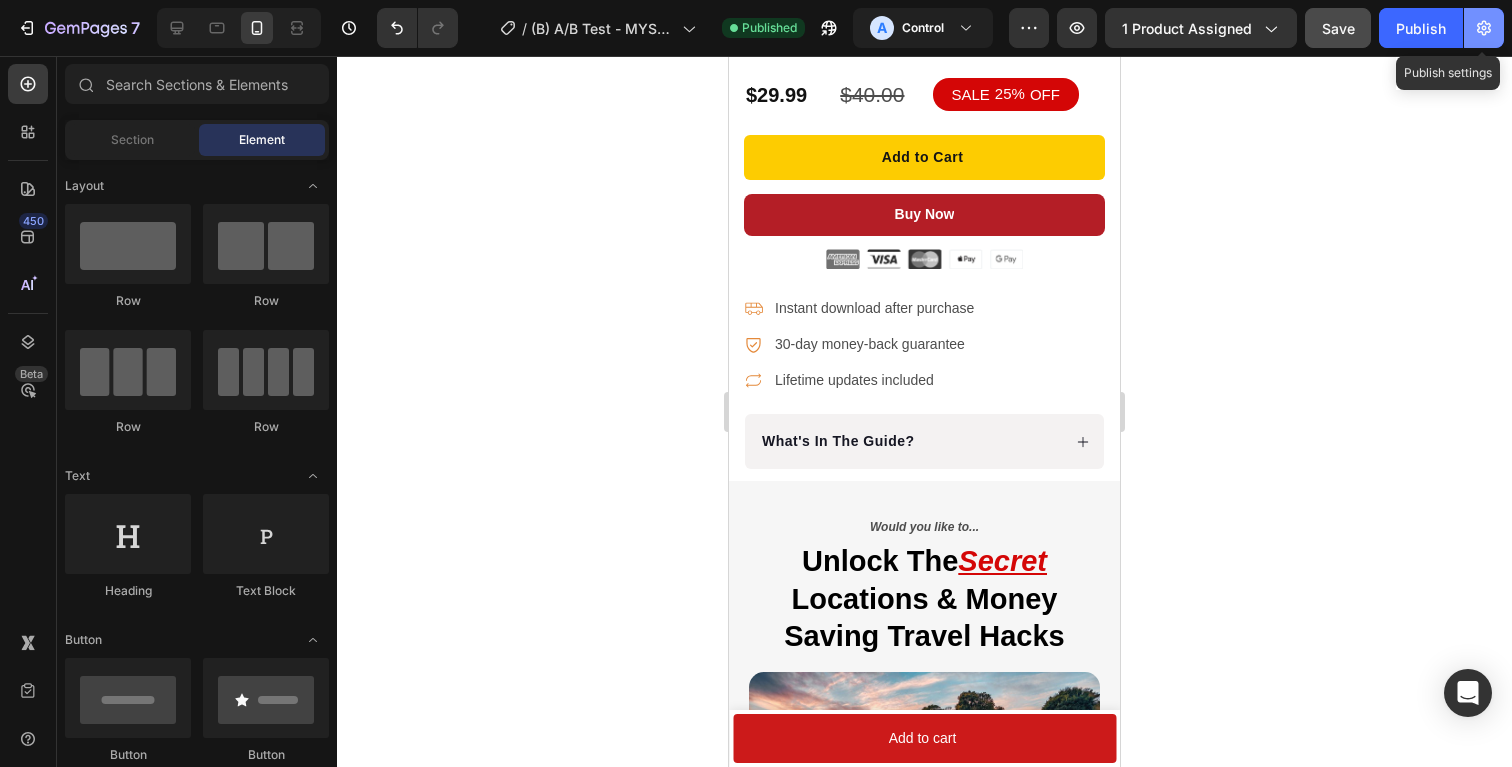 click 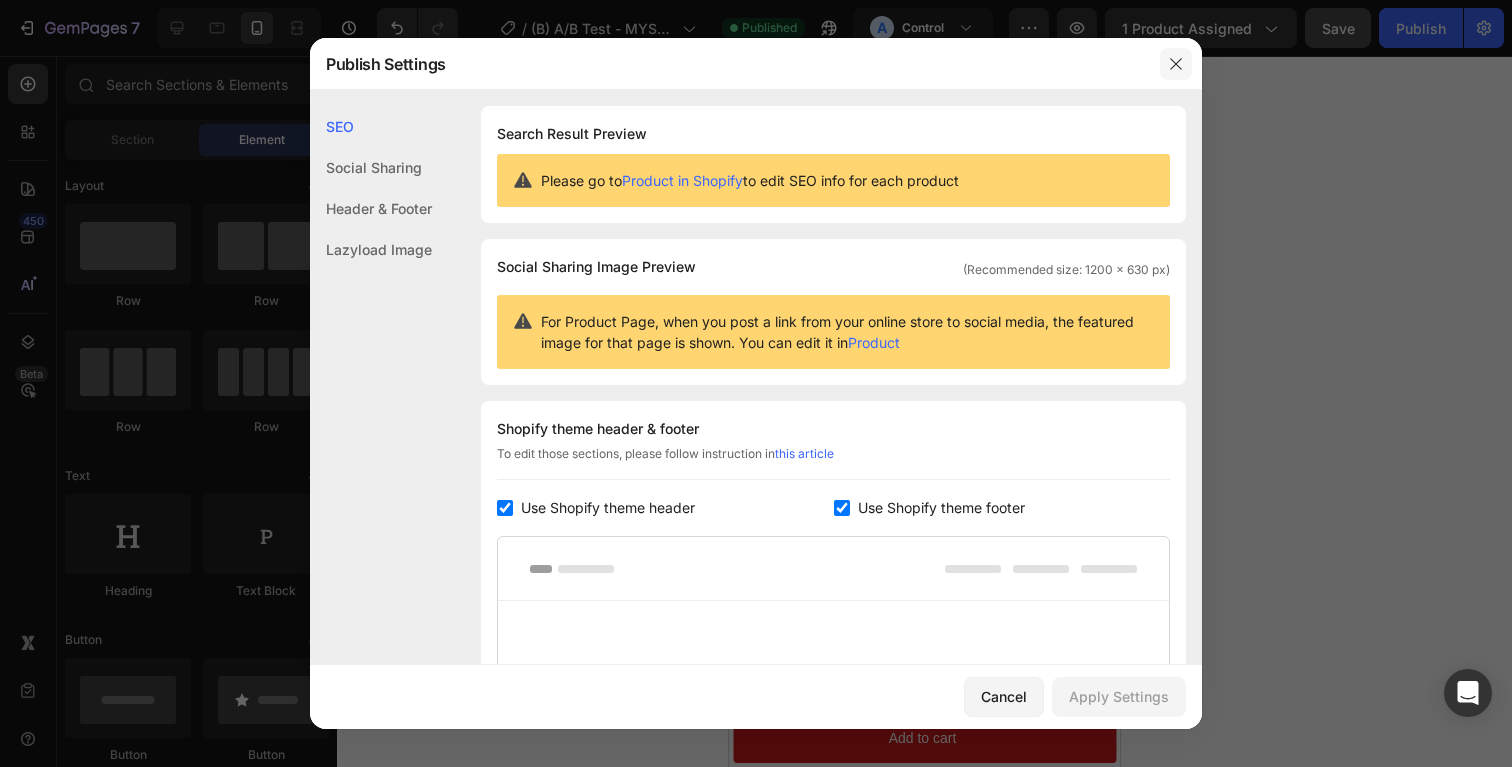click 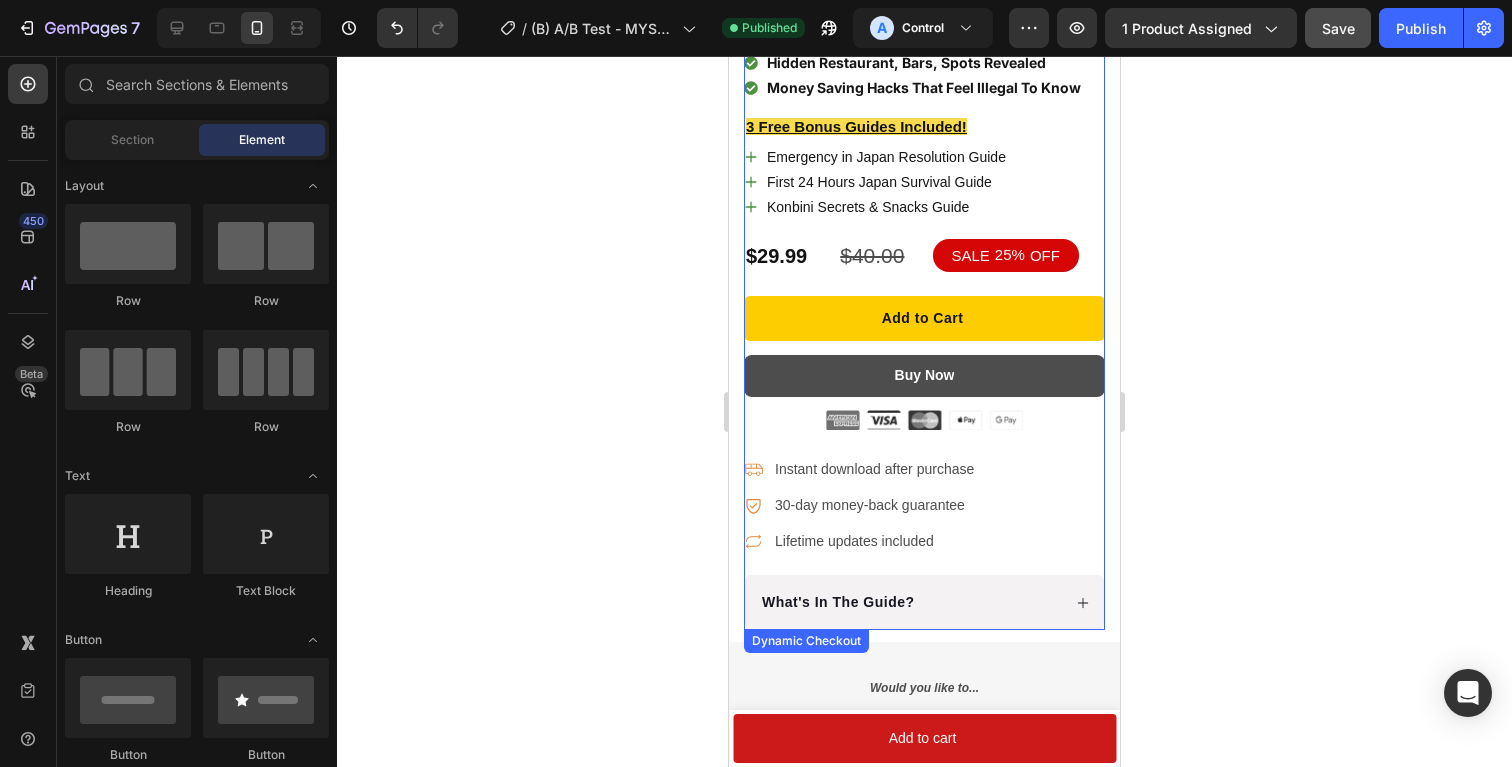 scroll, scrollTop: 506, scrollLeft: 0, axis: vertical 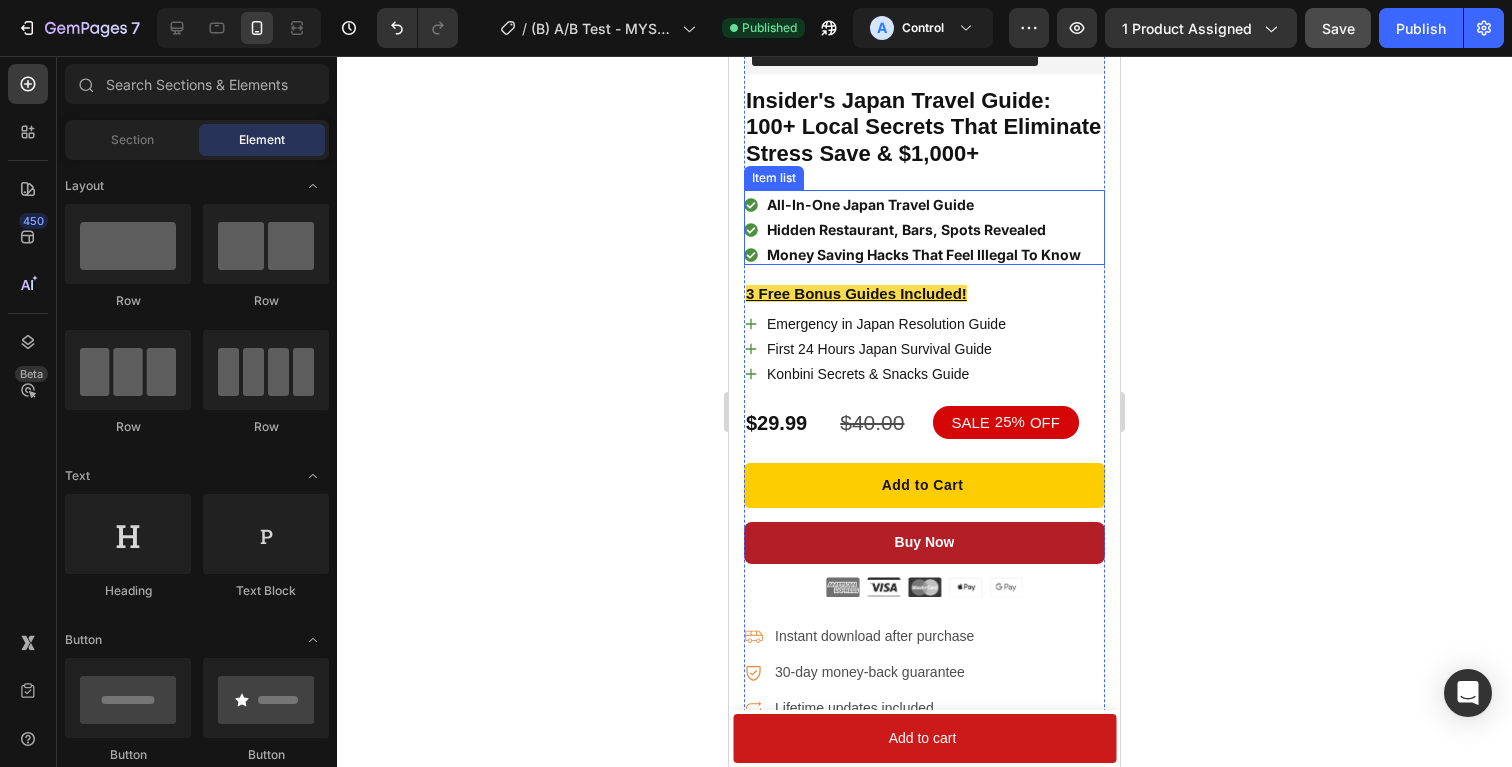 click on "Money Saving Hacks That Feel Illegal To Know" at bounding box center (924, 255) 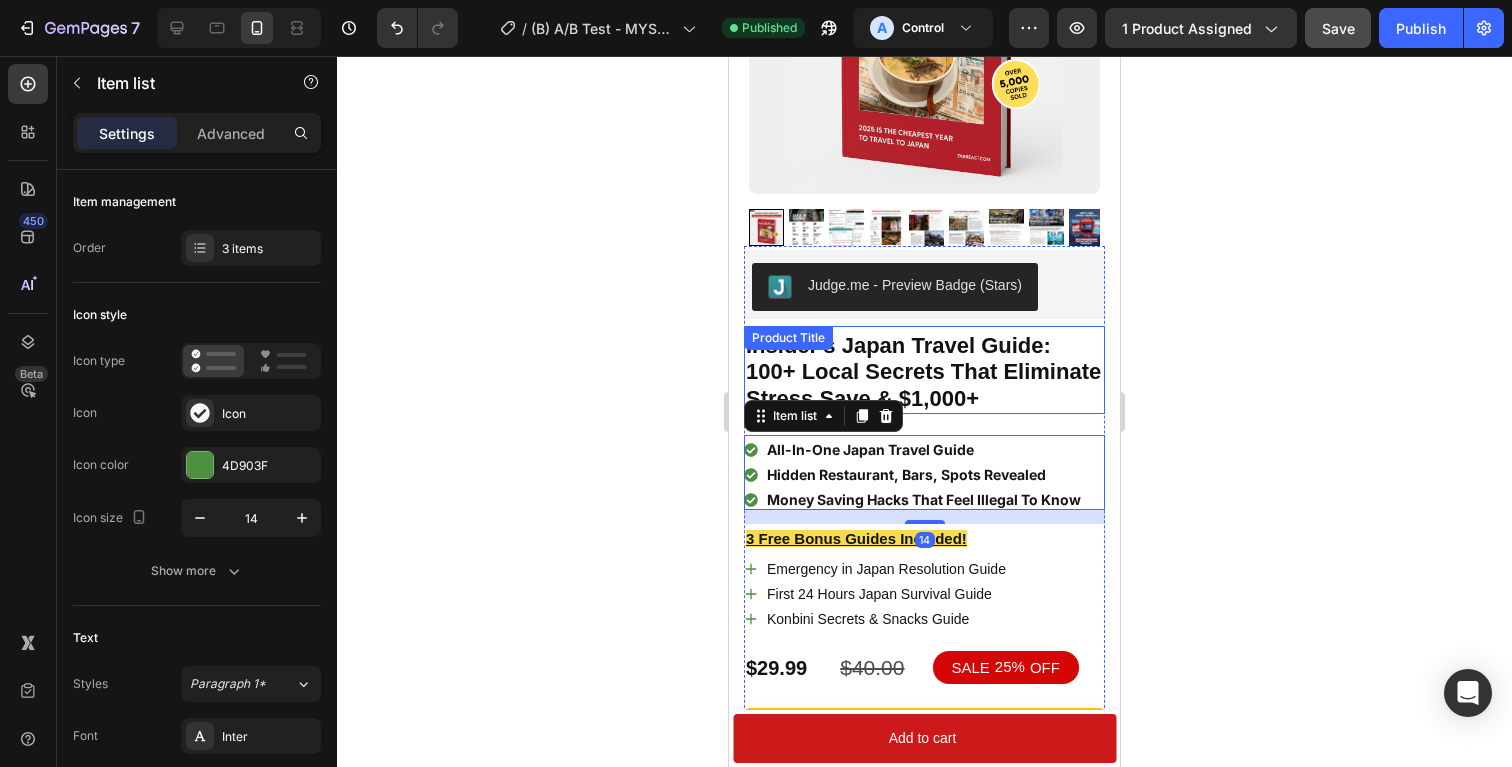 scroll, scrollTop: 0, scrollLeft: 0, axis: both 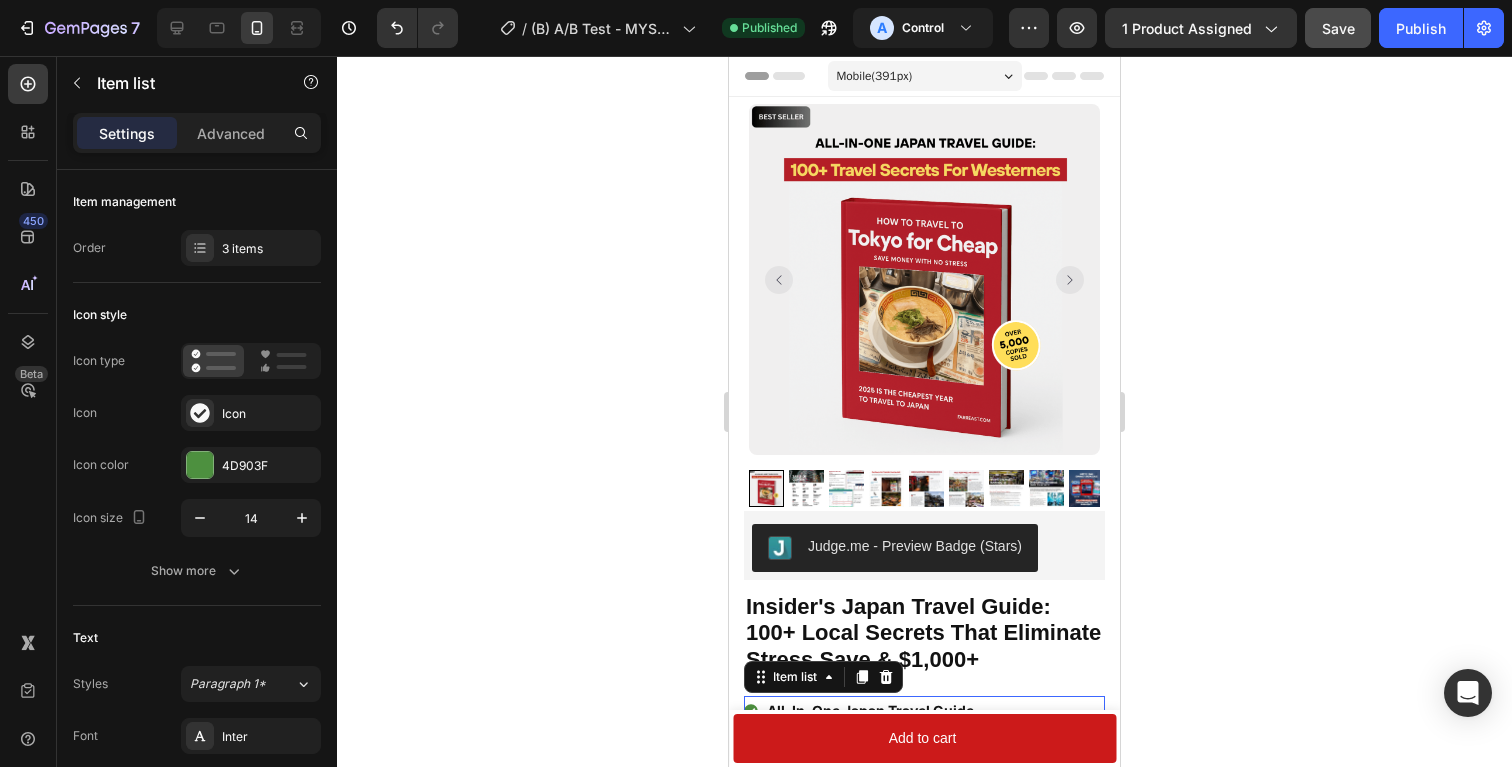 click on "Mobile  ( 391 px)" at bounding box center [875, 76] 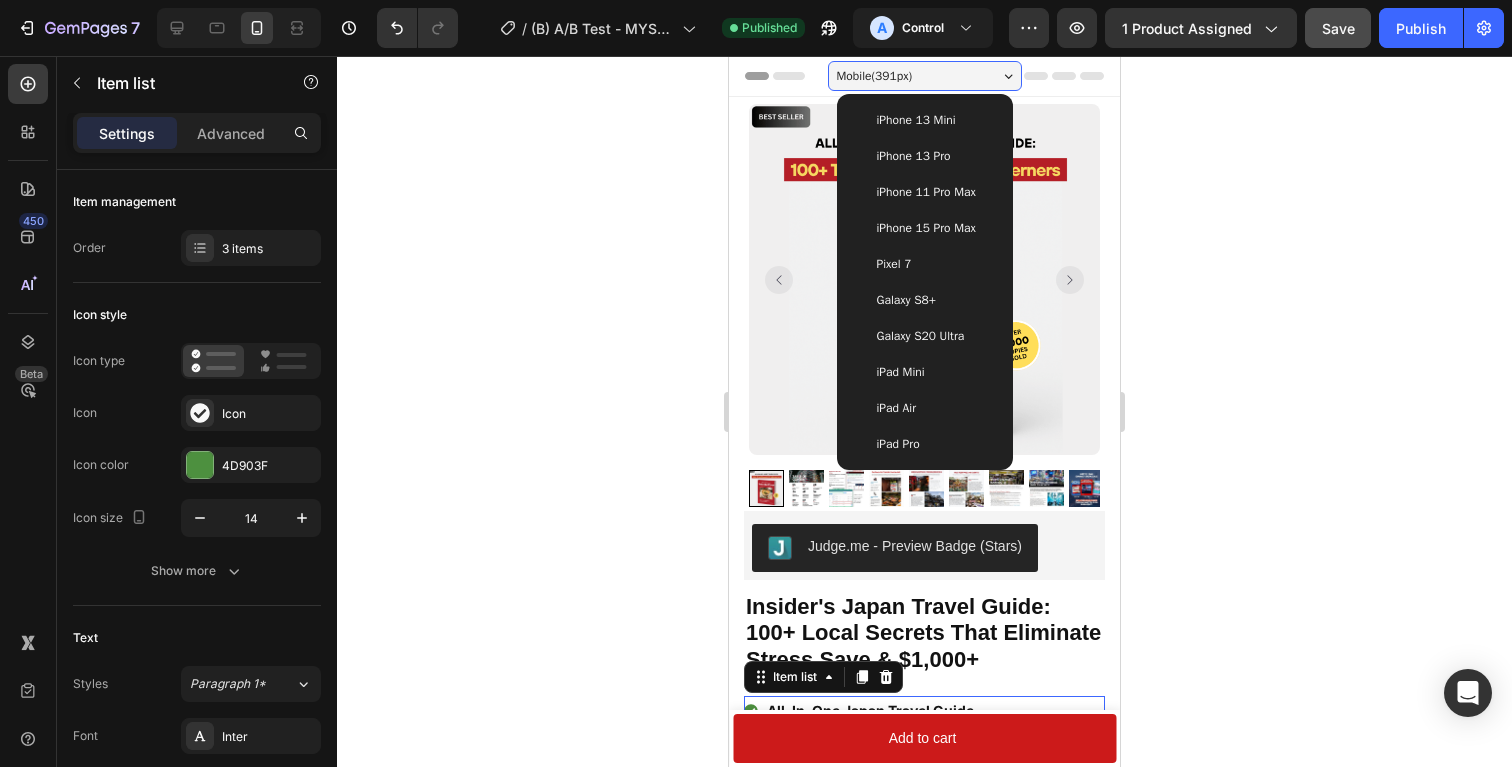 click on "iPhone 11 Pro Max" at bounding box center (926, 192) 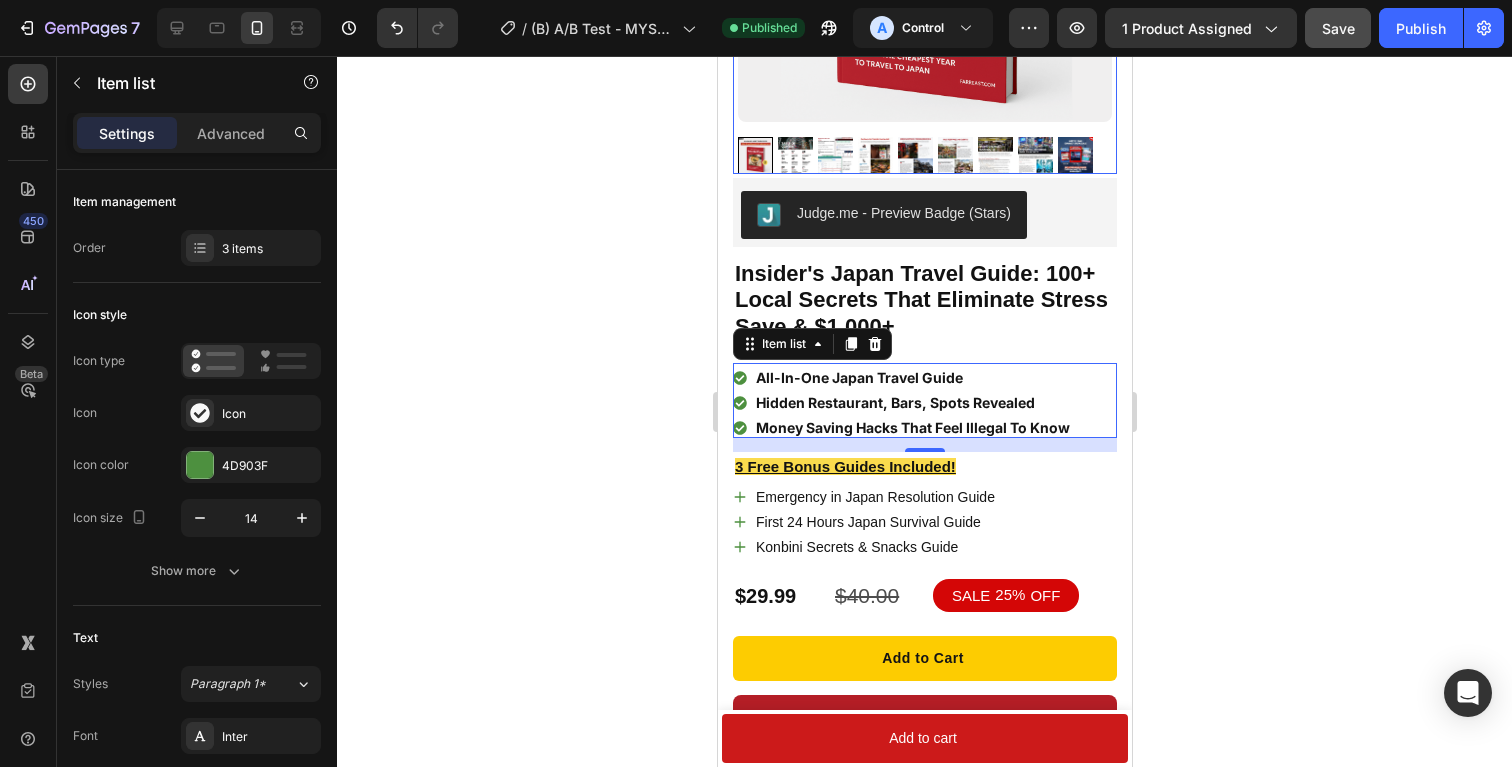 scroll, scrollTop: 365, scrollLeft: 0, axis: vertical 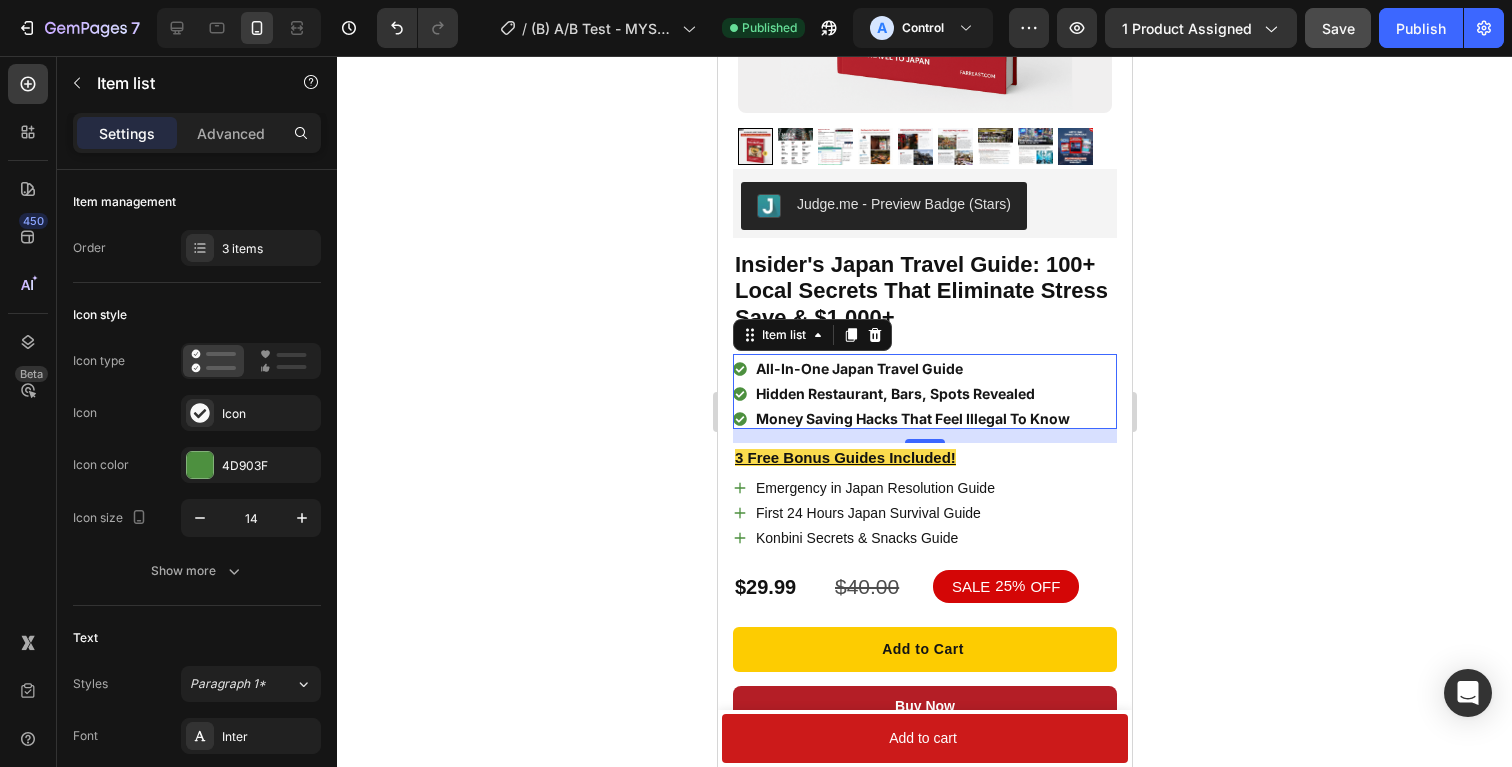 click 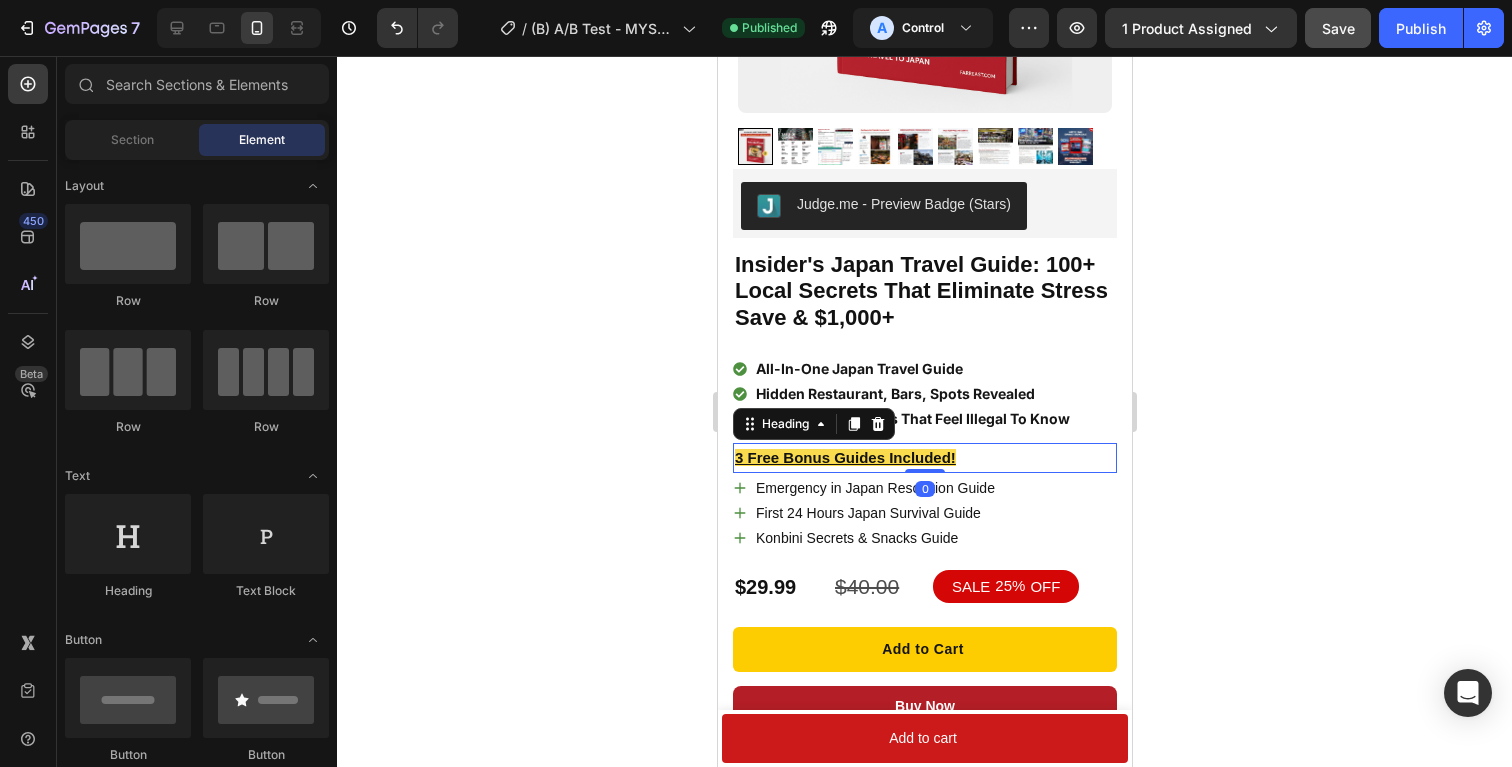 click on "⁠⁠⁠⁠⁠⁠⁠ 3 Free Bonus Guides Included!" at bounding box center [924, 458] 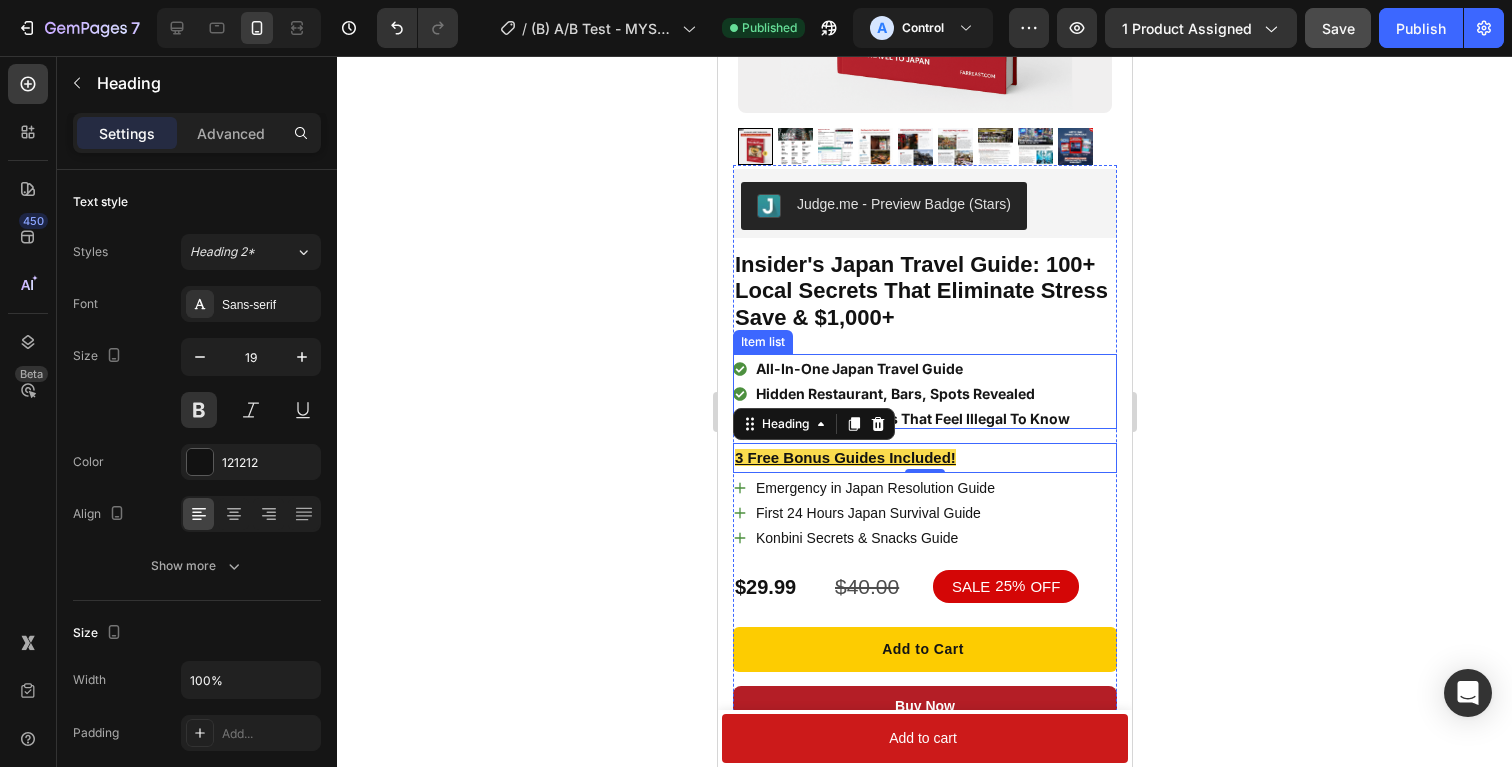 click on "Money Saving Hacks That Feel Illegal To Know" at bounding box center [912, 419] 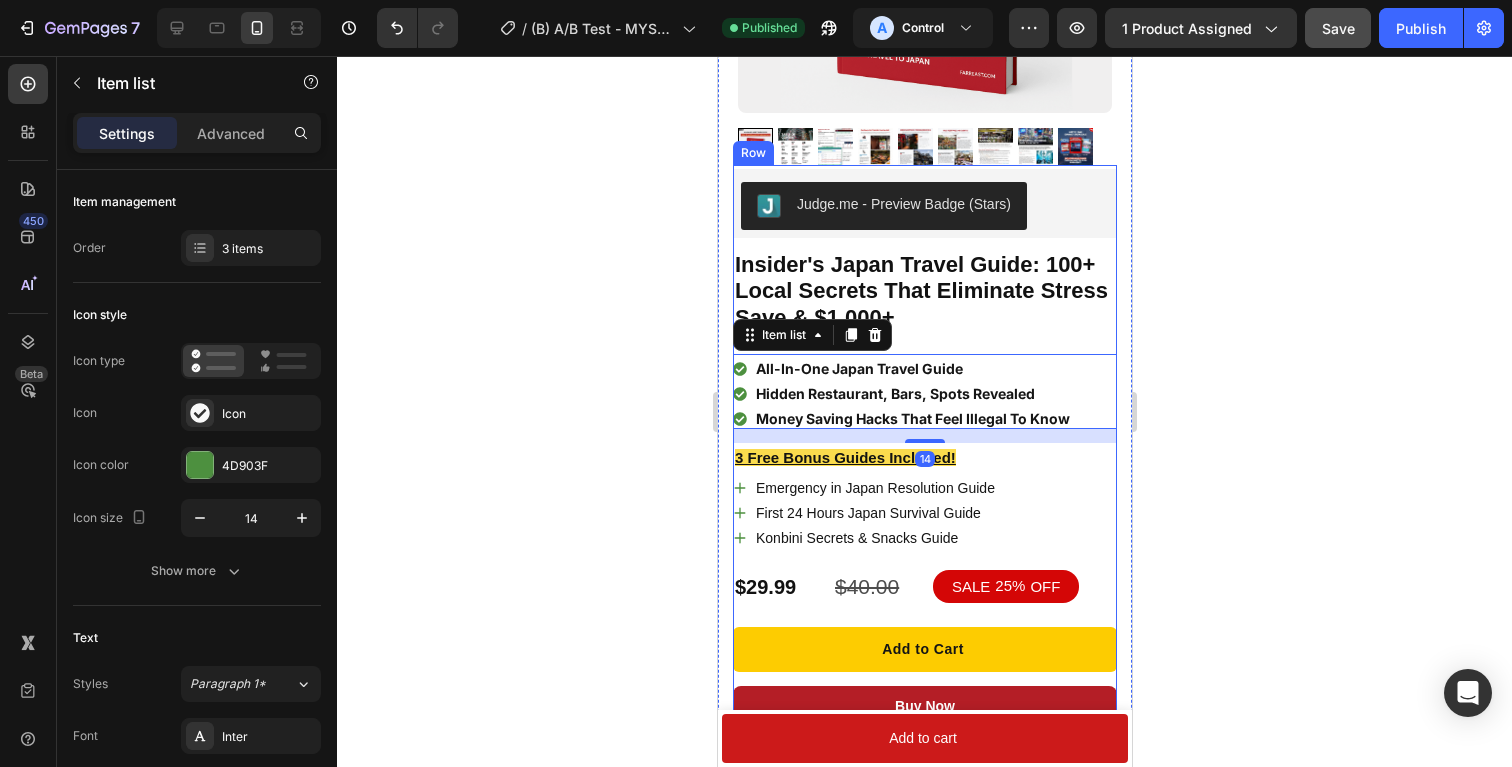 click on "Judge.me - Preview Badge (Stars) Judge.me Insider's Japan Travel Guide: 100+ Local Secrets That Eliminate Stress Save & $1,000+ Product Title  All-In-One Japan Travel Guide  Hidden Restaurant, Bars, Spots Revealed  Money Saving Hacks That Feel Illegal To Know Item list   14 ⁠⁠⁠⁠⁠⁠⁠ 3 Free Bonus Guides Included! Heading
Emergency in Japan Resolution Guide
First 24 Hours Japan Survival Guide
Konbini Secrets & Snacks Guide Item list All-In-One Japan Travel Guide Hidden Restaurant, Bars, Spots Reaveled Money Saving Hacks That Feel Illegal To Know  Effortless Japan Trip Planner Item list 3 Free Bonus Guides Included!  -  Limited Time Offer Heading Emergency in Japan Resolution Guide First 24 Hour Japan Survival Guide Konbini Secrets & Snack Guide Item list $29.99 Product Price Product Price $40.00 Product Price Product Price SALE 25% OFF Discount Tag Row Add to Cart Product Cart Button Buy Now Dynamic Checkout Image" at bounding box center [924, 565] 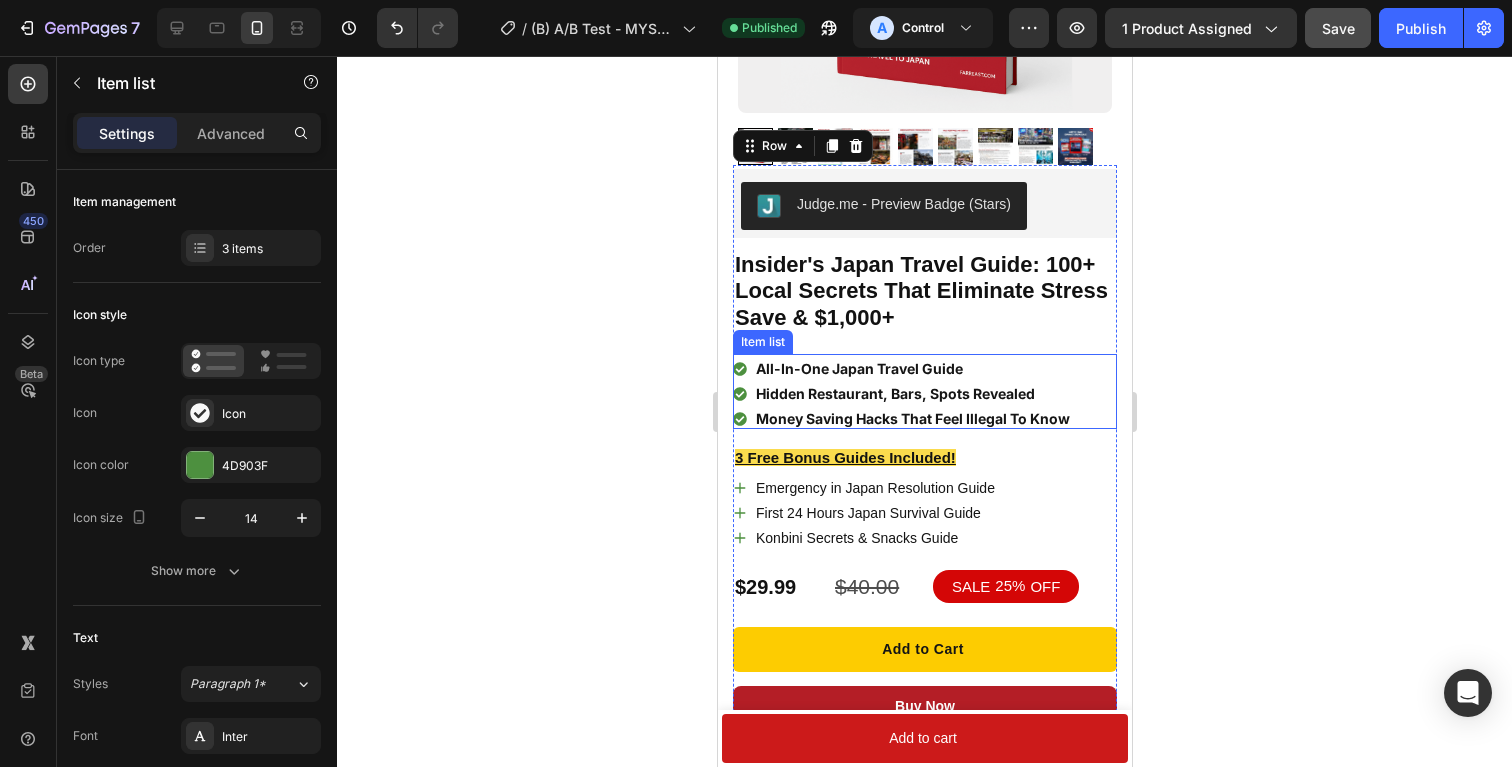 click on "All-In-One Japan Travel Guide  Hidden Restaurant, Bars, Spots Revealed  Money Saving Hacks That Feel Illegal To Know" at bounding box center (924, 391) 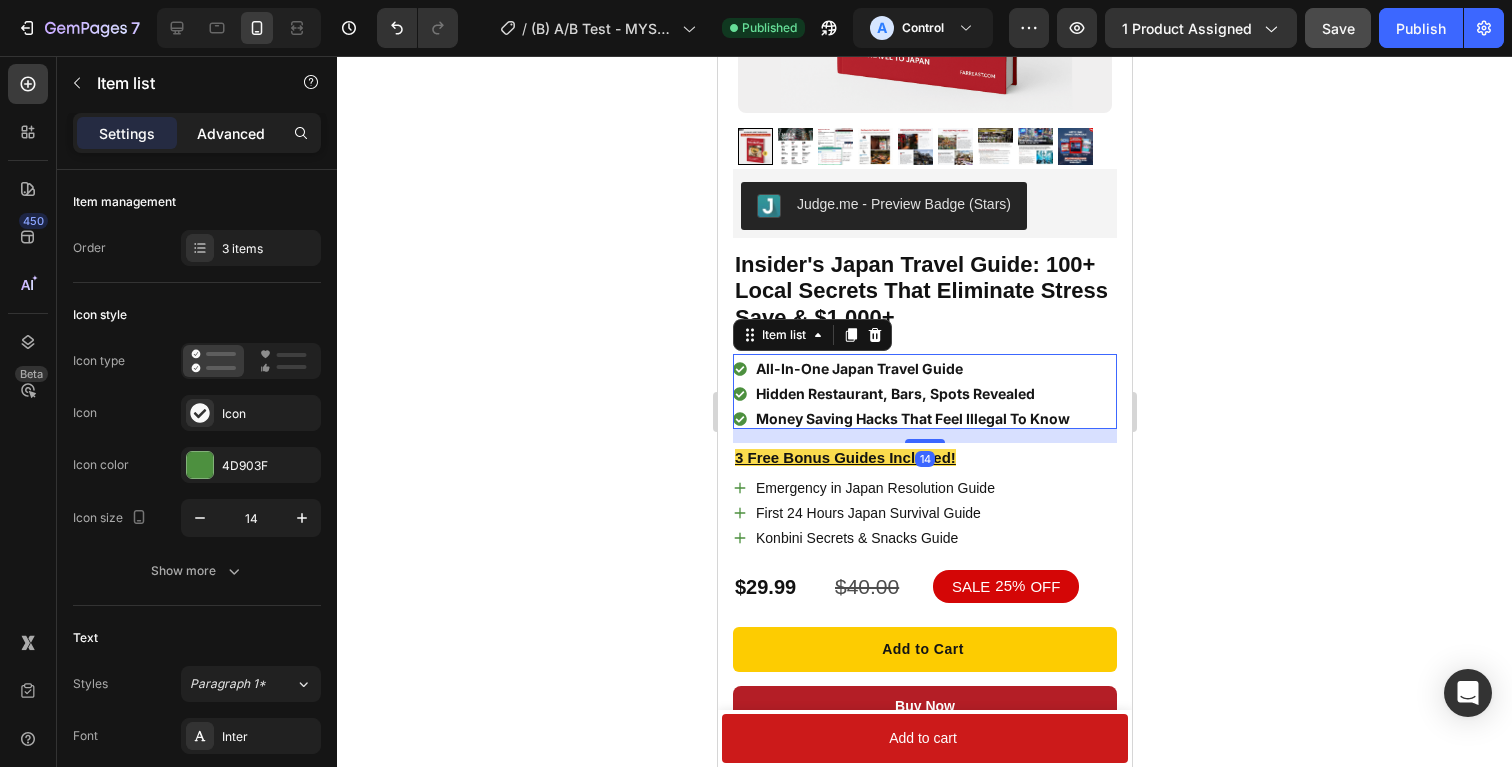 click on "Advanced" at bounding box center [231, 133] 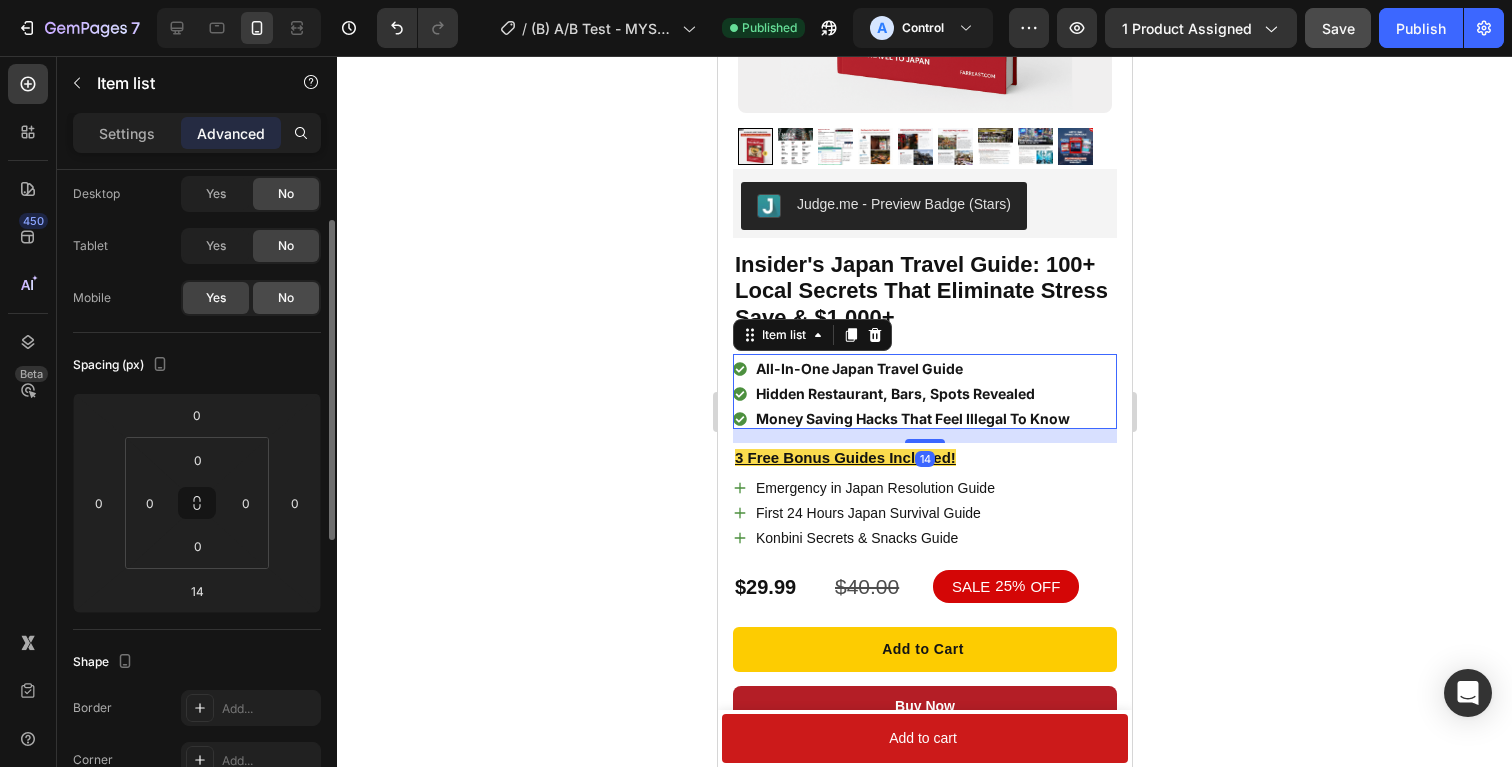 scroll, scrollTop: 85, scrollLeft: 0, axis: vertical 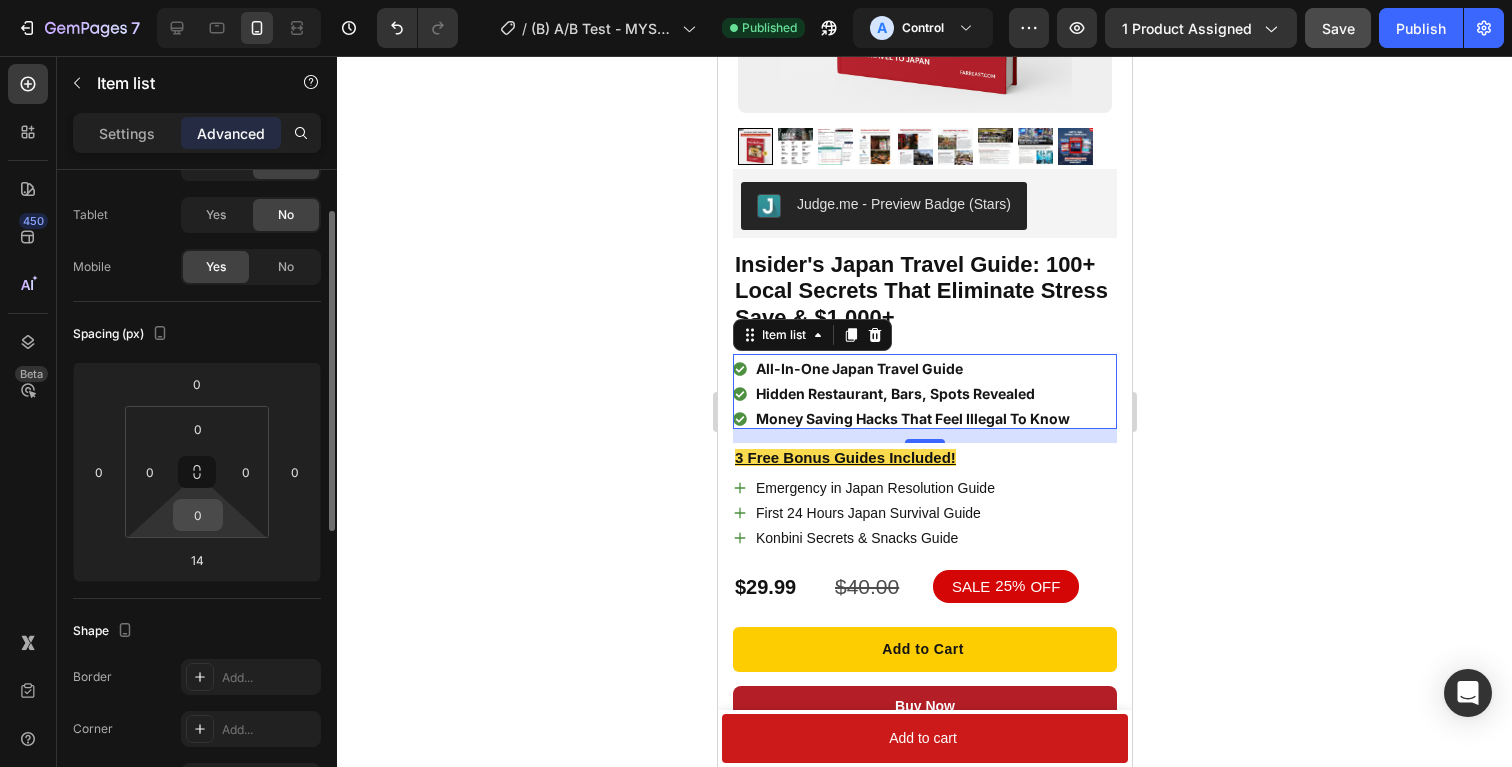 click on "0" at bounding box center (198, 515) 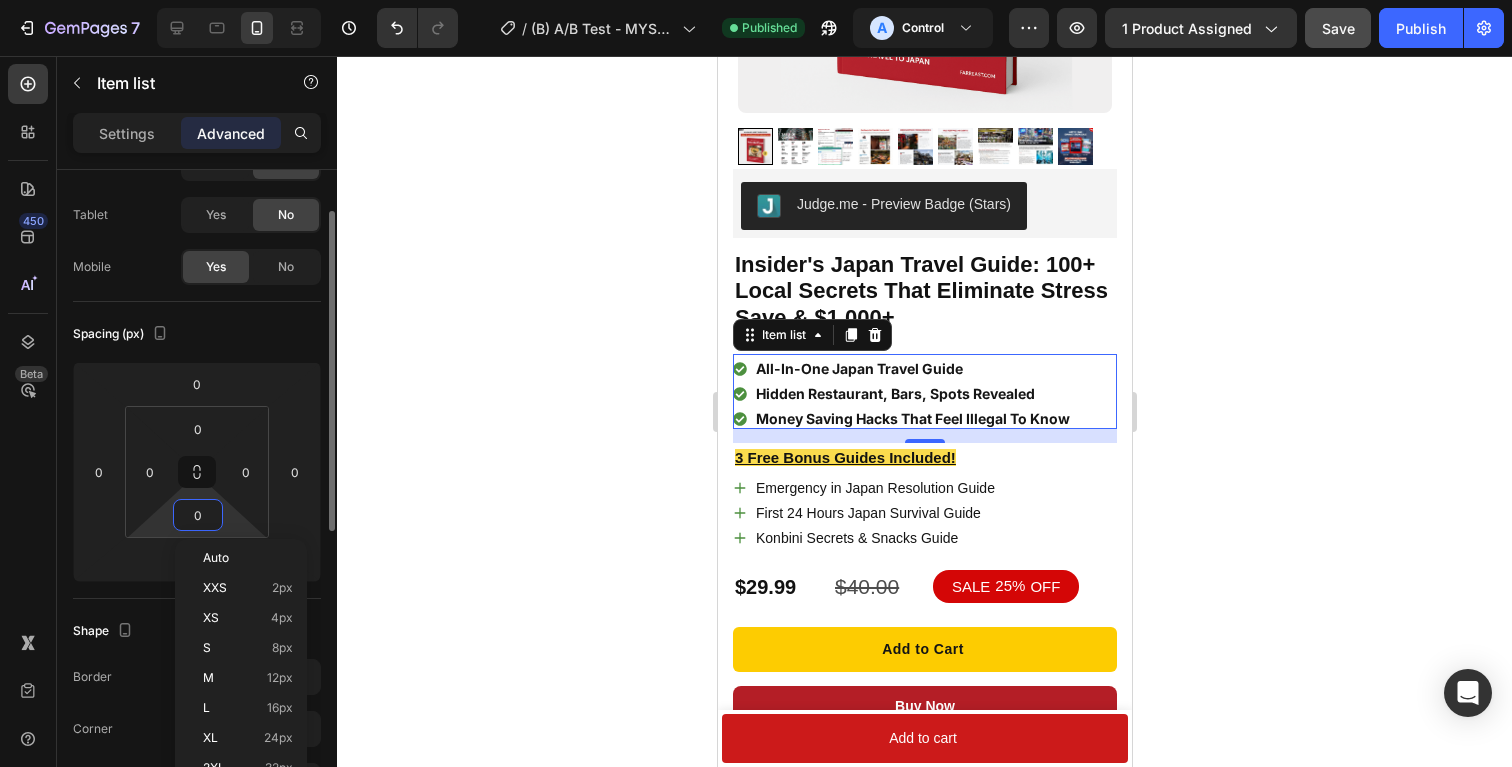 type on "5" 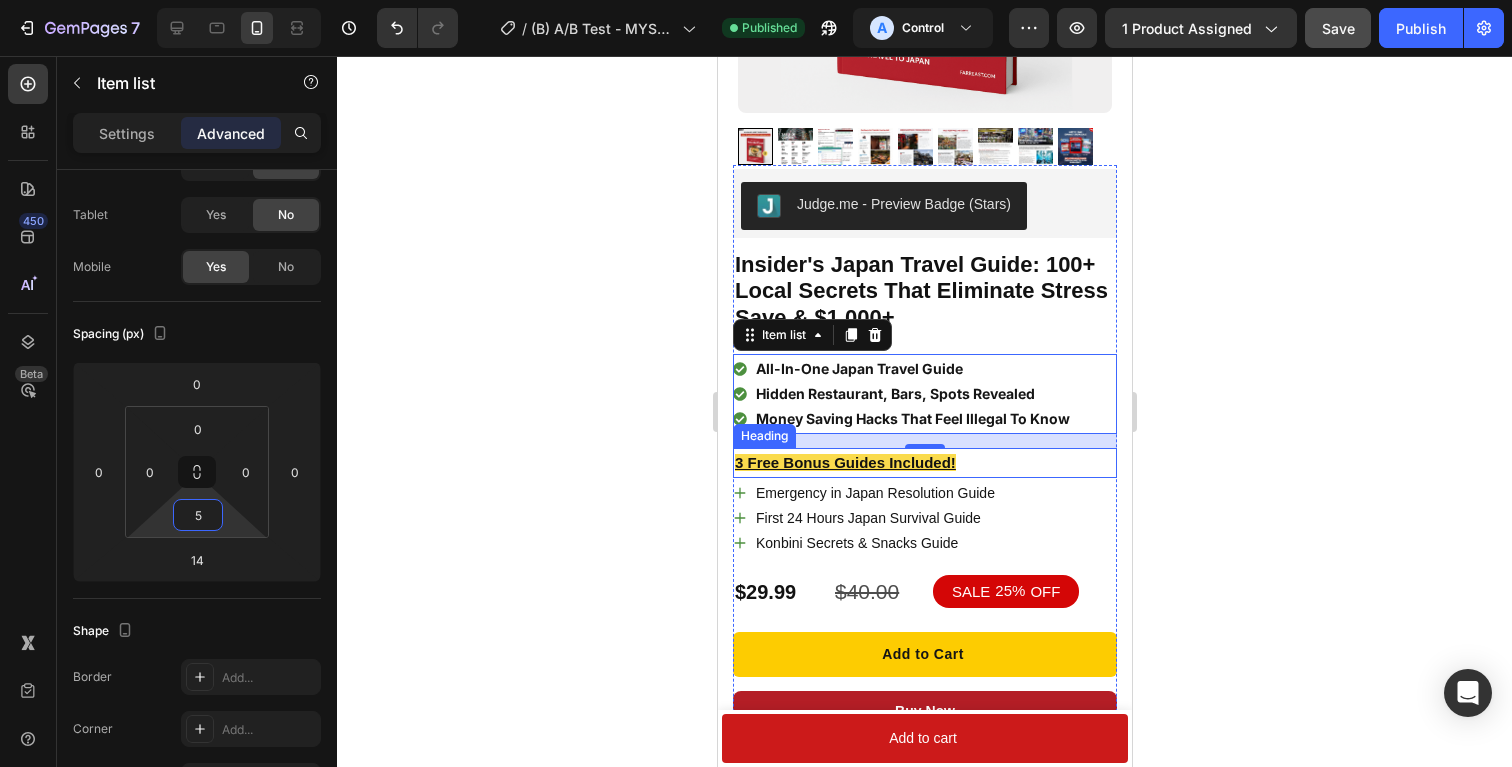 click 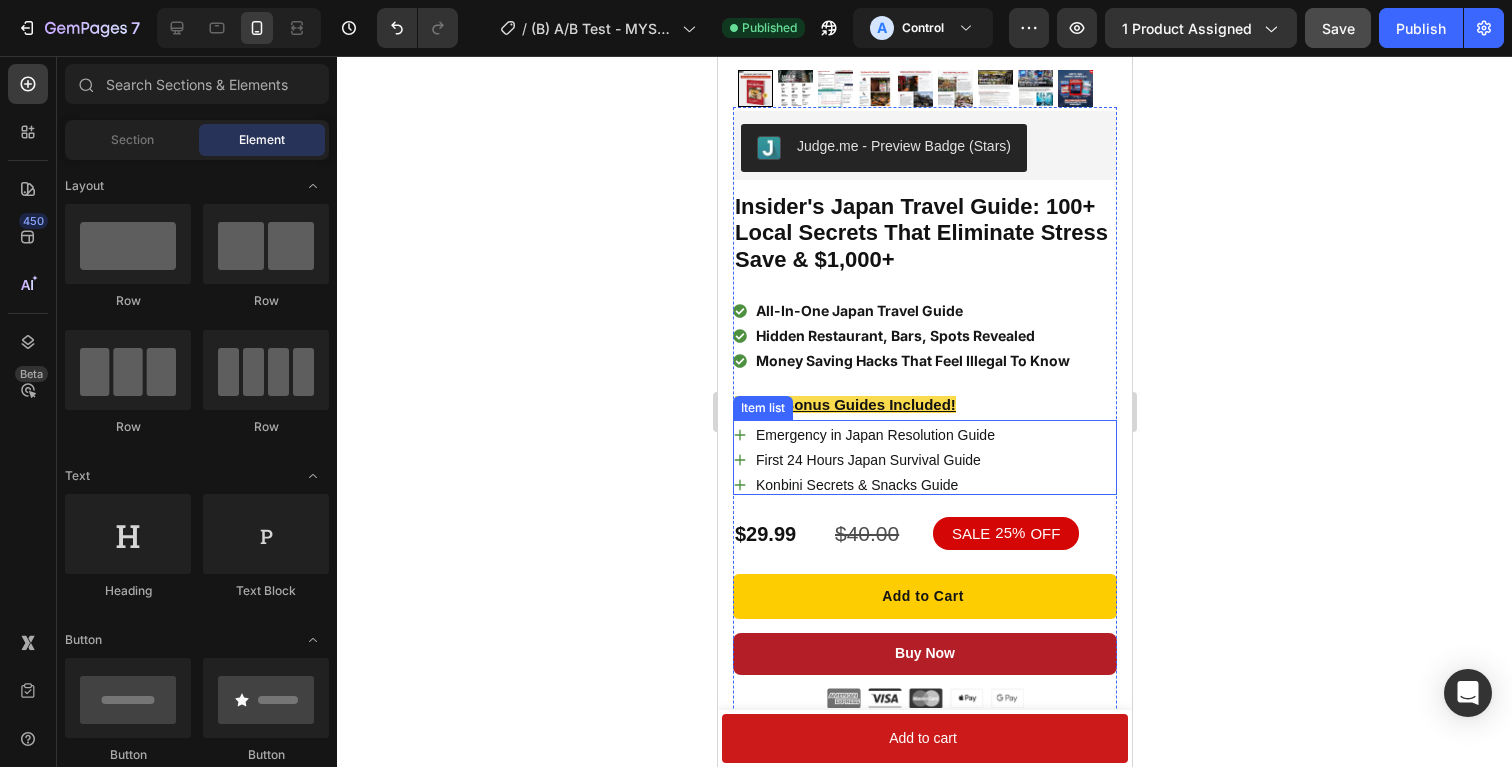 scroll, scrollTop: 425, scrollLeft: 0, axis: vertical 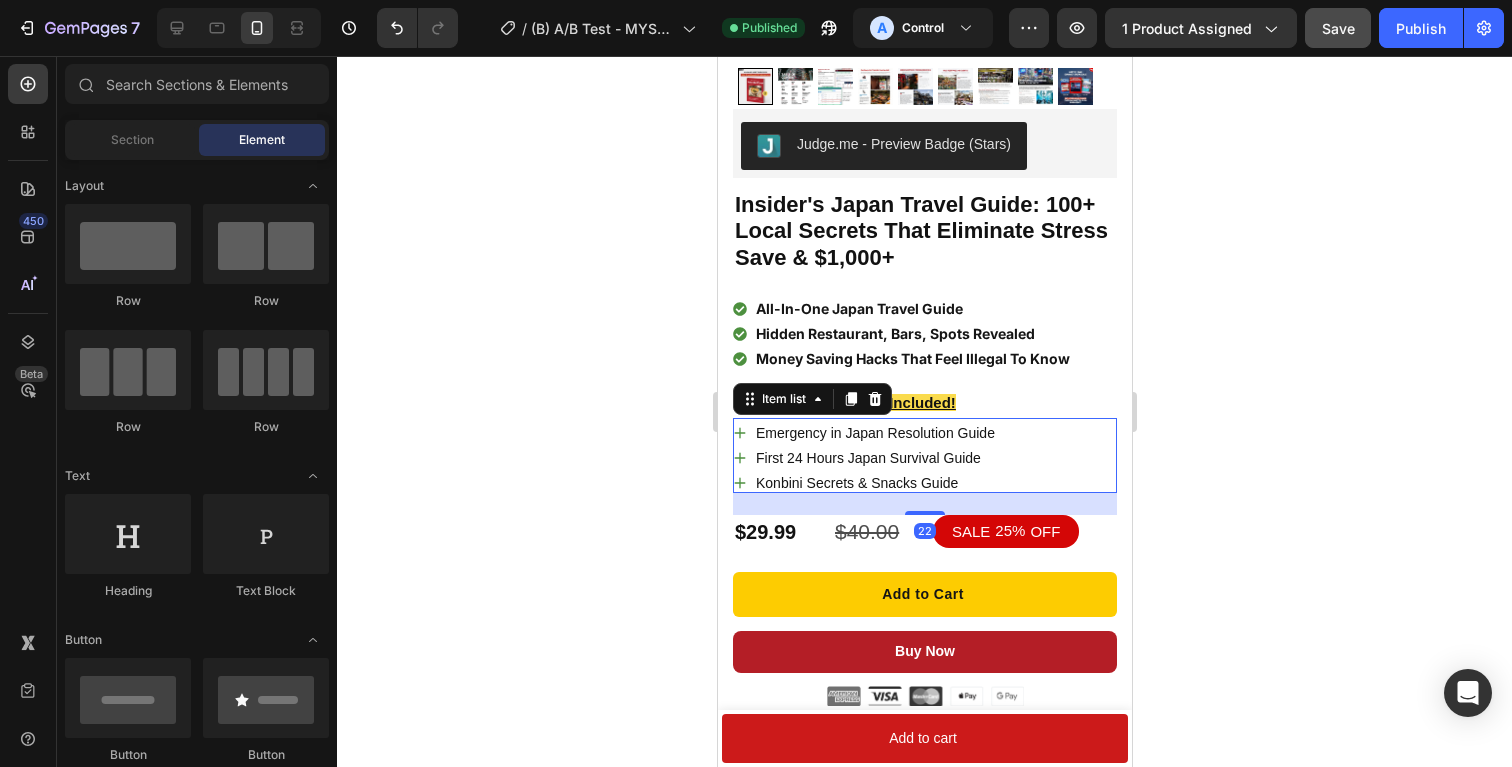 click on "Emergency in Japan Resolution Guide
First 24 Hours Japan Survival Guide
Konbini Secrets & Snacks Guide" at bounding box center (924, 455) 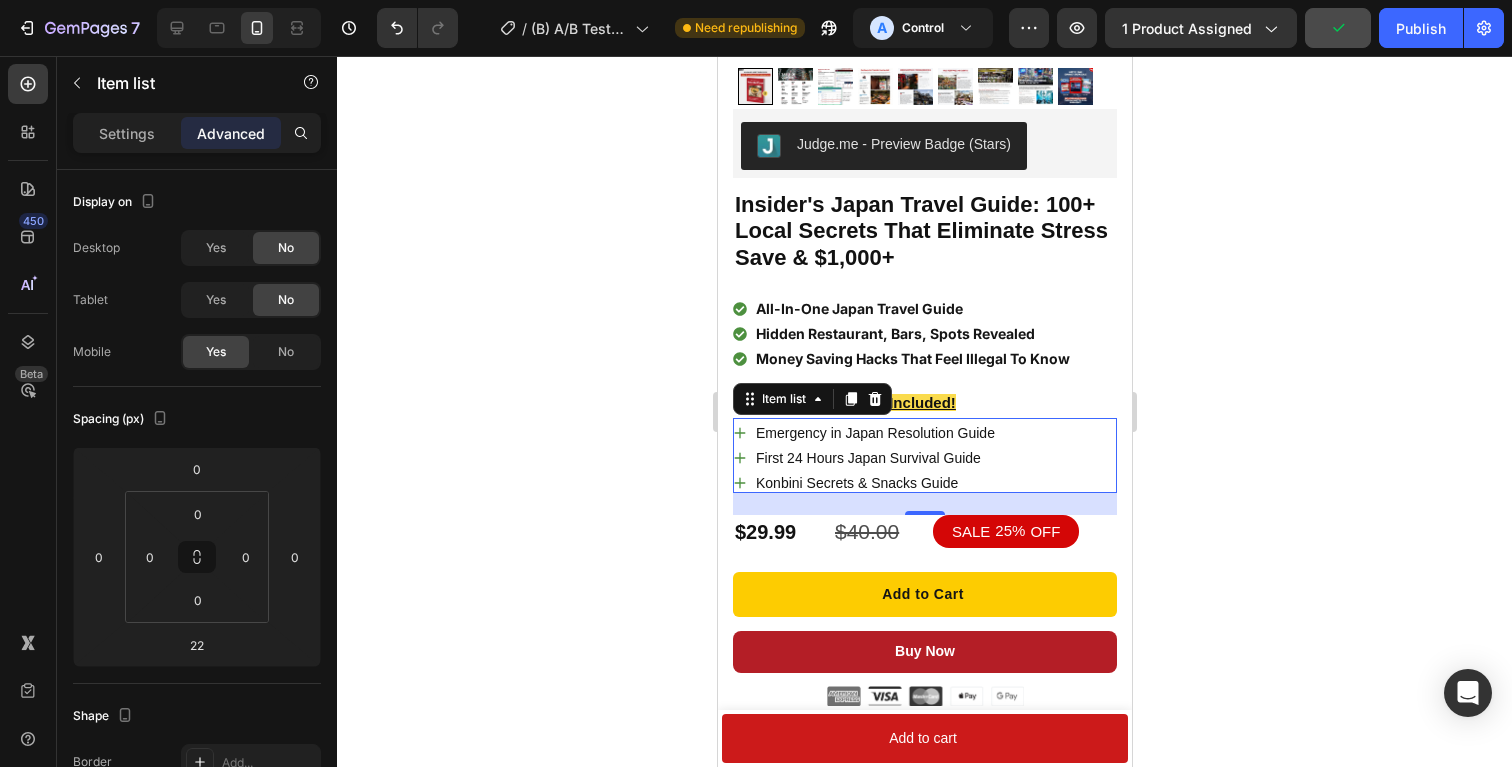 click 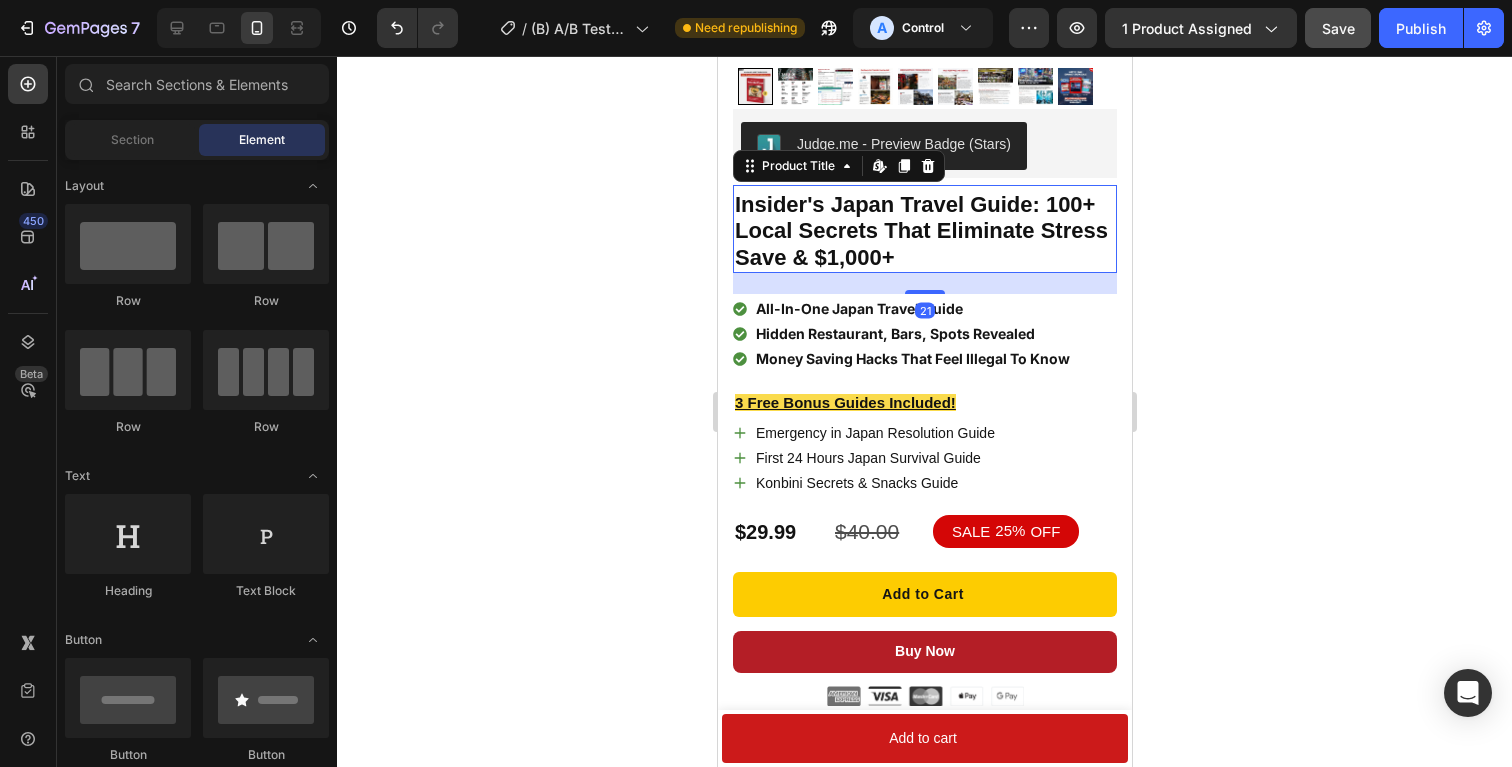 click on "Insider's Japan Travel Guide: 100+ Local Secrets That Eliminate Stress Save & $1,000+" at bounding box center [924, 231] 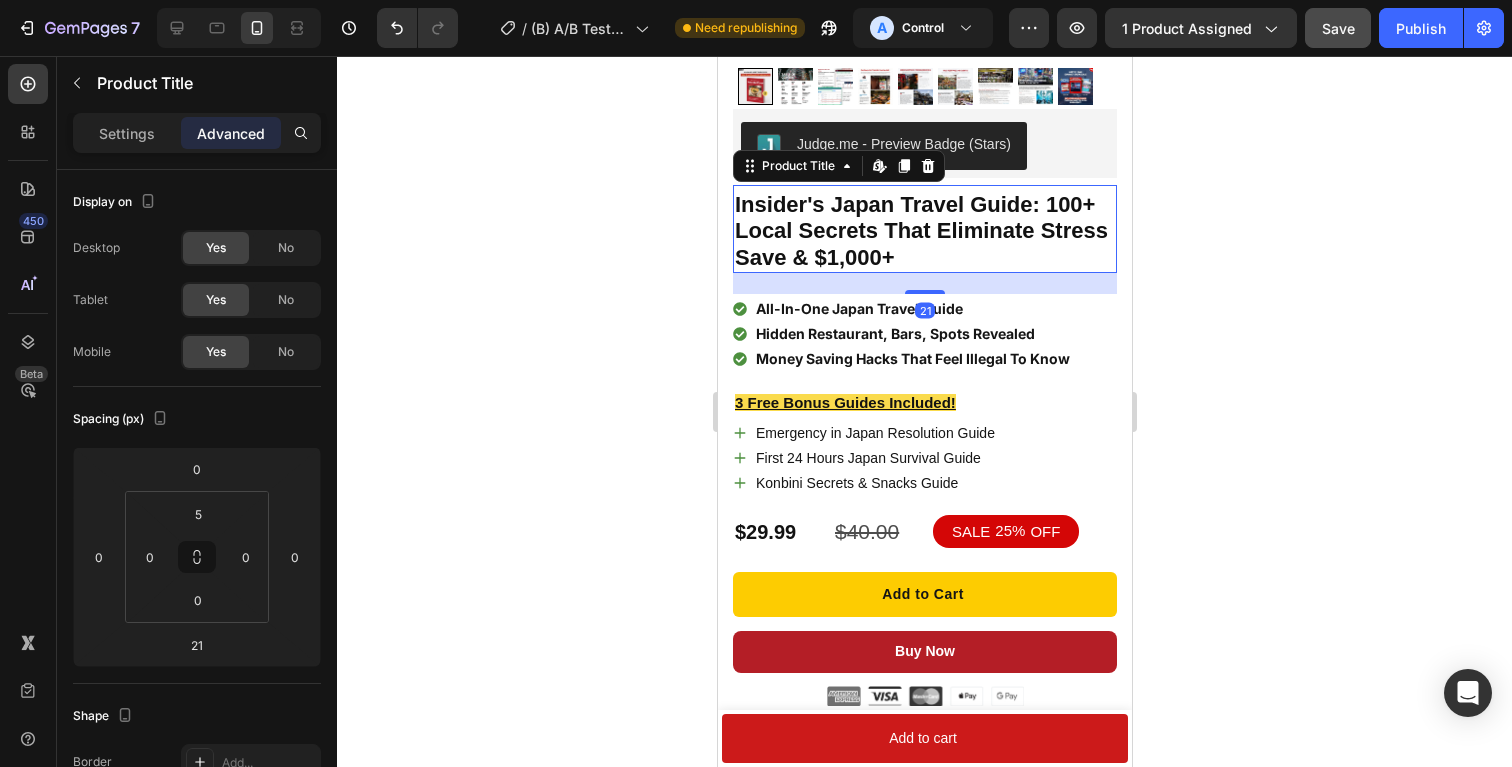 click 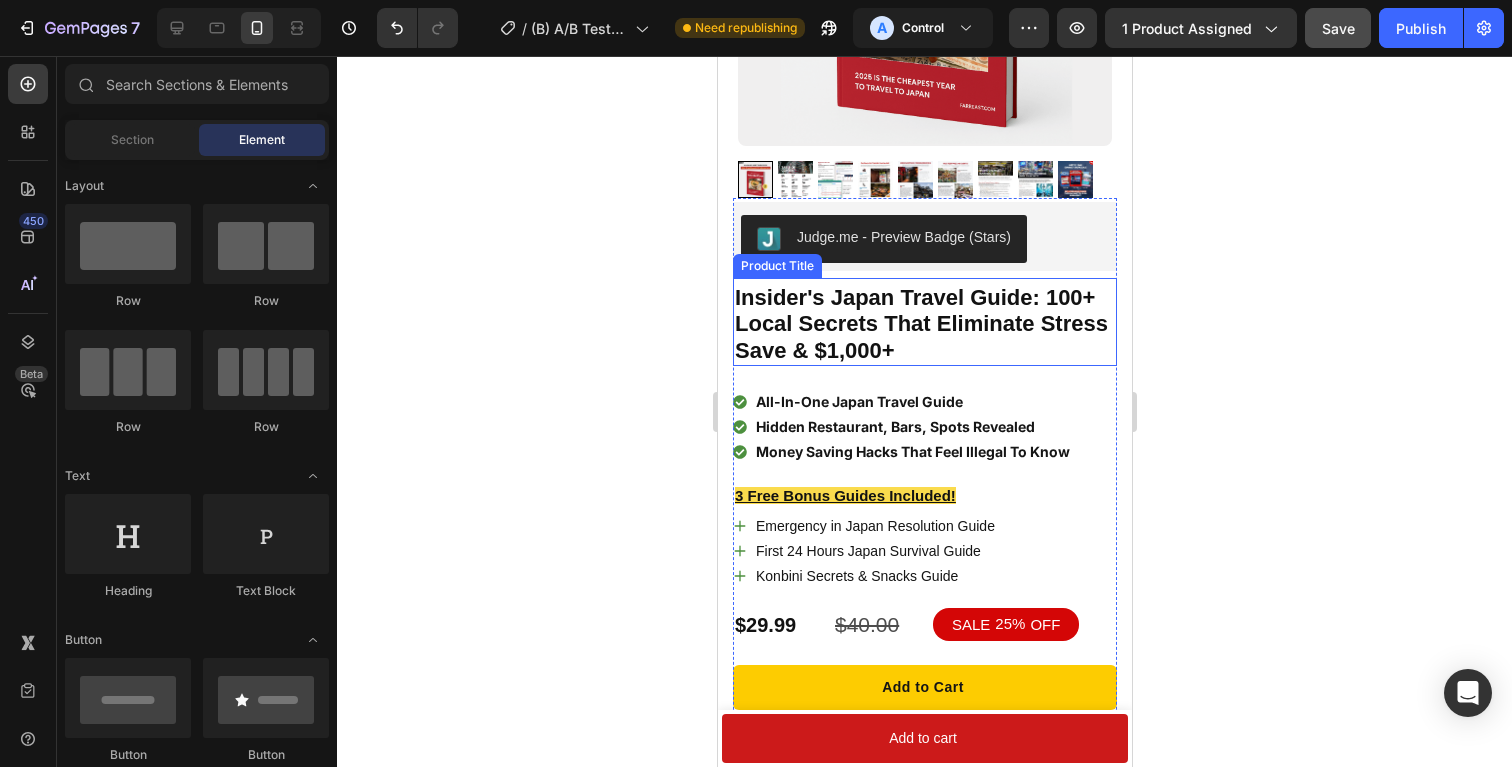 scroll, scrollTop: 338, scrollLeft: 0, axis: vertical 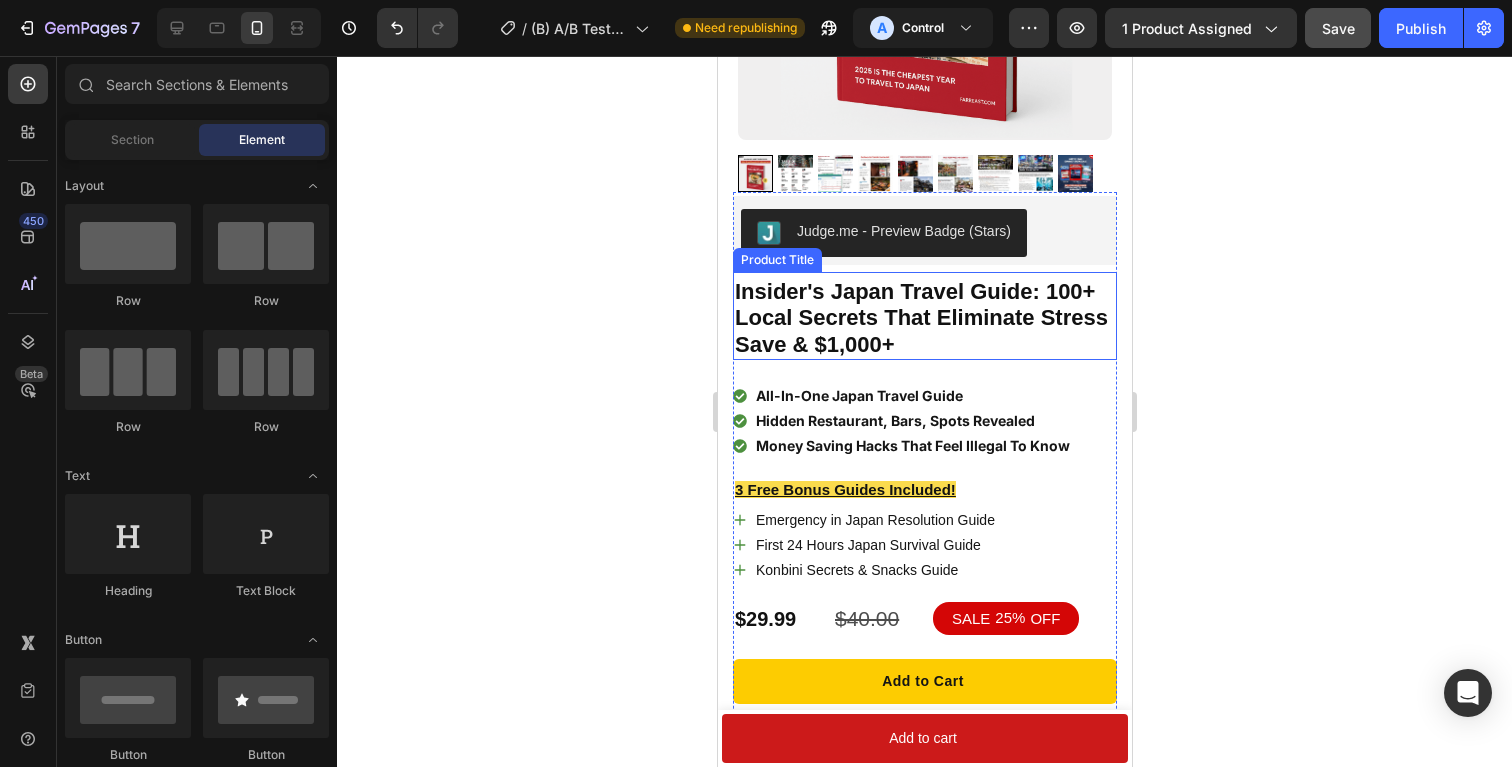 click on "Insider's Japan Travel Guide: 100+ Local Secrets That Eliminate Stress Save & $1,000+" at bounding box center [924, 318] 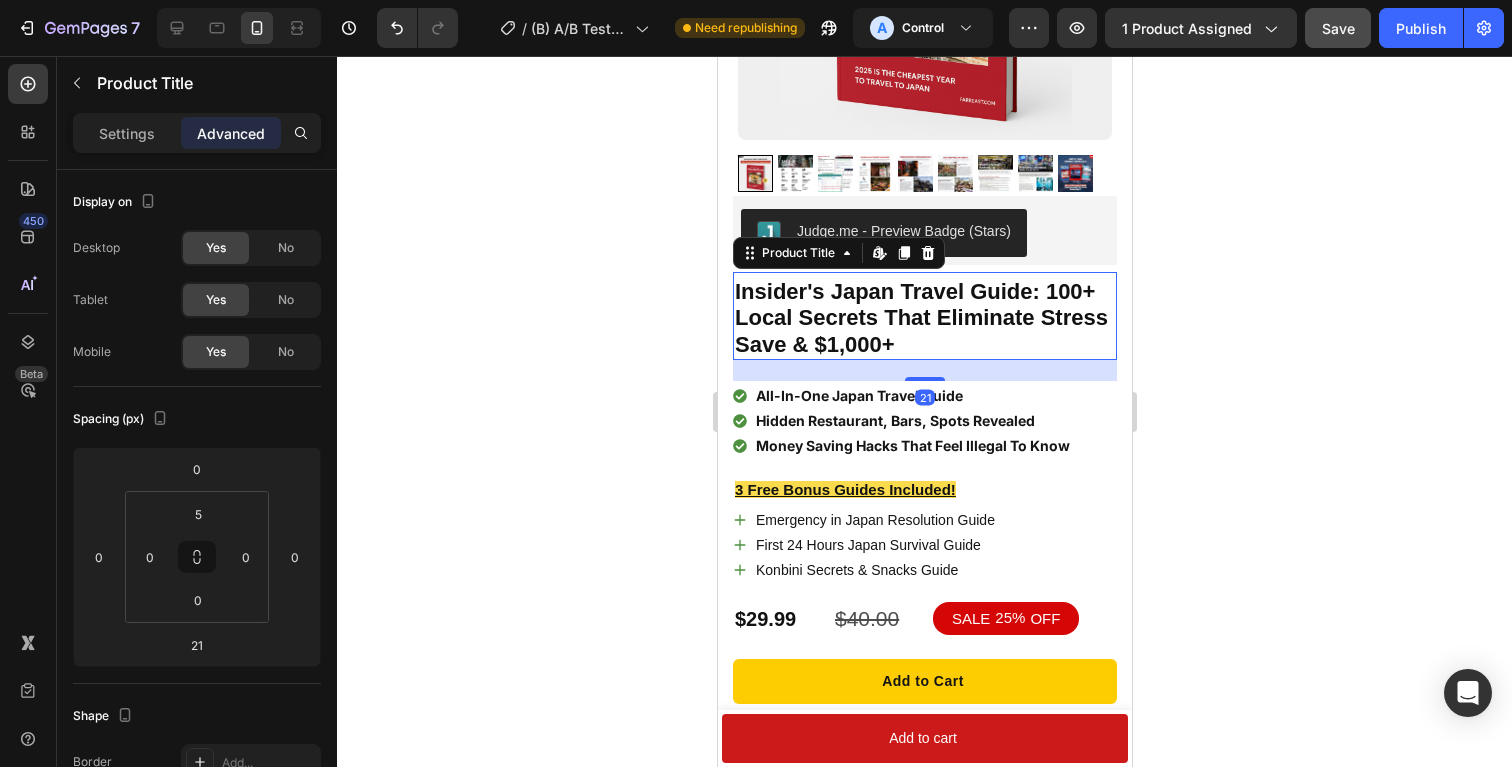 click on "Insider's Japan Travel Guide: 100+ Local Secrets That Eliminate Stress Save & $1,000+" at bounding box center [924, 318] 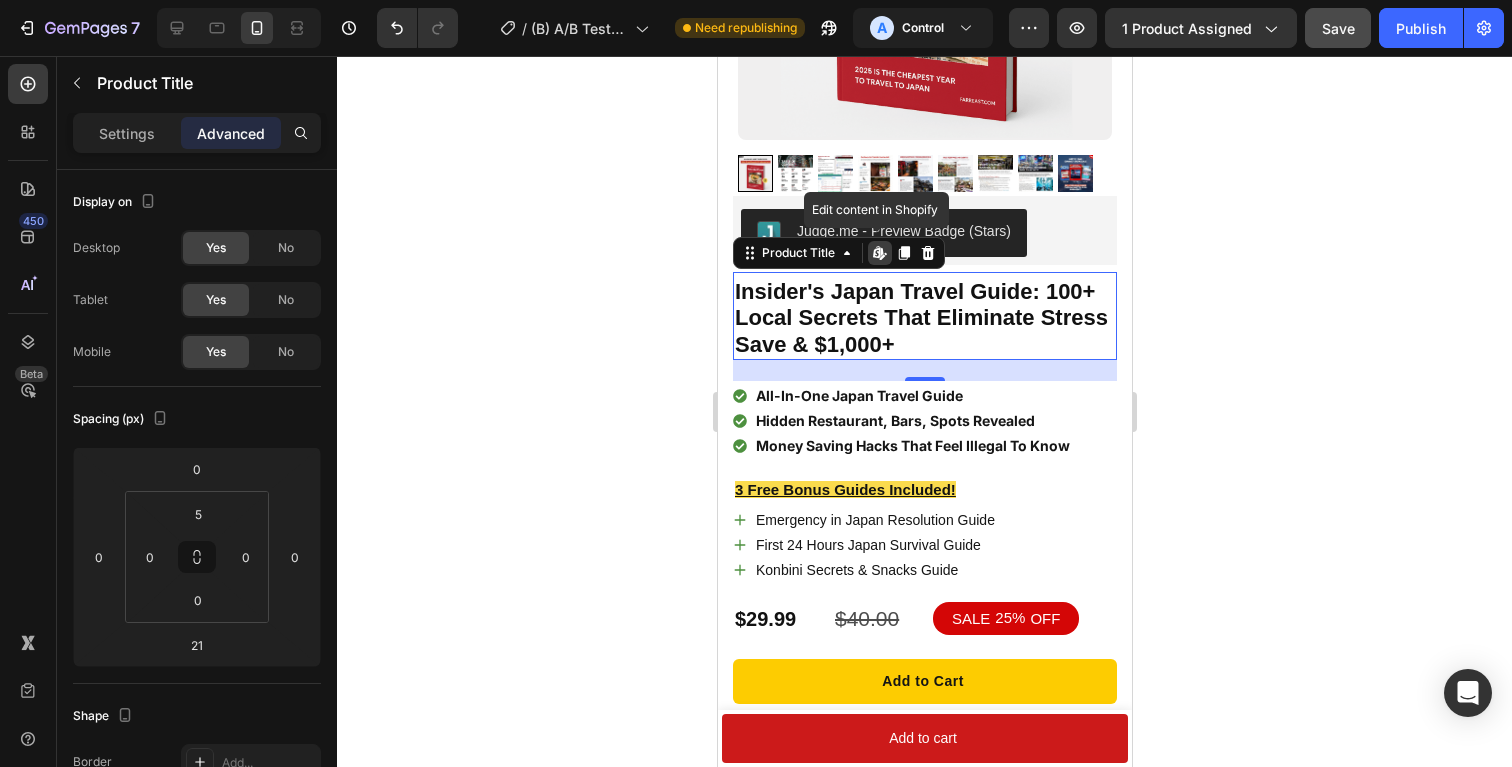 click on "Insider's Japan Travel Guide: 100+ Local Secrets That Eliminate Stress Save & $1,000+" at bounding box center [924, 318] 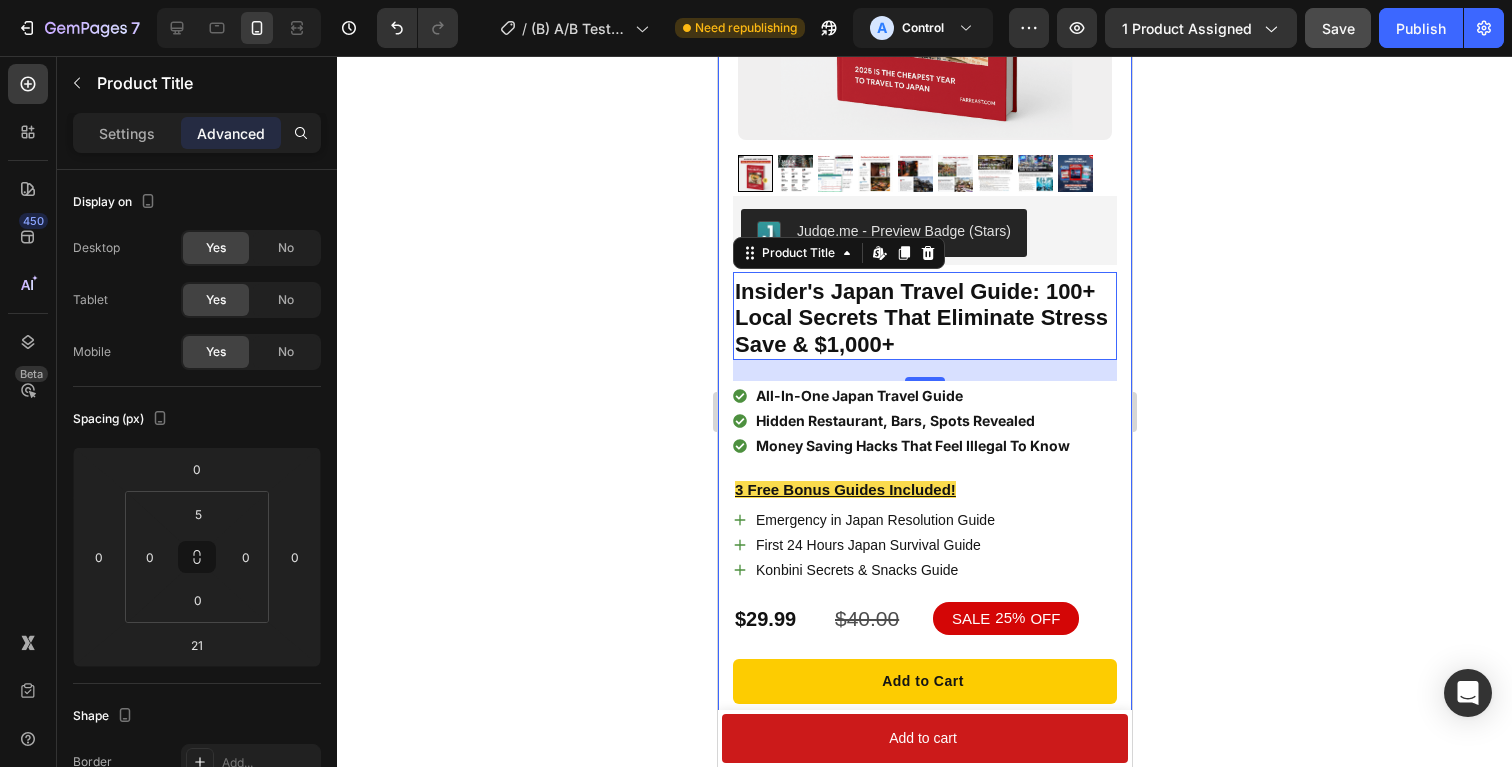 click 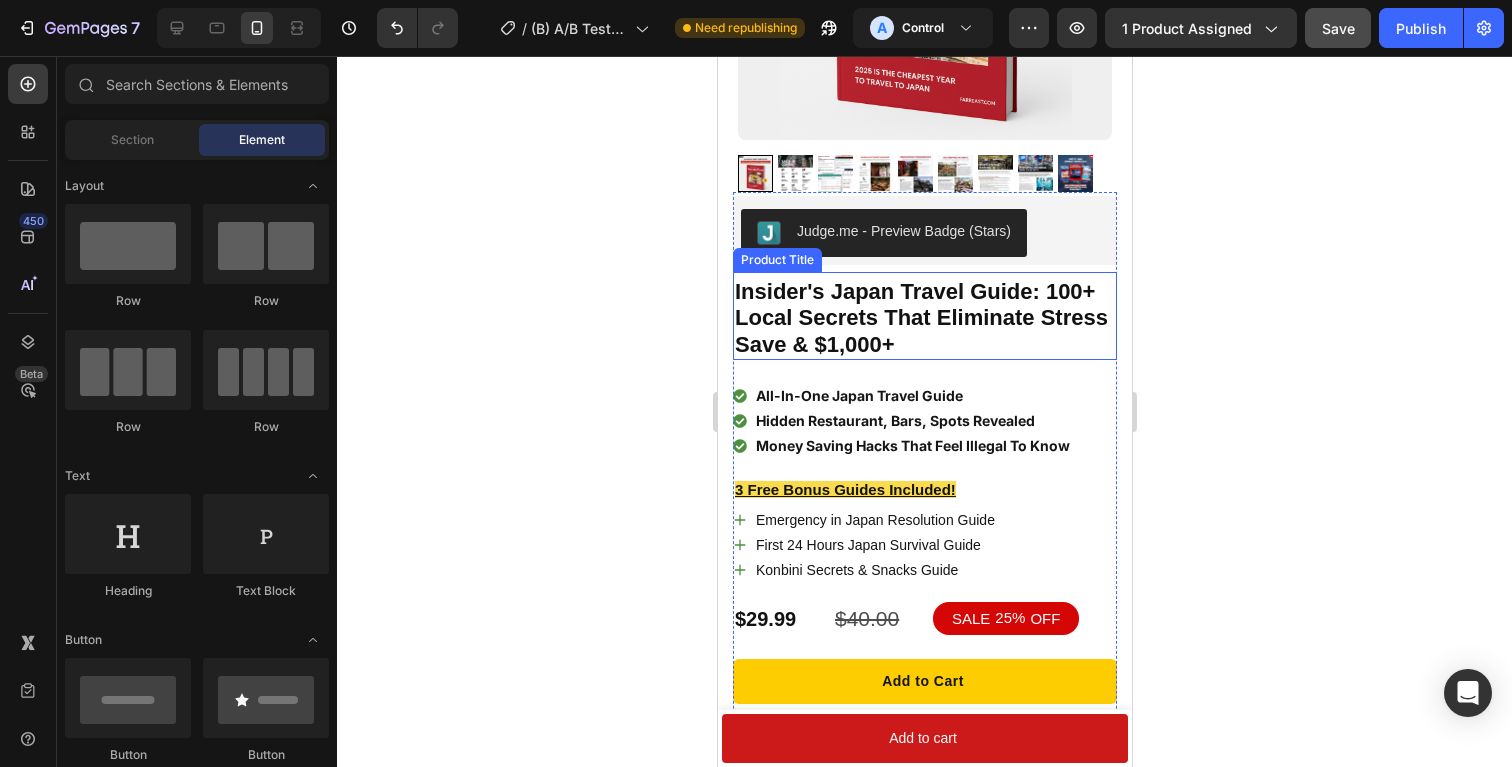 scroll, scrollTop: 319, scrollLeft: 0, axis: vertical 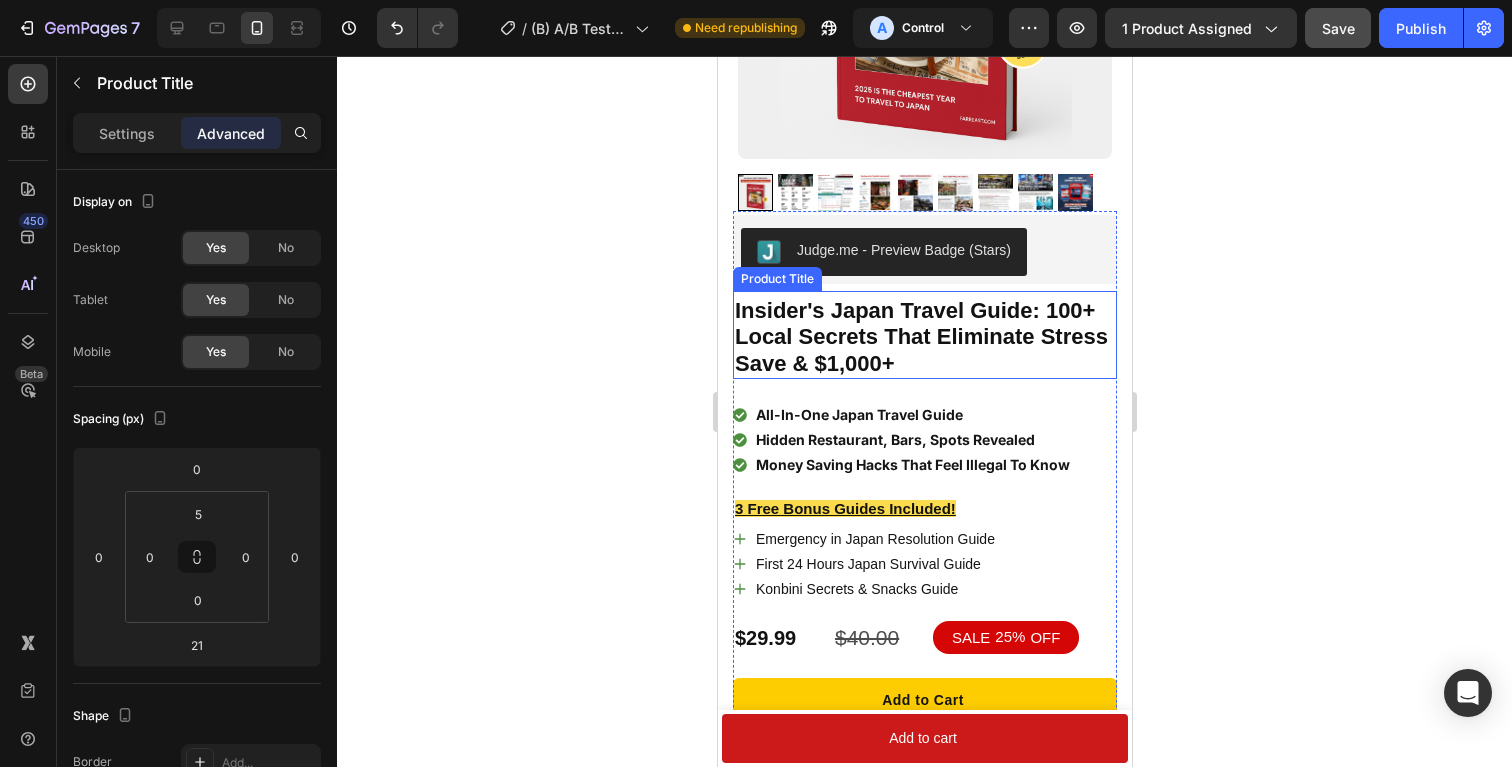 click on "Insider's Japan Travel Guide: 100+ Local Secrets That Eliminate Stress Save & $1,000+" at bounding box center [924, 337] 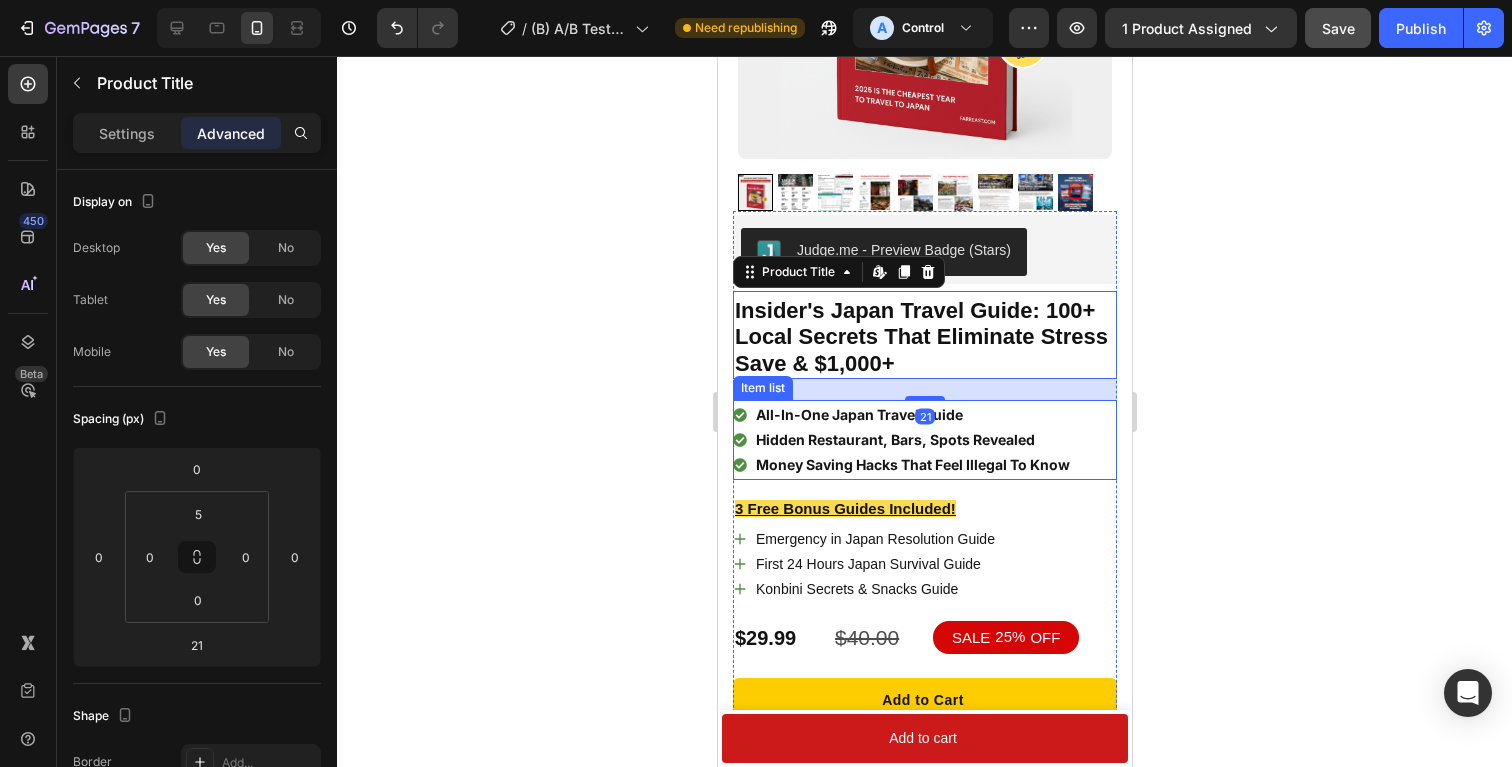 scroll, scrollTop: 348, scrollLeft: 0, axis: vertical 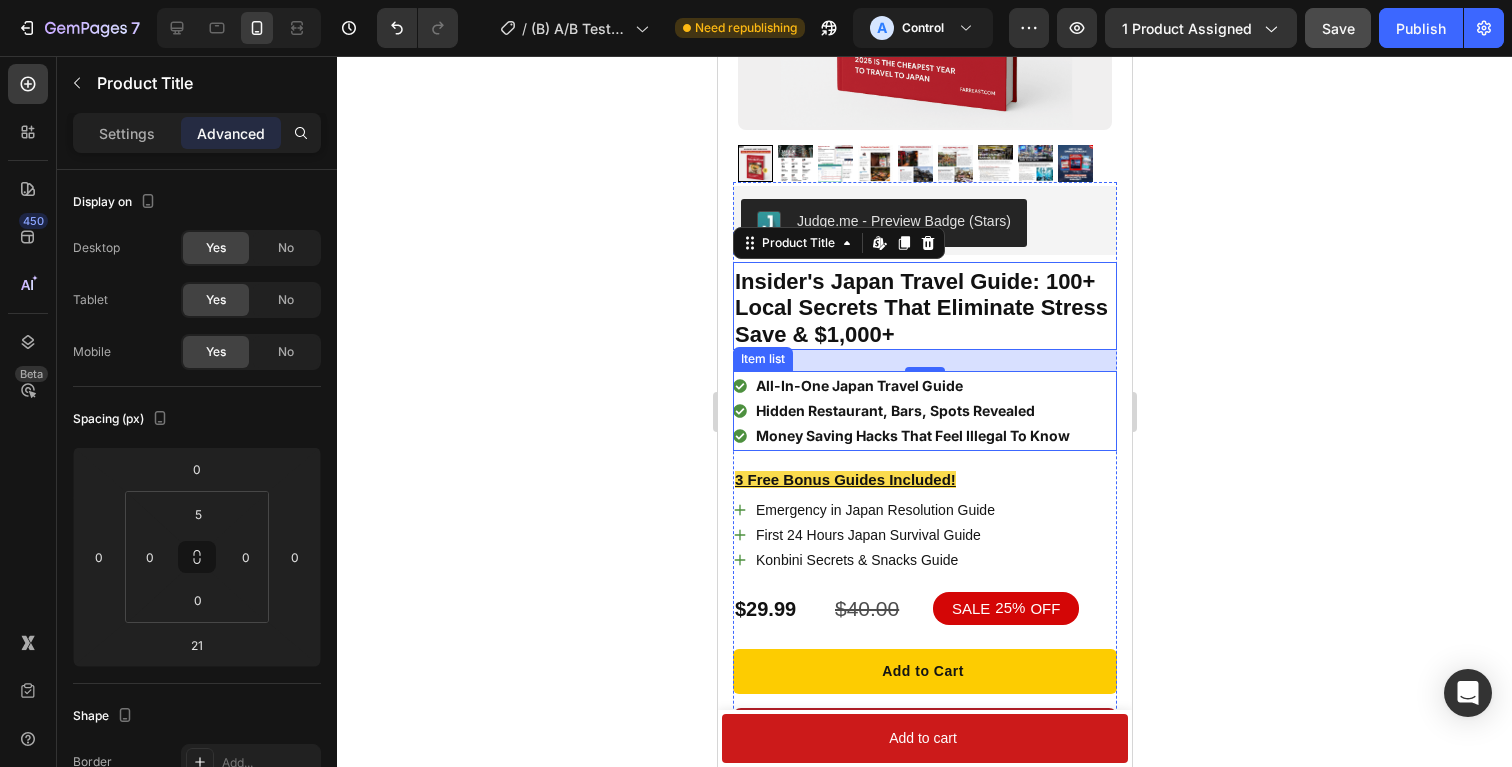 click 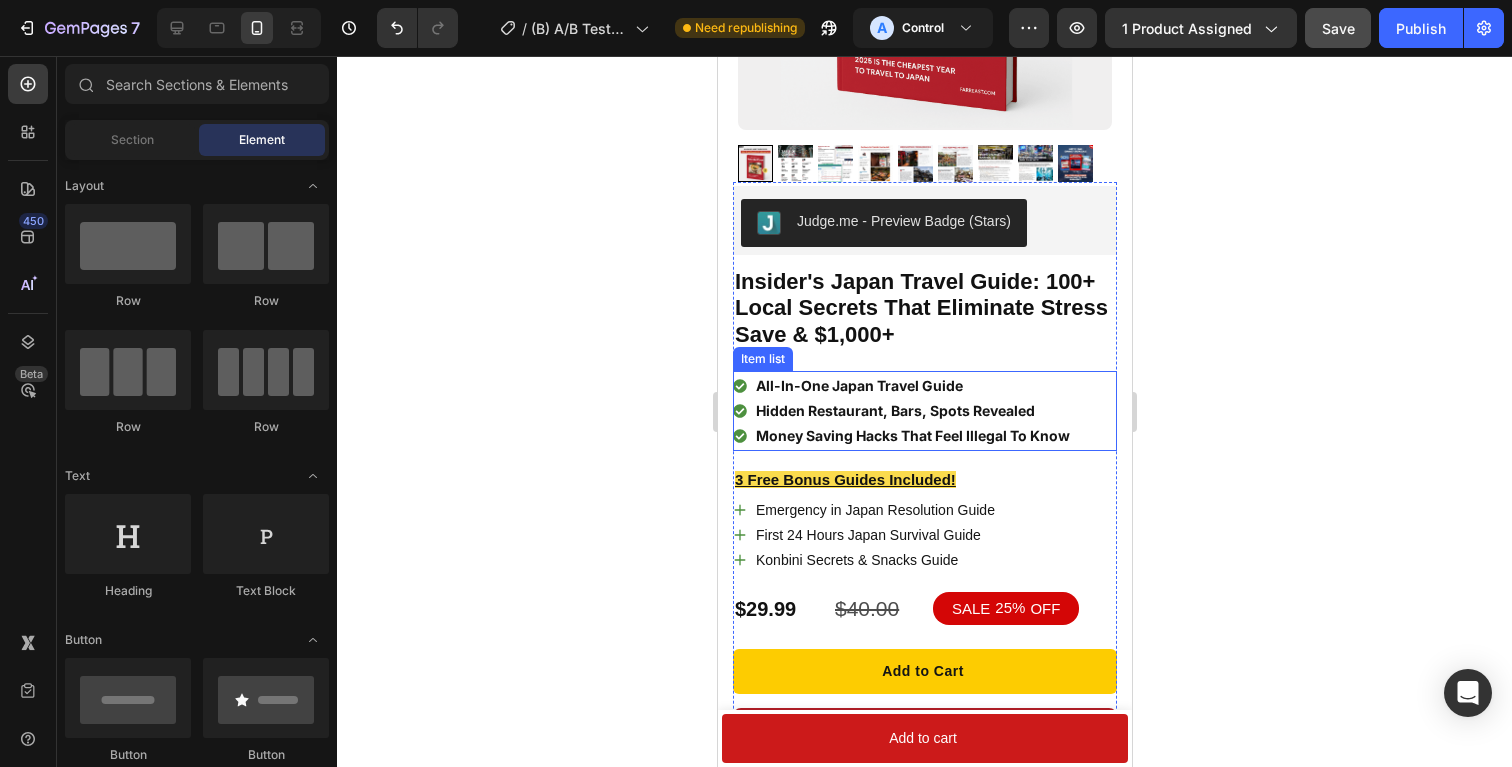 click 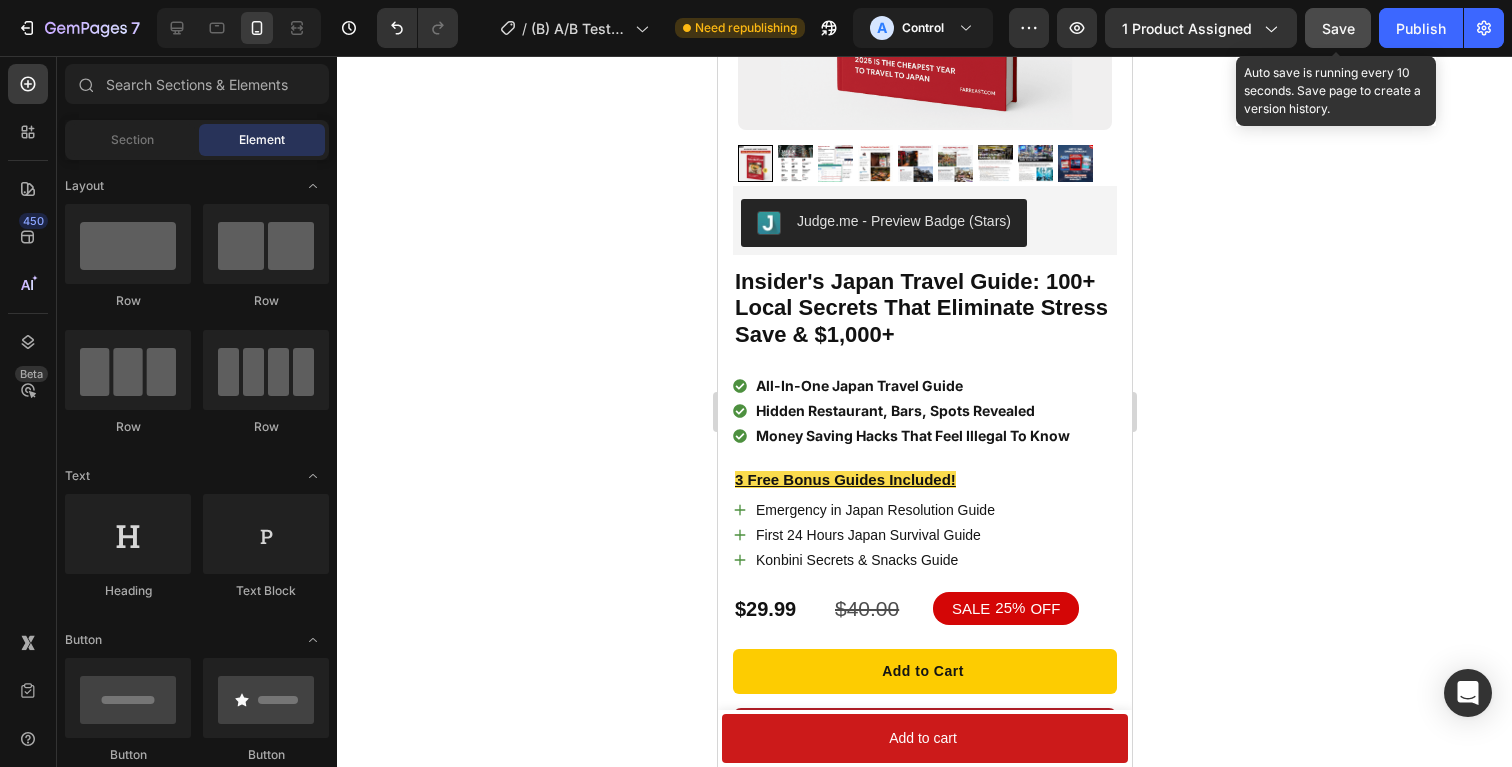 drag, startPoint x: 1353, startPoint y: 25, endPoint x: 1354, endPoint y: 39, distance: 14.035668 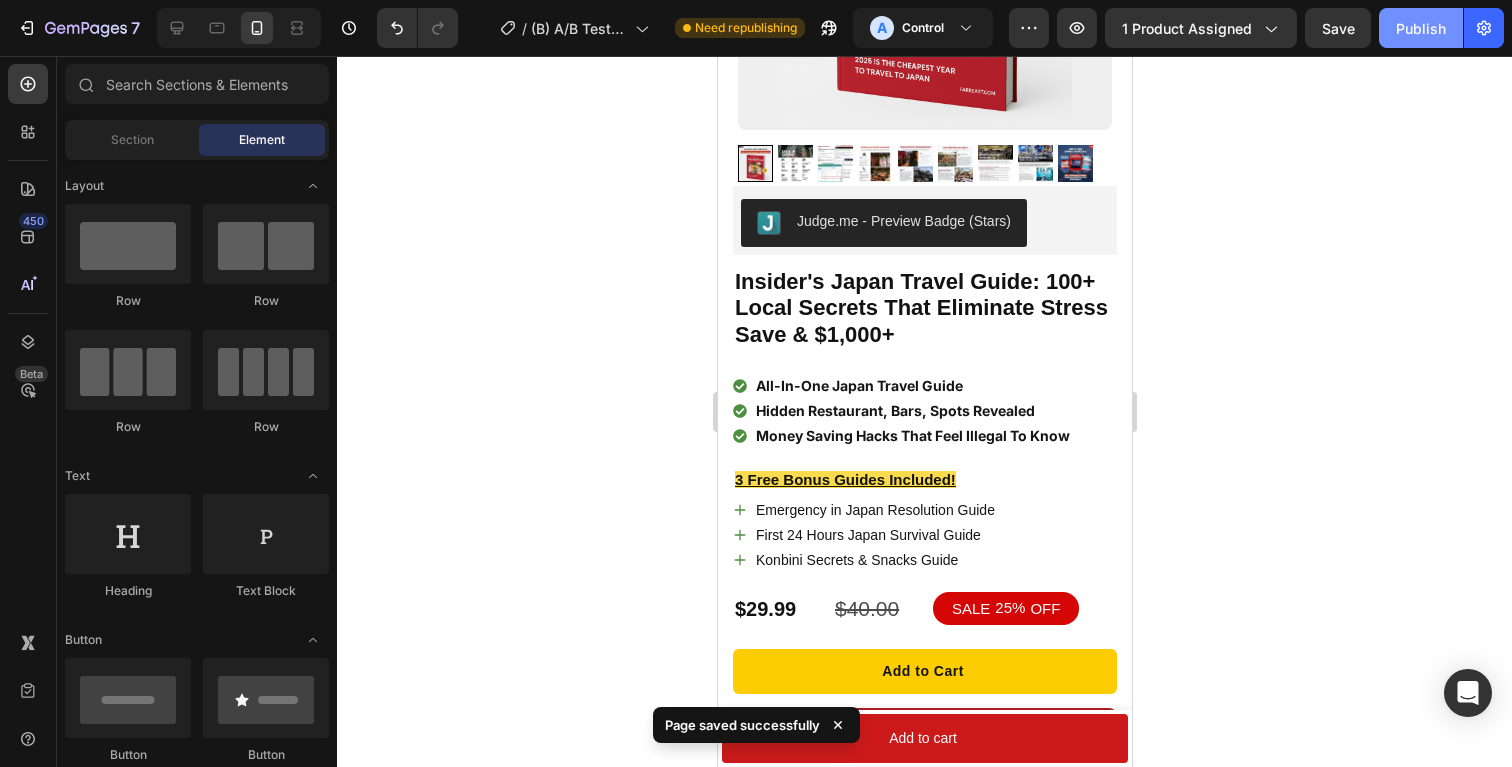 click on "Publish" 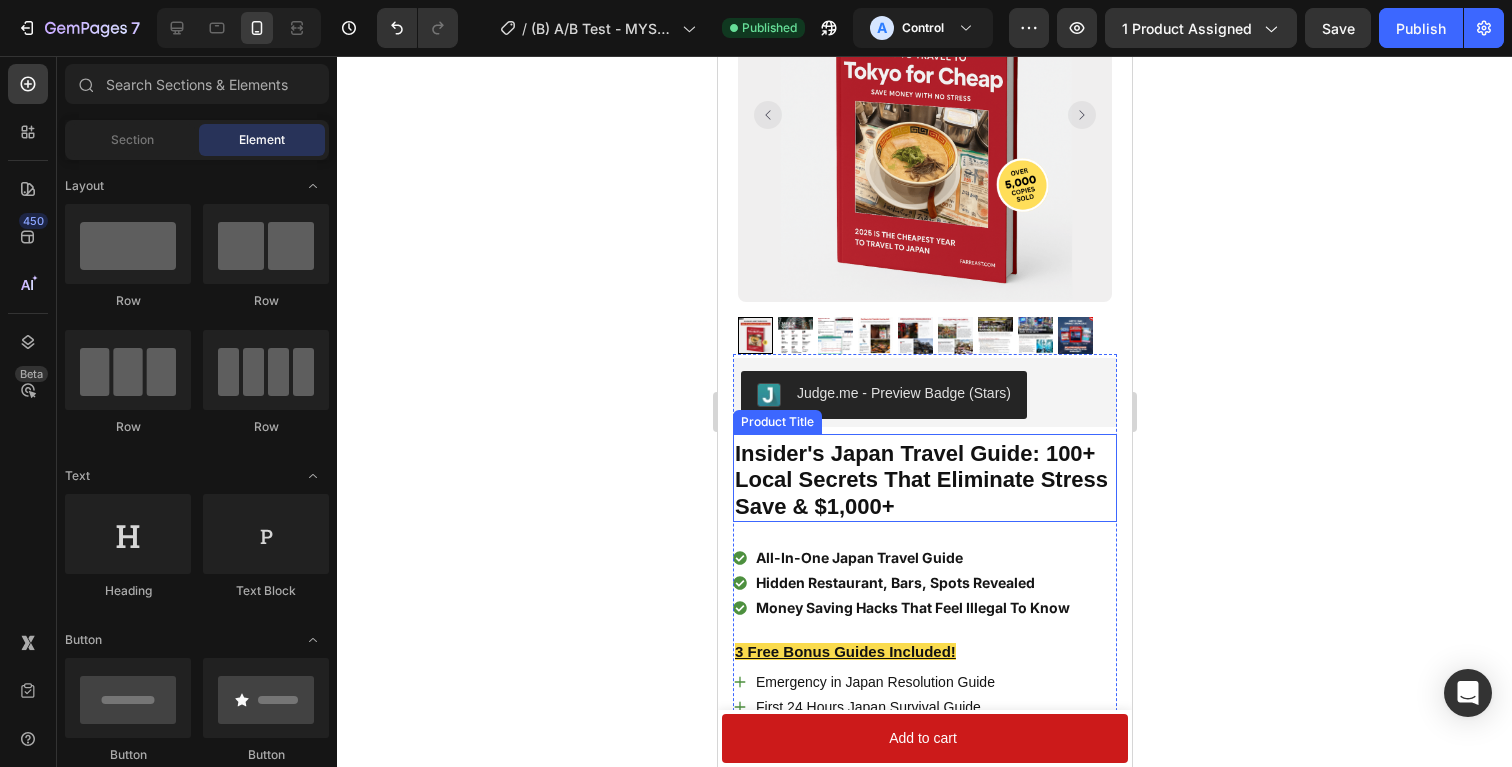 scroll, scrollTop: 0, scrollLeft: 0, axis: both 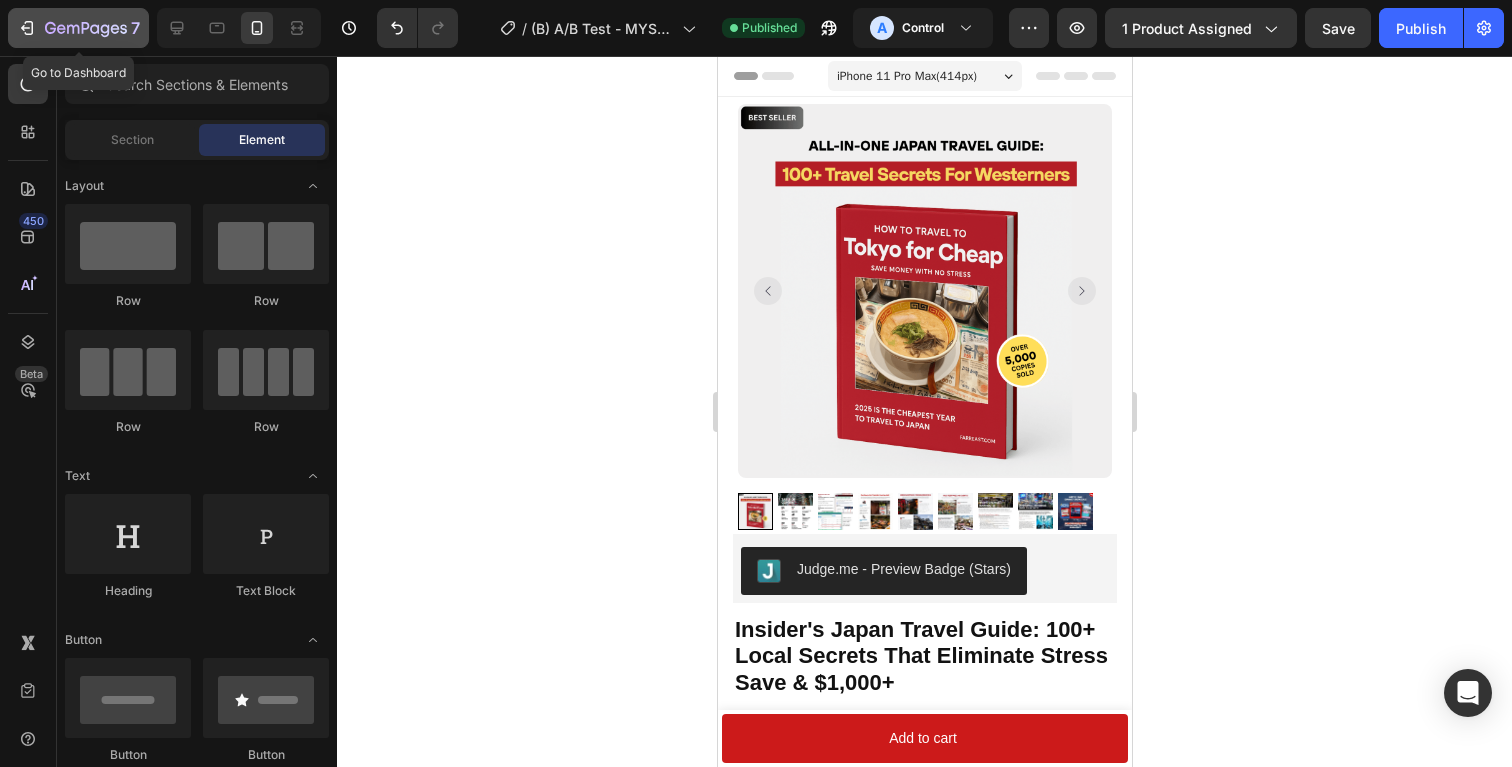 click on "7" at bounding box center [78, 28] 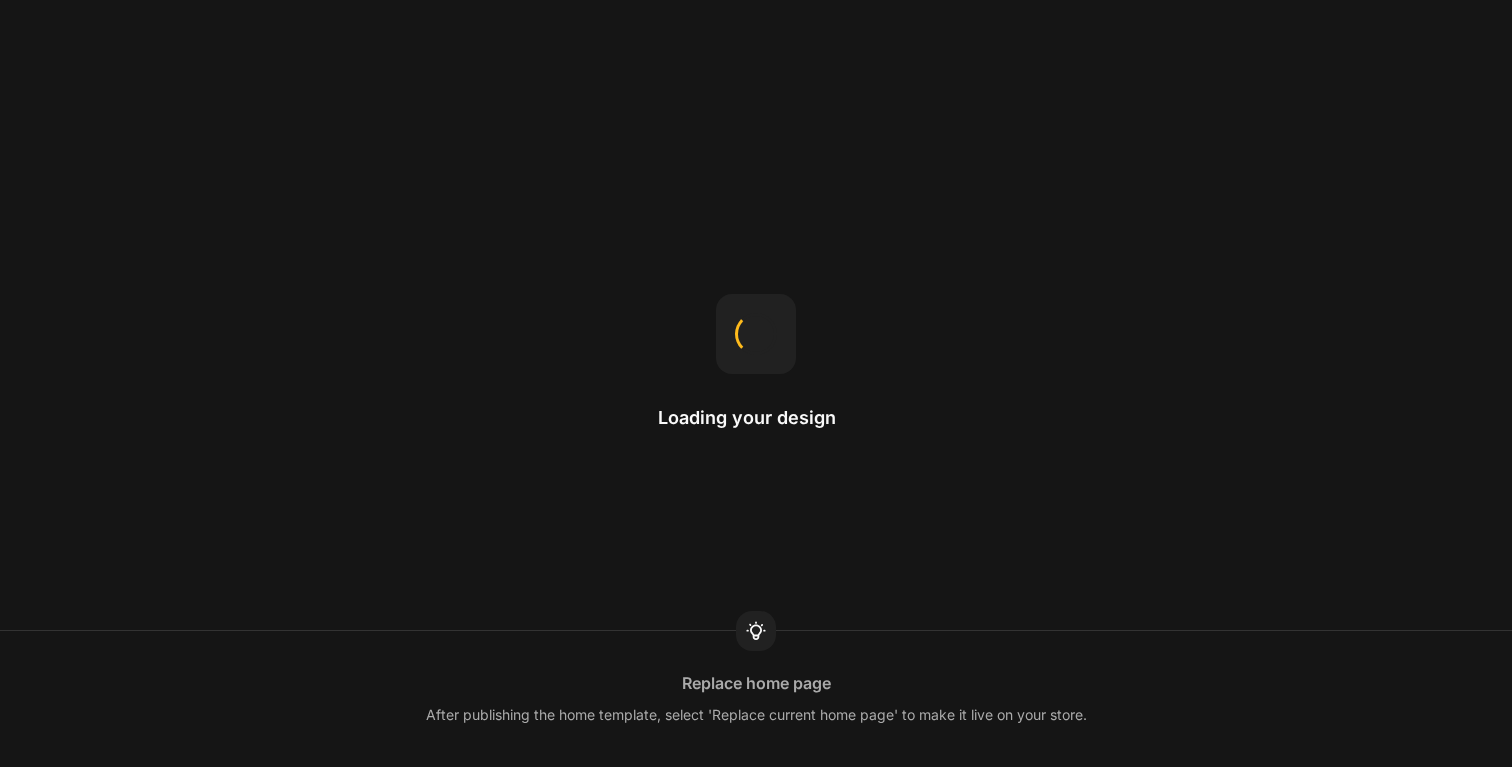 scroll, scrollTop: 0, scrollLeft: 0, axis: both 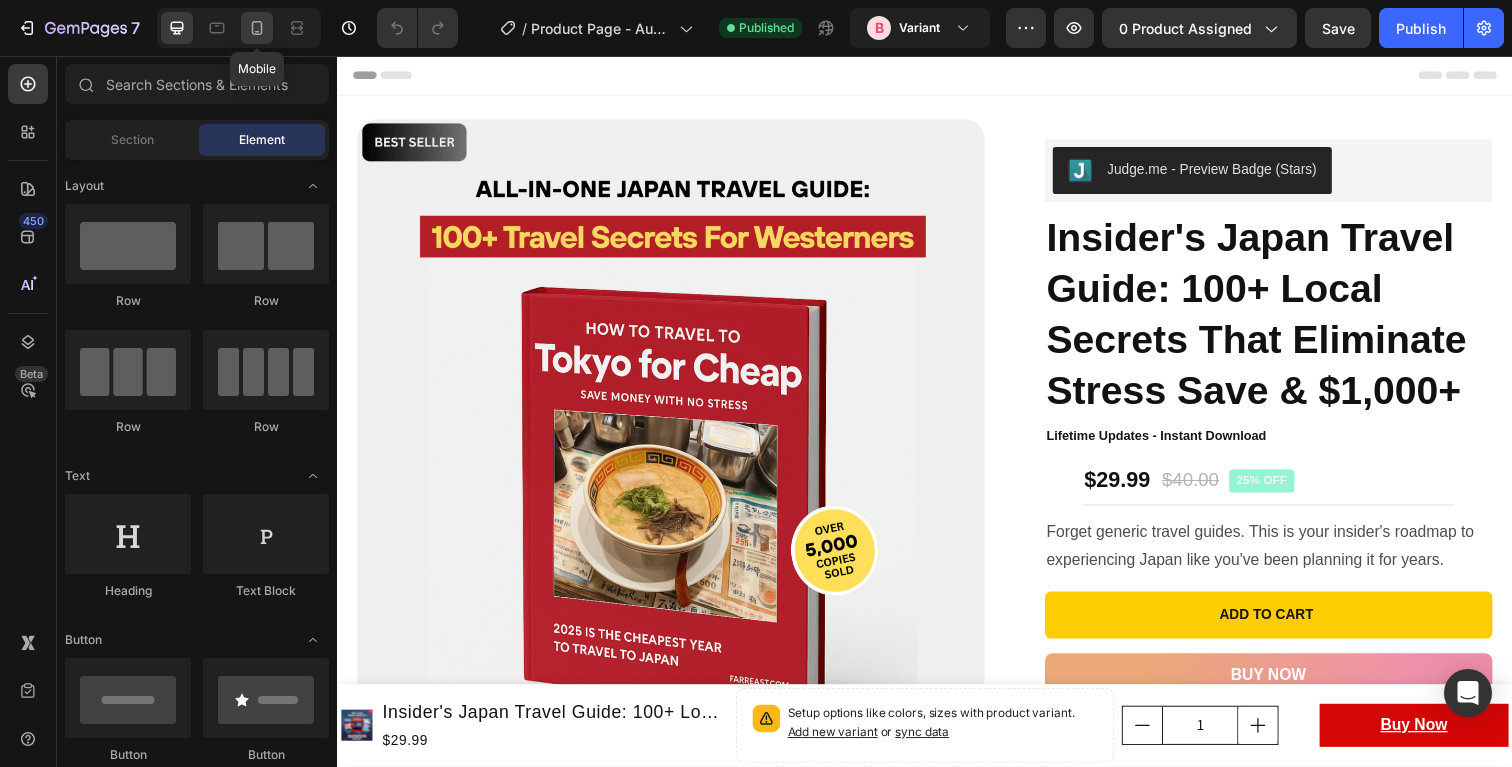 click 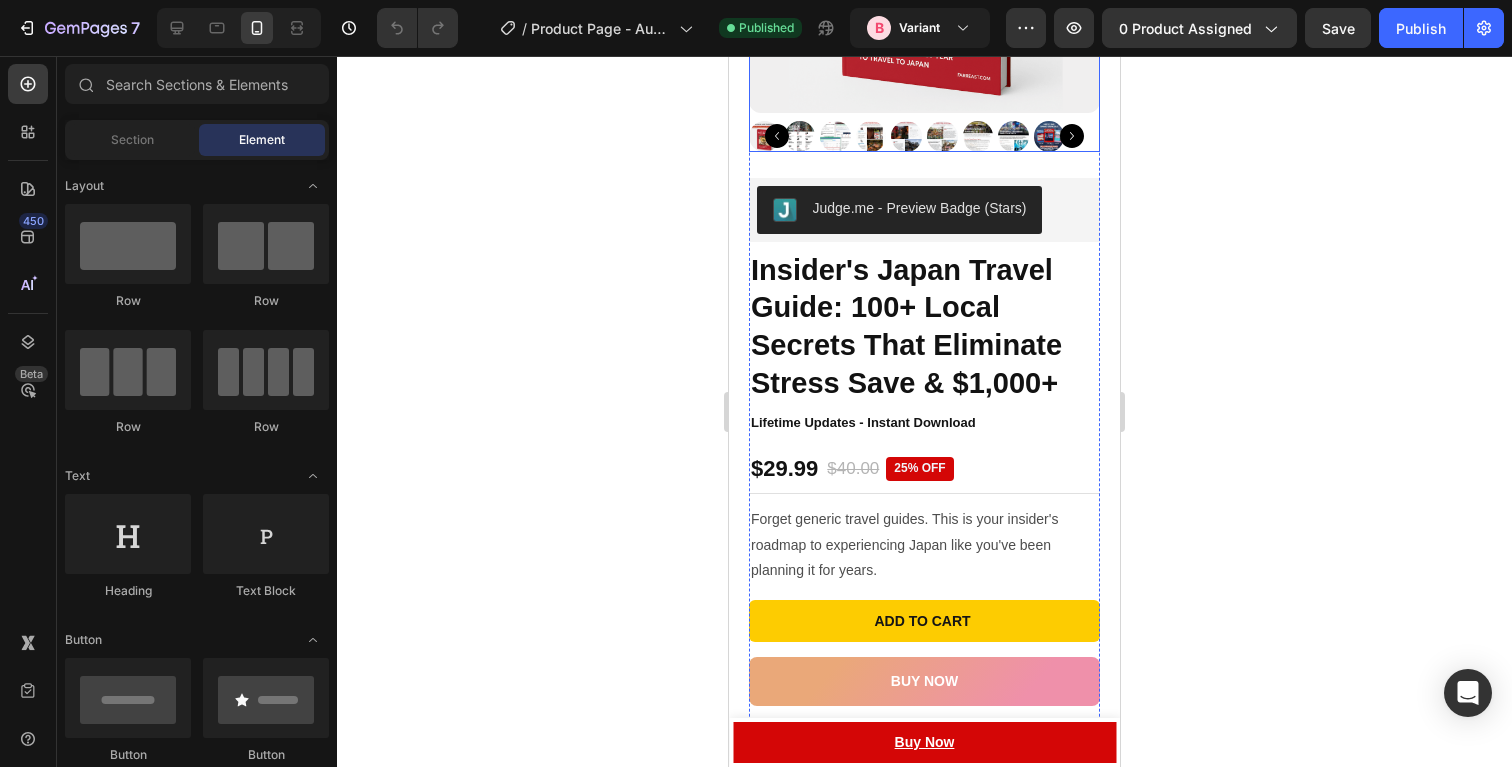 scroll, scrollTop: 0, scrollLeft: 0, axis: both 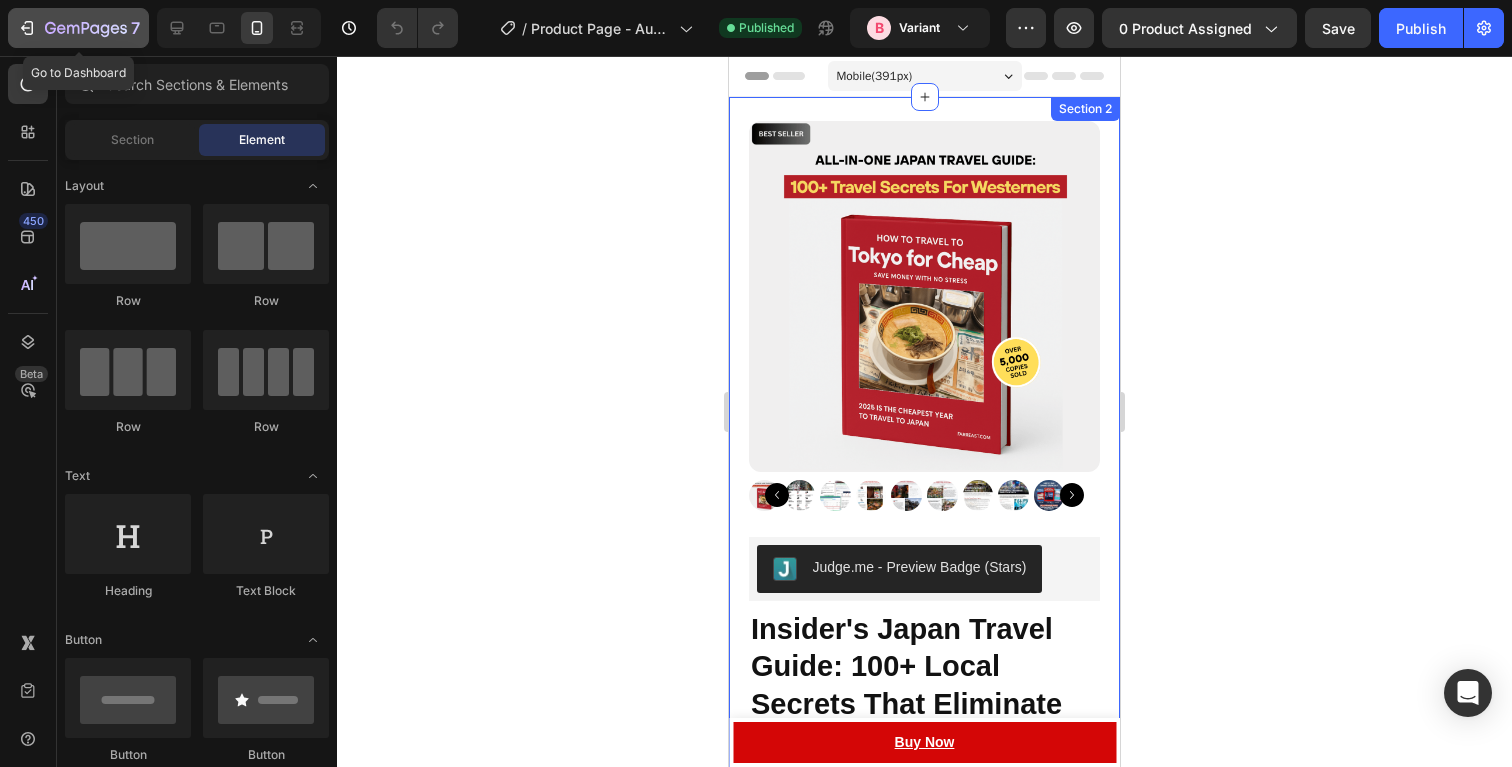 click 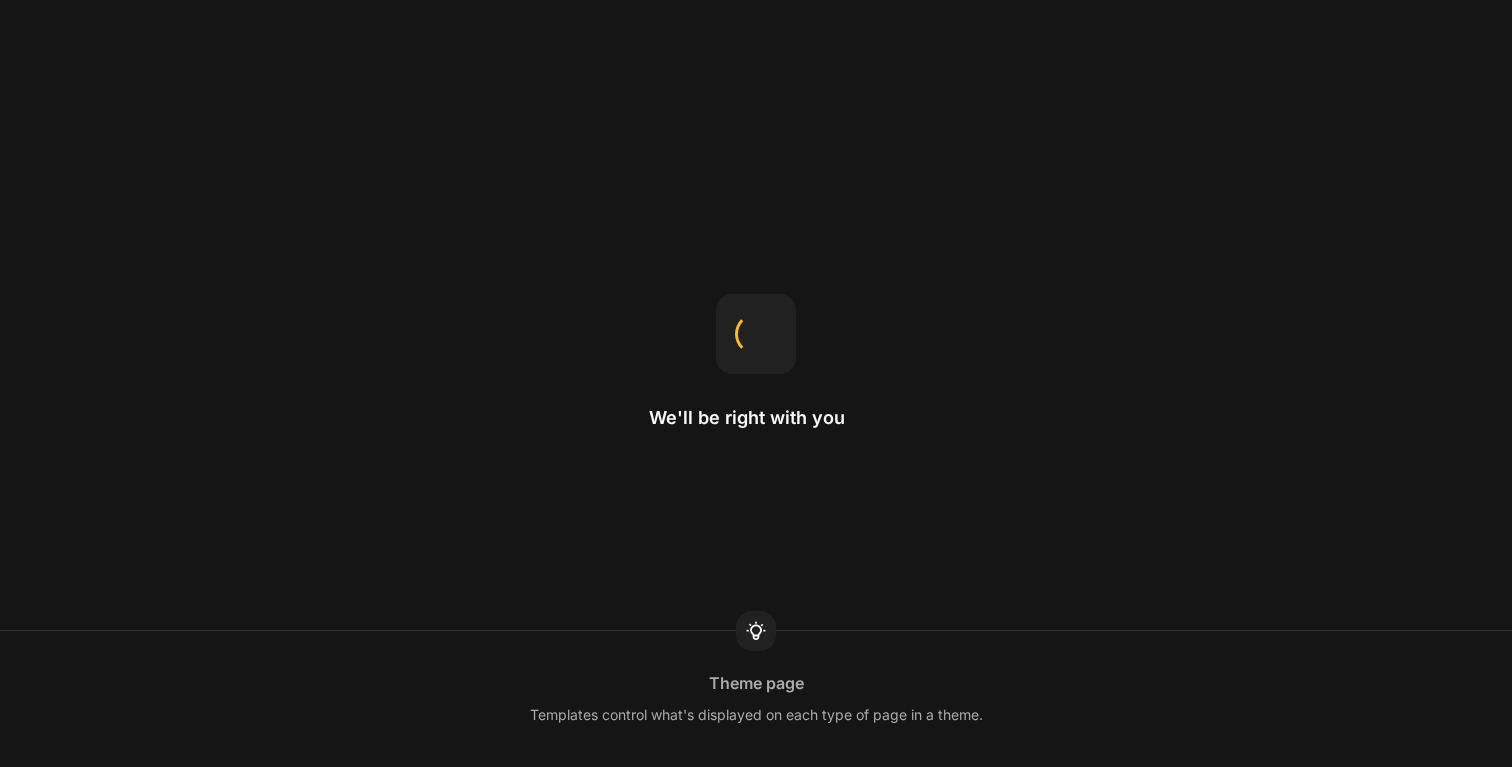 scroll, scrollTop: 0, scrollLeft: 0, axis: both 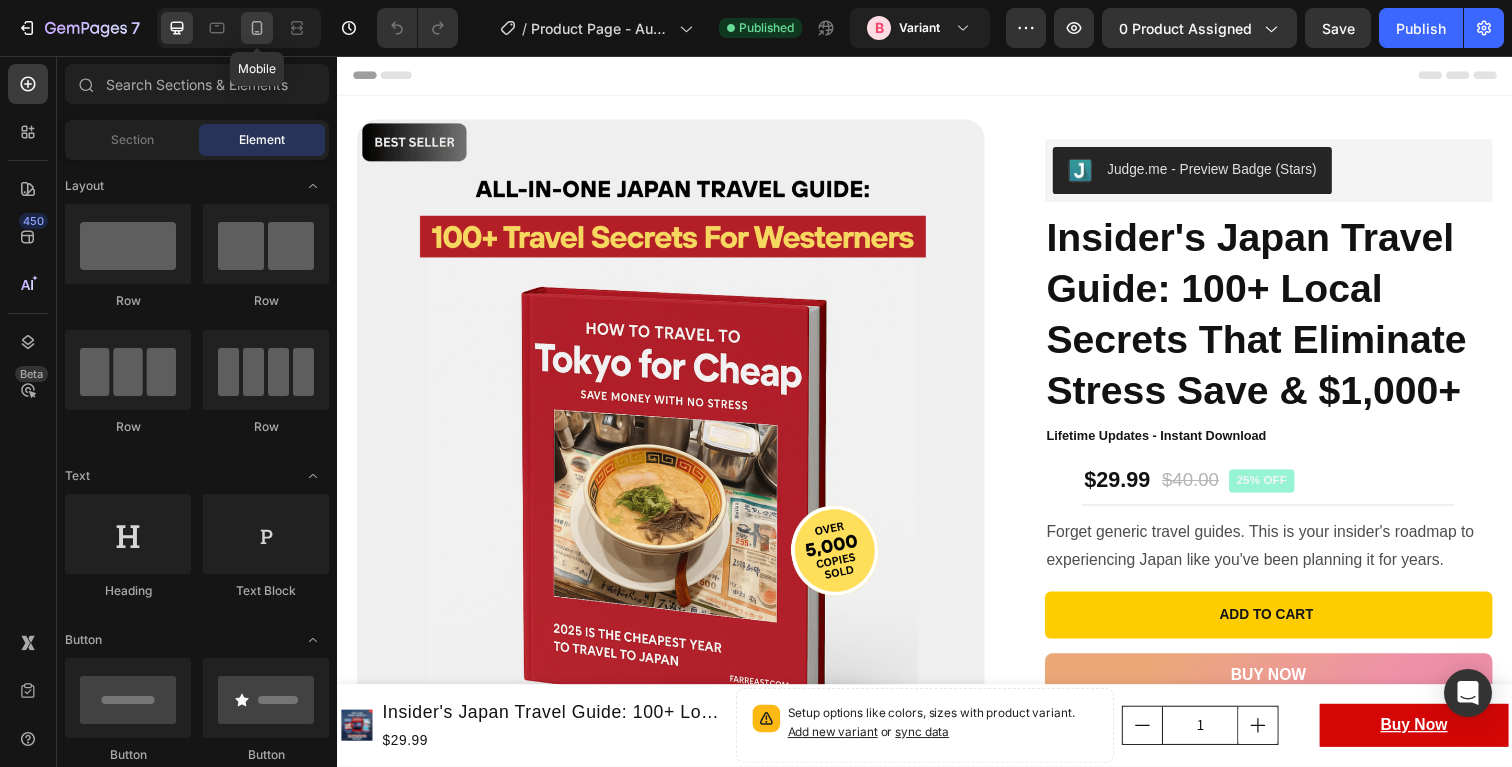 click 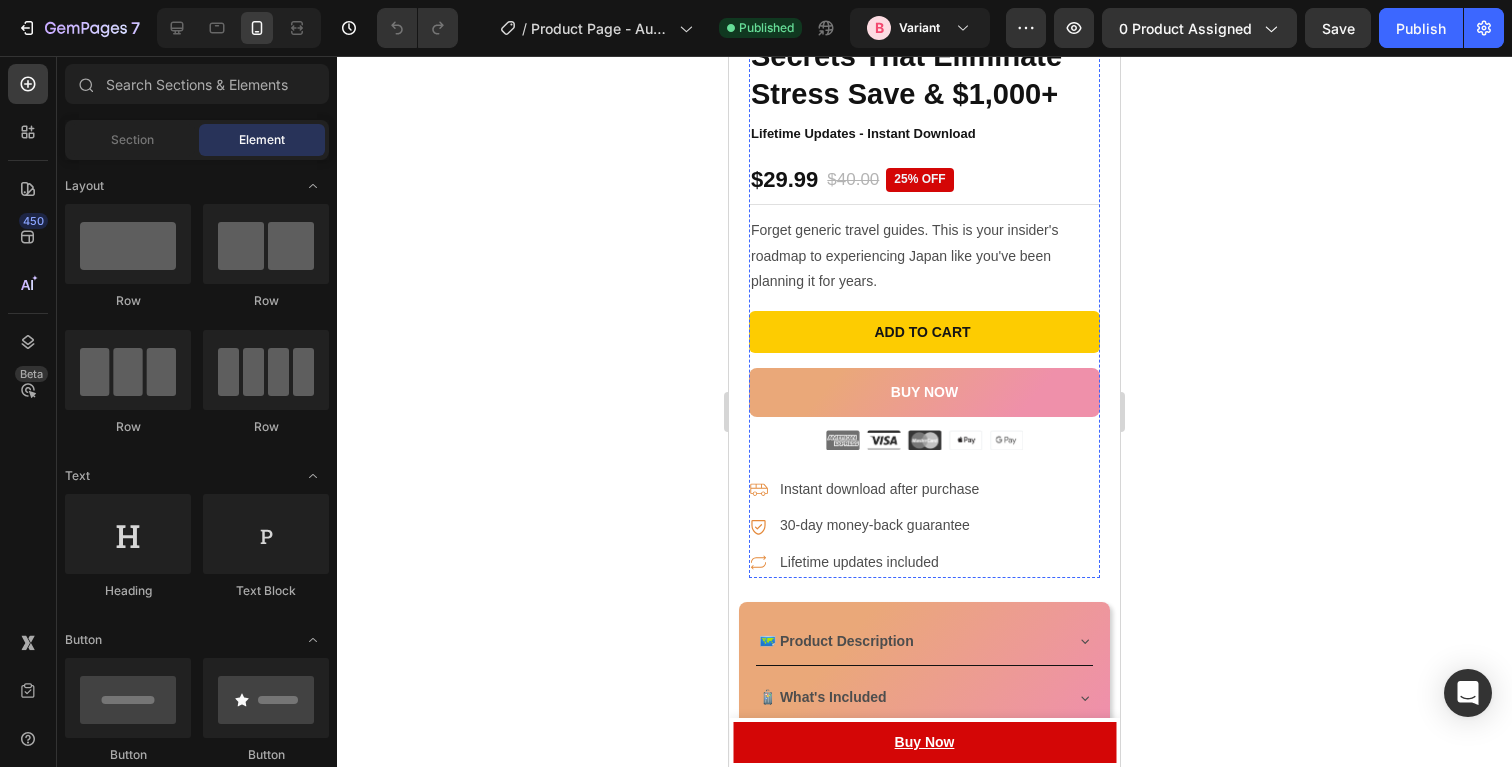 scroll, scrollTop: 745, scrollLeft: 0, axis: vertical 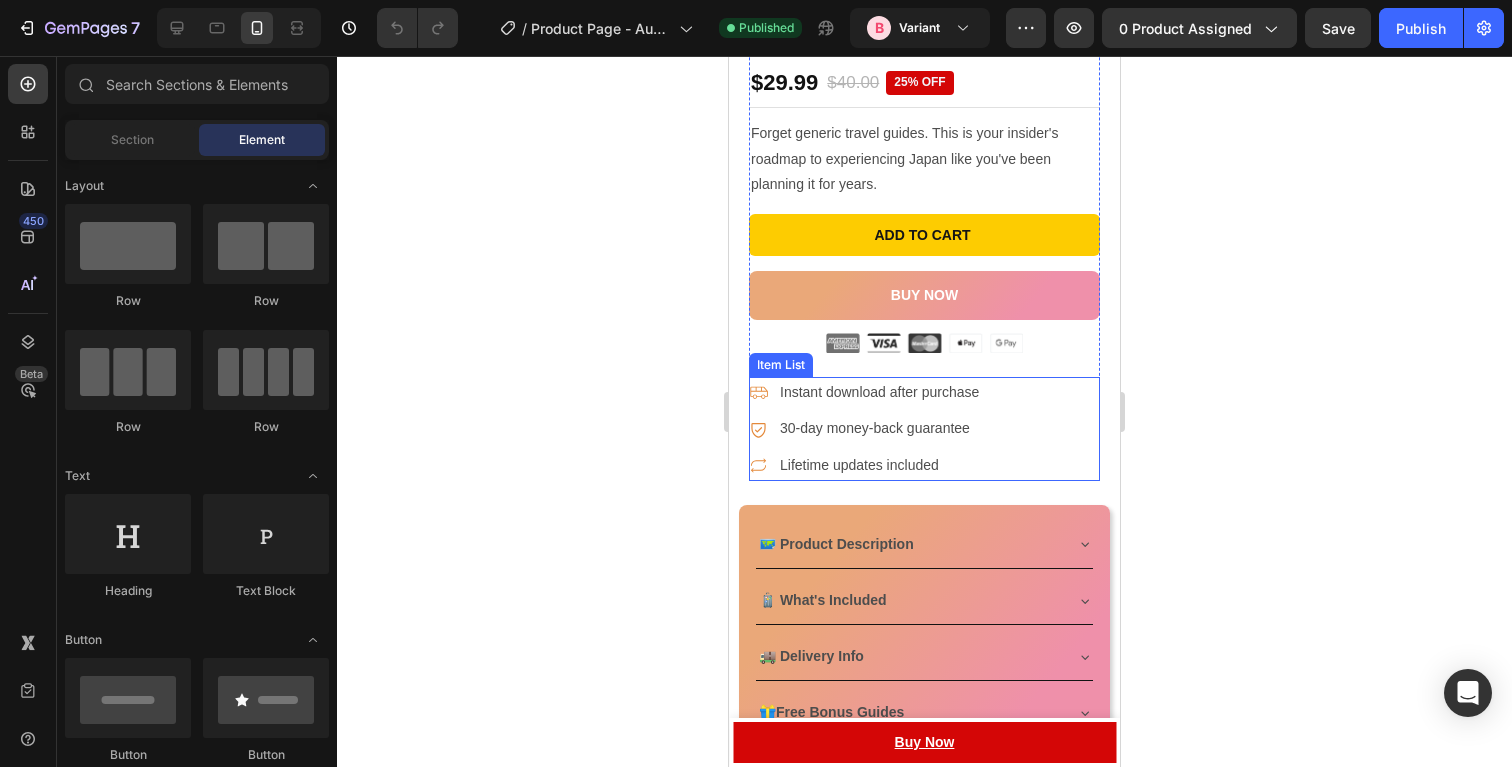 click on "Instant download after purchase
30-day money-back guarantee
Lifetime updates included" at bounding box center (924, 429) 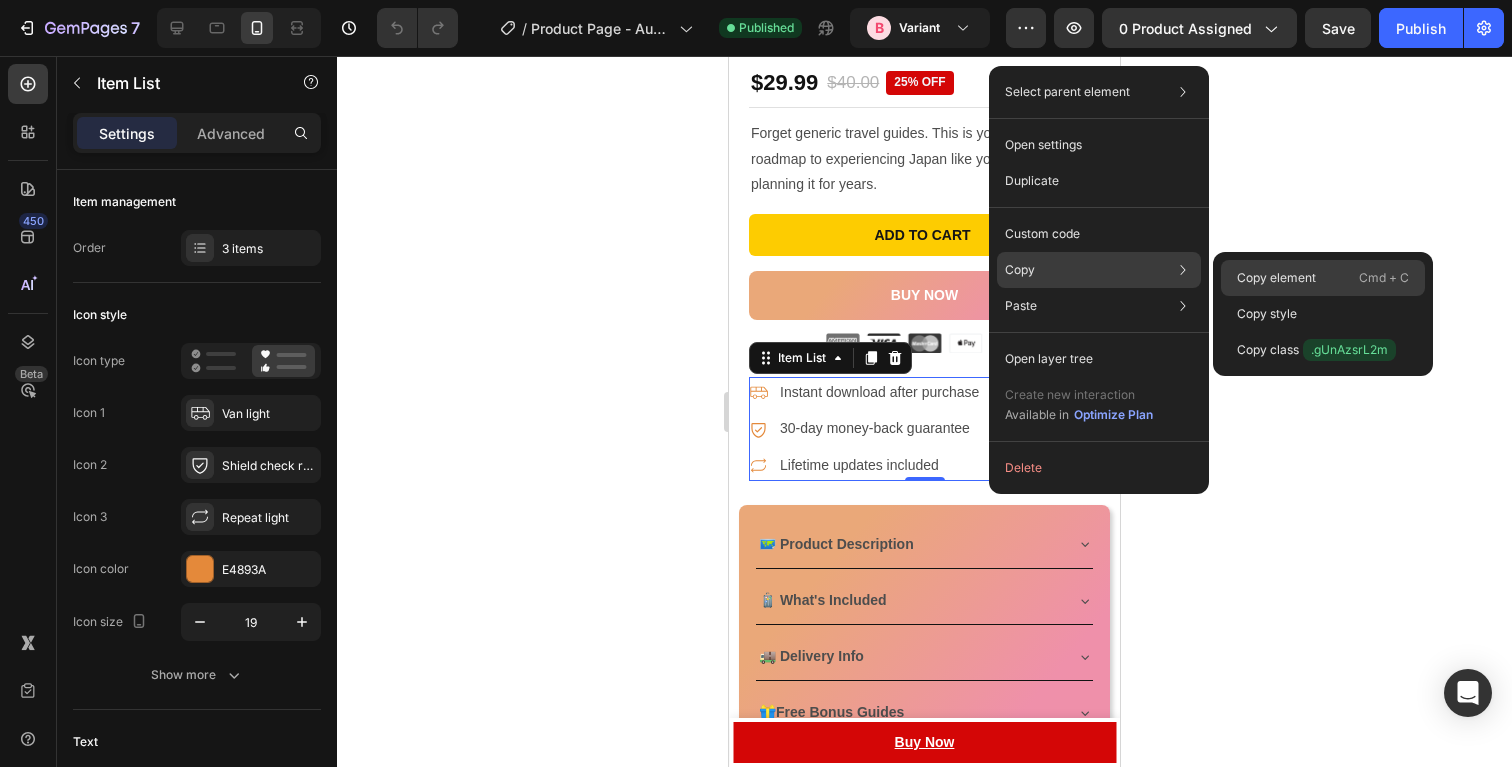 click on "Copy element" at bounding box center [1276, 278] 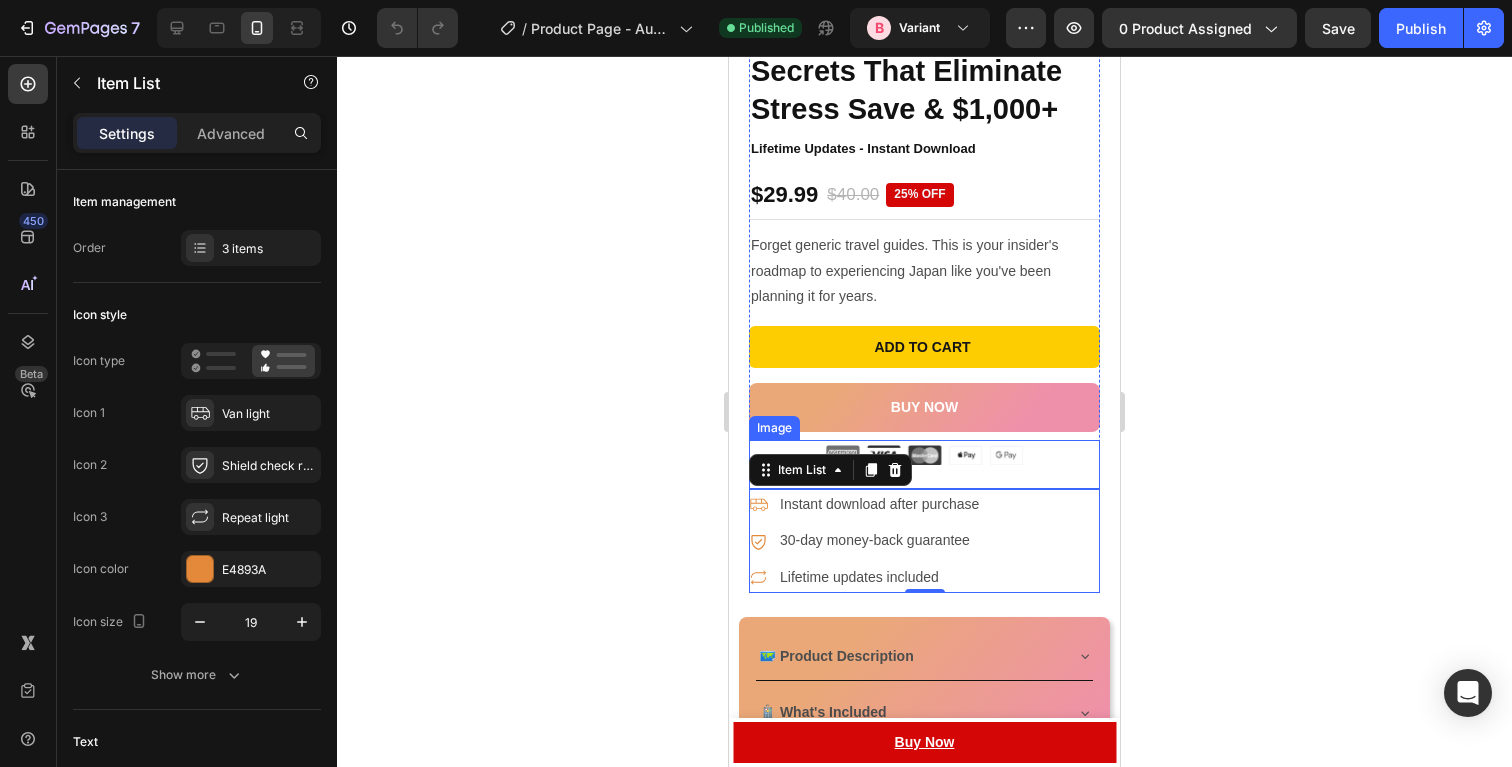 scroll, scrollTop: 563, scrollLeft: 0, axis: vertical 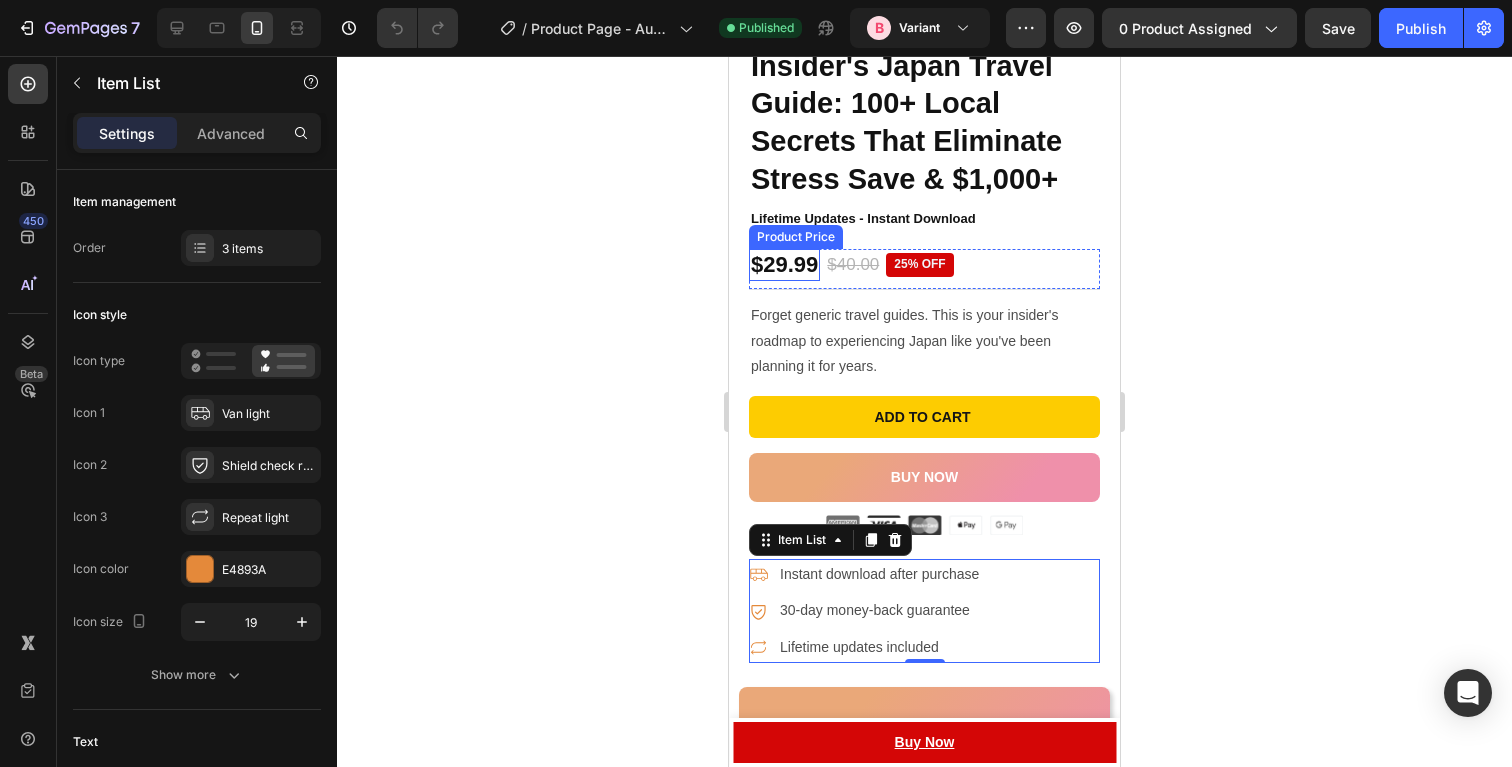 click on "$29.99" at bounding box center (784, 265) 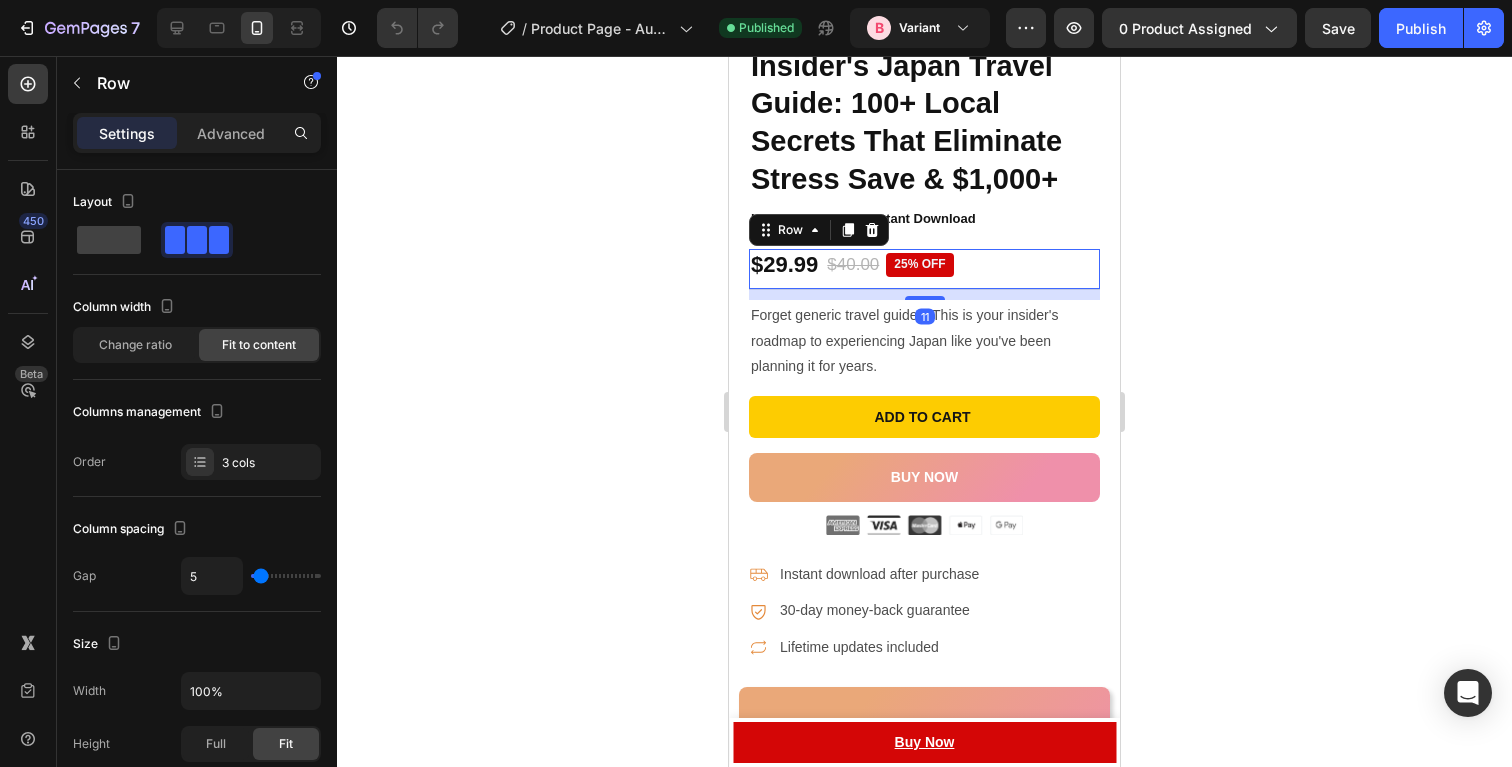 click on "$29.99 Product Price Product Price $40.00 Product Price Product Price 25% off Product Badge Row   11" at bounding box center (924, 270) 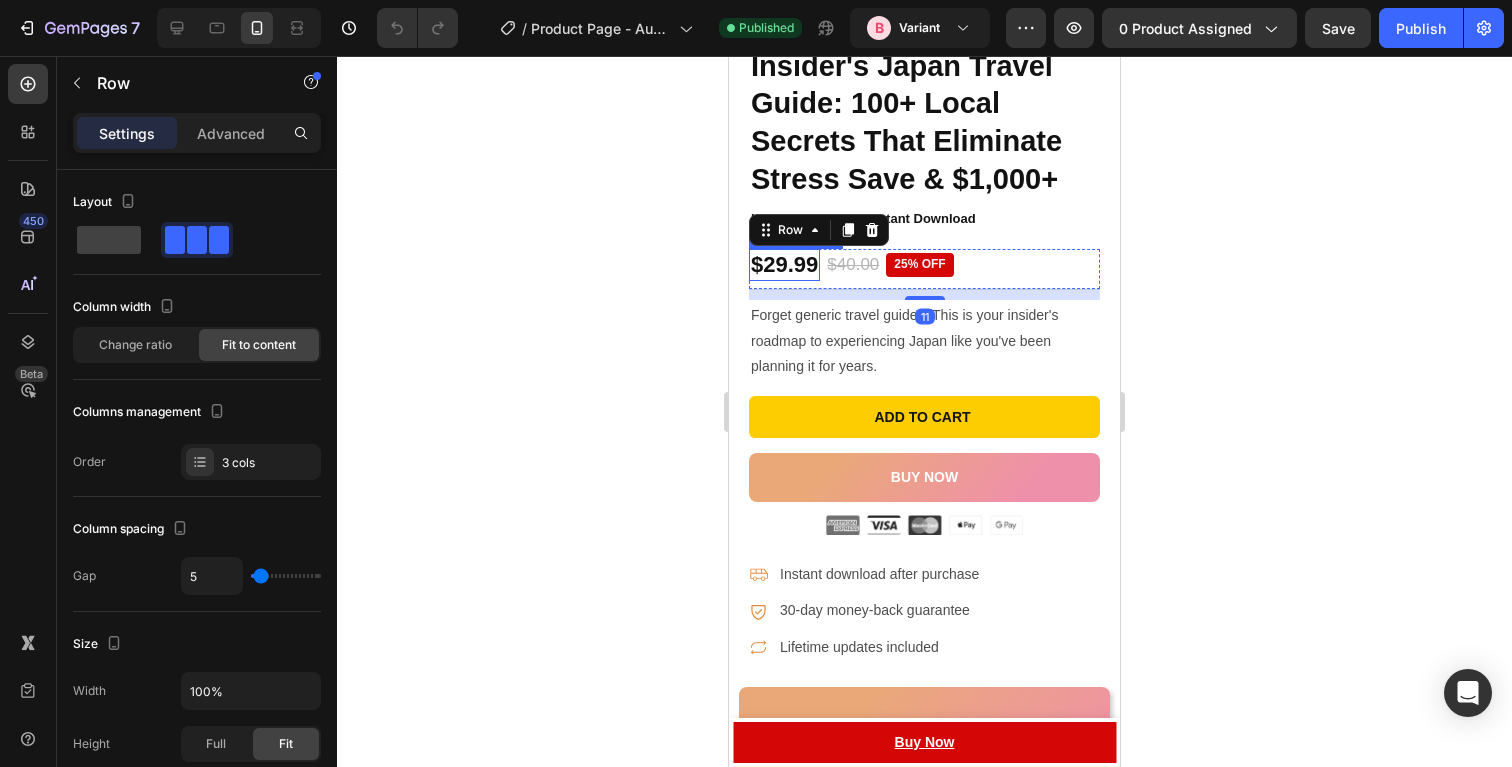 click on "$29.99" at bounding box center [784, 265] 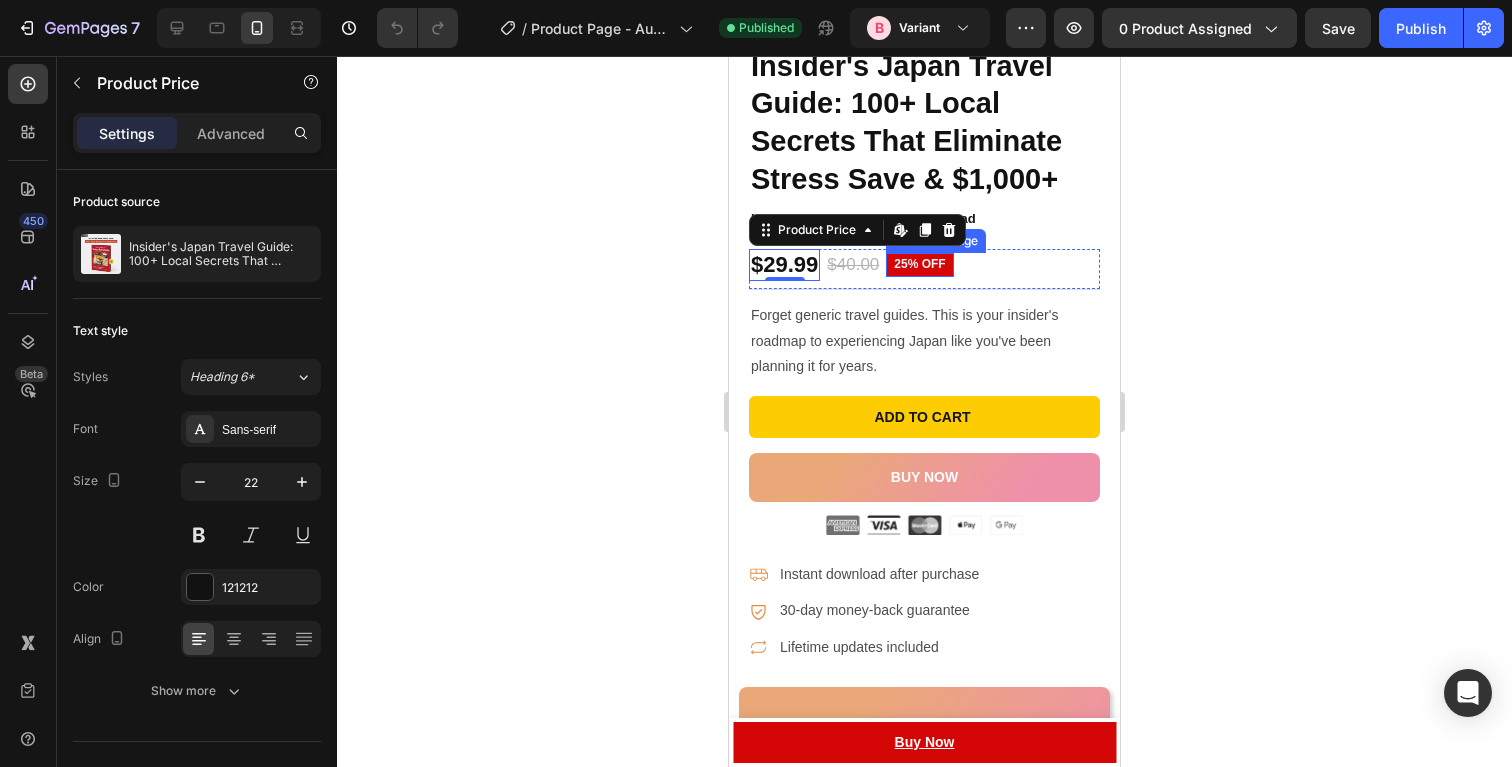click on "25% off" at bounding box center (919, 265) 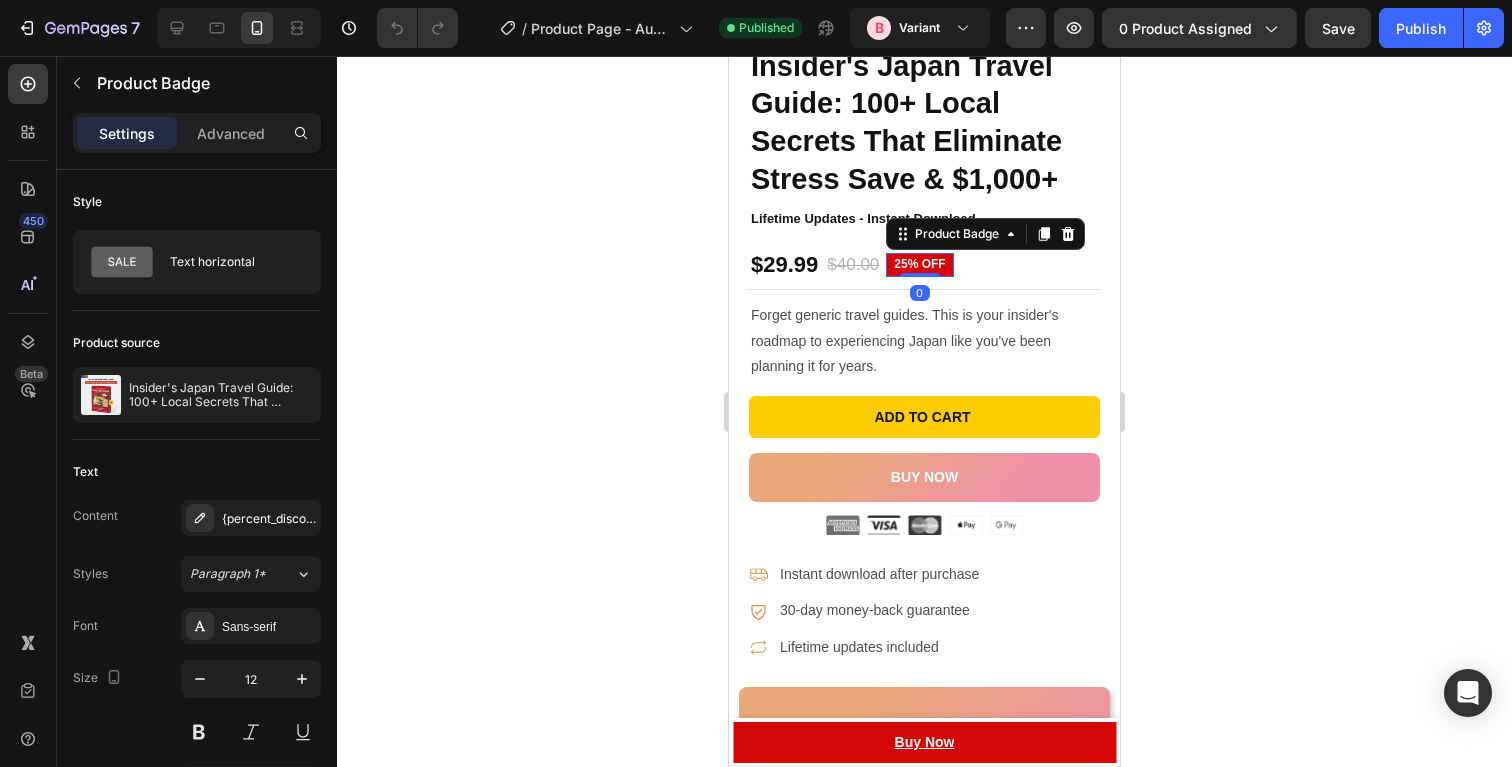 click on "25% off" at bounding box center [919, 265] 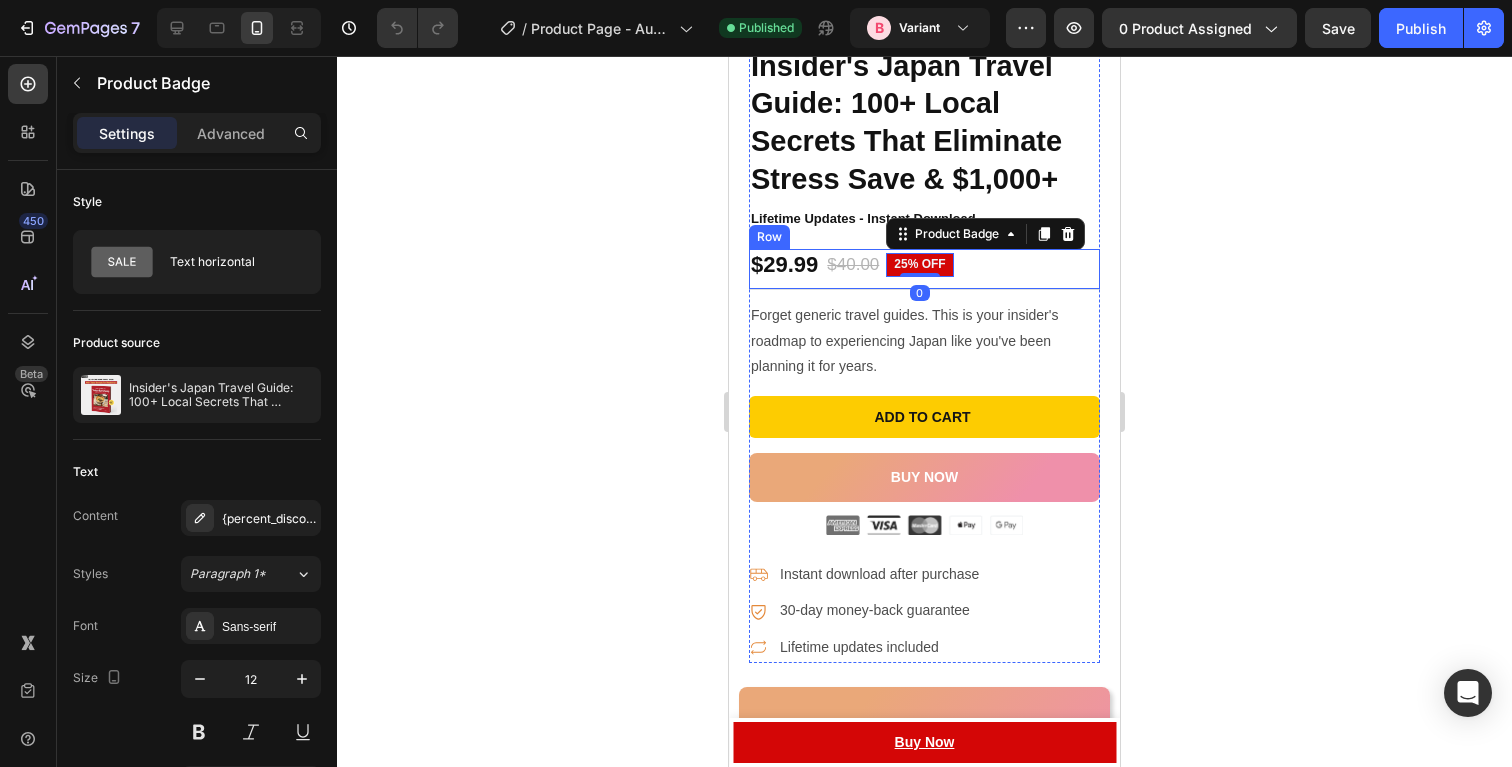 click on "$29.99 Product Price Product Price $40.00 Product Price Product Price 25% off Product Badge   0 Row" at bounding box center [924, 270] 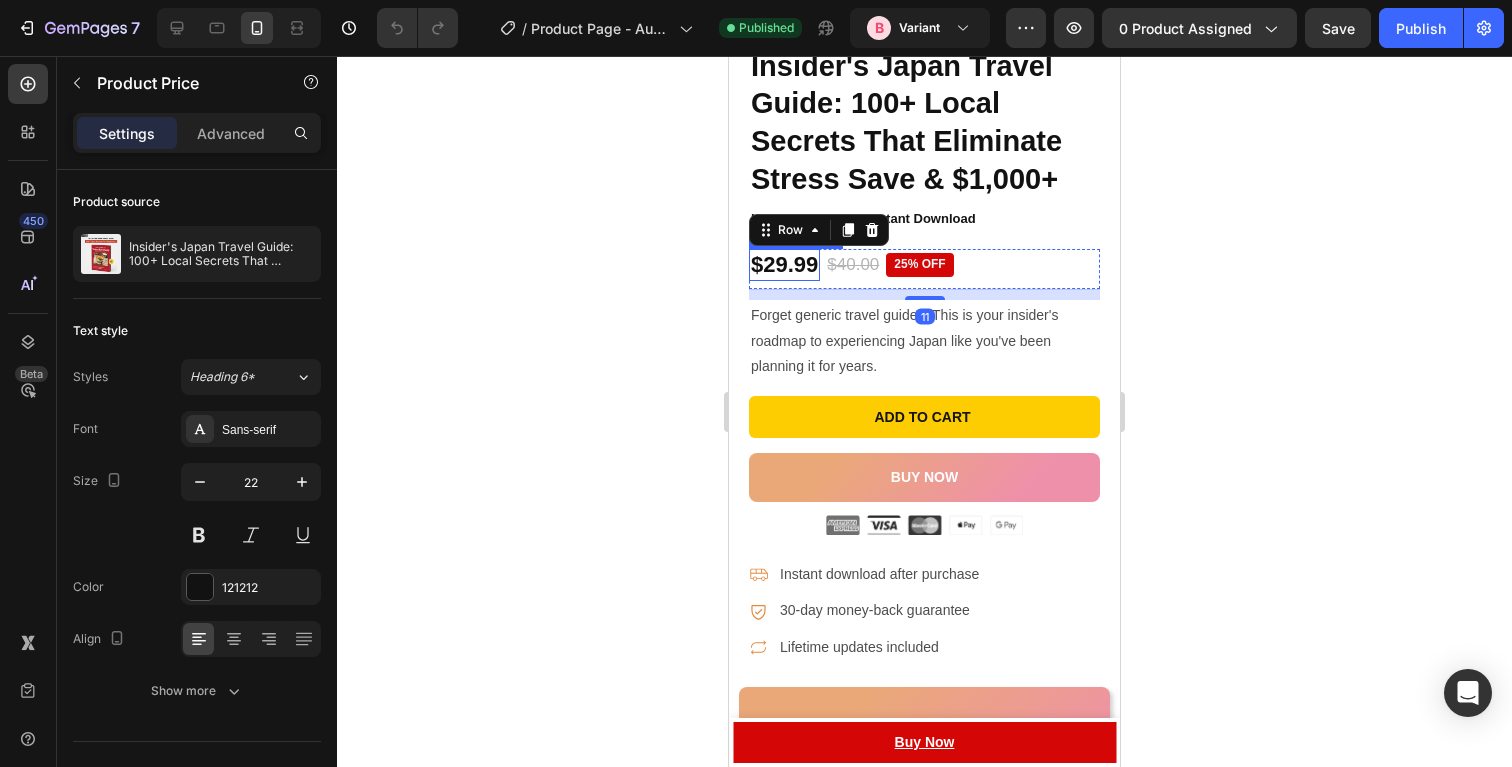 click on "$29.99" at bounding box center (784, 265) 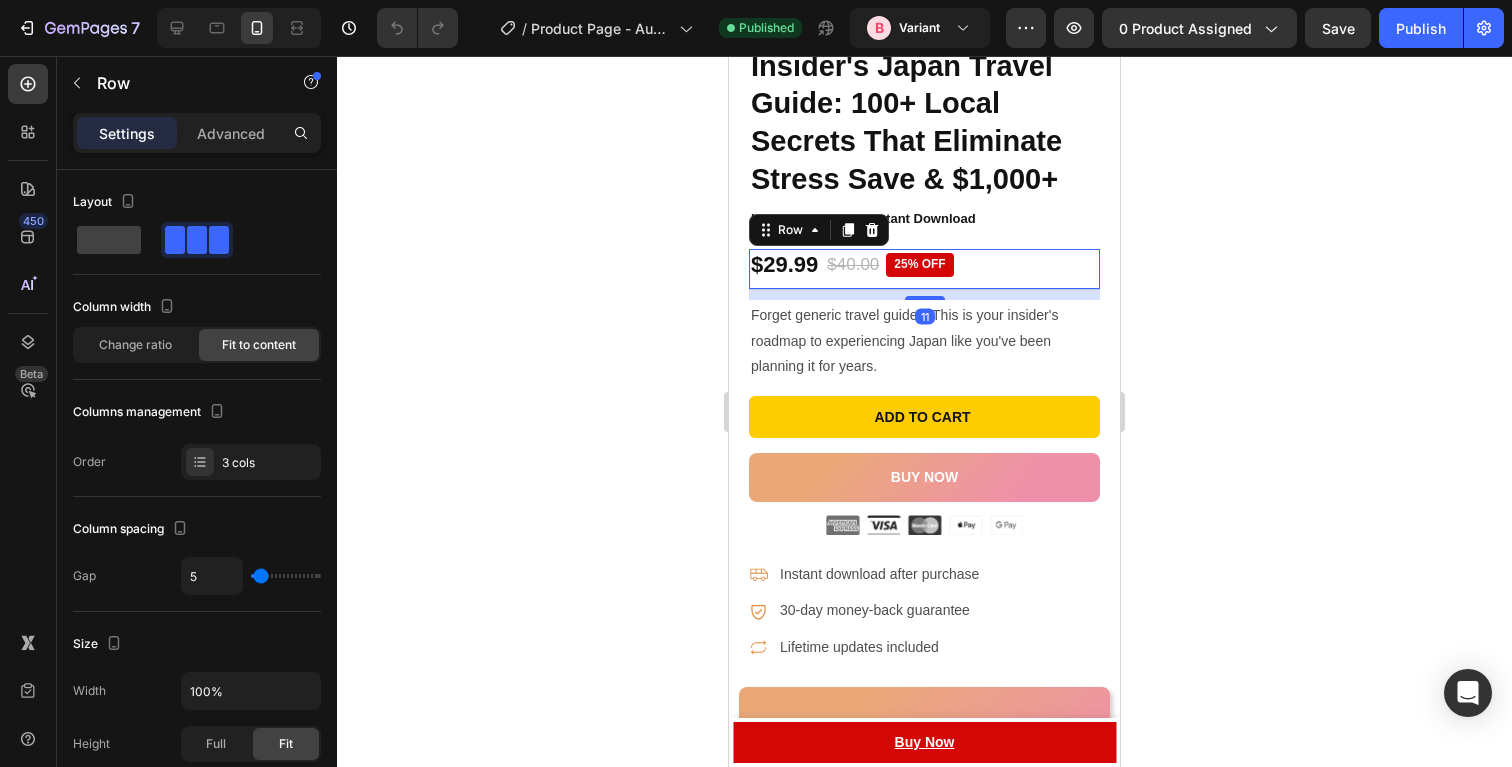 click on "$29.99 Product Price Product Price $40.00 Product Price Product Price 25% off Product Badge Row   11" at bounding box center (924, 270) 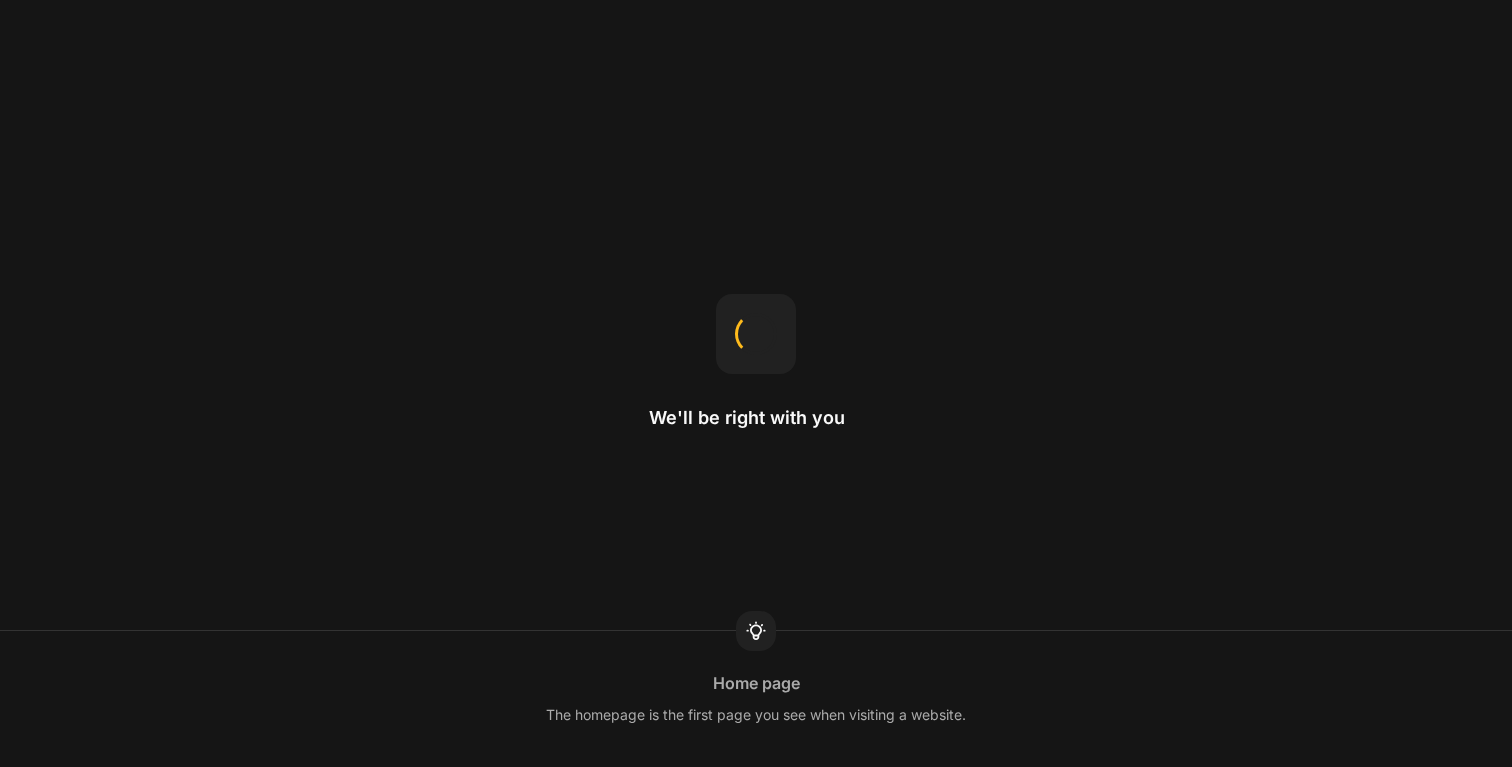 scroll, scrollTop: 0, scrollLeft: 0, axis: both 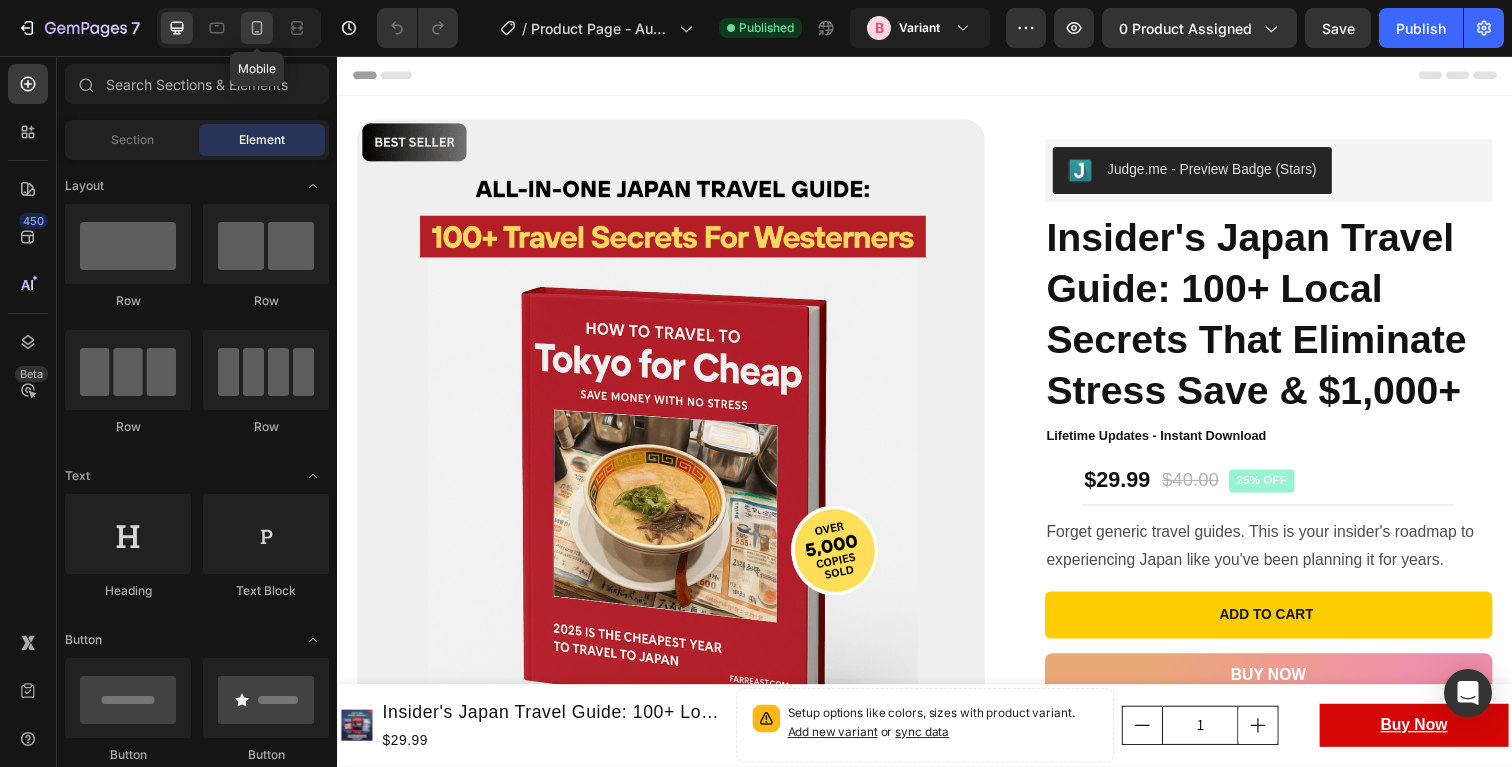 click 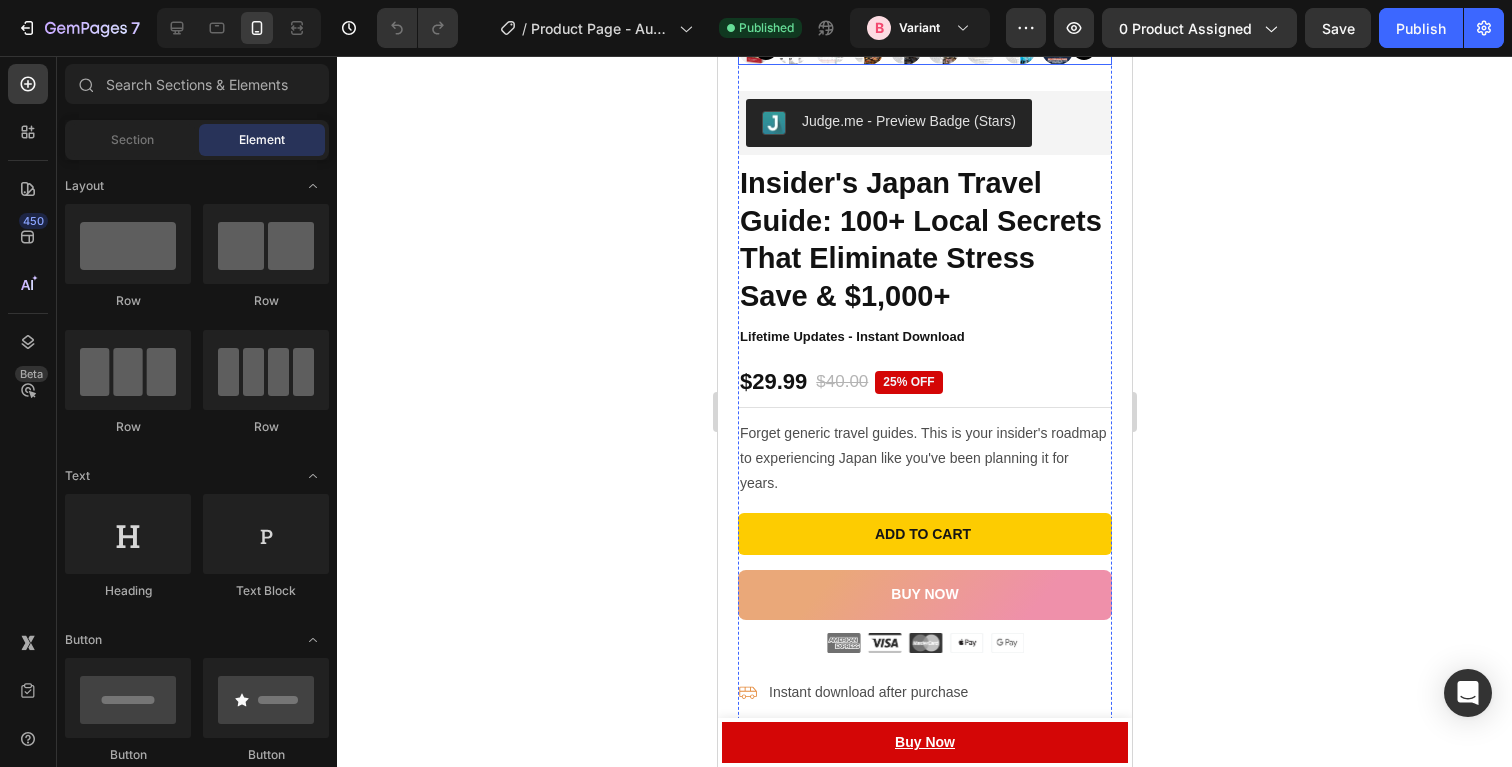 scroll, scrollTop: 489, scrollLeft: 0, axis: vertical 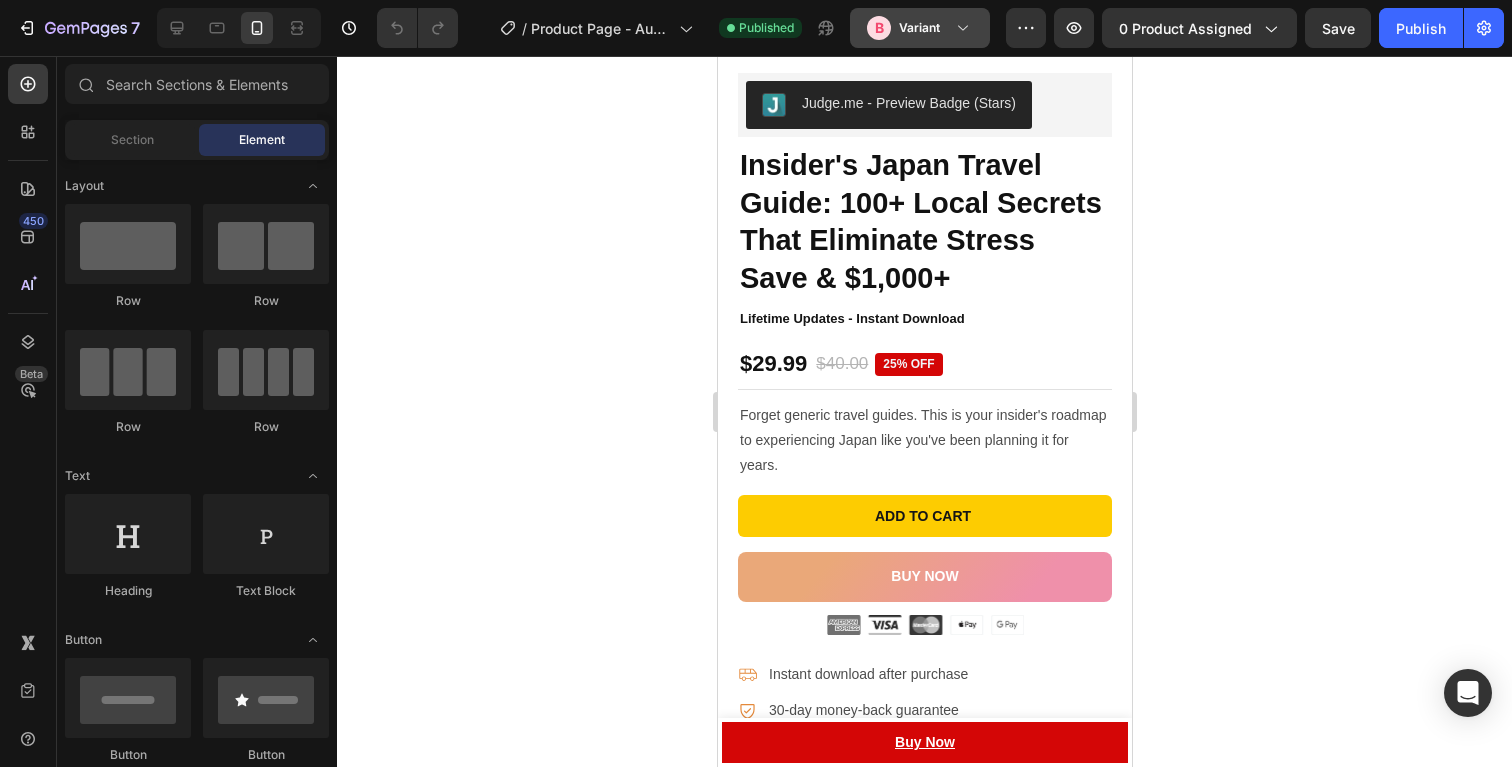 click on "B Variant" at bounding box center (920, 28) 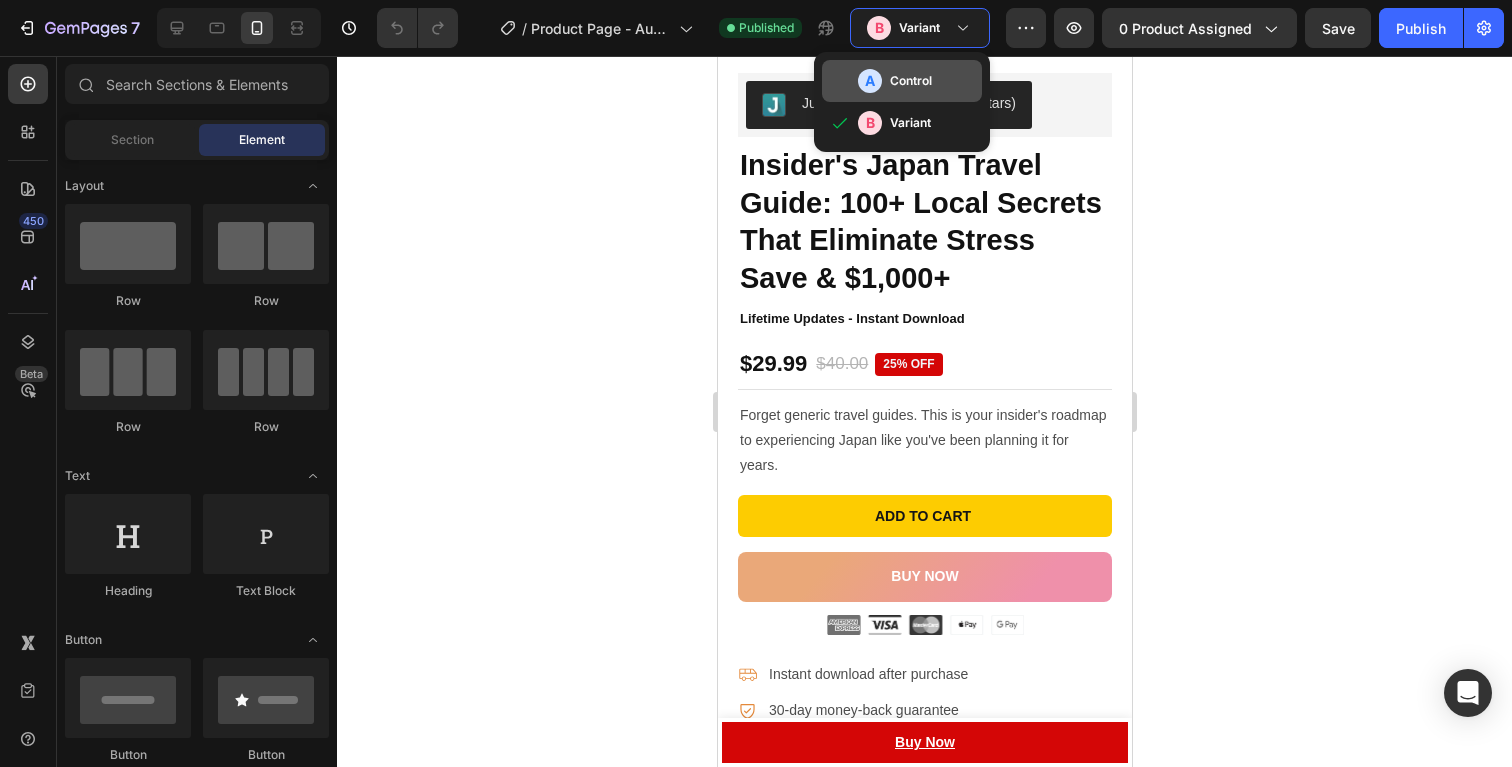 click on "A Control" 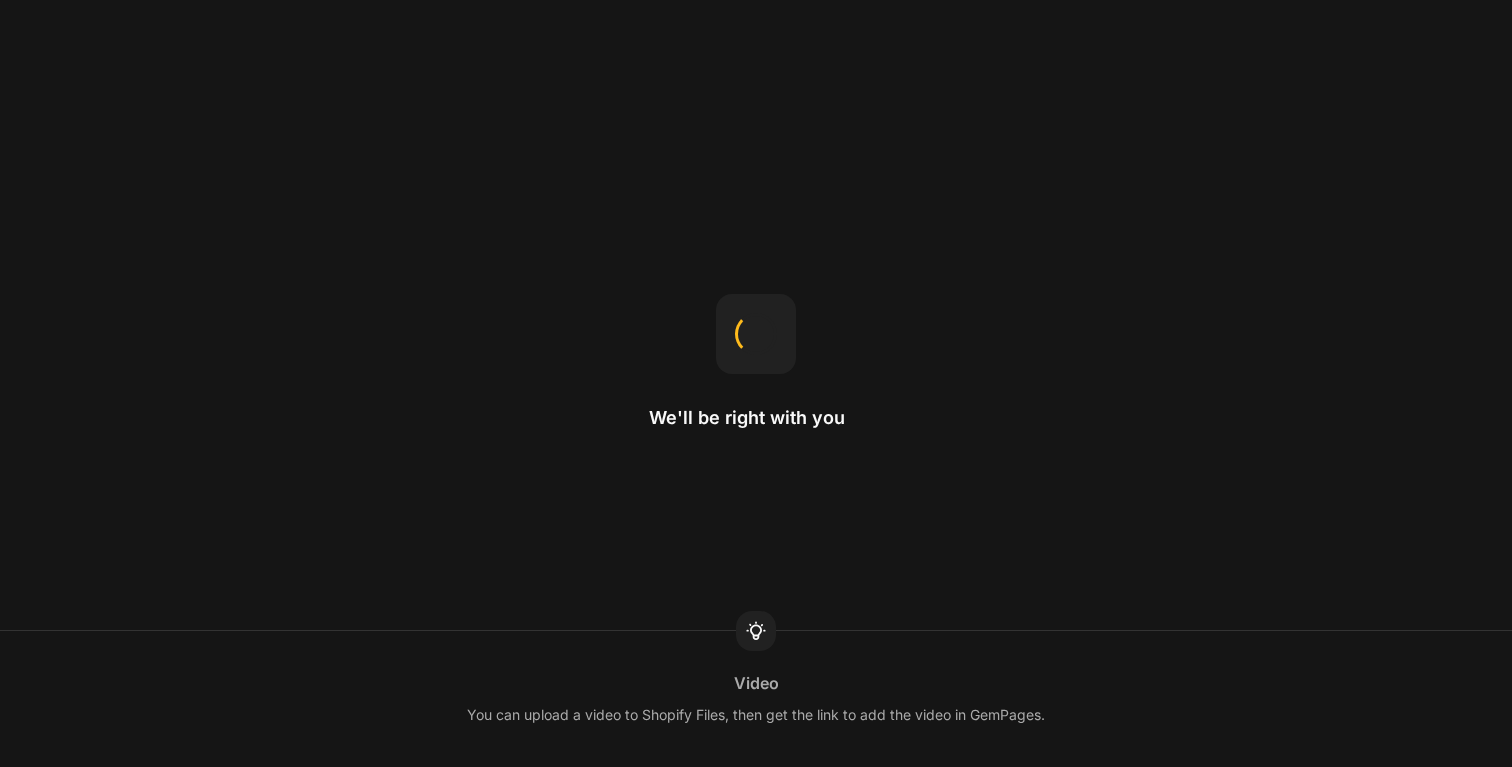 scroll, scrollTop: 0, scrollLeft: 0, axis: both 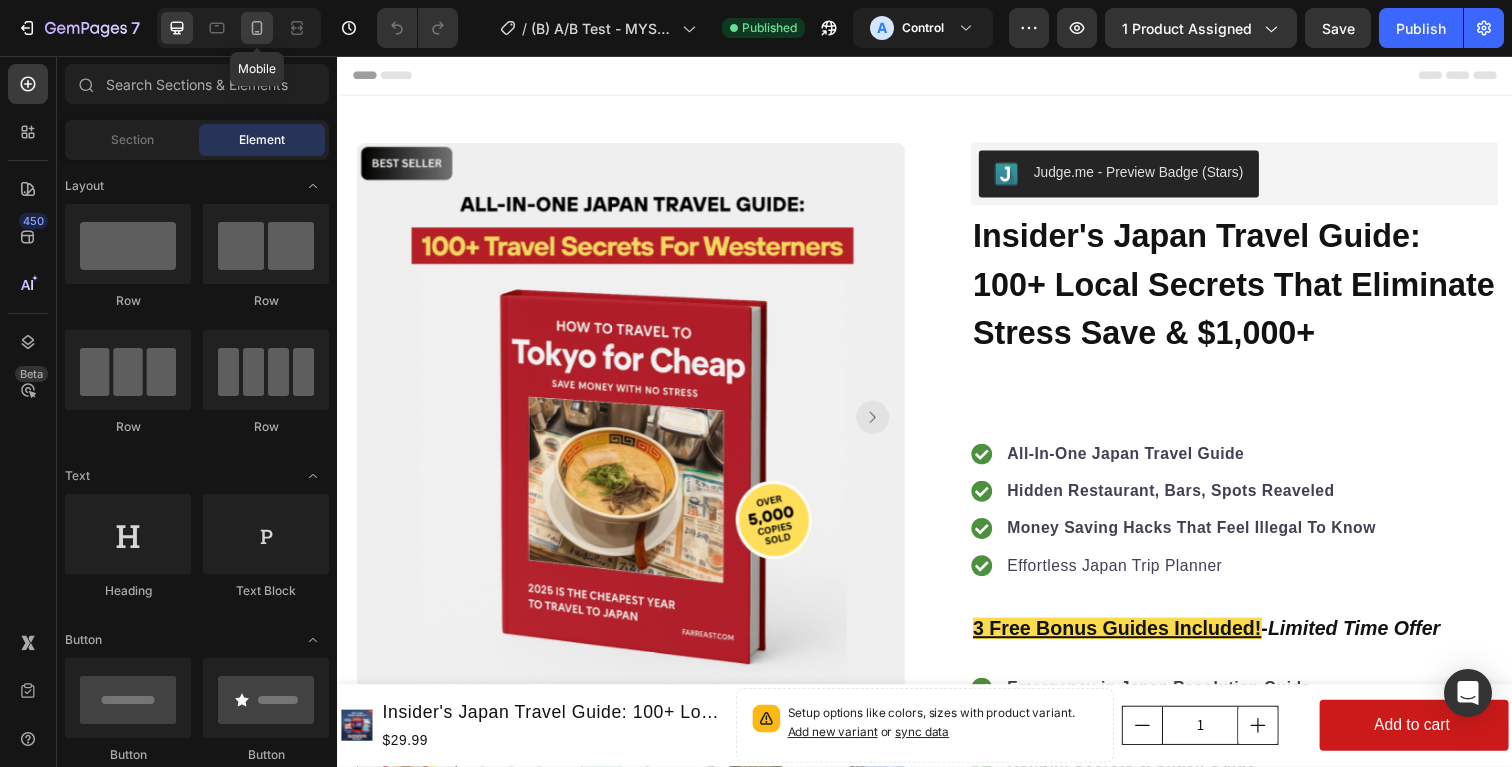 drag, startPoint x: 251, startPoint y: 41, endPoint x: 38, endPoint y: 297, distance: 333.02402 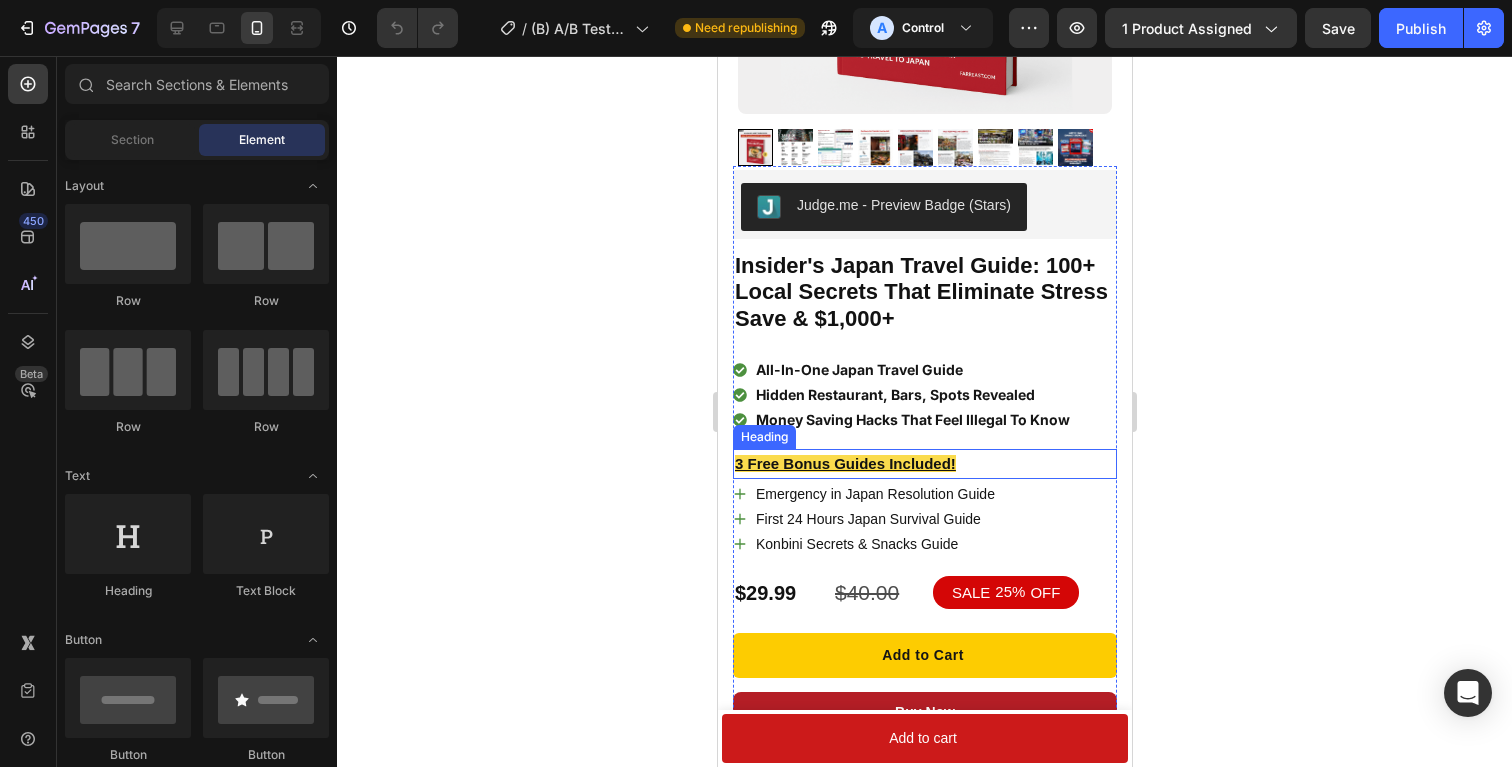 scroll, scrollTop: 370, scrollLeft: 0, axis: vertical 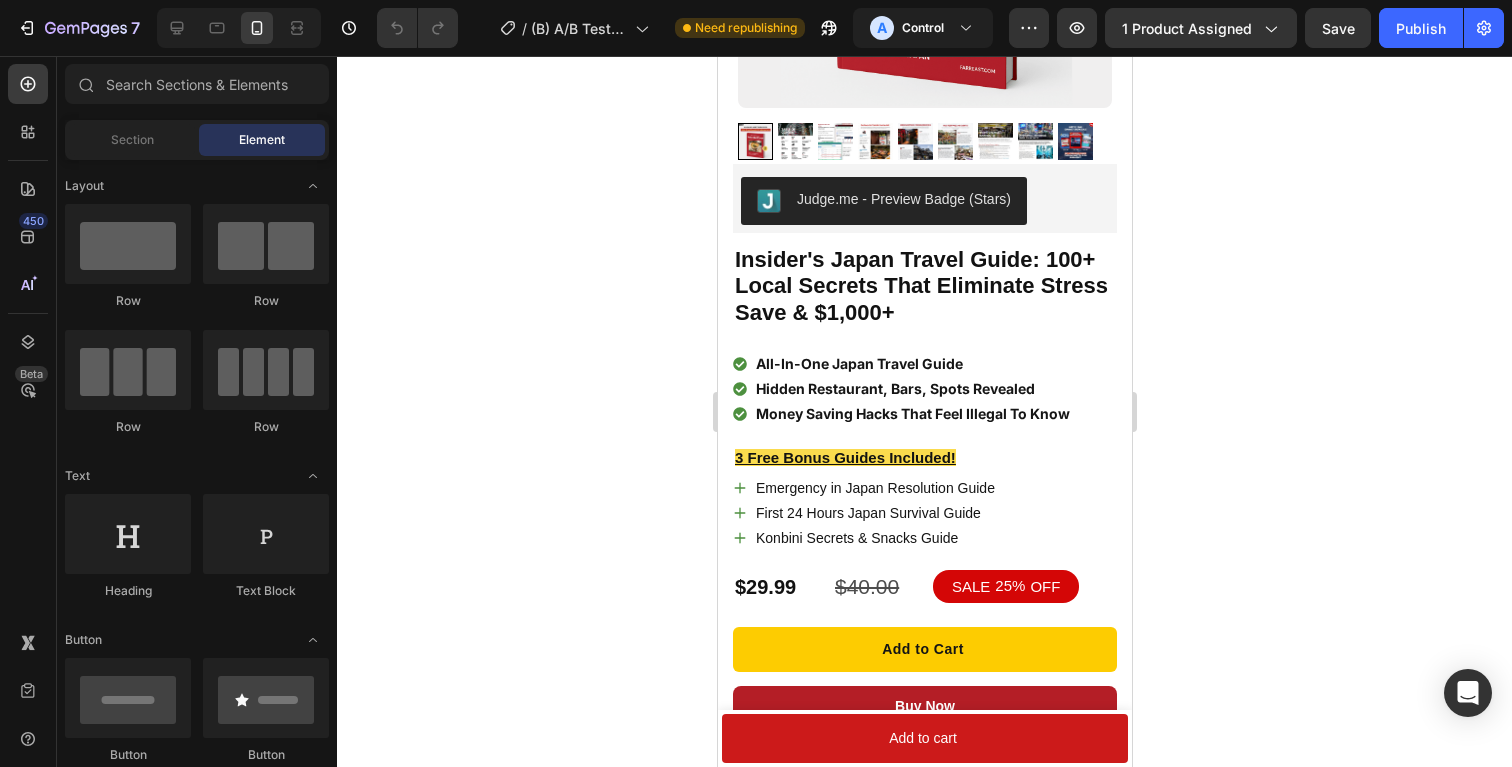 click 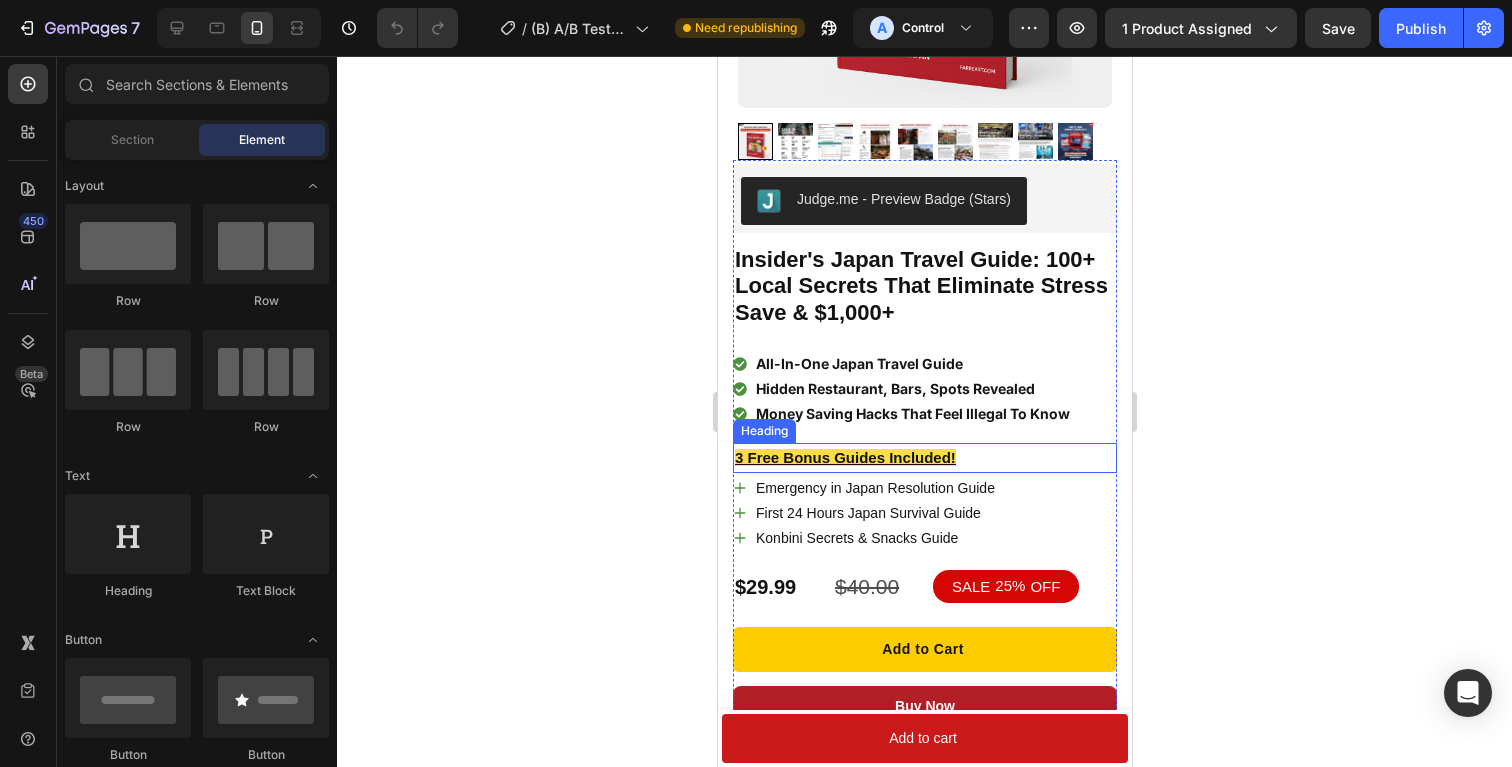 click on "3 Free Bonus Guides Included!" at bounding box center (844, 457) 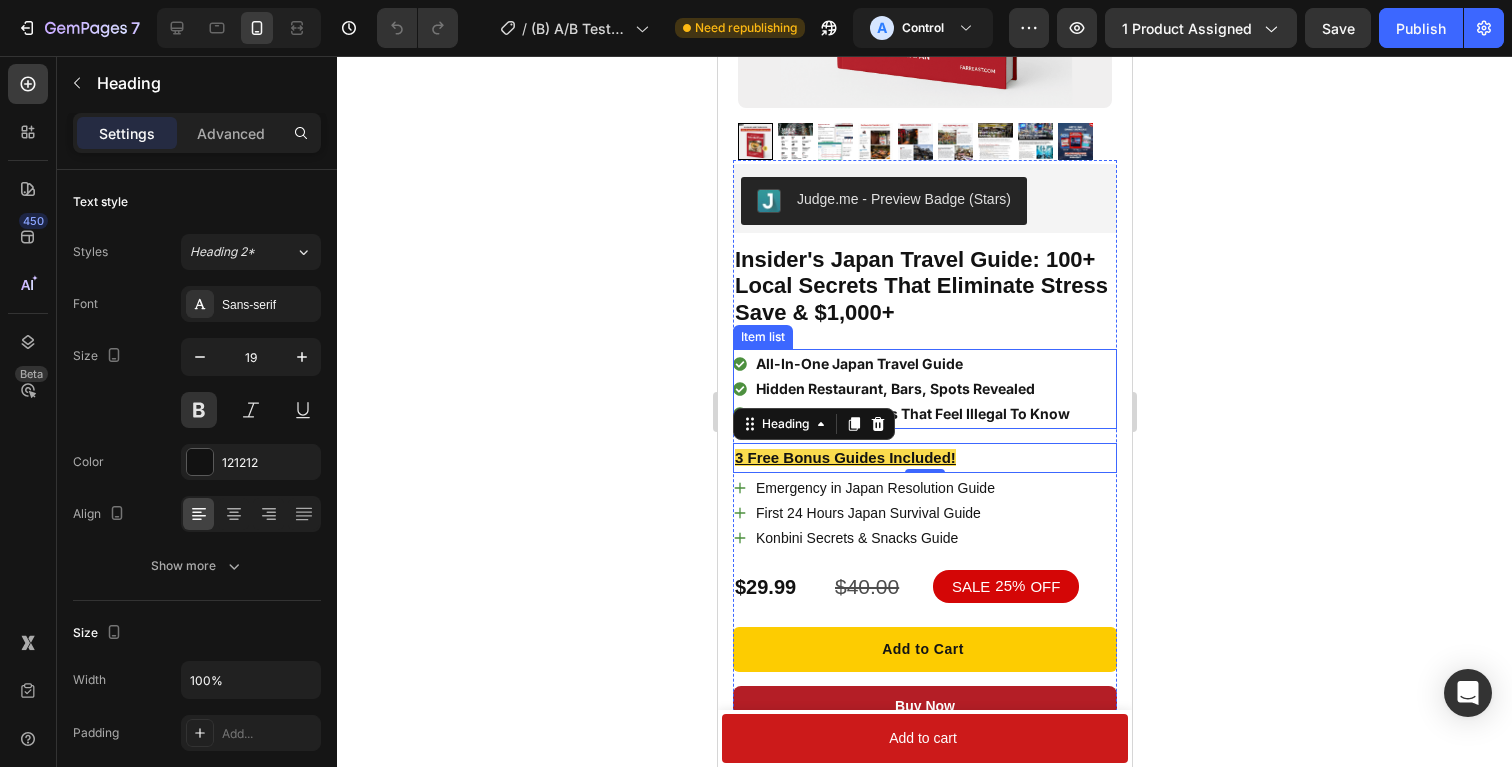 click on "Money Saving Hacks That Feel Illegal To Know" at bounding box center (912, 414) 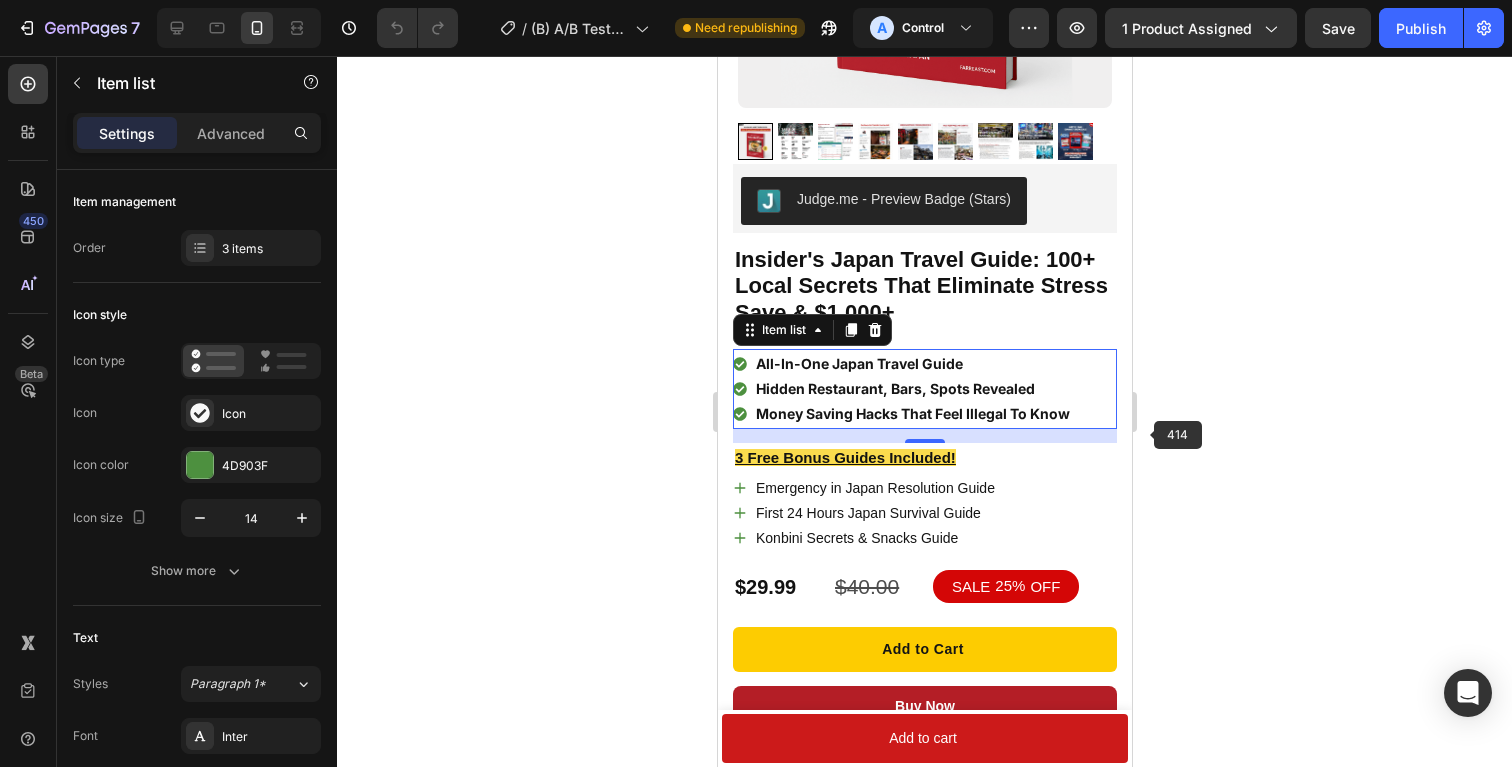 click 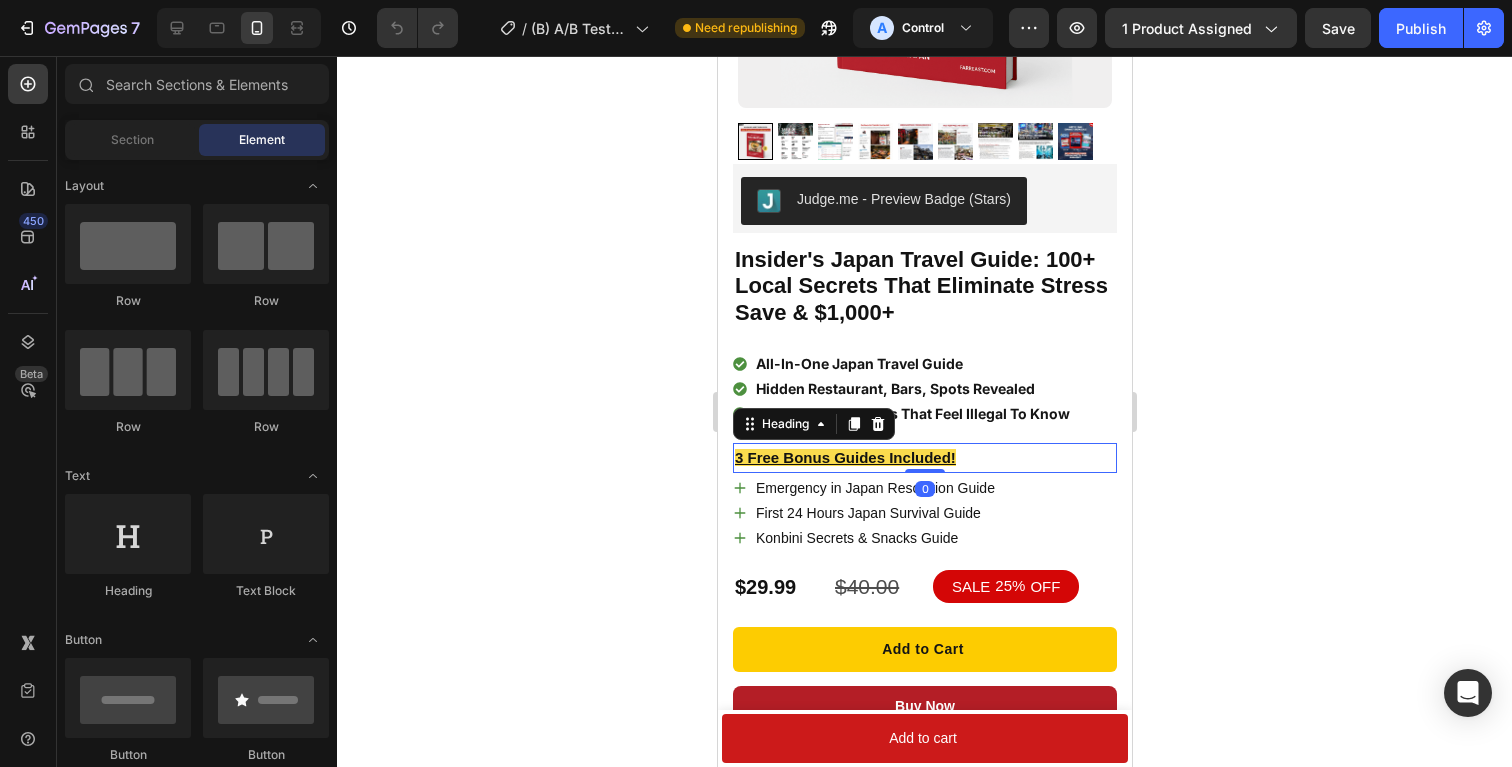 click on "3 Free Bonus Guides Included!" at bounding box center [924, 458] 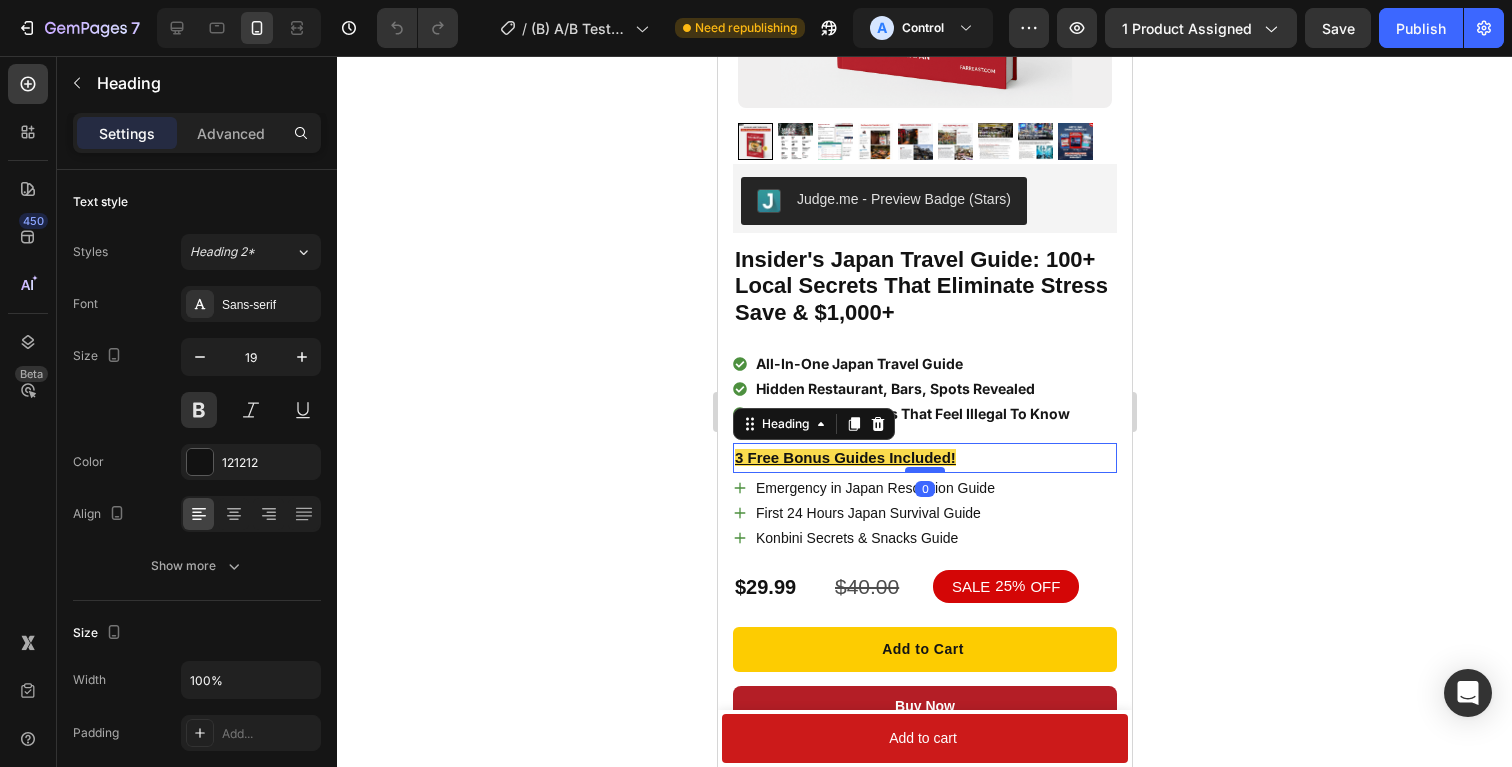 click at bounding box center [924, 470] 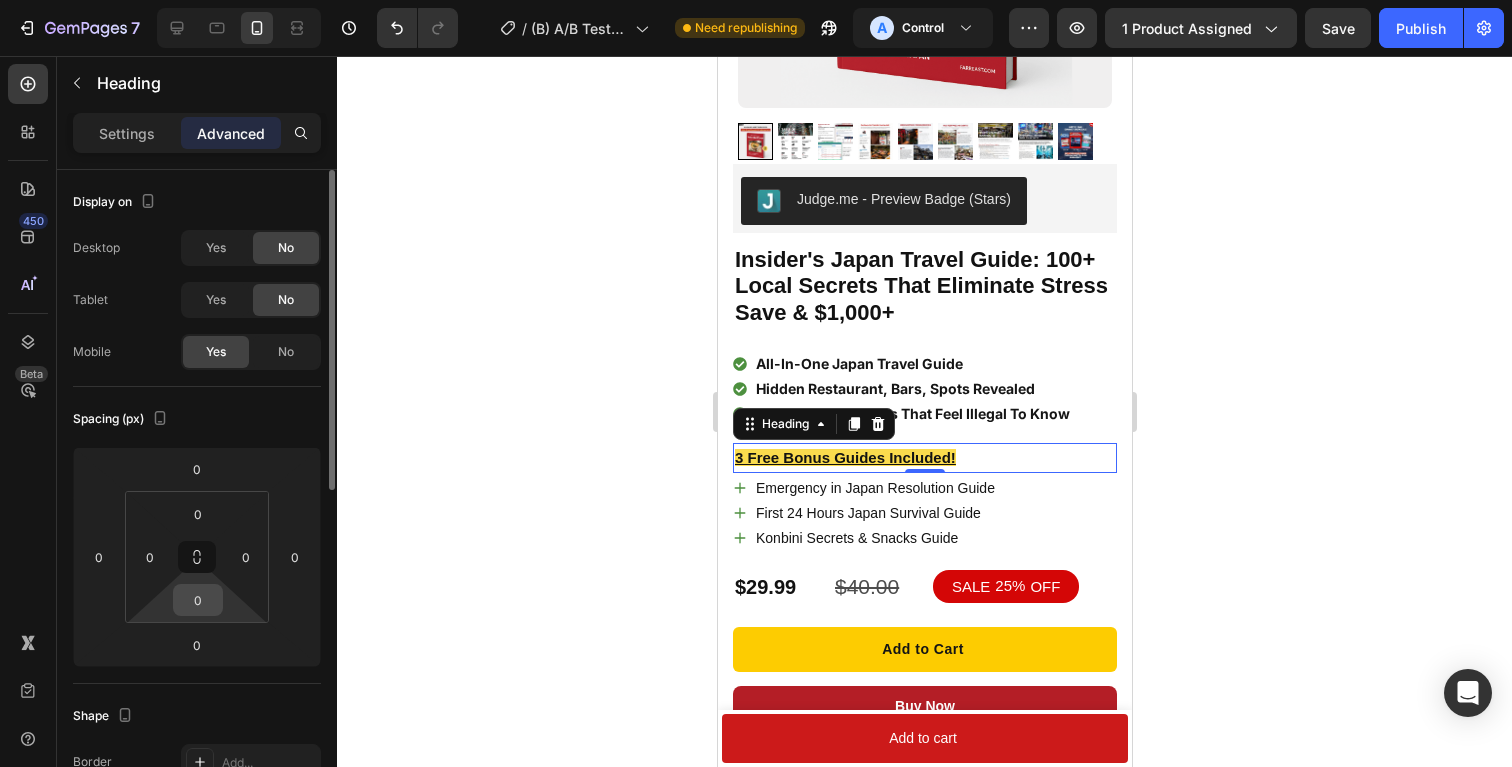 click on "0" at bounding box center [198, 600] 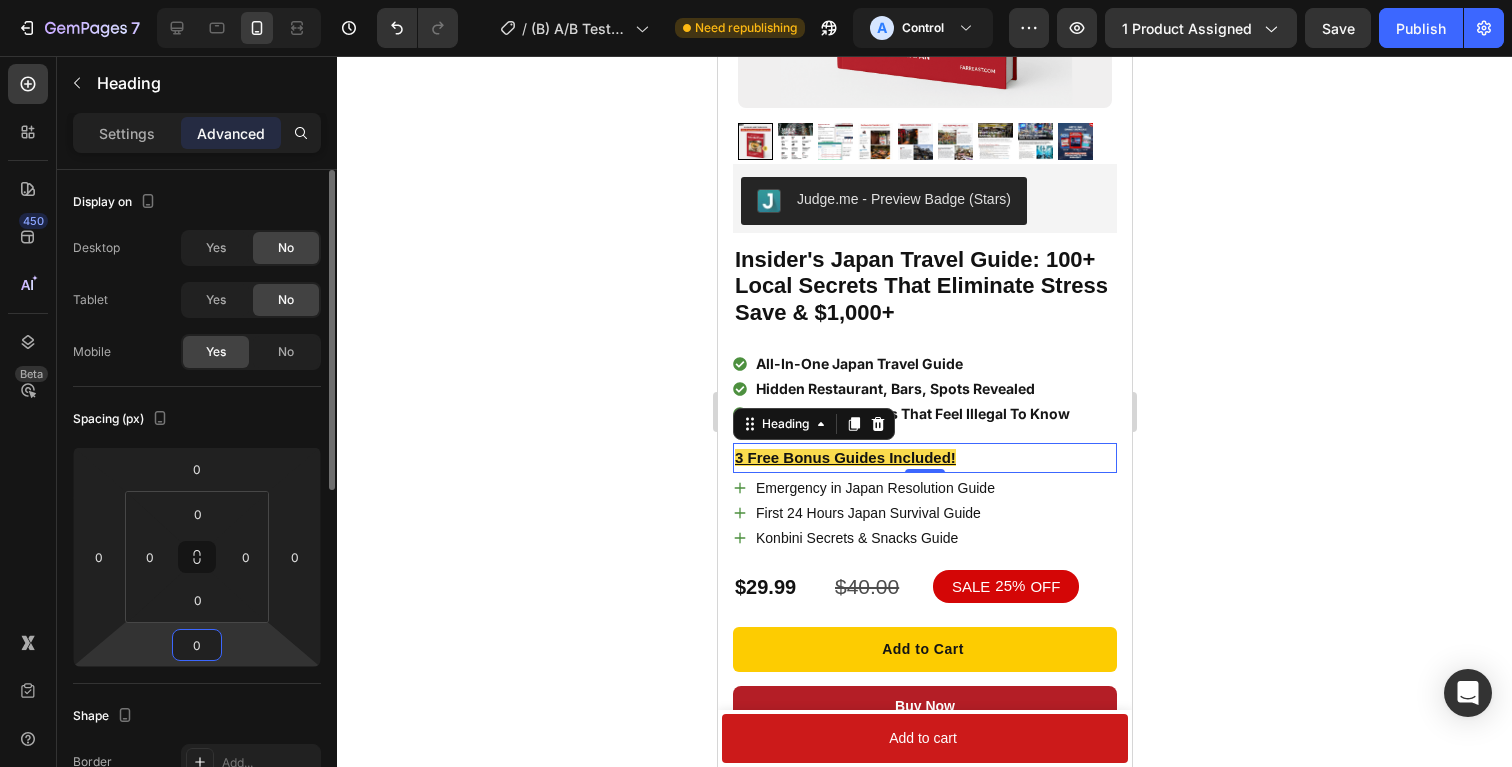 click on "7  Version history  /  (B) A/B Test - MYSTERY ANGLE (Test closing Angle) - CURRENT THEME Need republishing A Control Preview 1 product assigned  Save   Publish  450 Beta Sections(18) Elements(84) Section Element Hero Section Product Detail Brands Trusted Badges Guarantee Product Breakdown How to use Testimonials Compare Bundle FAQs Social Proof Brand Story Product List Collection Blog List Contact Sticky Add to Cart Custom Footer Browse Library 450 Layout
Row
Row
Row
Row Text
Heading
Text Block Button
Button
Button Media
Image" at bounding box center [756, 0] 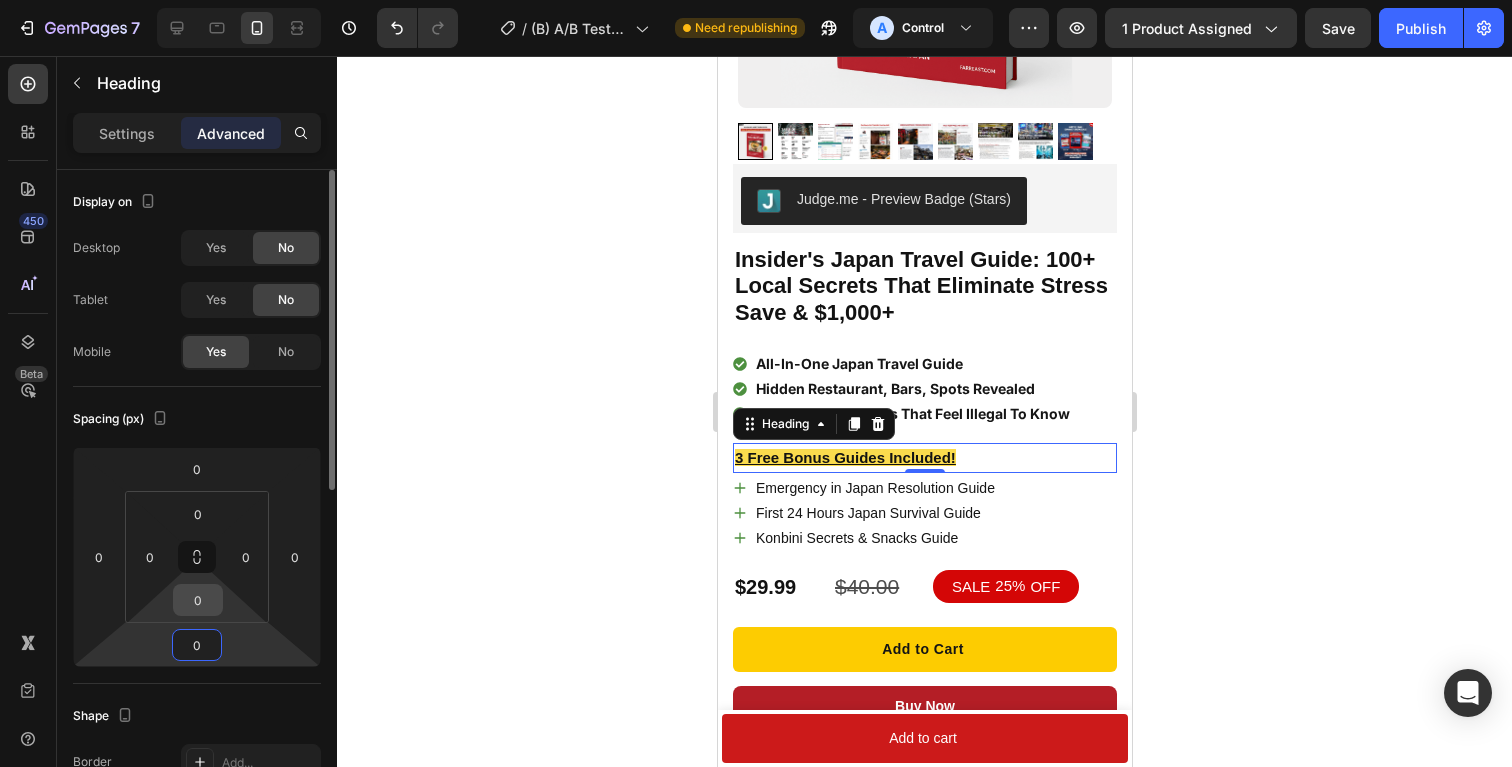click on "0" at bounding box center [198, 600] 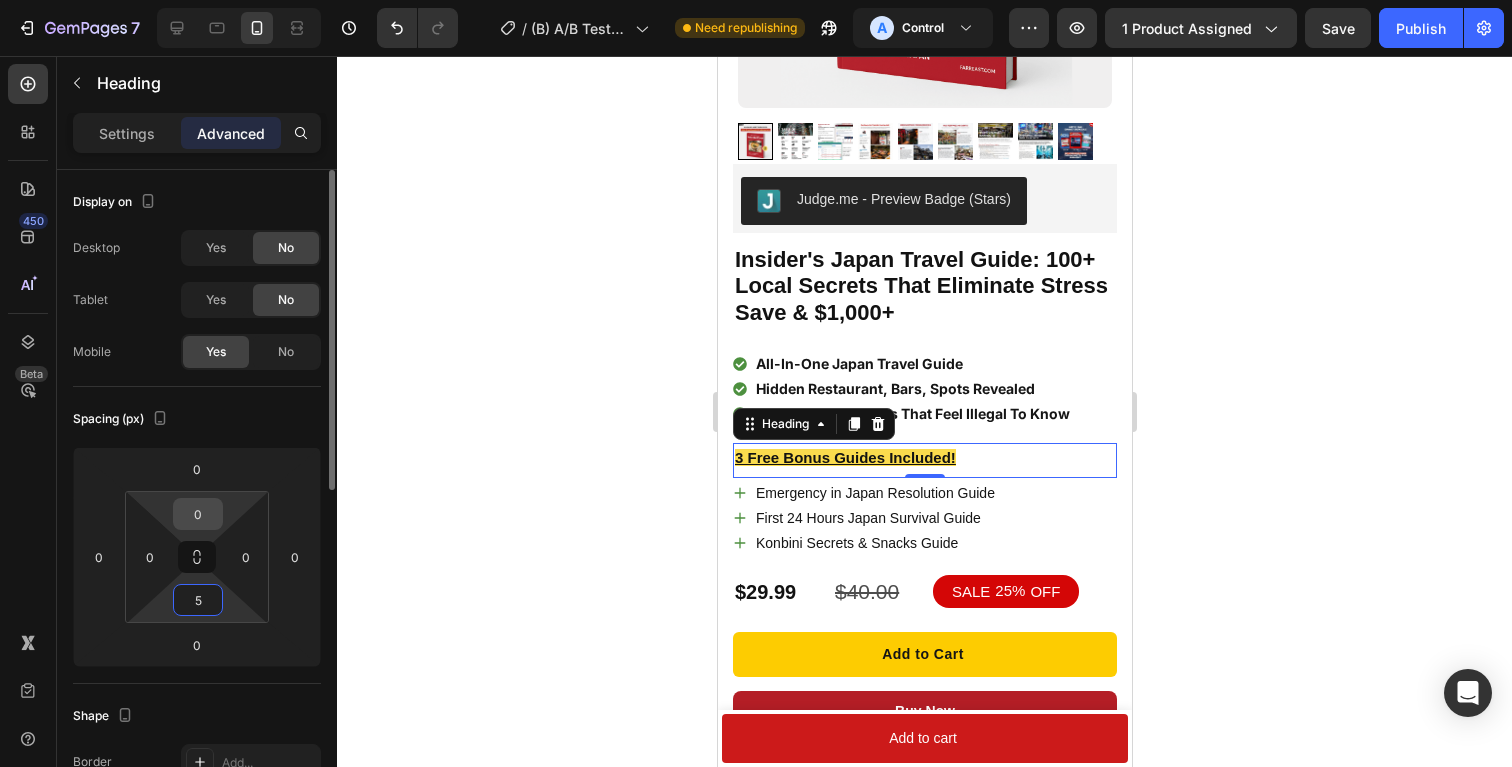 type on "5" 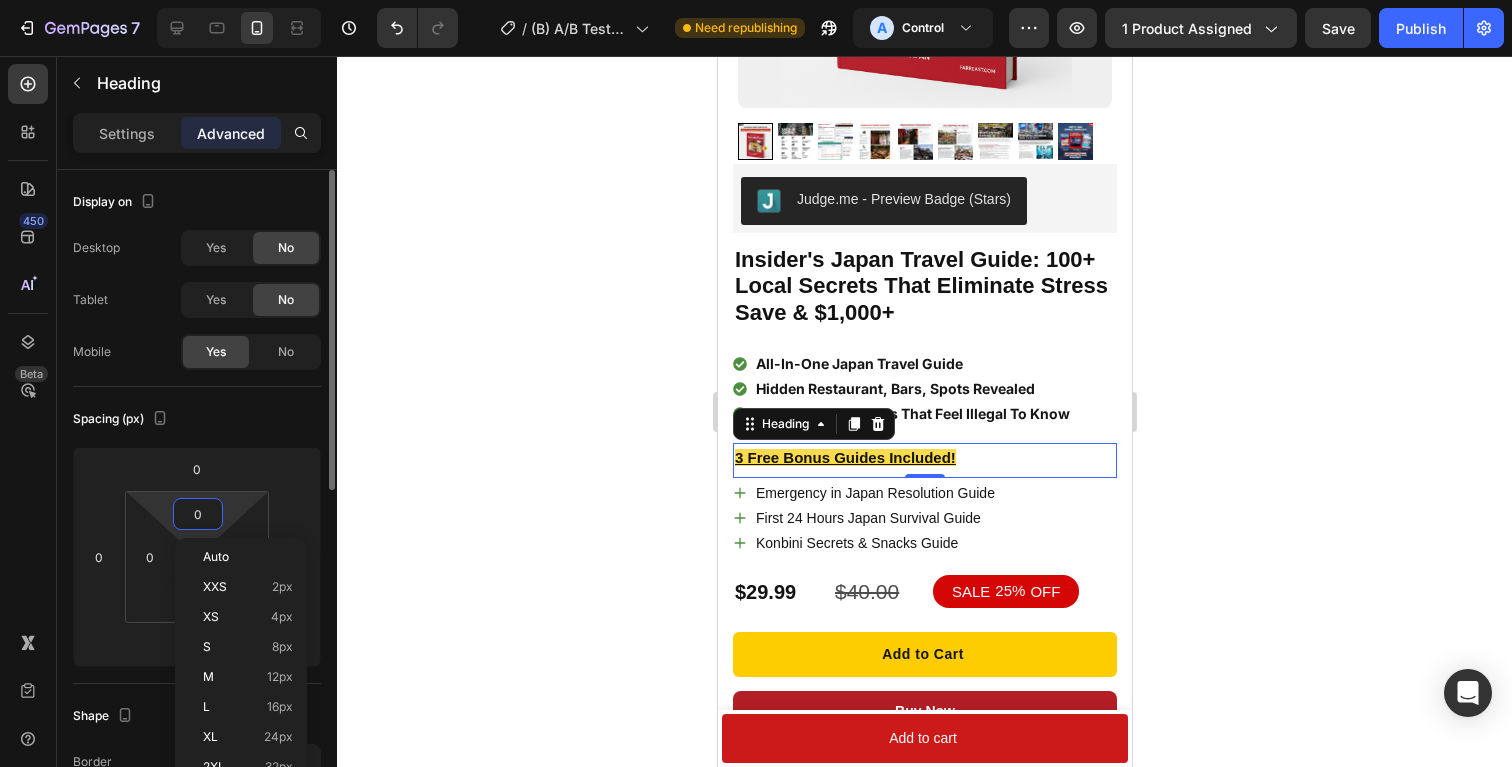 type on "5" 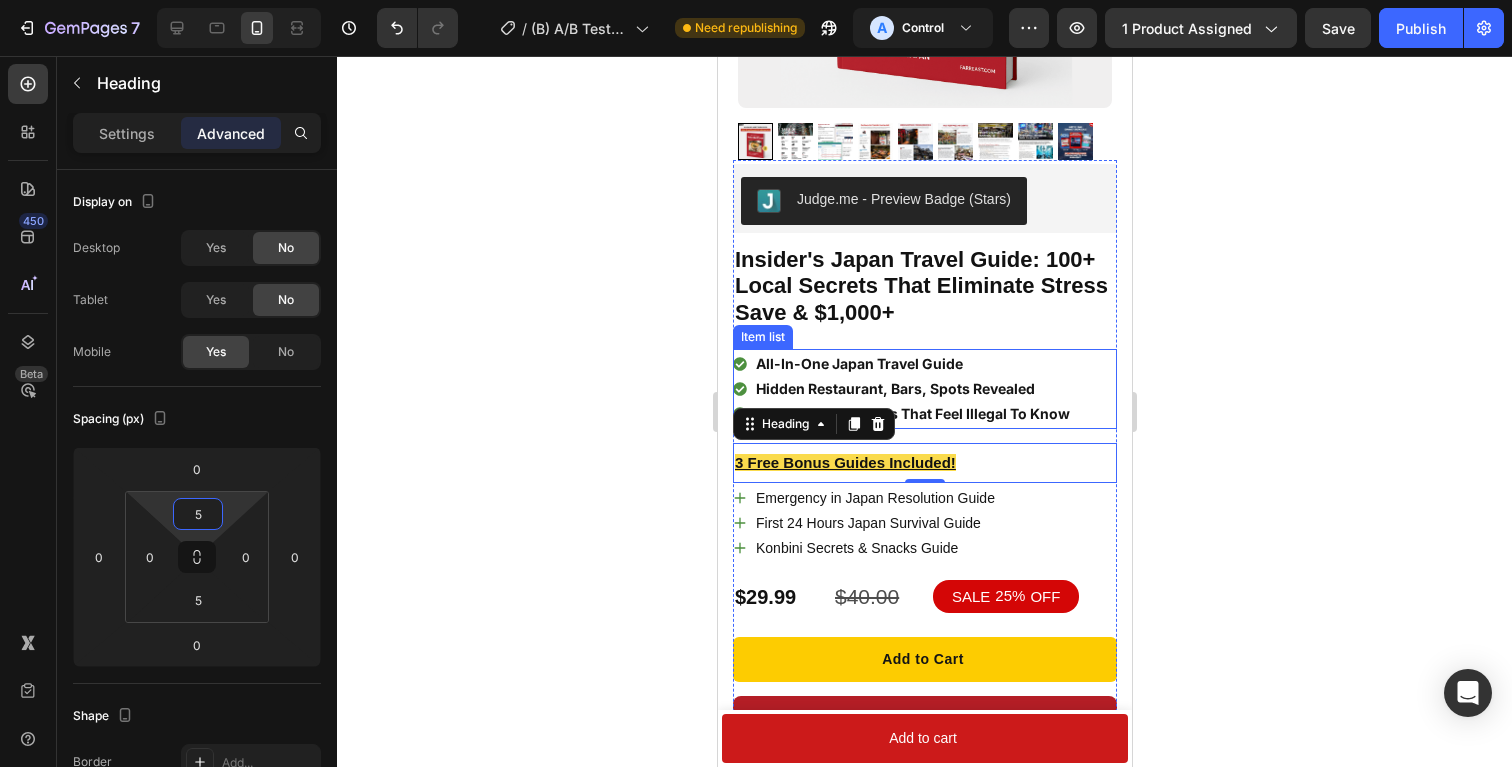 click 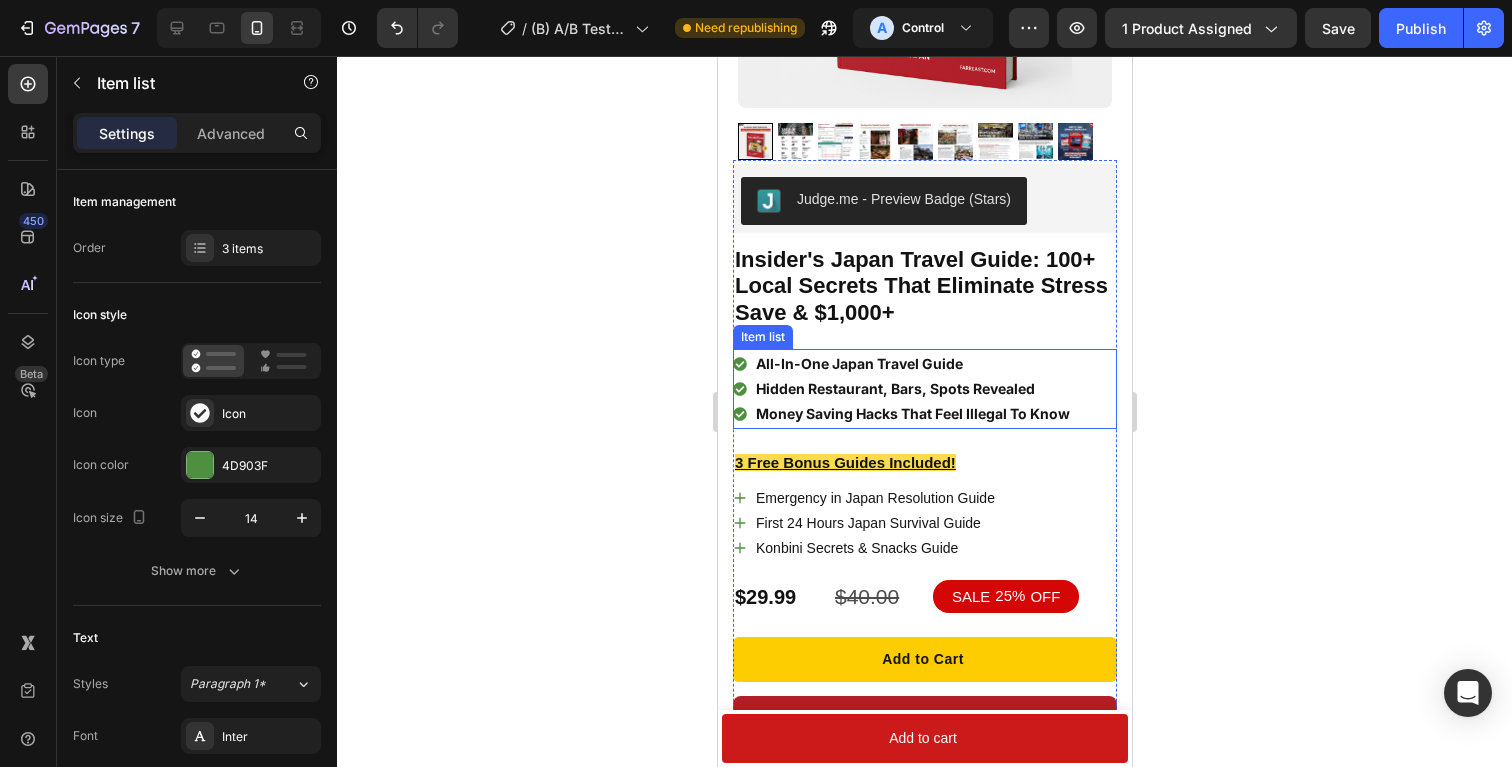 click on "All-In-One Japan Travel Guide  Hidden Restaurant, Bars, Spots Revealed  Money Saving Hacks That Feel Illegal To Know" at bounding box center (902, 389) 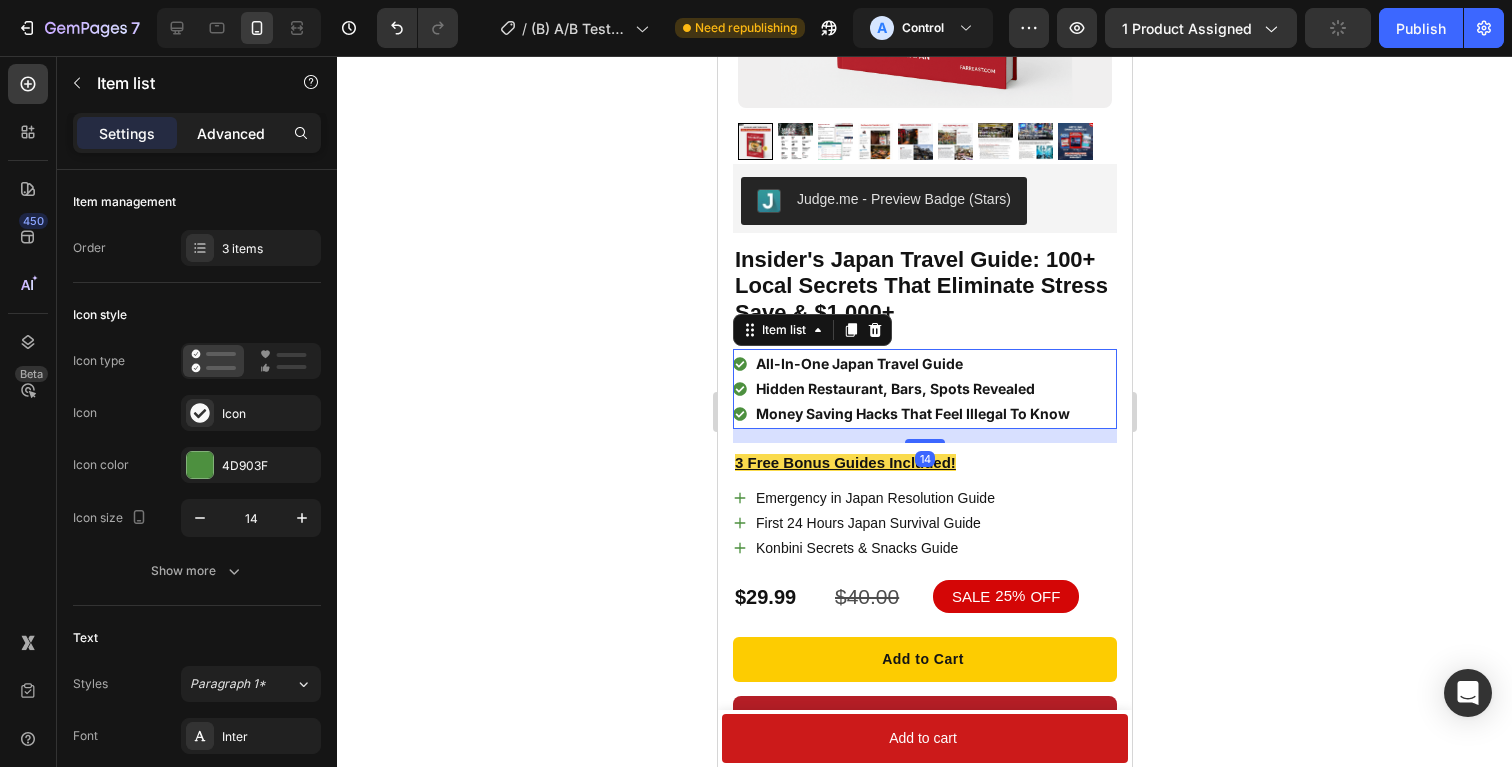 click on "Advanced" at bounding box center (231, 133) 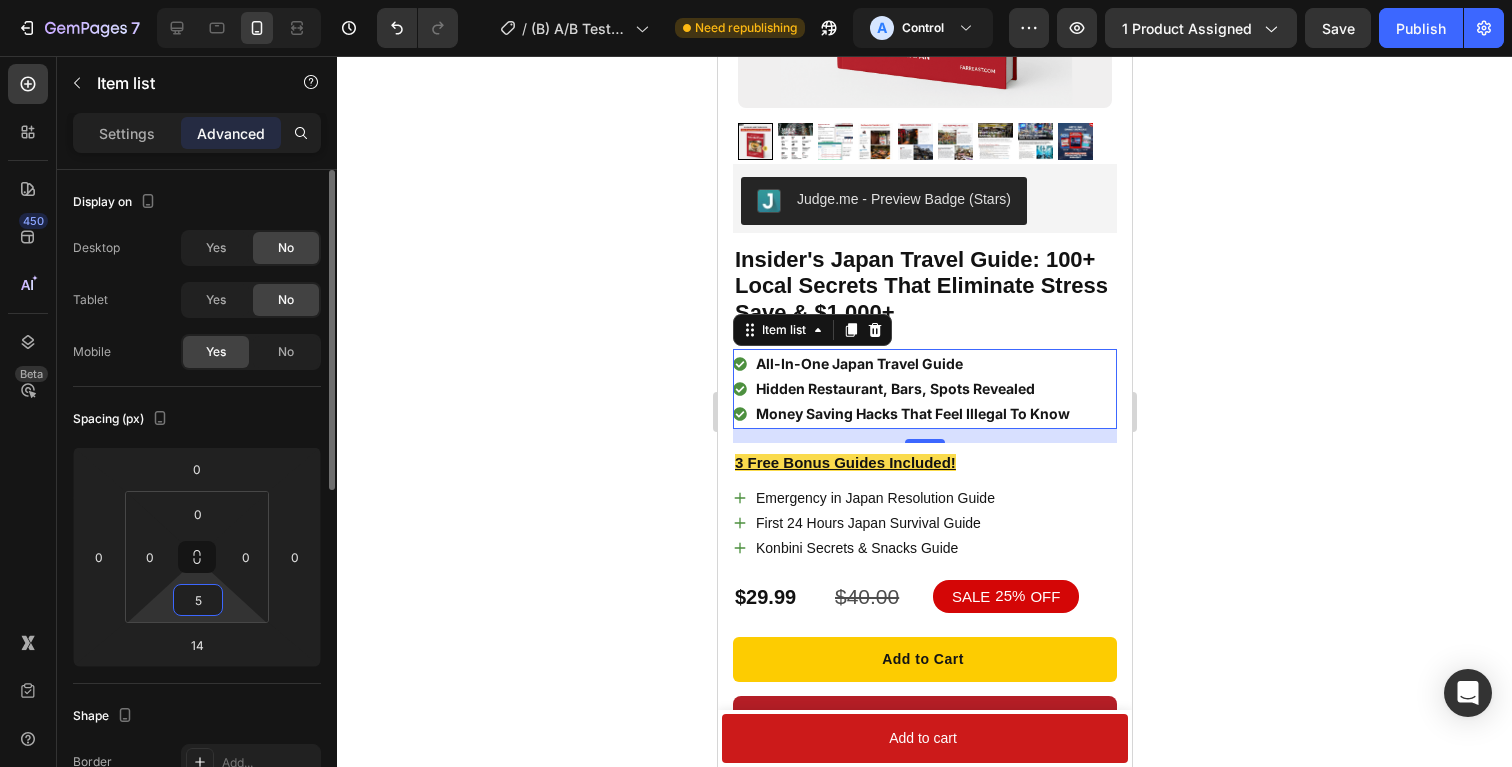 click on "5" at bounding box center (198, 600) 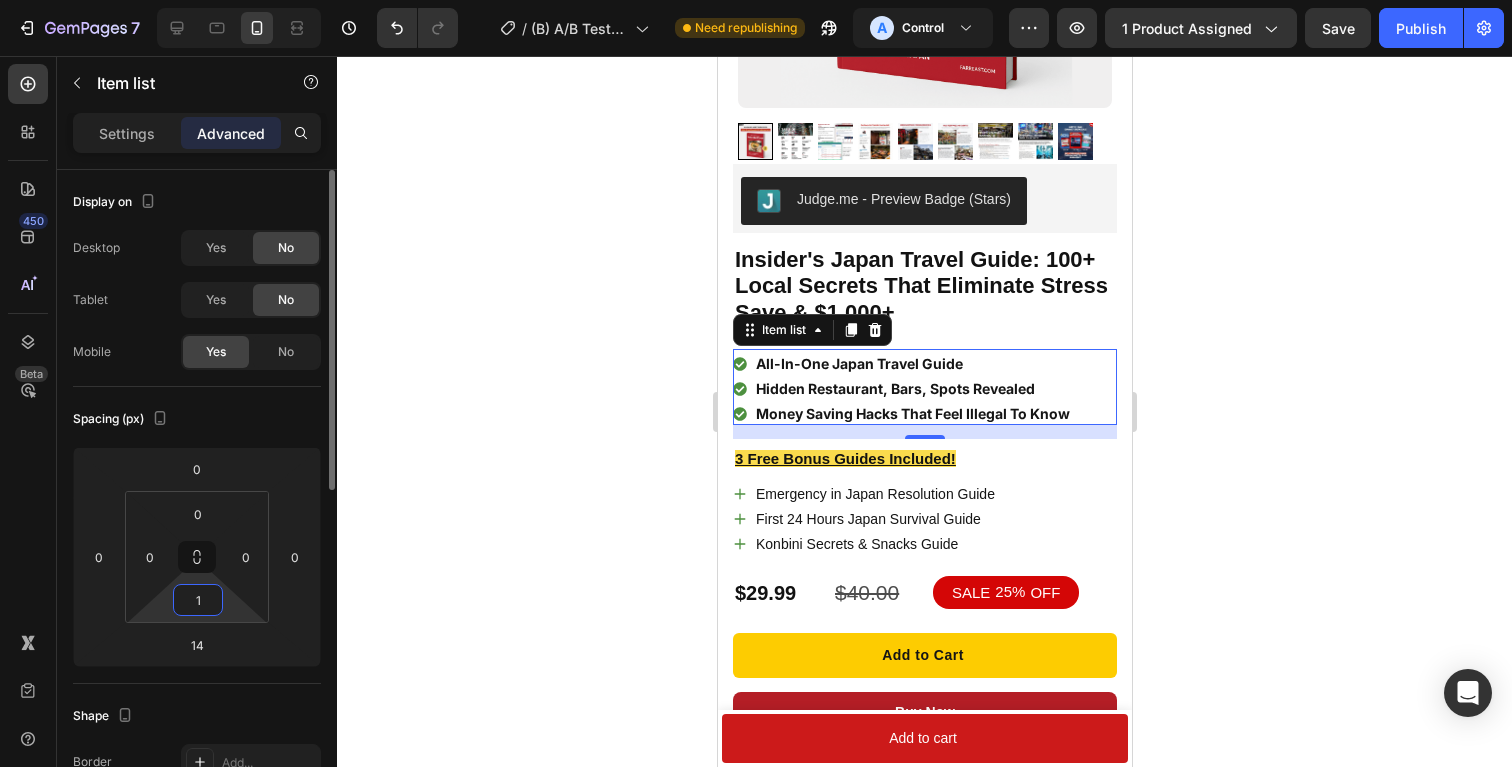 type on "10" 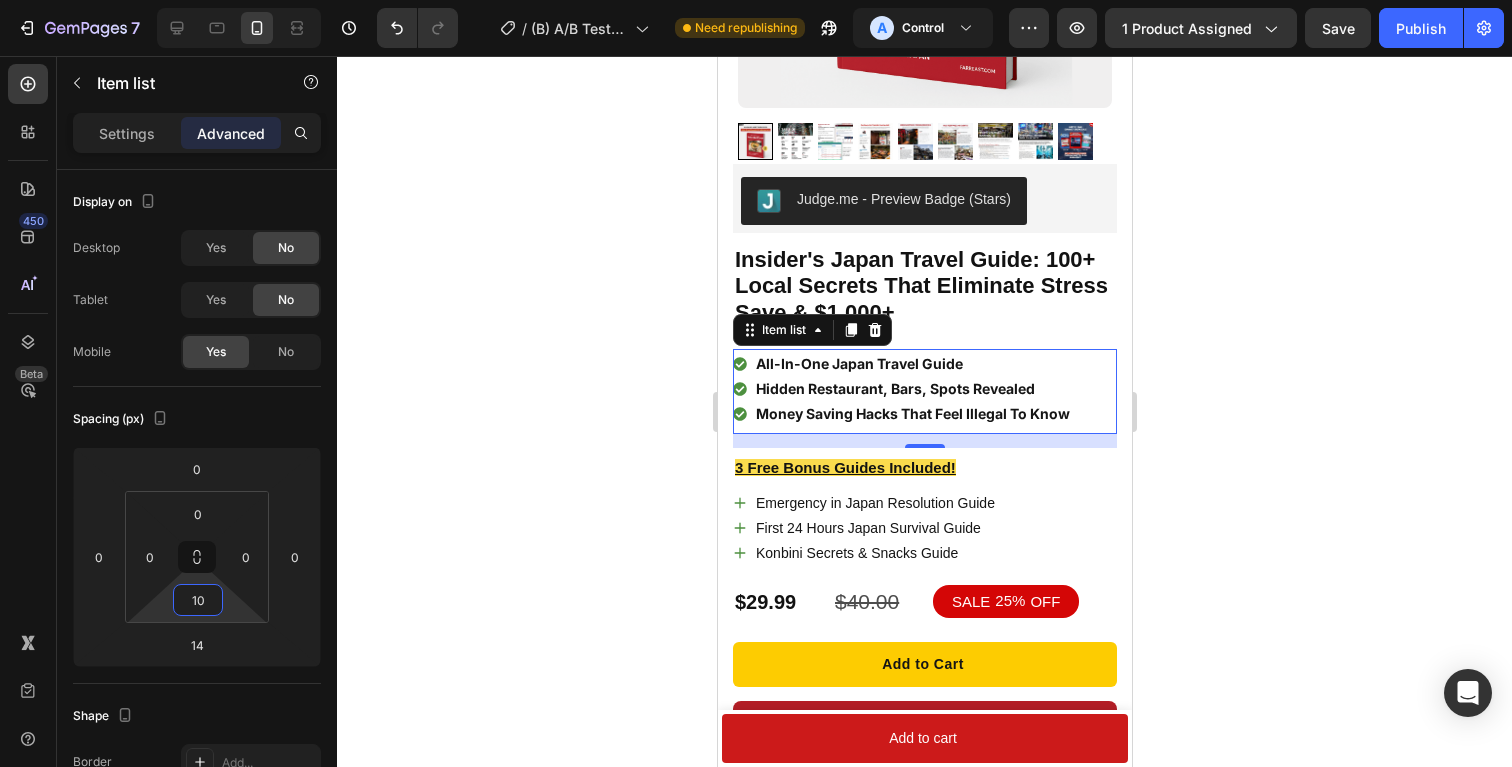click 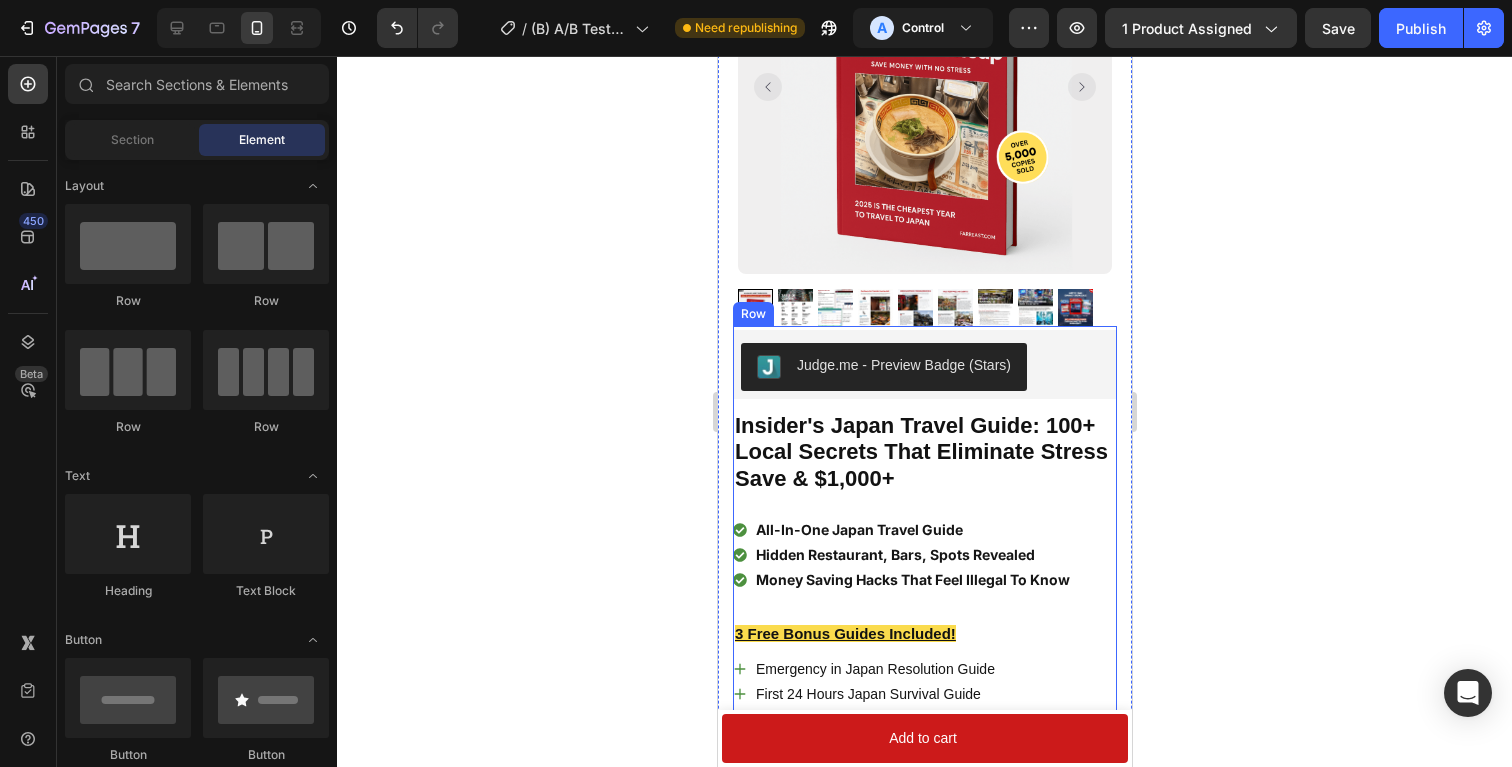 scroll, scrollTop: 197, scrollLeft: 0, axis: vertical 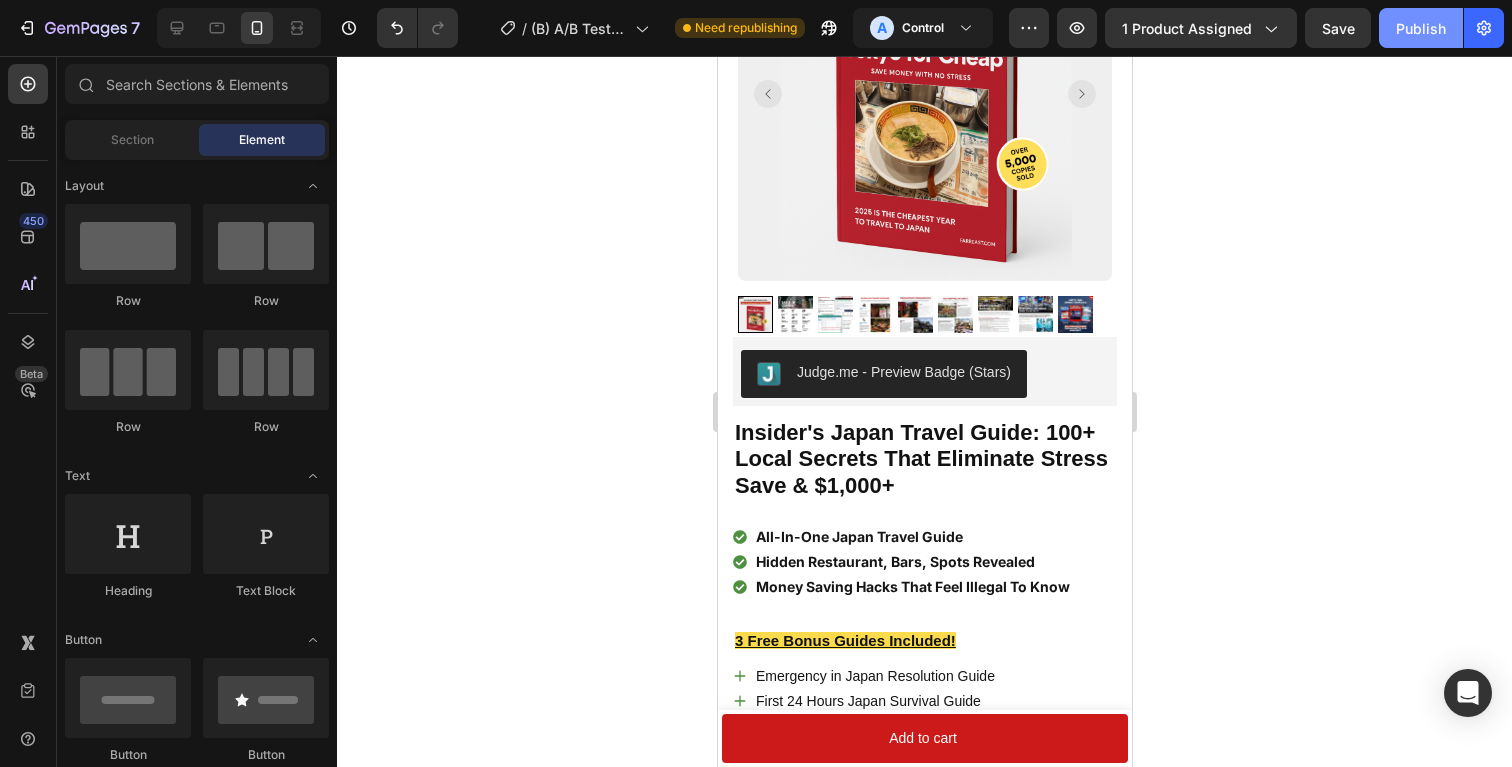 click on "Publish" at bounding box center [1421, 28] 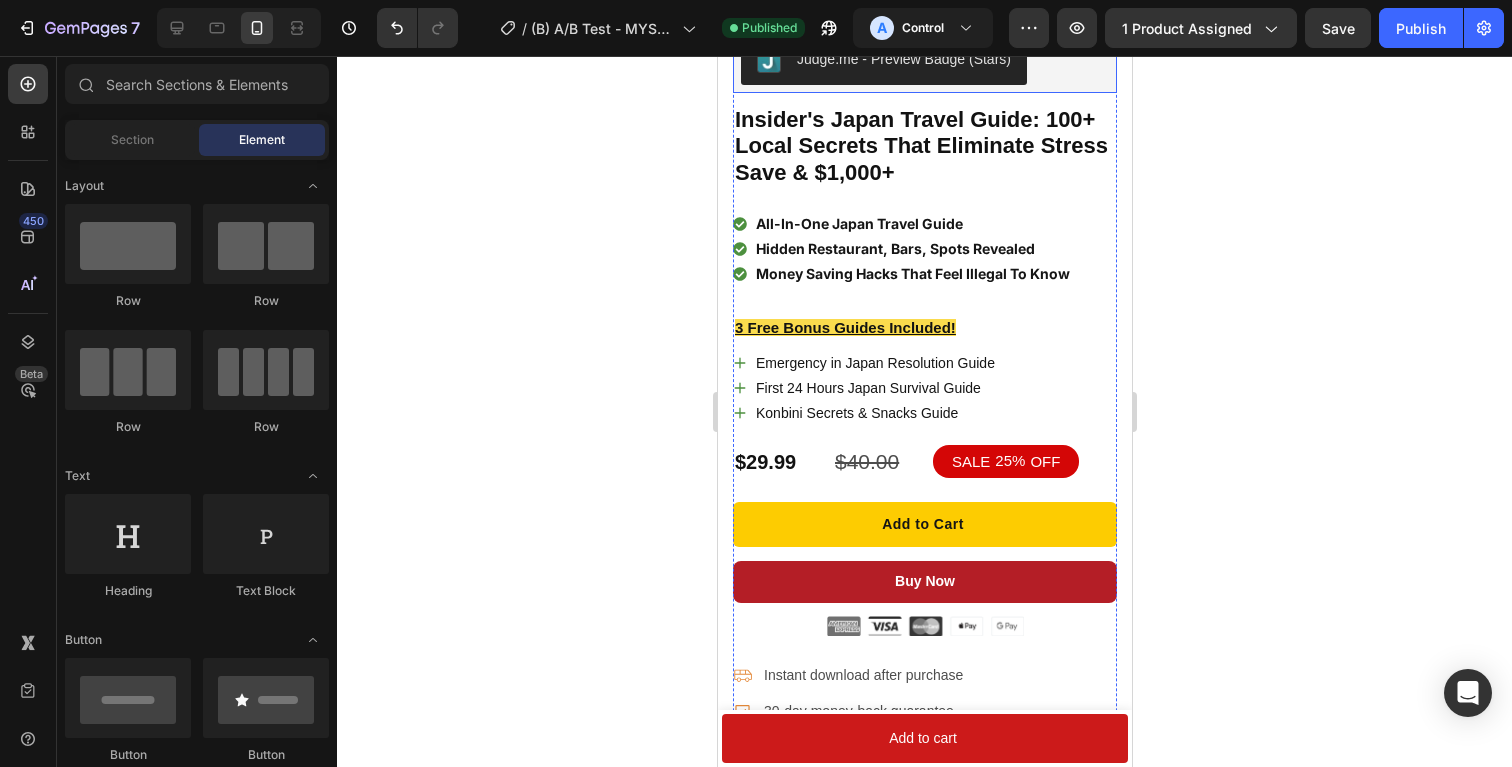 scroll, scrollTop: 523, scrollLeft: 0, axis: vertical 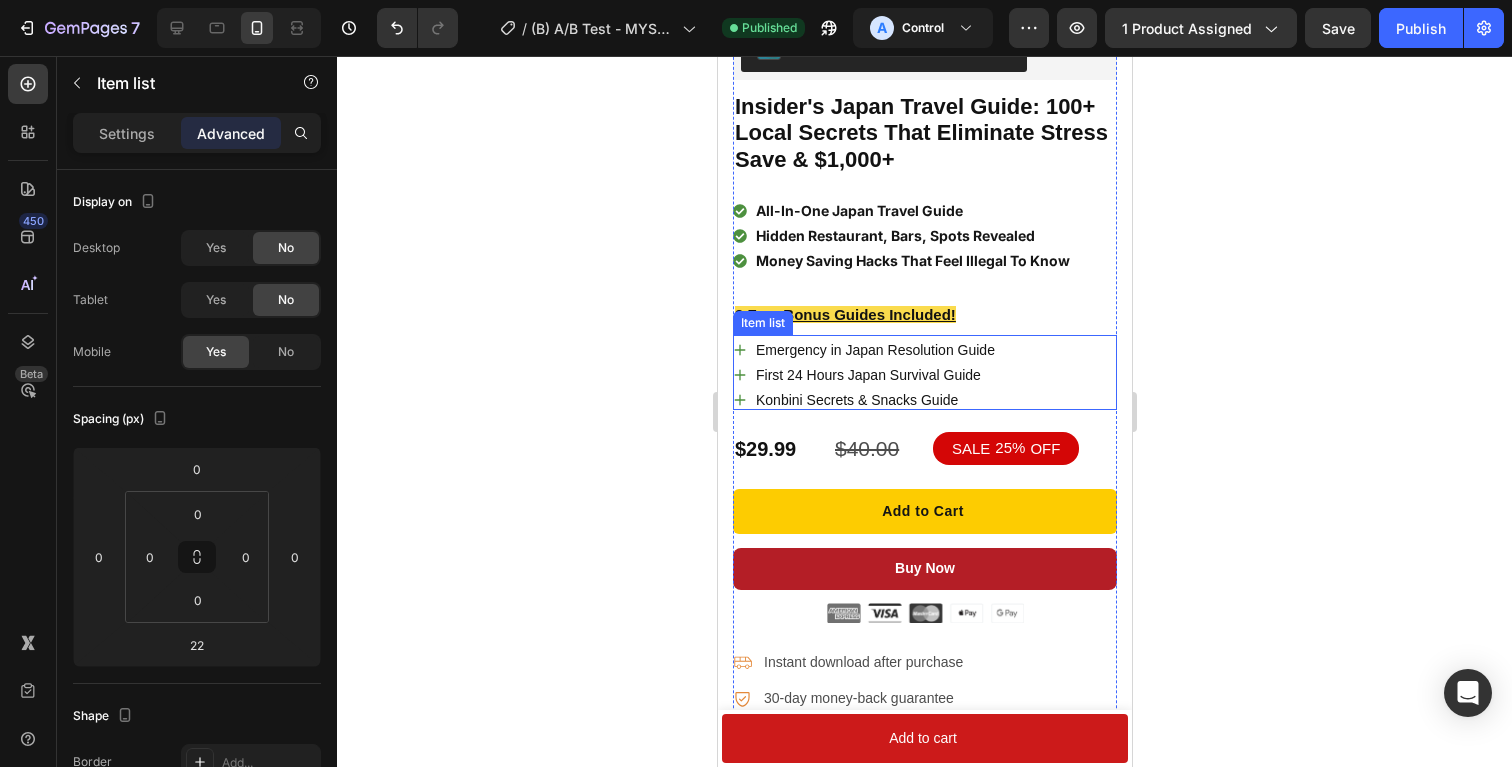 click on "Emergency in Japan Resolution Guide
First 24 Hours Japan Survival Guide
Konbini Secrets & Snacks Guide" at bounding box center [924, 372] 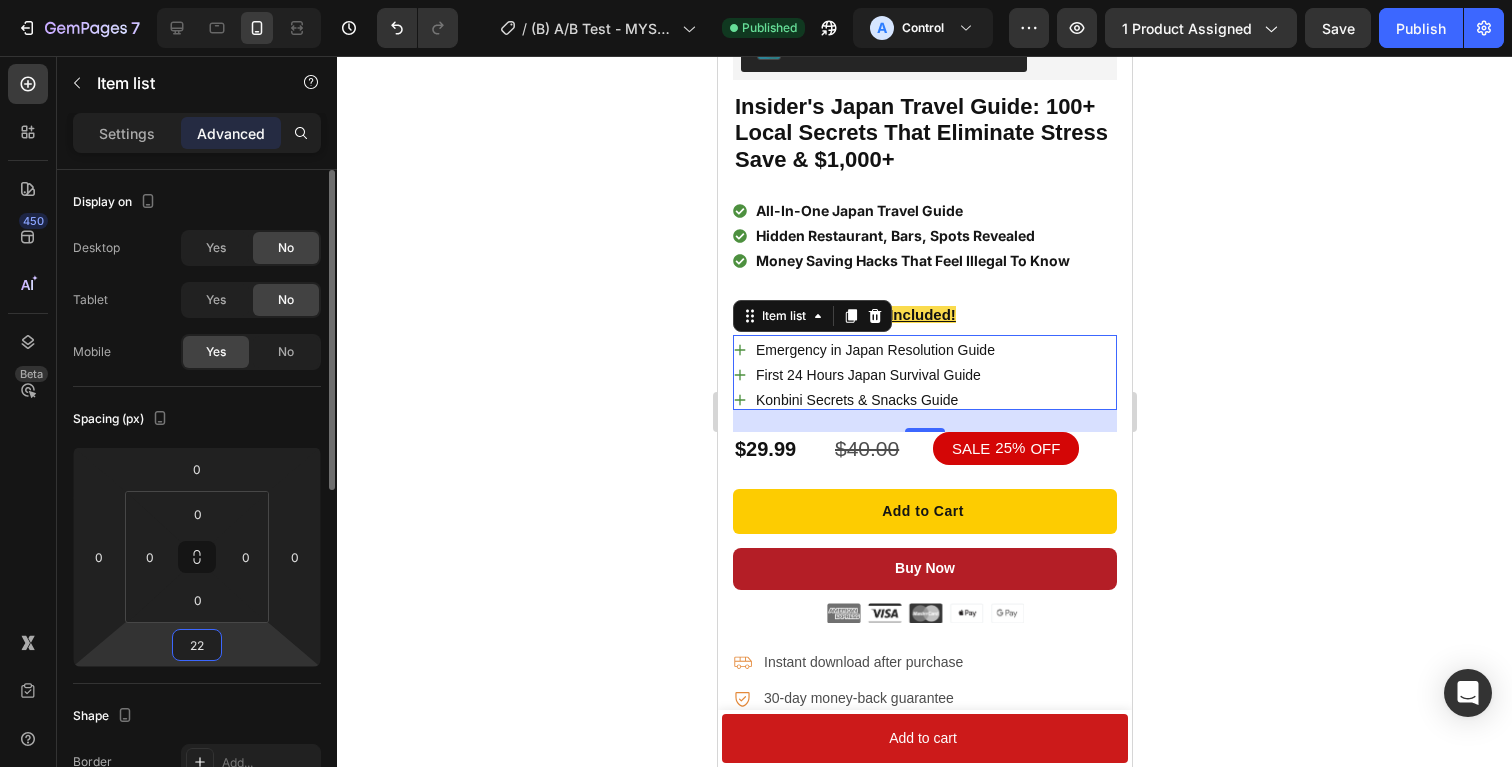 click on "22" at bounding box center [197, 645] 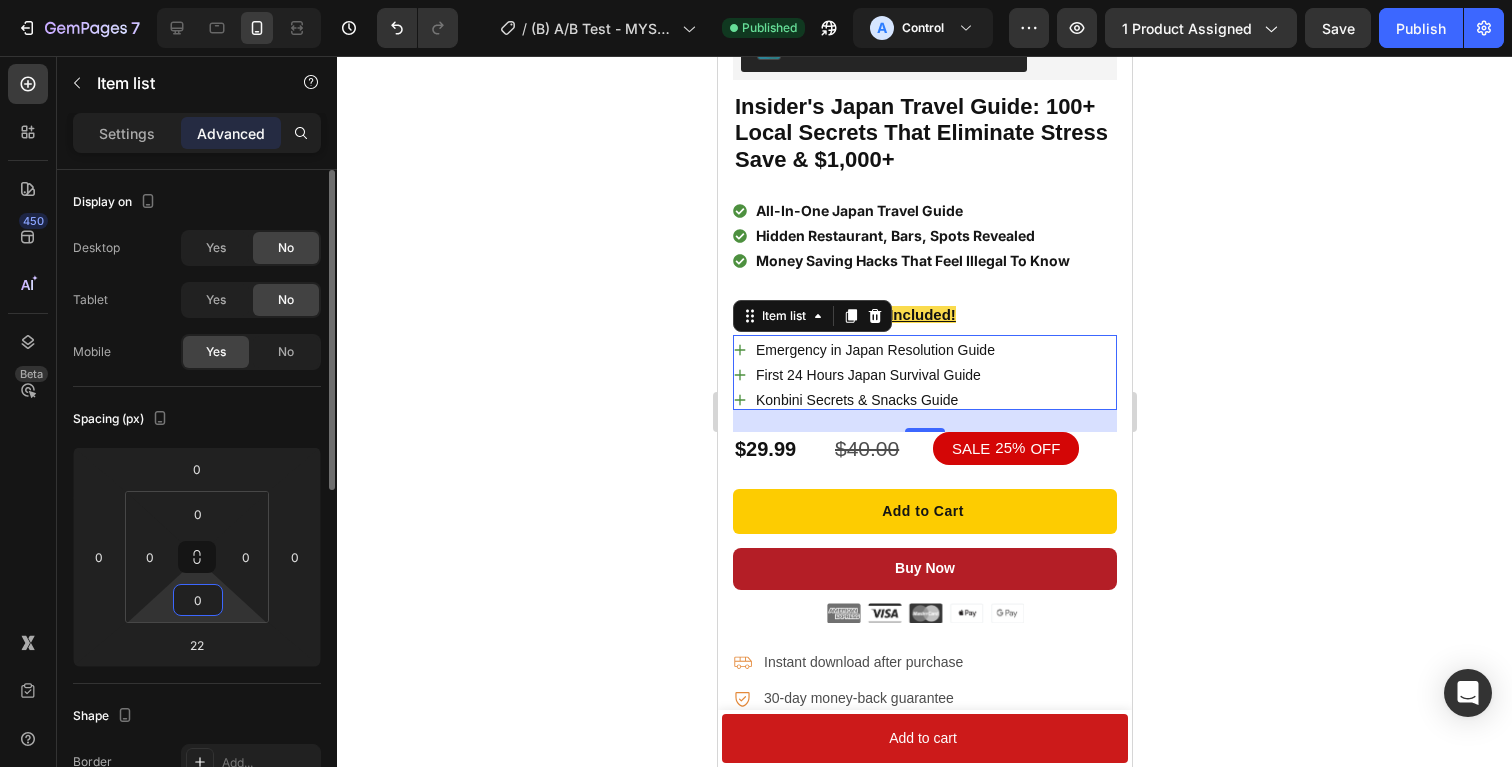 click on "0" at bounding box center [198, 600] 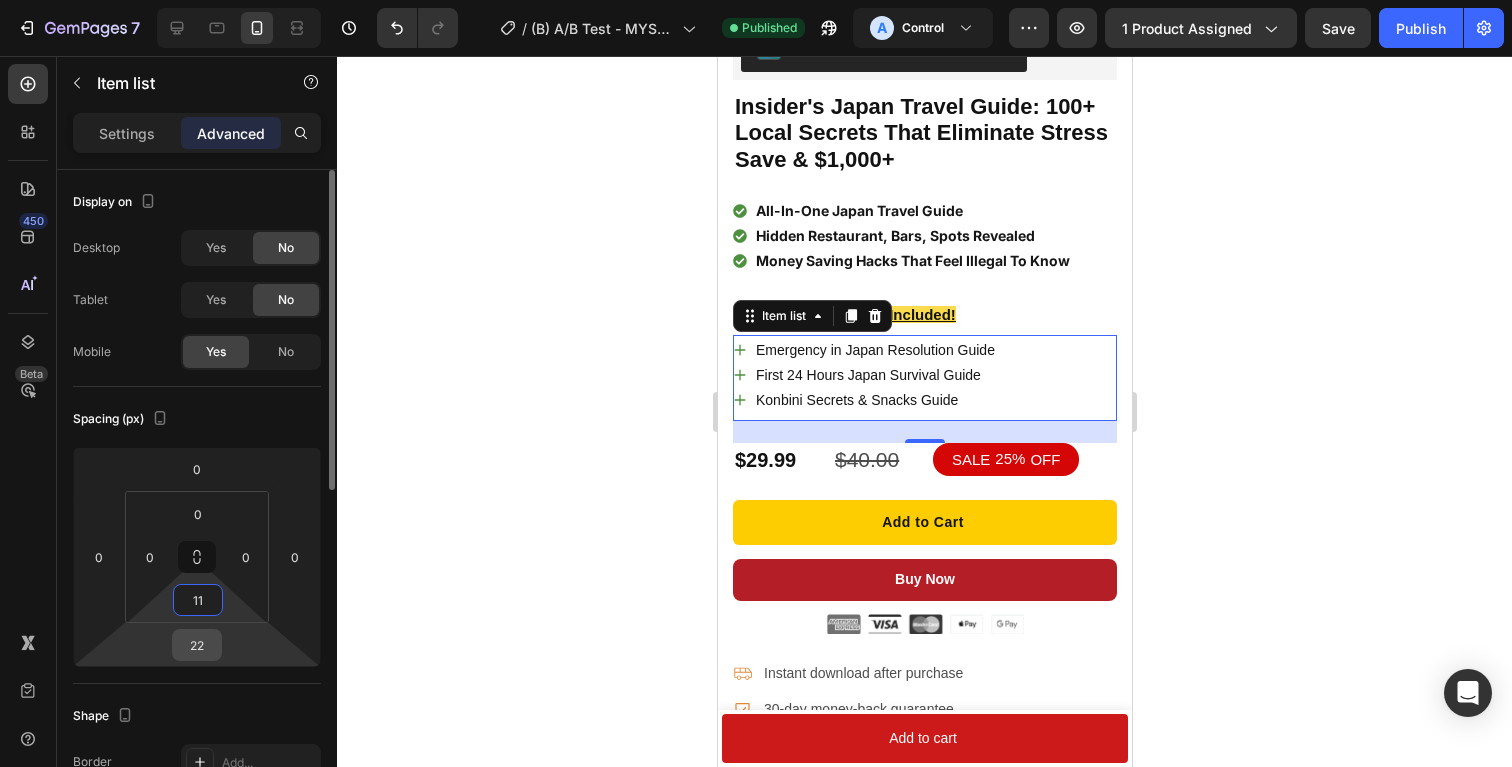 type on "11" 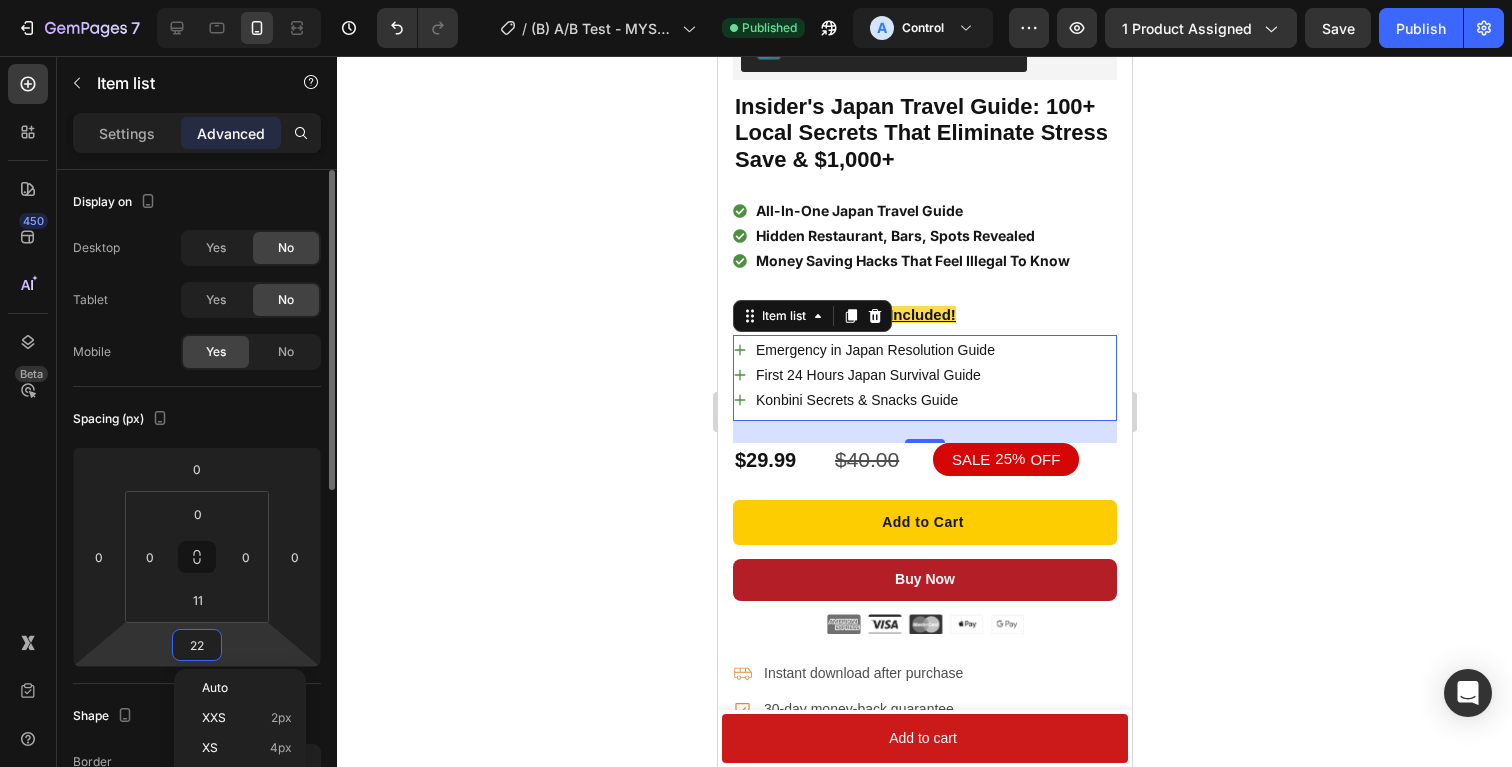 click on "22" at bounding box center [197, 645] 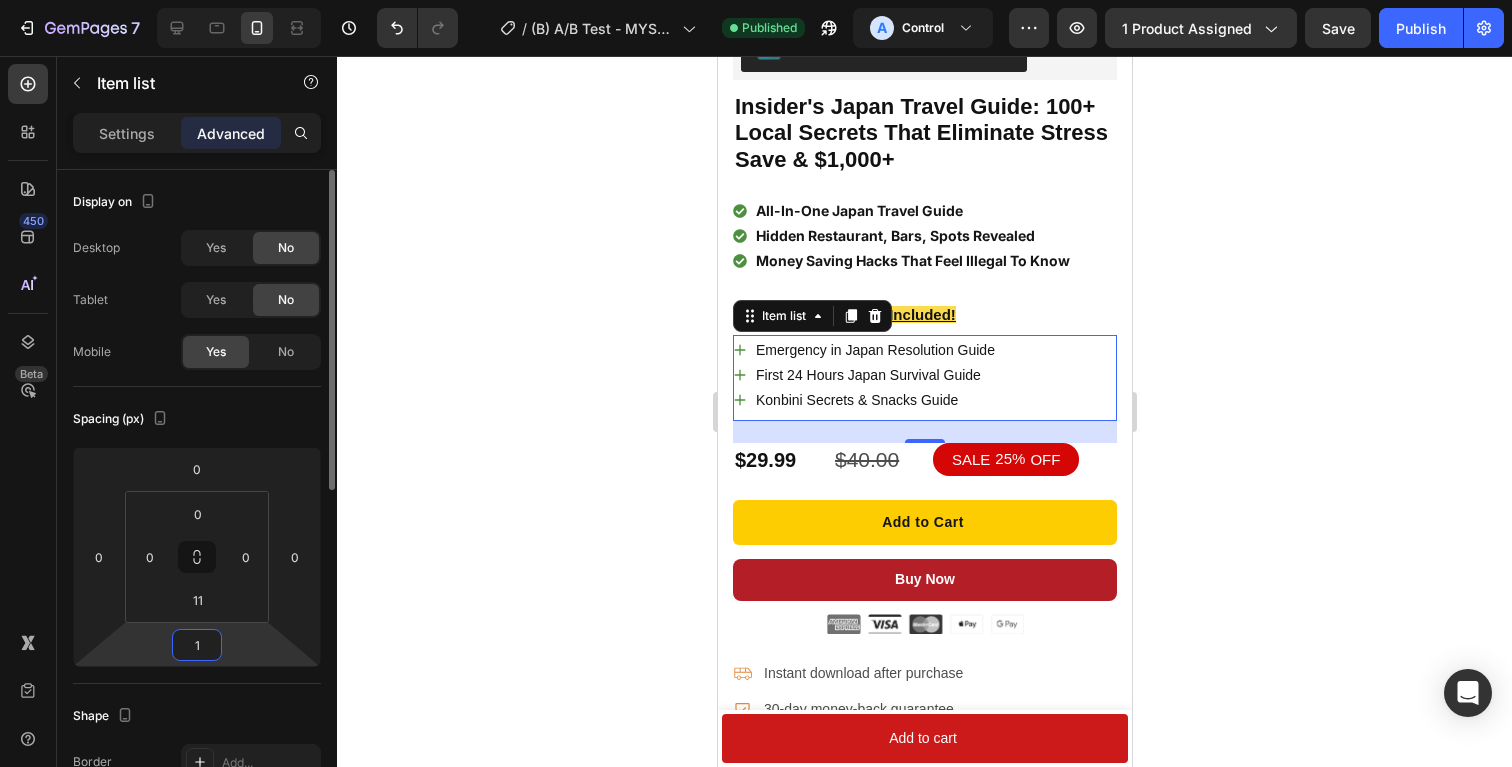 type on "11" 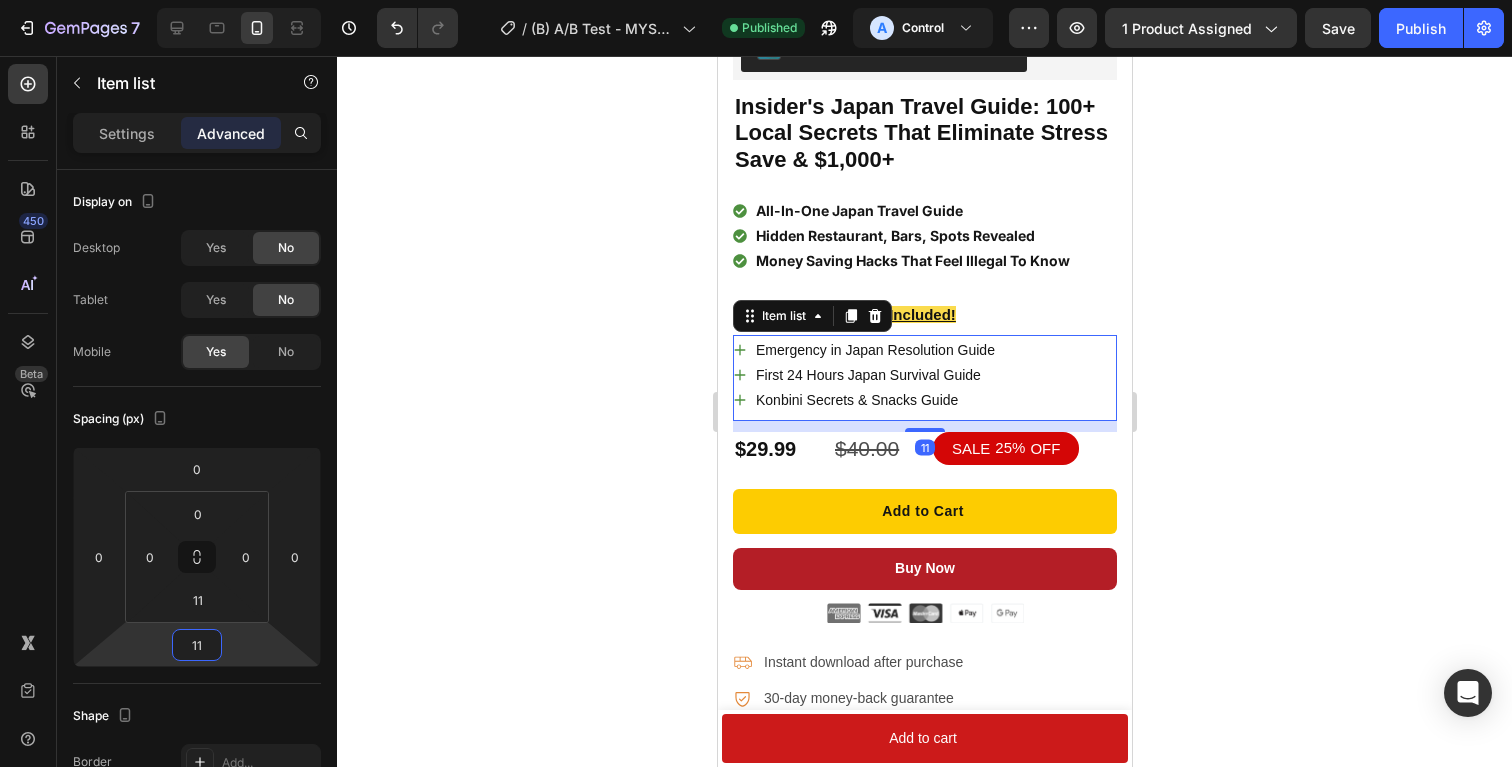 click 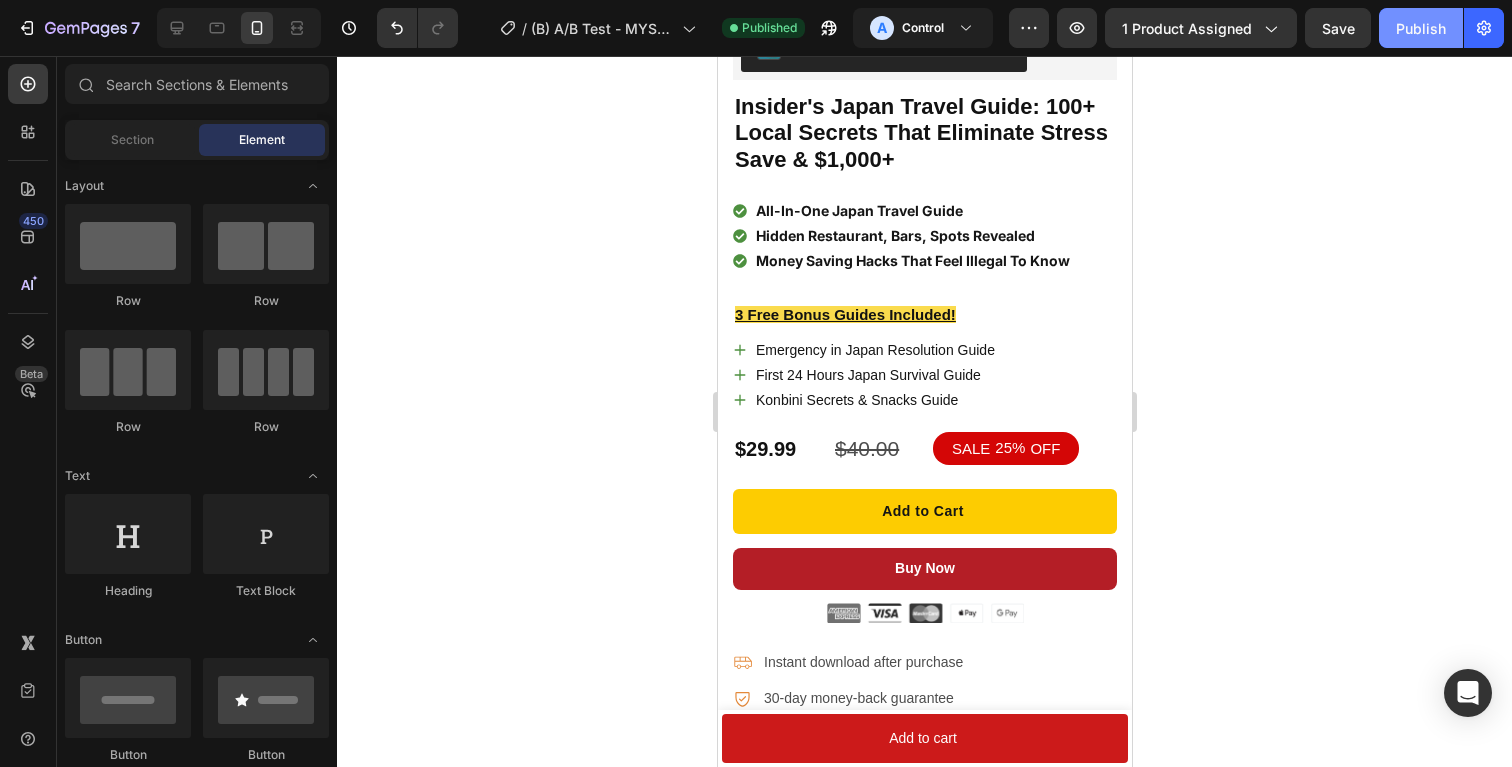 click on "Publish" at bounding box center (1421, 28) 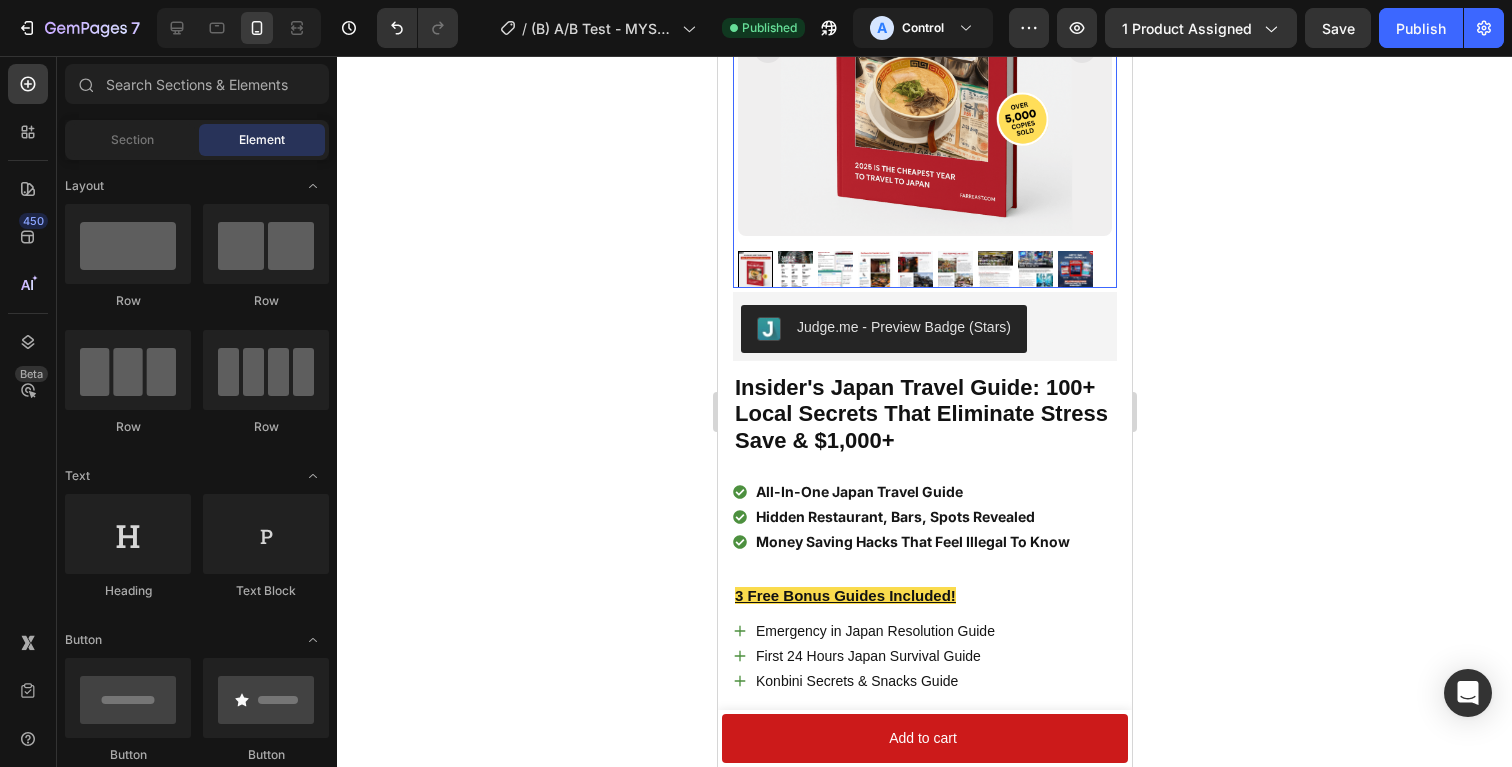scroll, scrollTop: 277, scrollLeft: 0, axis: vertical 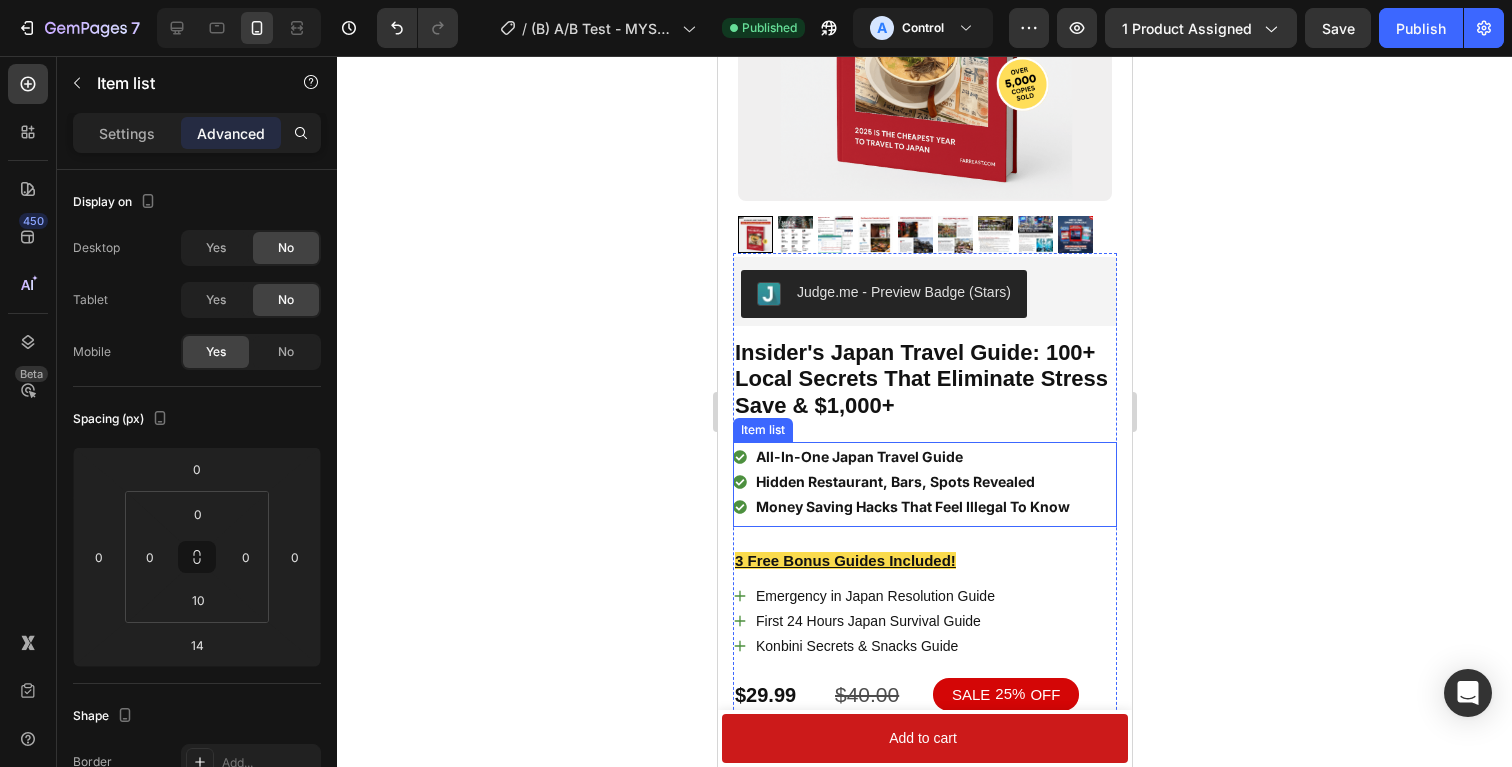 click on "Money Saving Hacks That Feel Illegal To Know" at bounding box center [912, 507] 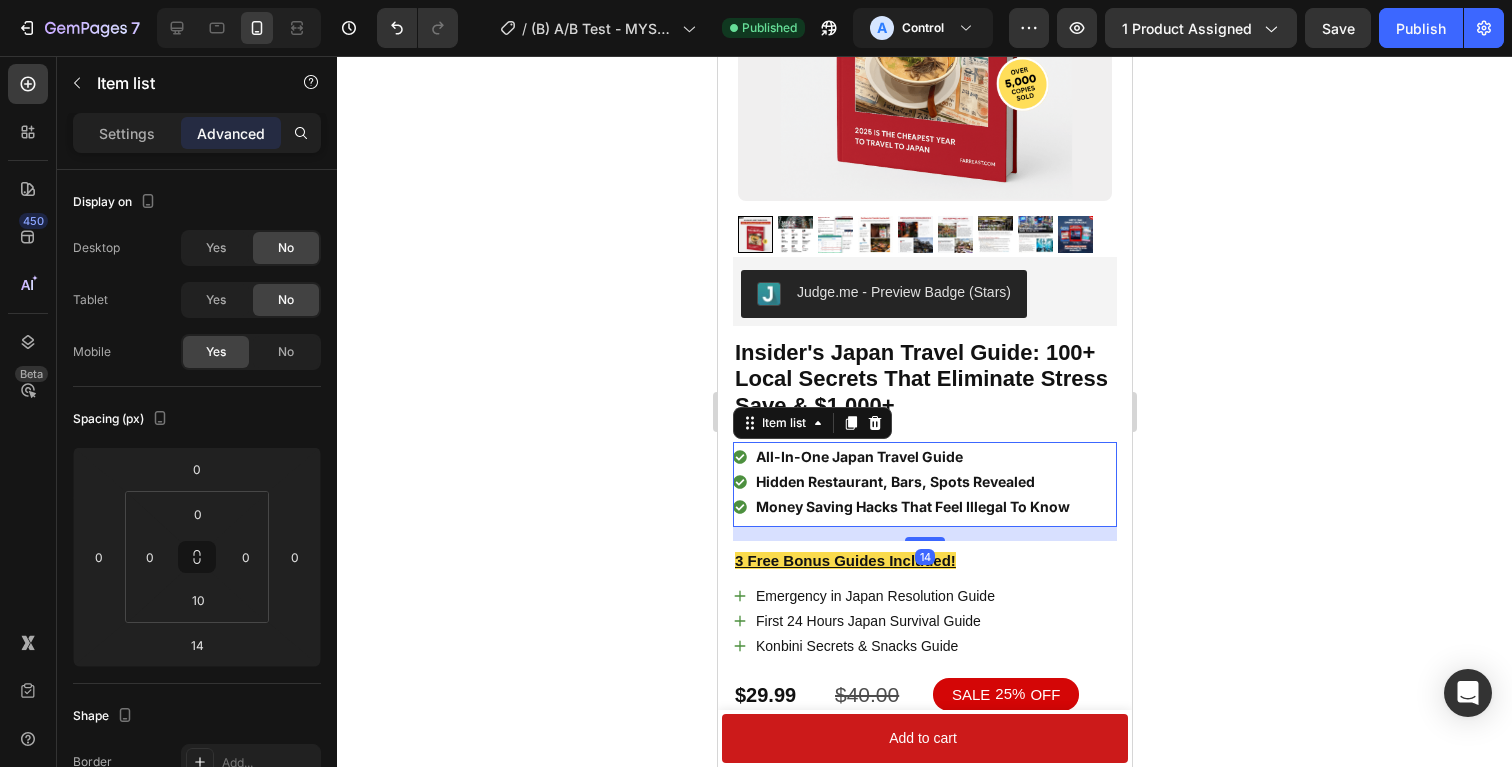 click on "Money Saving Hacks That Feel Illegal To Know" at bounding box center [912, 507] 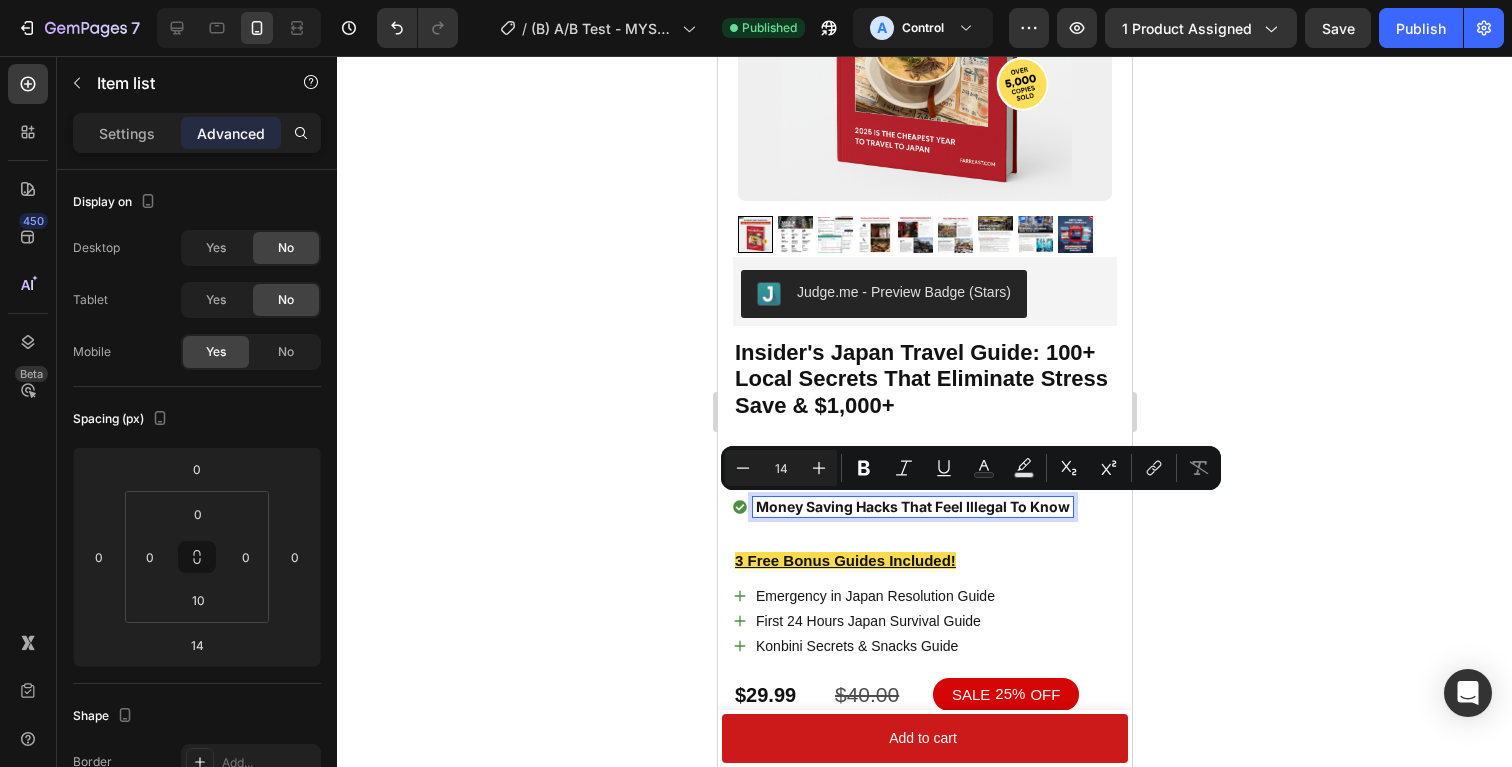 click on "Money Saving Hacks That Feel Illegal To Know" at bounding box center [912, 507] 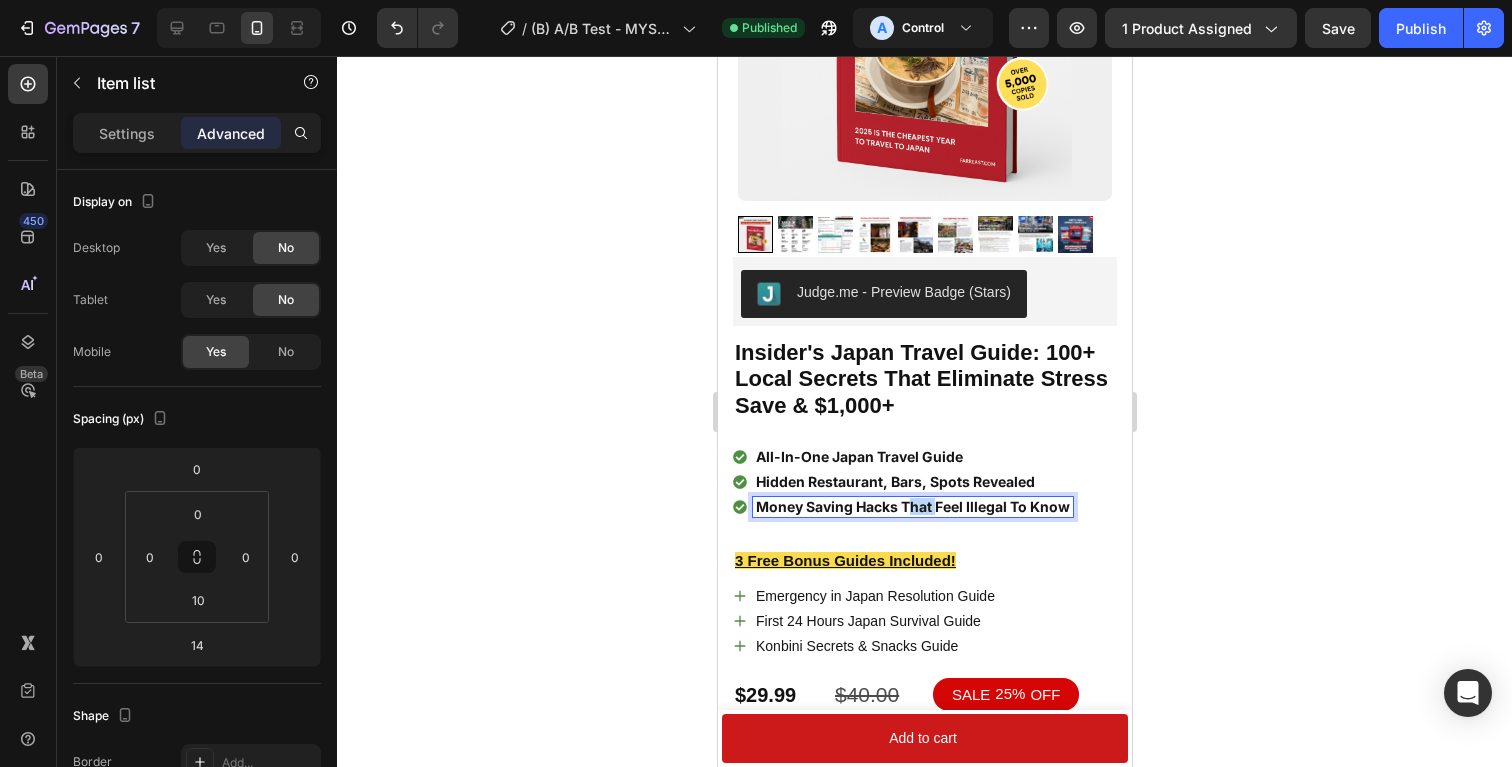 click on "Money Saving Hacks That Feel Illegal To Know" at bounding box center (912, 507) 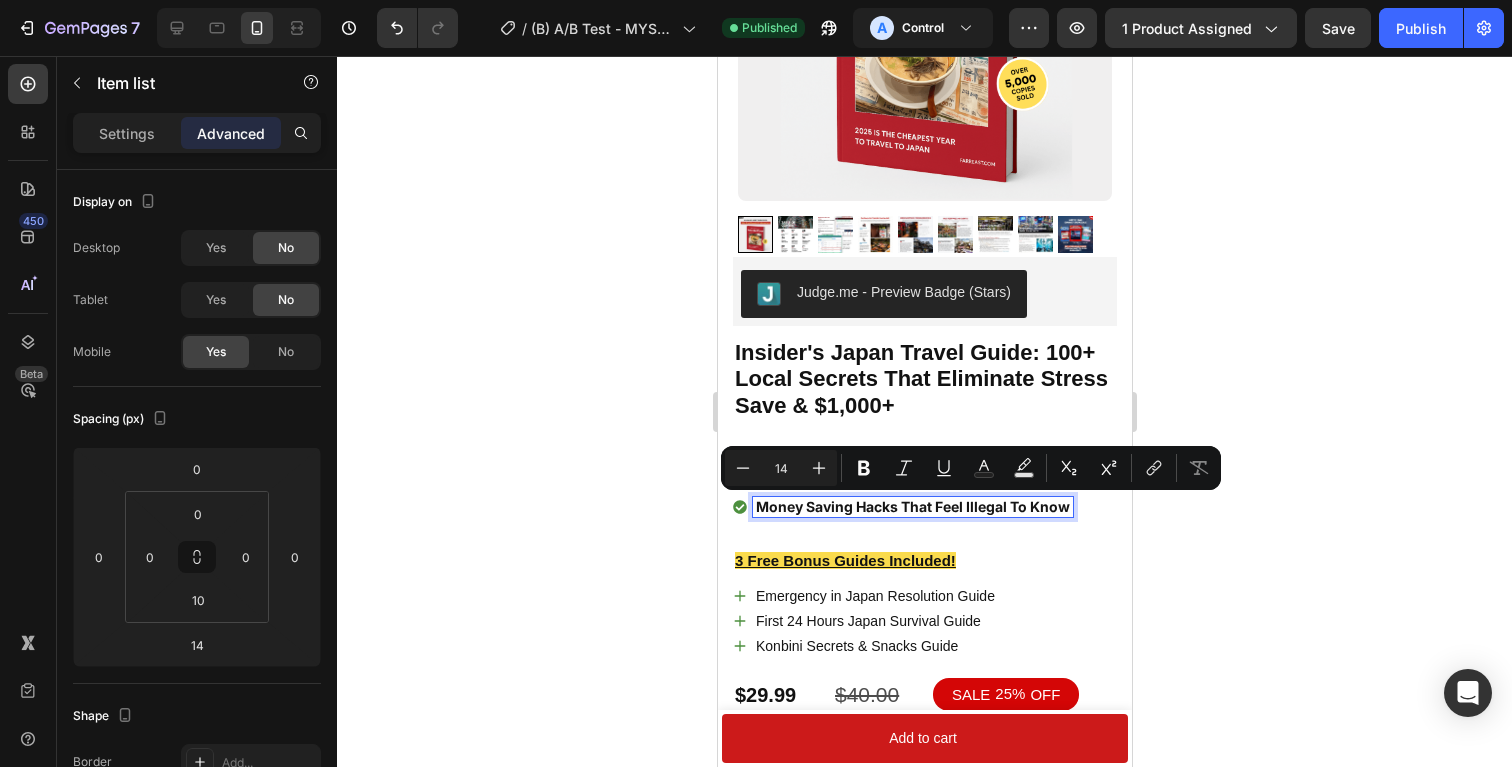 click on "Money Saving Hacks That Feel Illegal To Know" at bounding box center (912, 507) 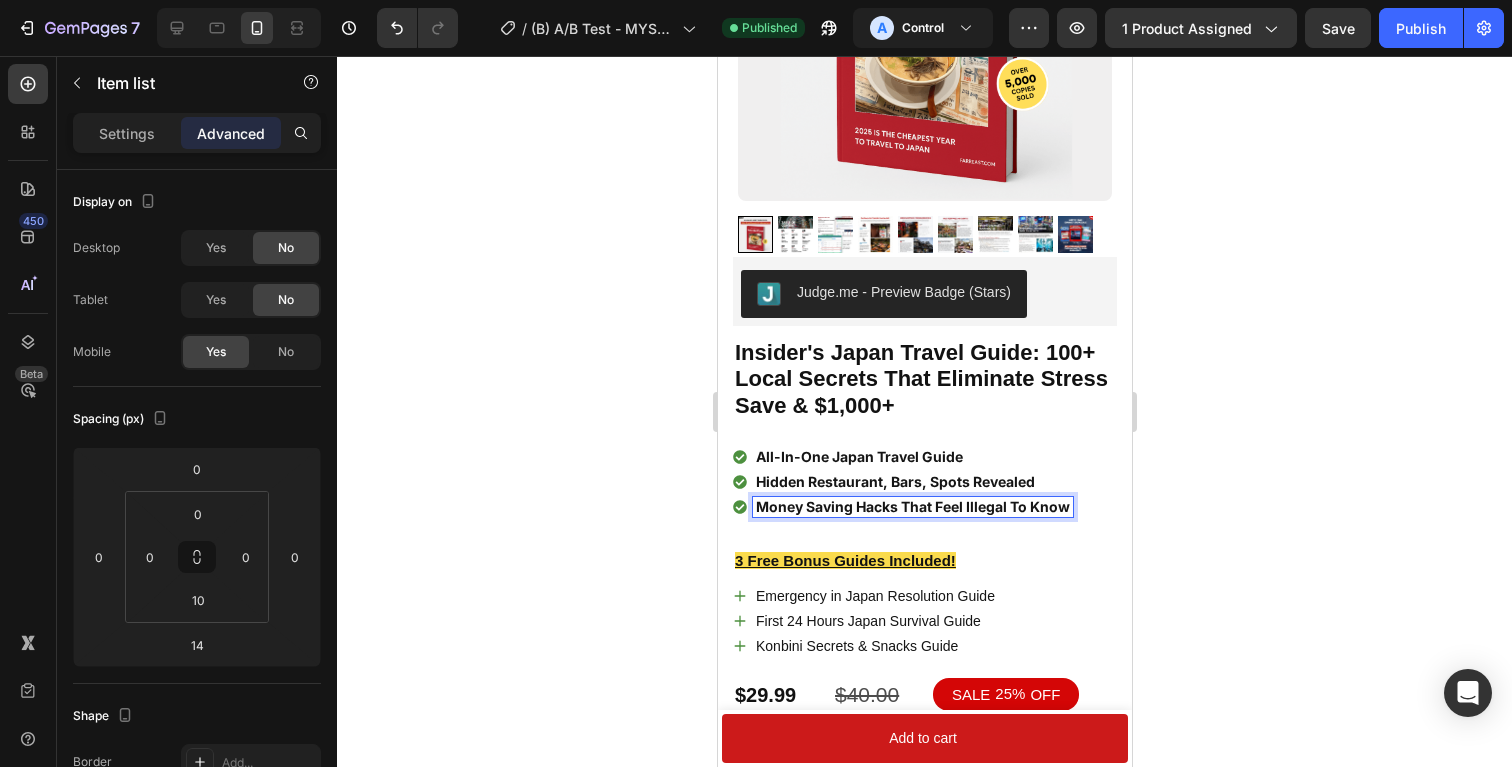 click on "Money Saving Hacks That Feel Illegal To Know" at bounding box center (912, 507) 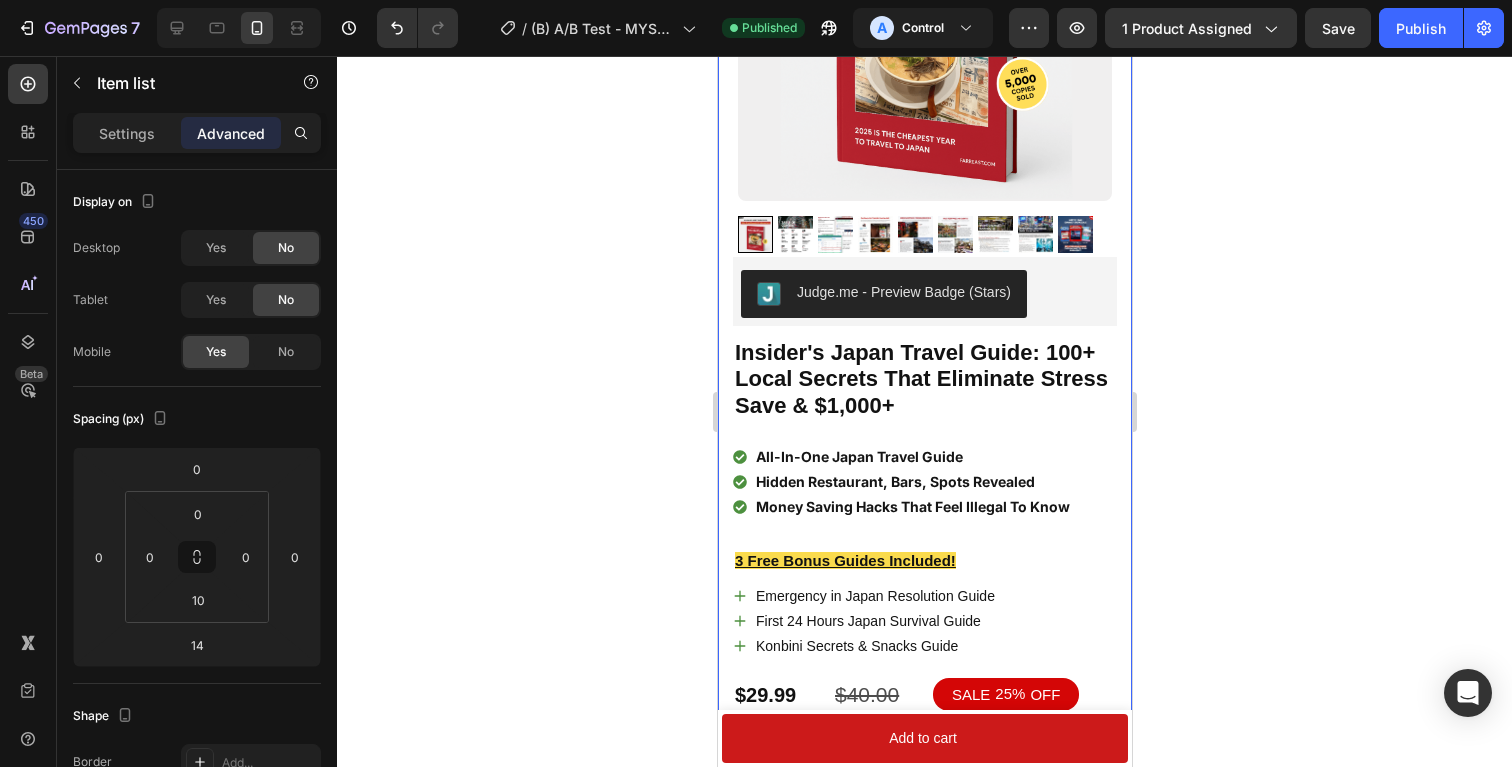 click 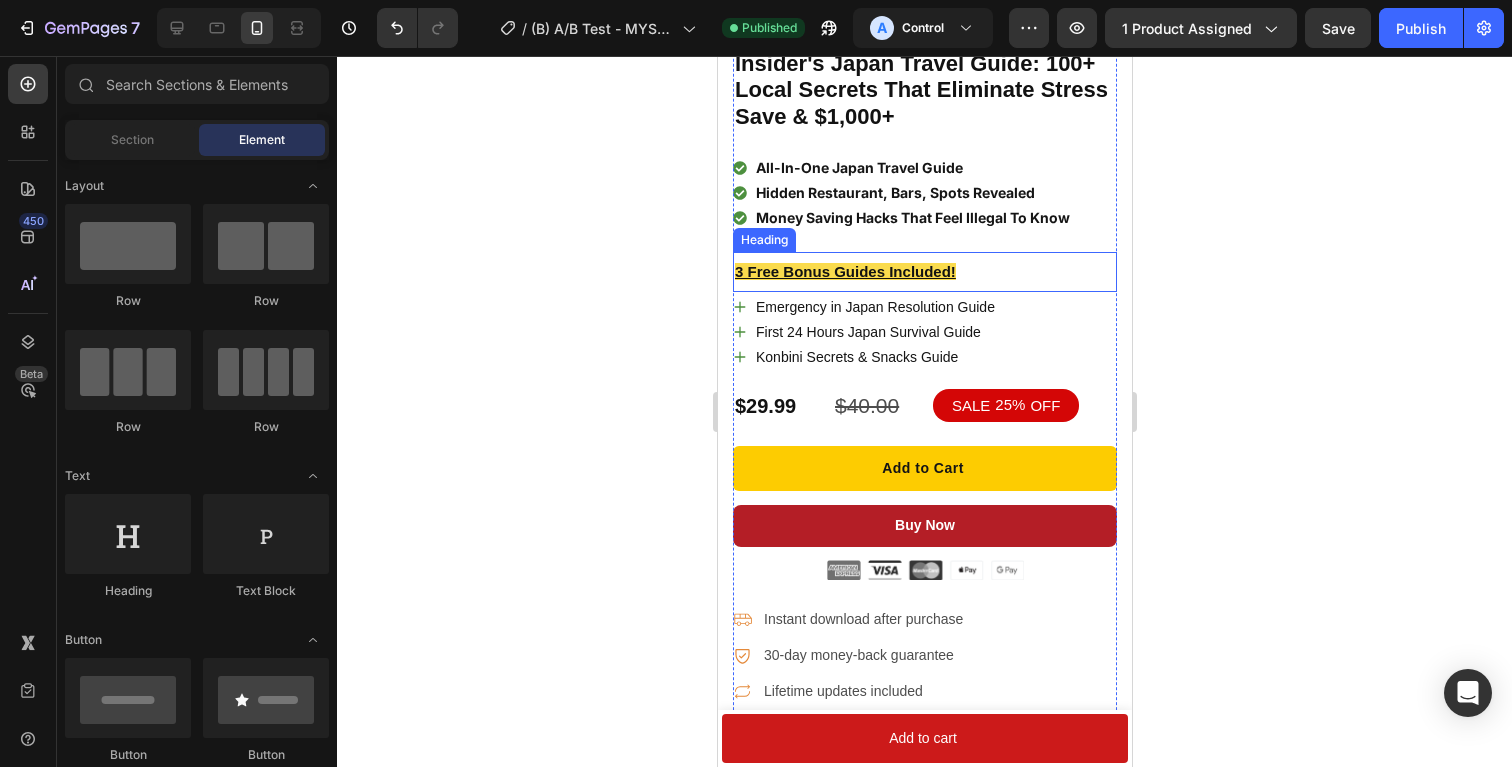 scroll, scrollTop: 588, scrollLeft: 0, axis: vertical 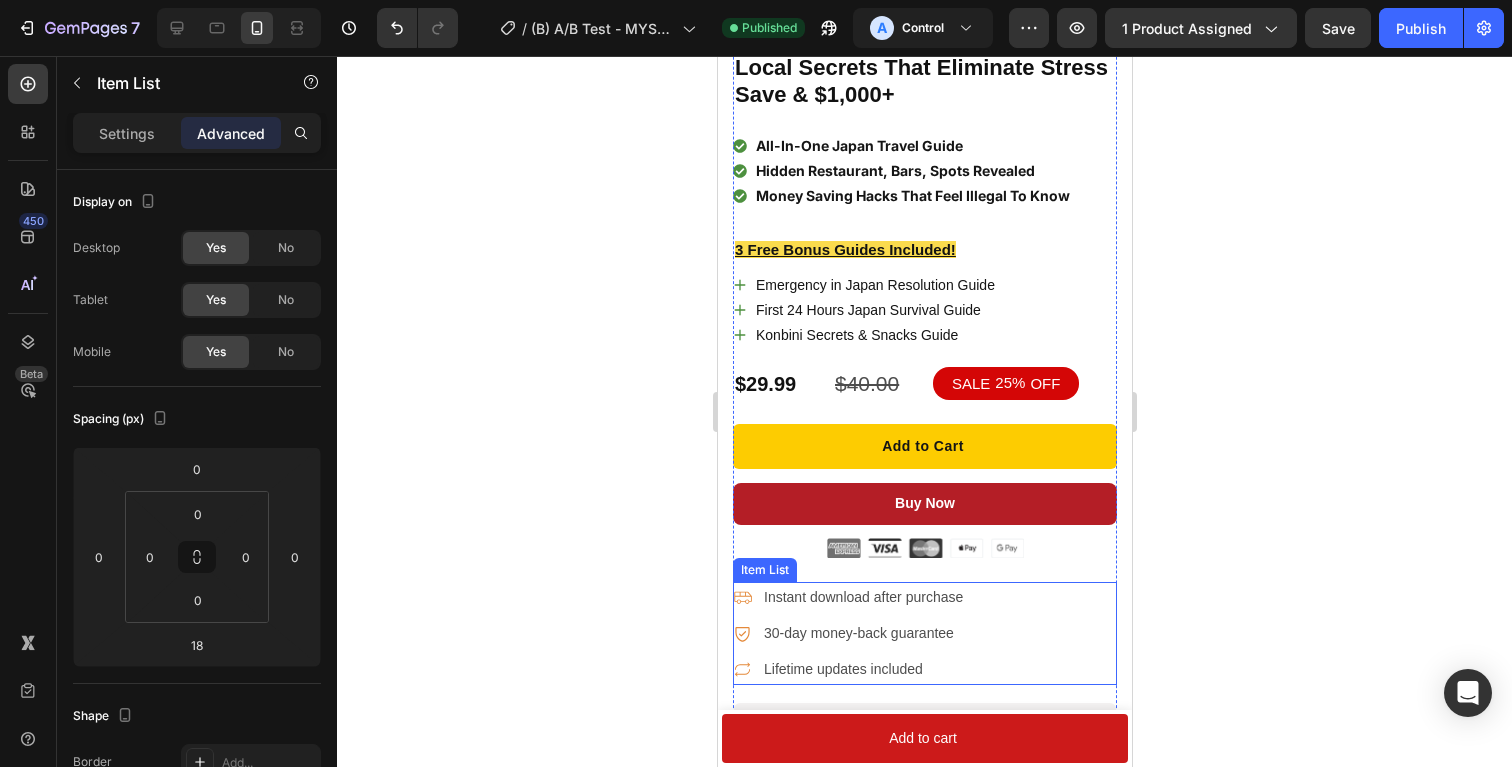 click on "Instant download after purchase" at bounding box center [862, 597] 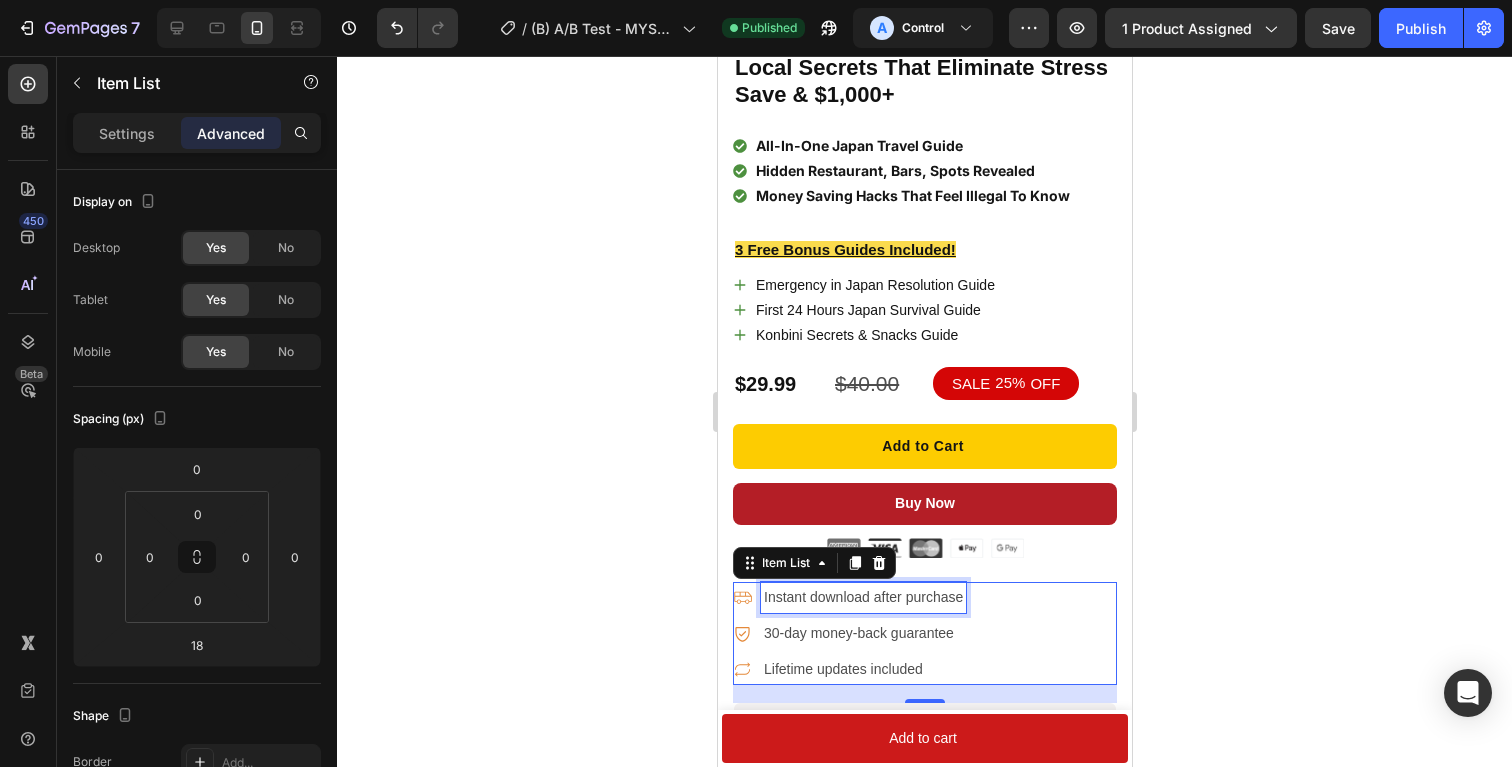 click on "Instant download after purchase" at bounding box center (862, 597) 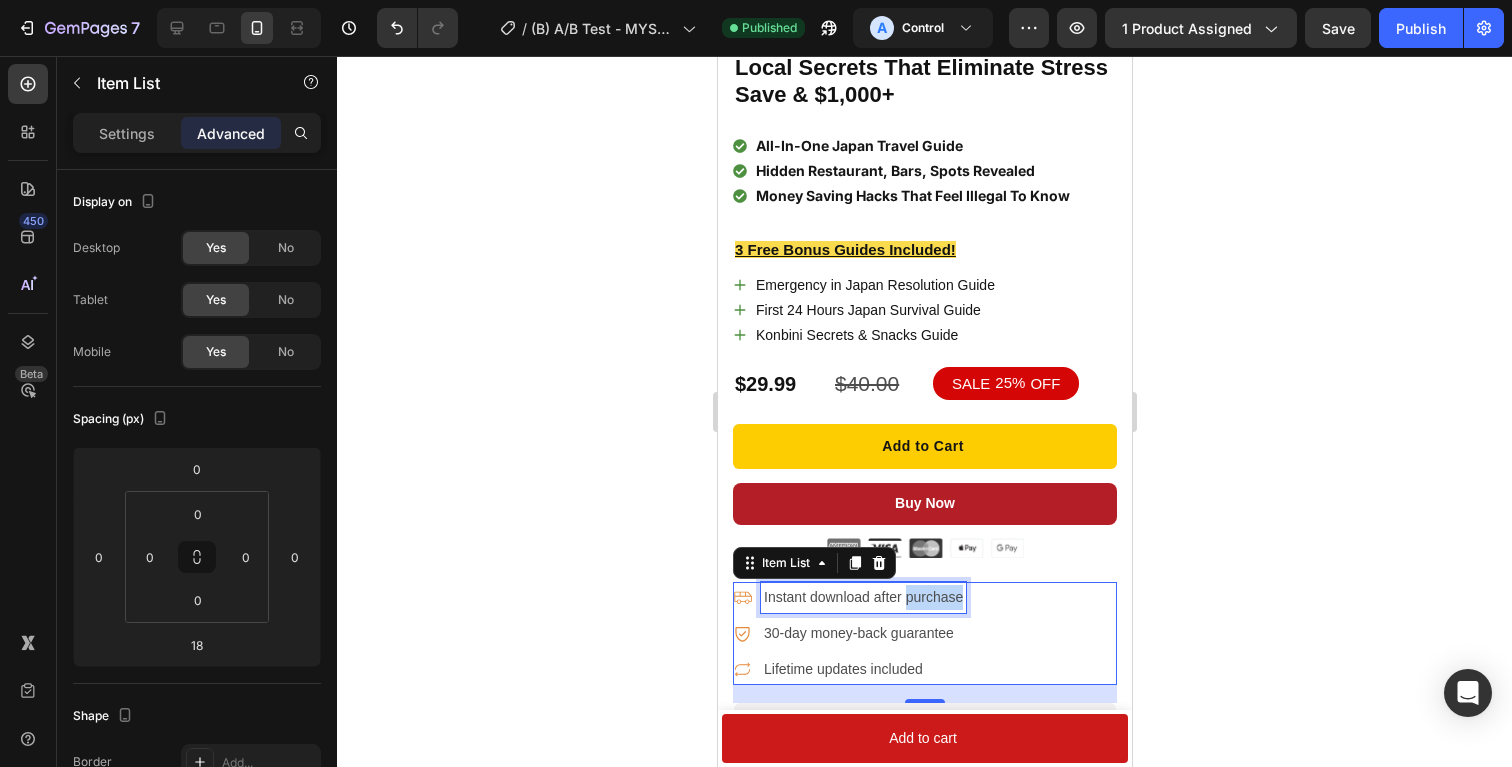 click on "Instant download after purchase" at bounding box center (862, 597) 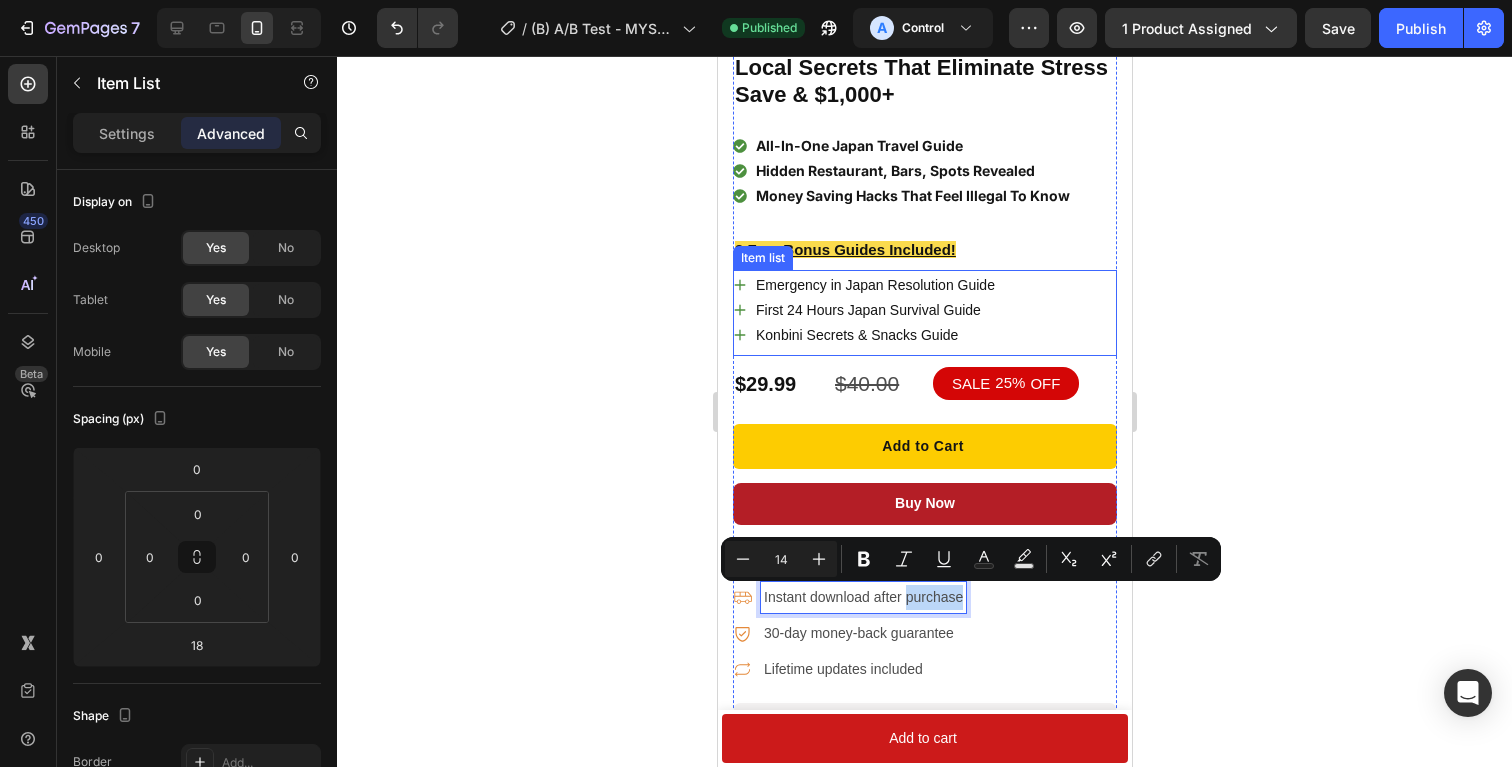 click on "First 24 Hours Japan Survival Guide" at bounding box center (874, 310) 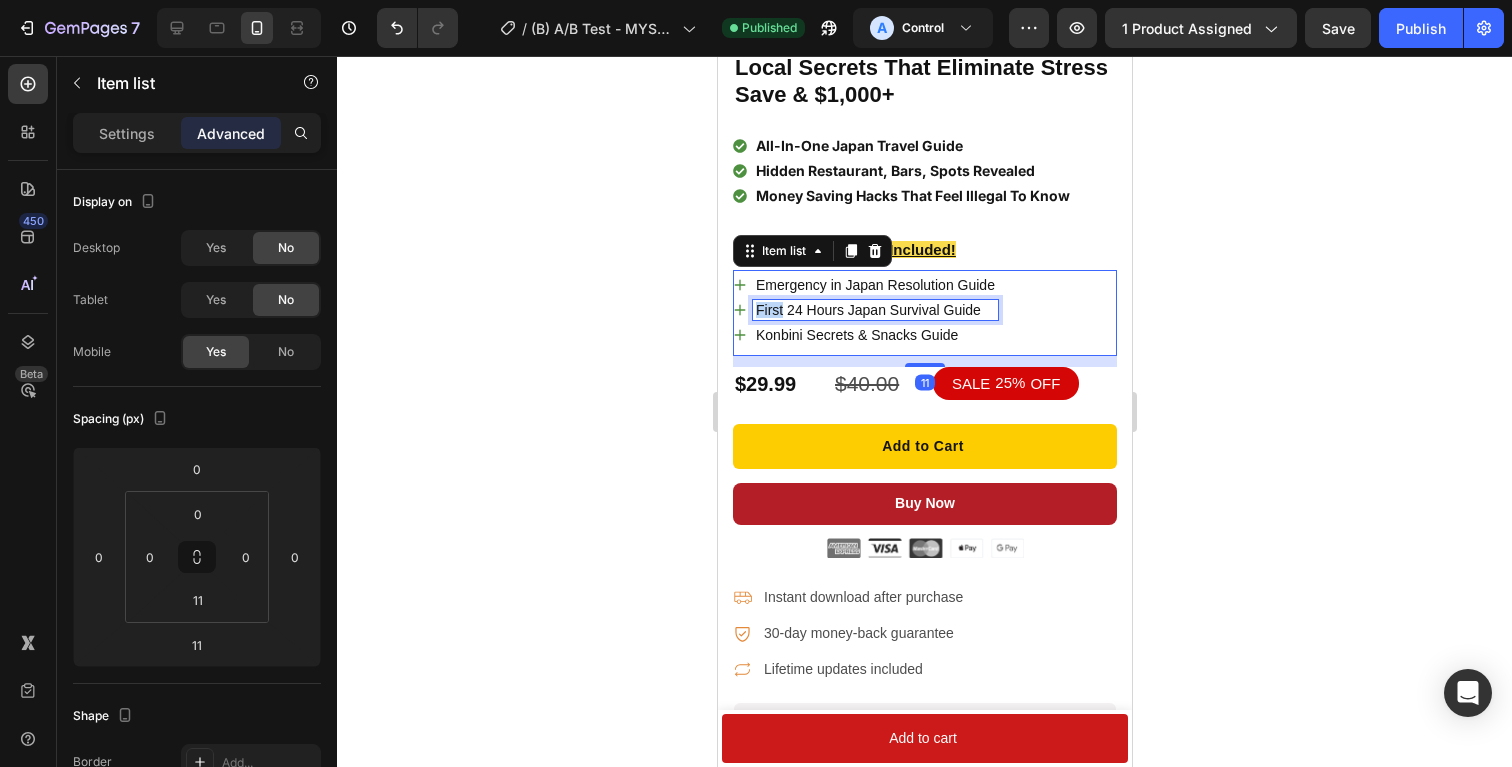 click on "First 24 Hours Japan Survival Guide" at bounding box center (874, 310) 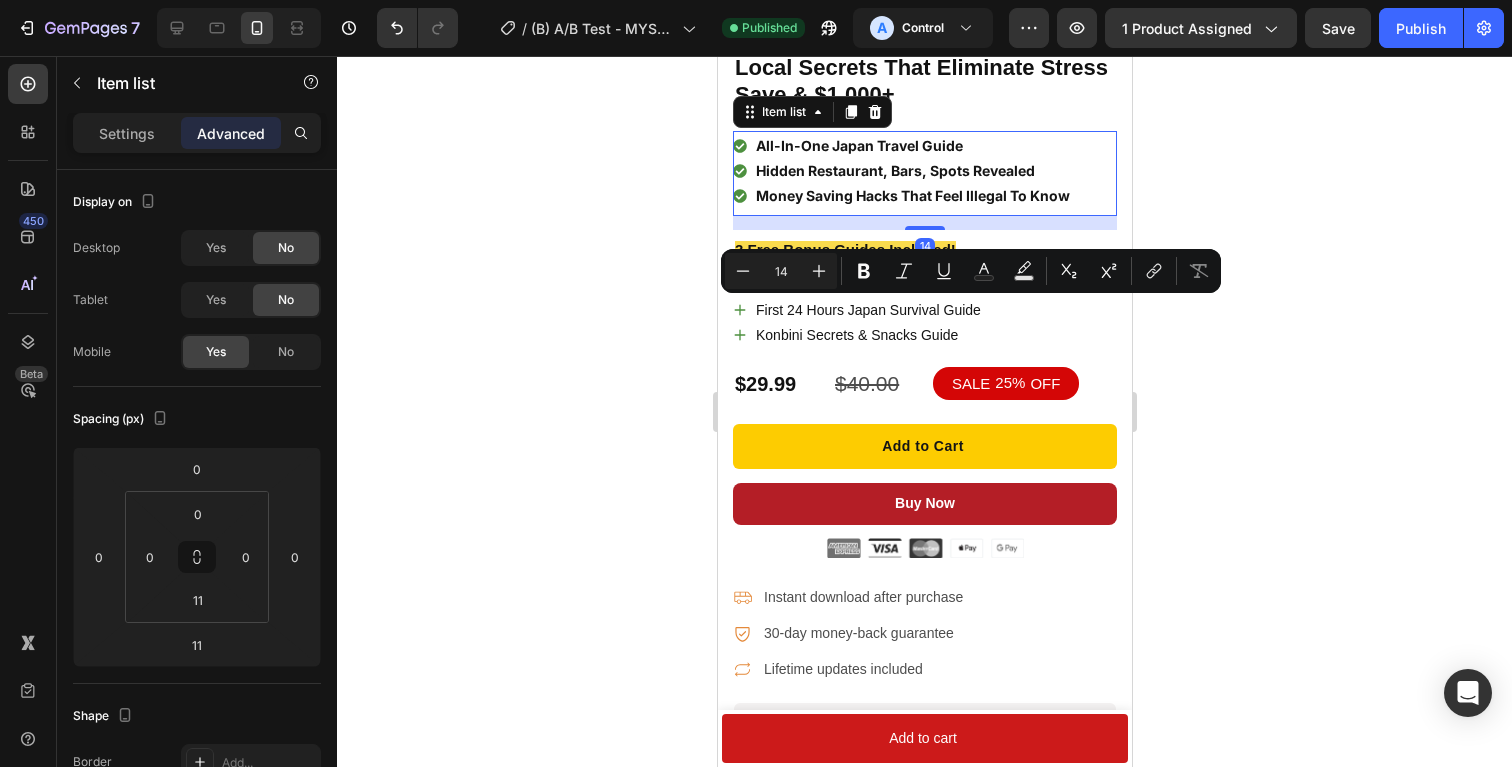 click on "Hidden Restaurant, Bars, Spots Revealed" at bounding box center (912, 171) 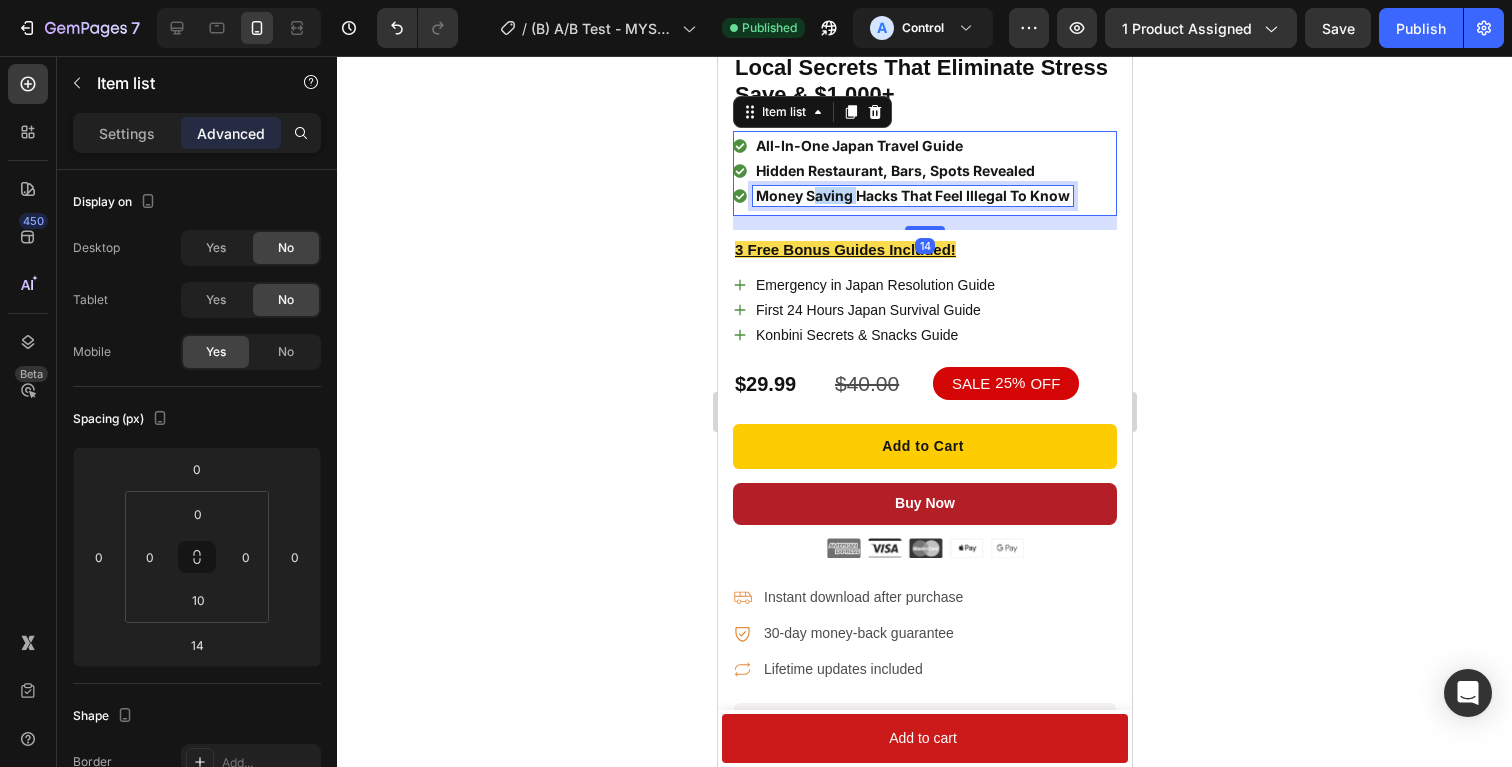 click on "Money Saving Hacks That Feel Illegal To Know" at bounding box center [912, 196] 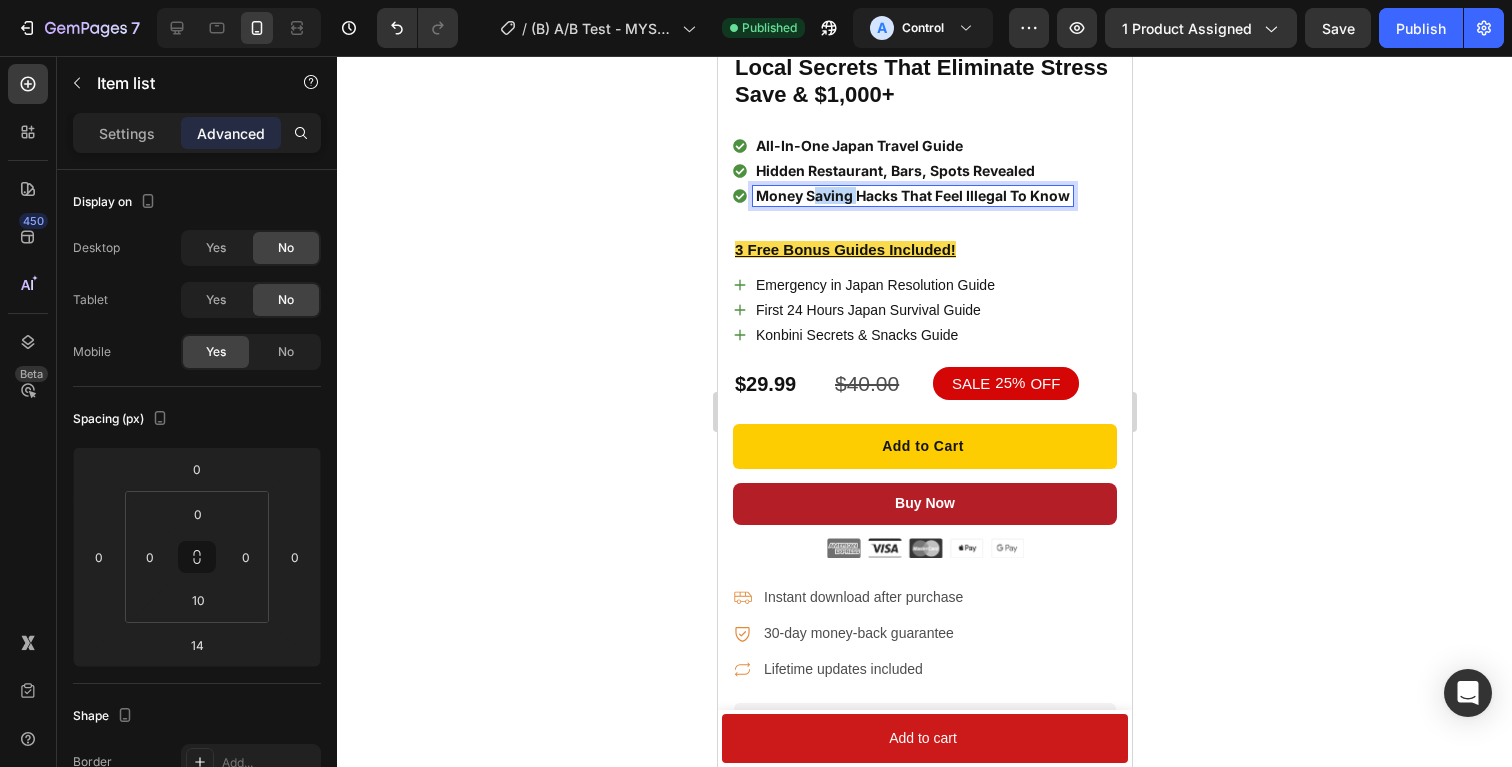 click on "Money Saving Hacks That Feel Illegal To Know" at bounding box center [912, 196] 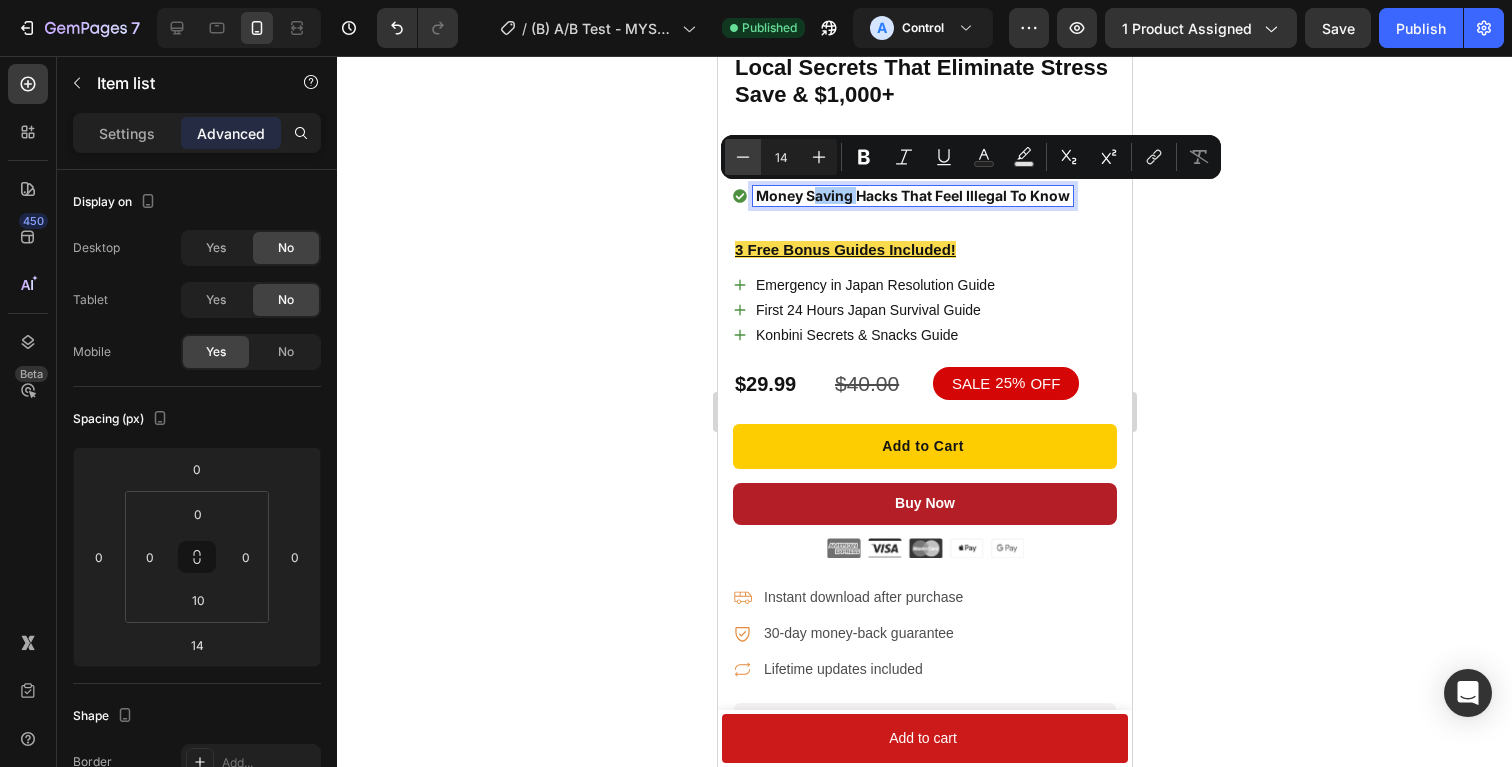 click 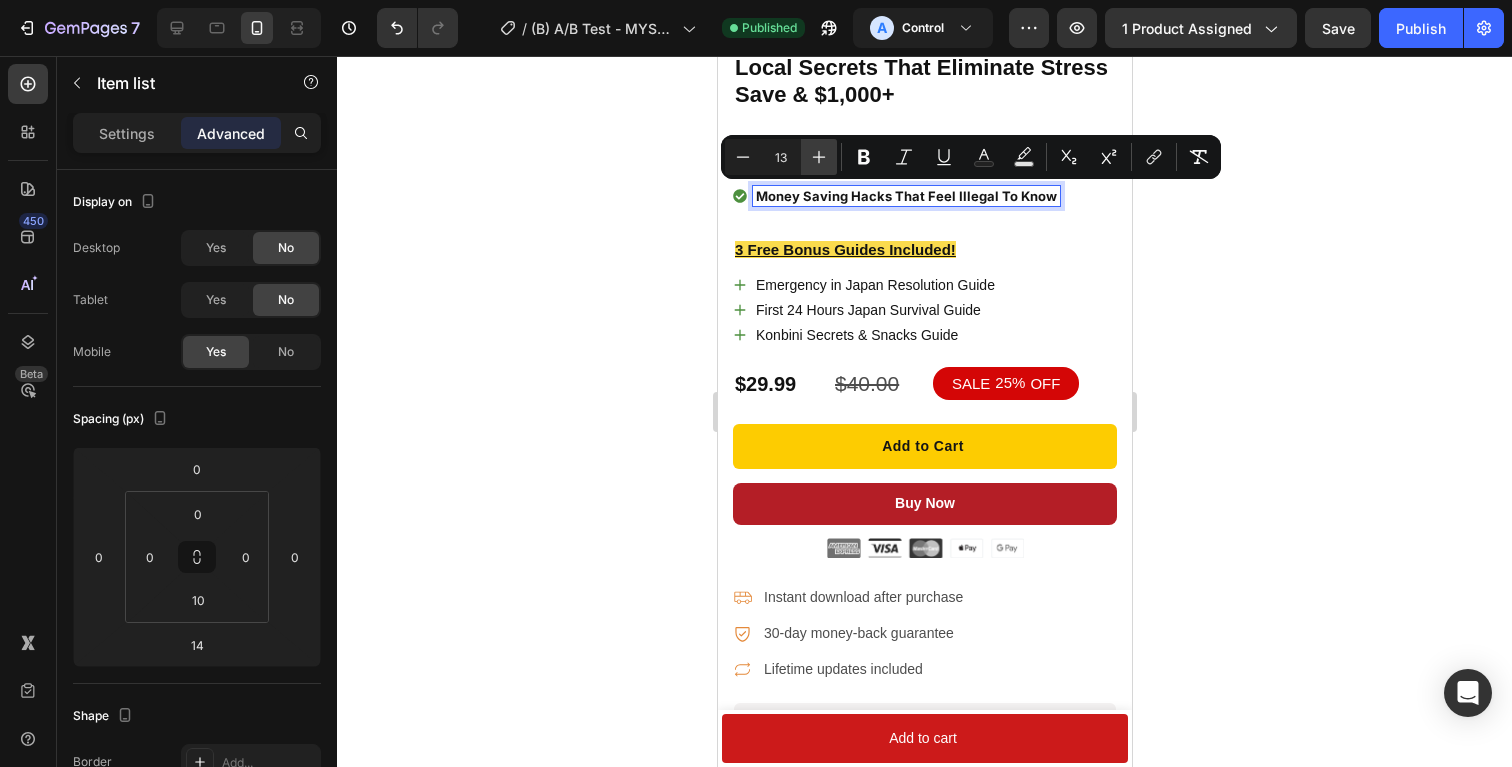 click 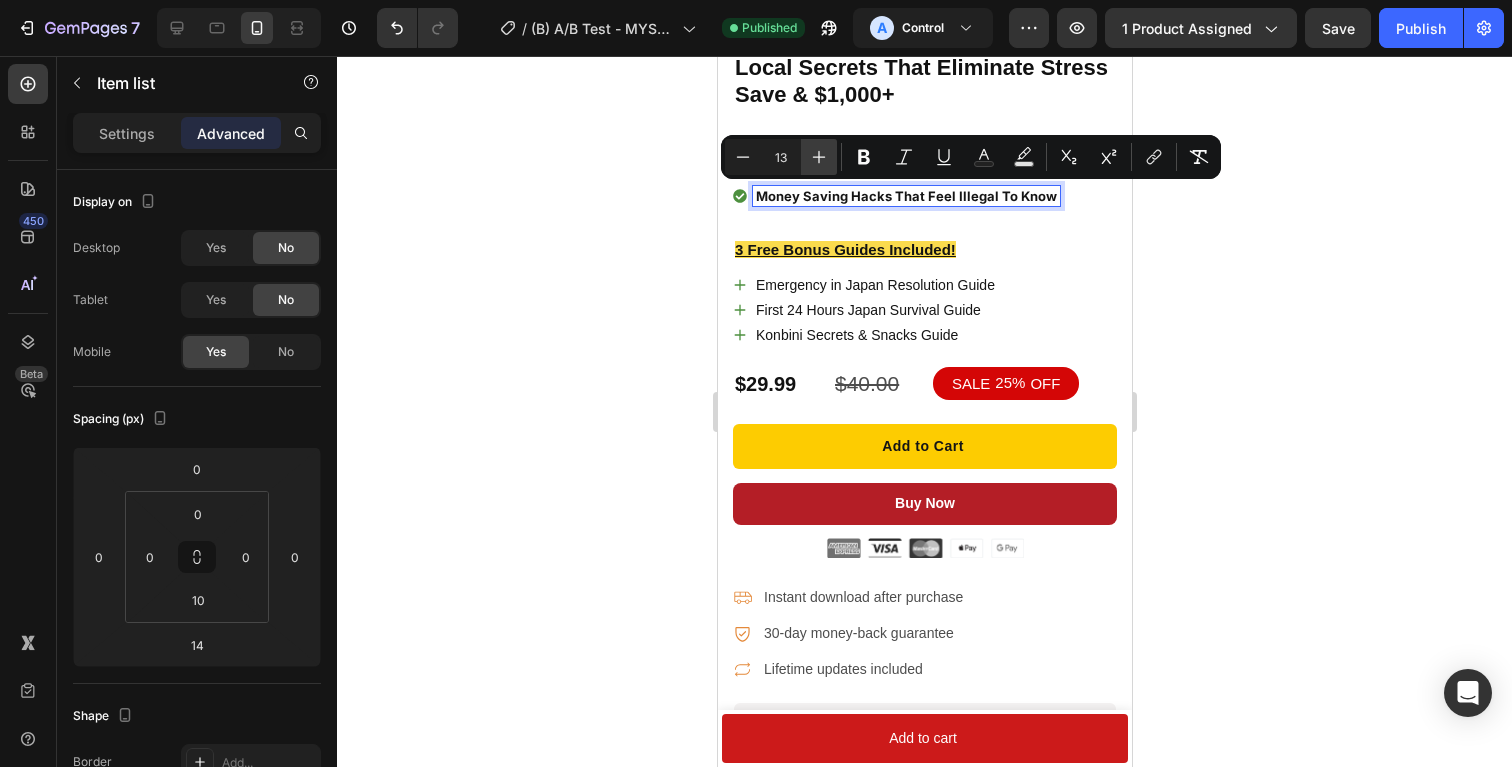 type on "14" 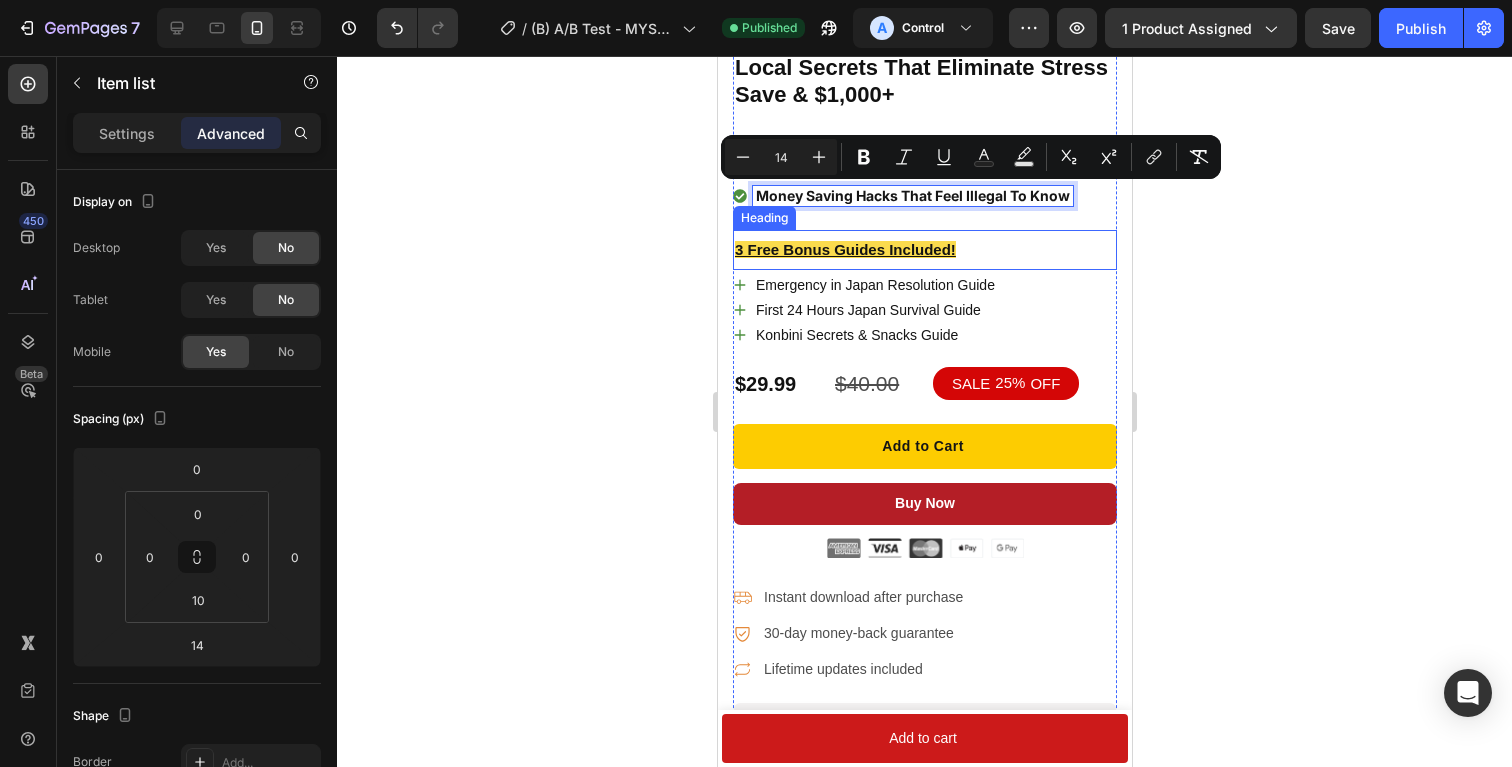 click on "3 Free Bonus Guides Included!" at bounding box center [924, 250] 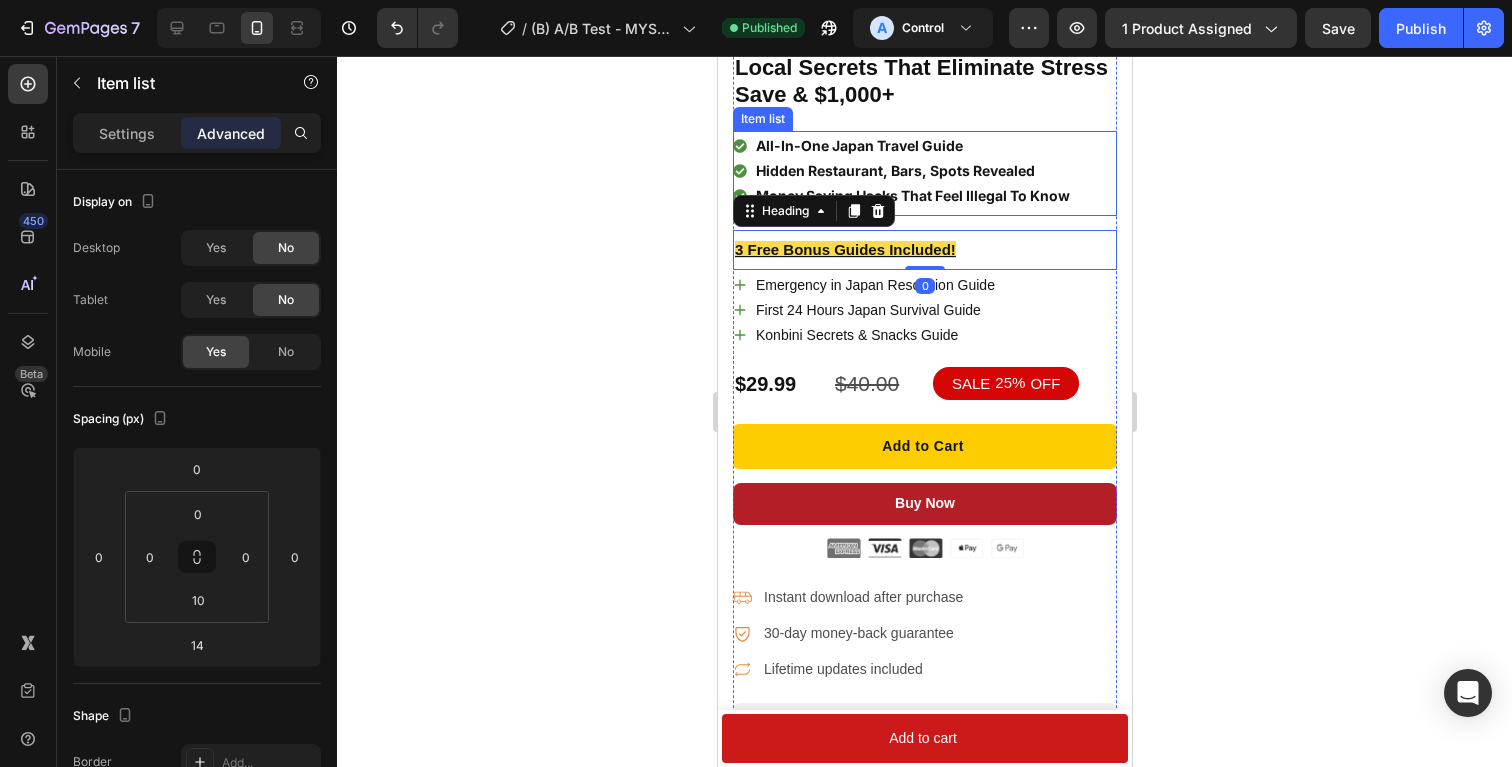 click on "All-In-One Japan Travel Guide  Hidden Restaurant, Bars, Spots Revealed  Money Saving Hacks That Feel Illegal To Know" at bounding box center [924, 168] 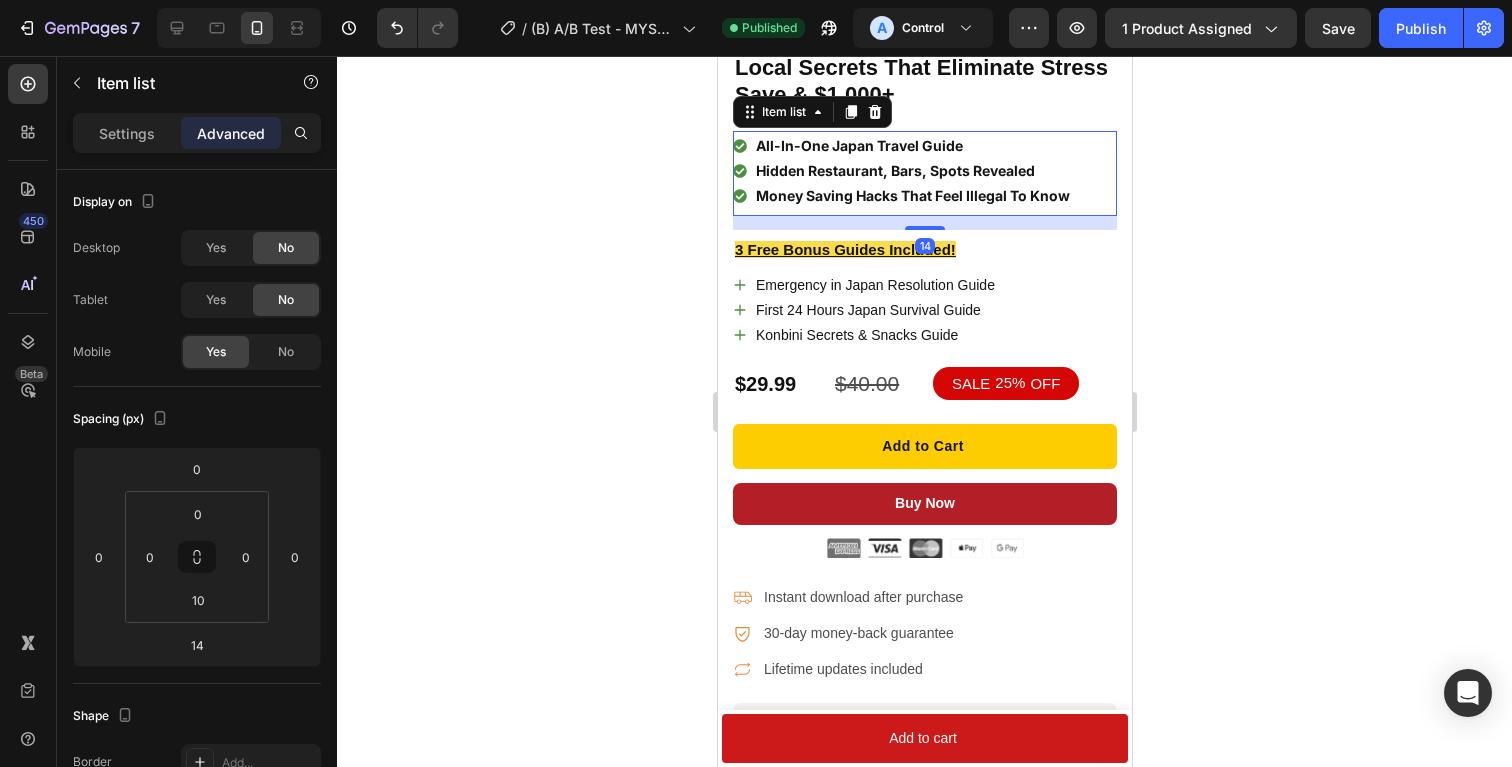 click 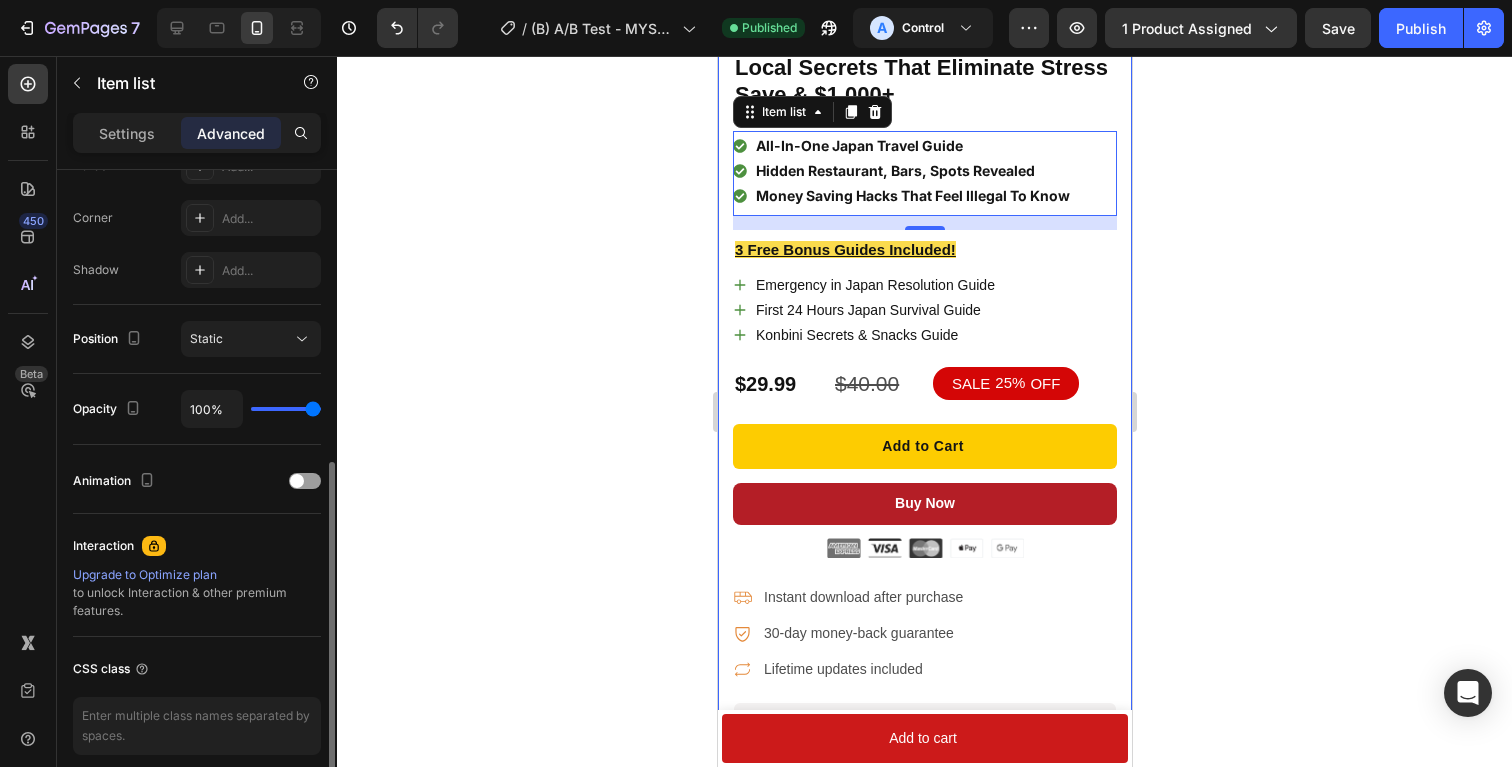 scroll, scrollTop: 573, scrollLeft: 0, axis: vertical 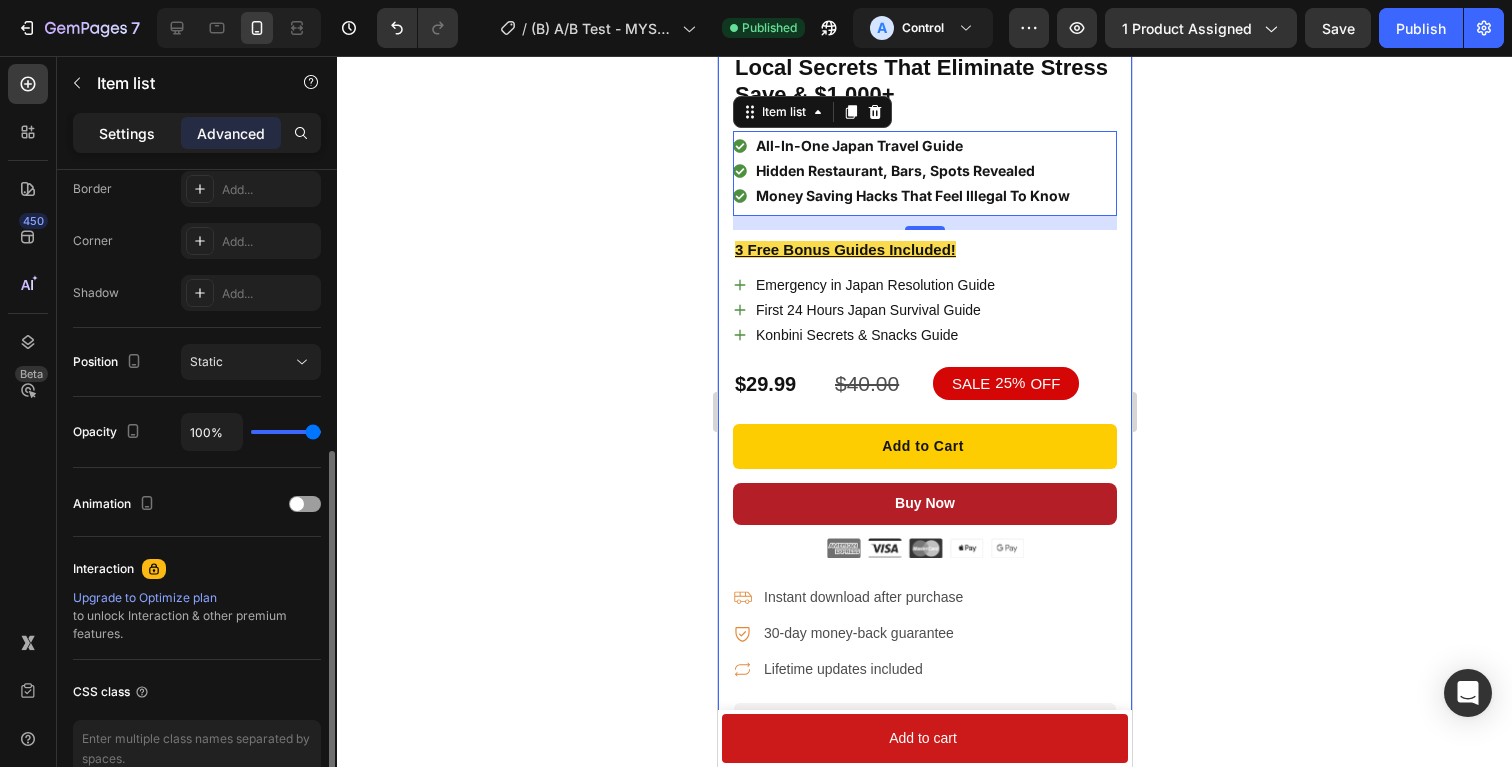 click on "Settings" at bounding box center (127, 133) 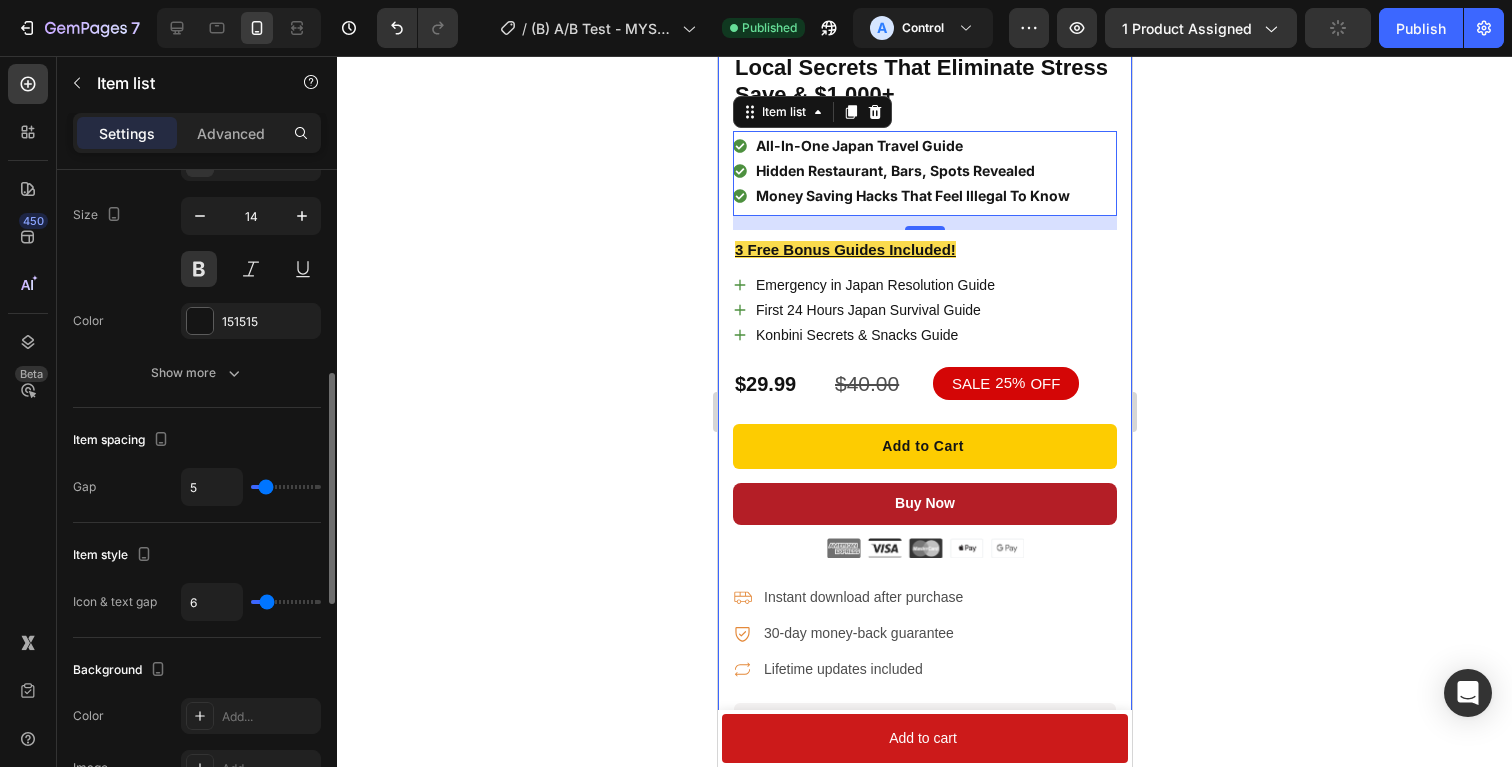 type on "2" 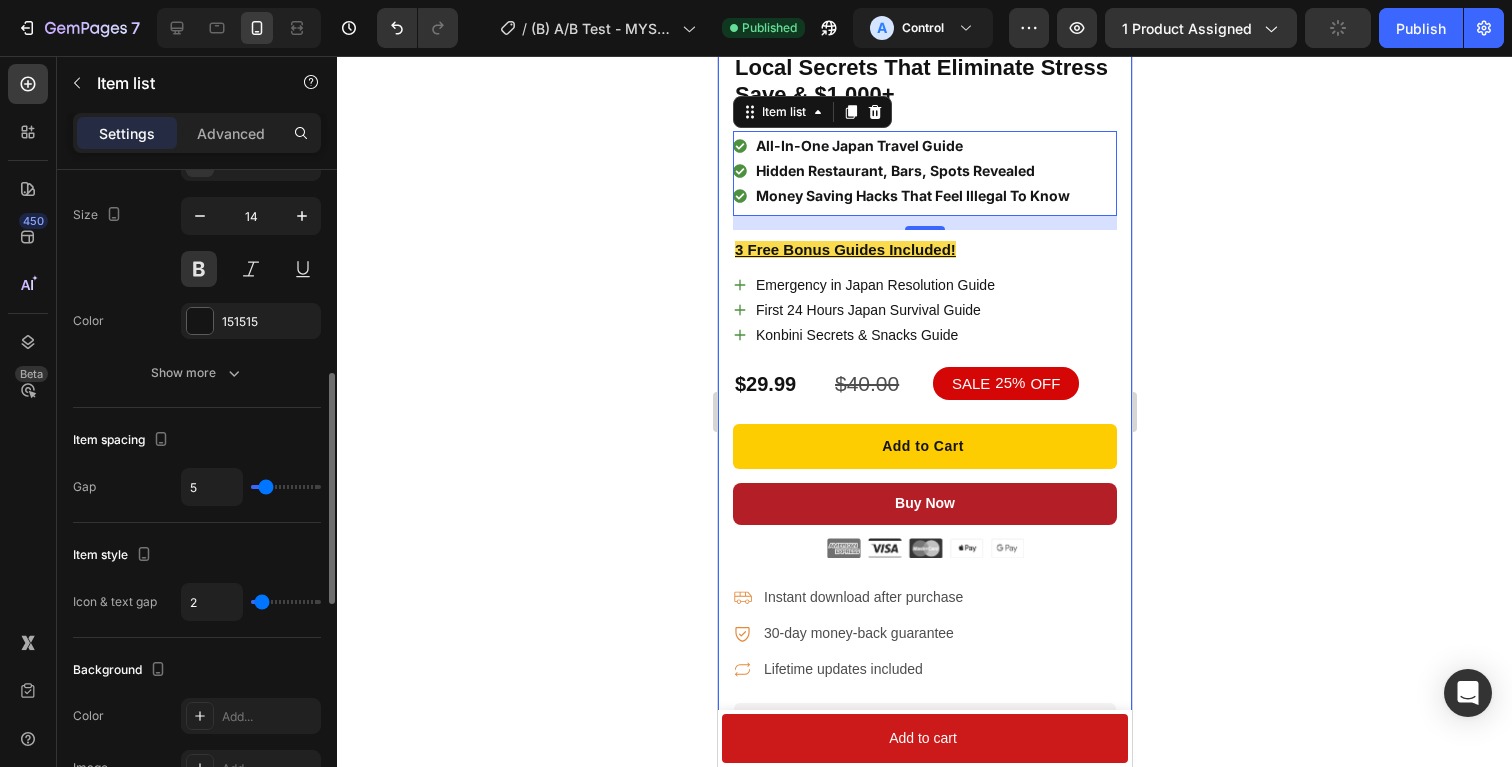 type on "1" 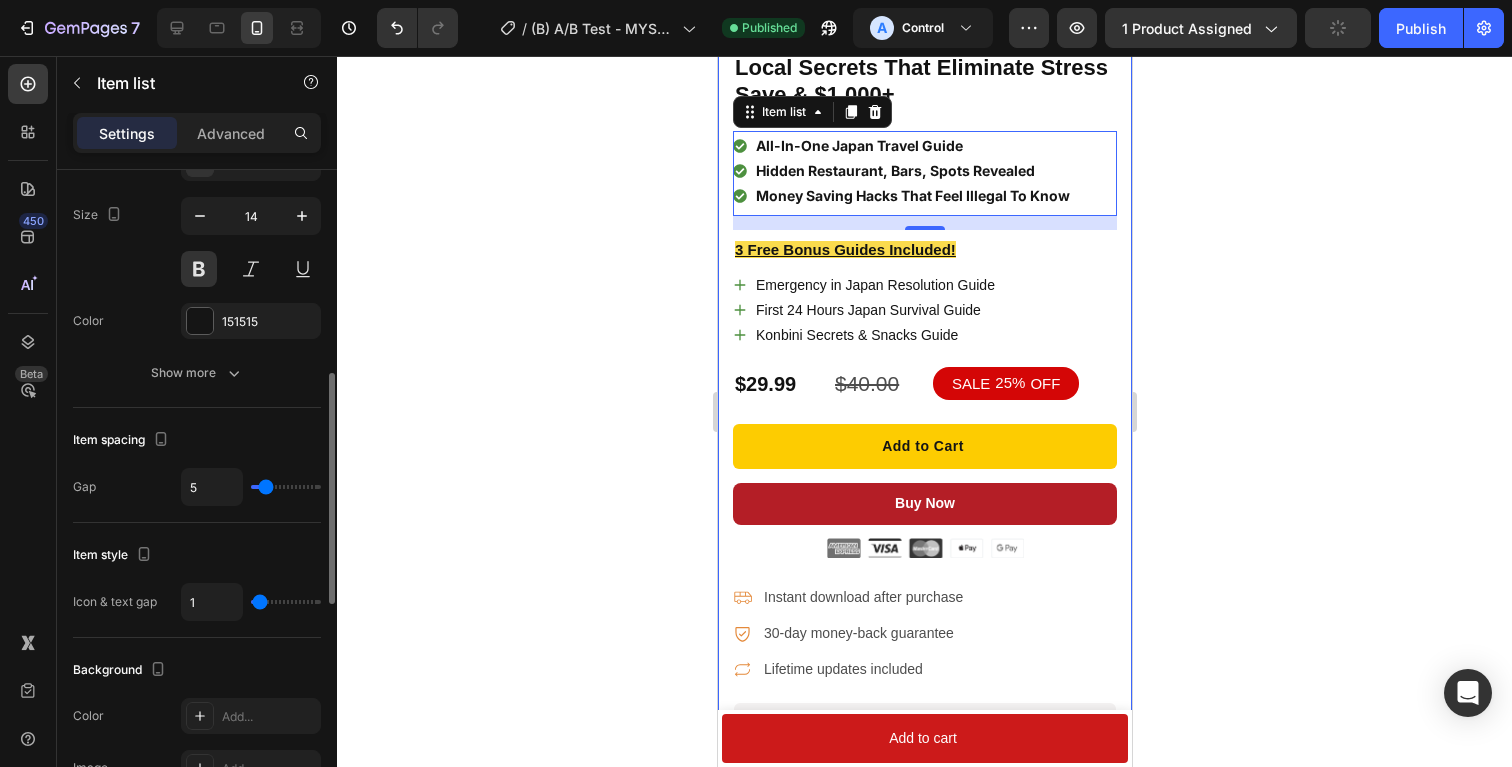 type on "0" 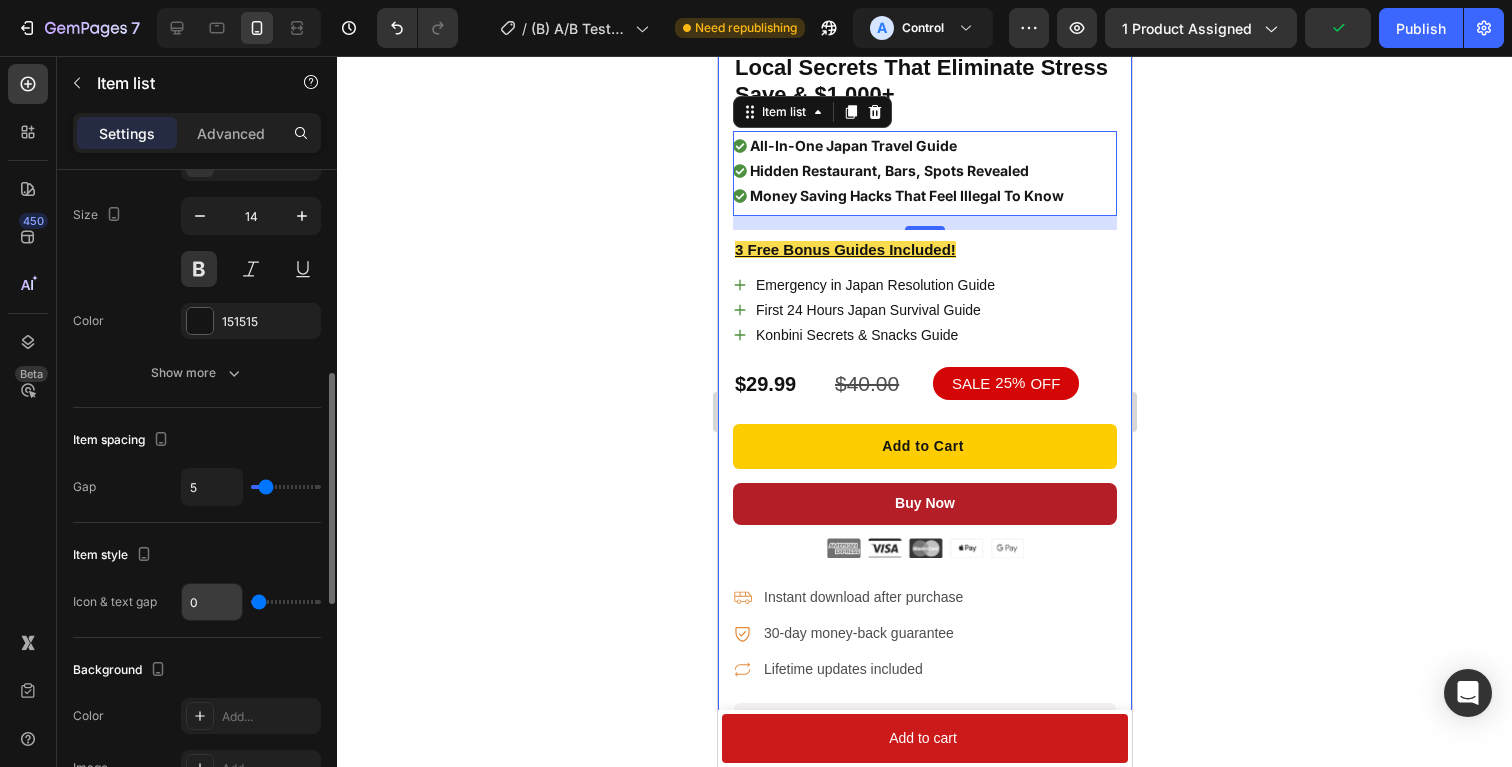 drag, startPoint x: 262, startPoint y: 607, endPoint x: 231, endPoint y: 605, distance: 31.06445 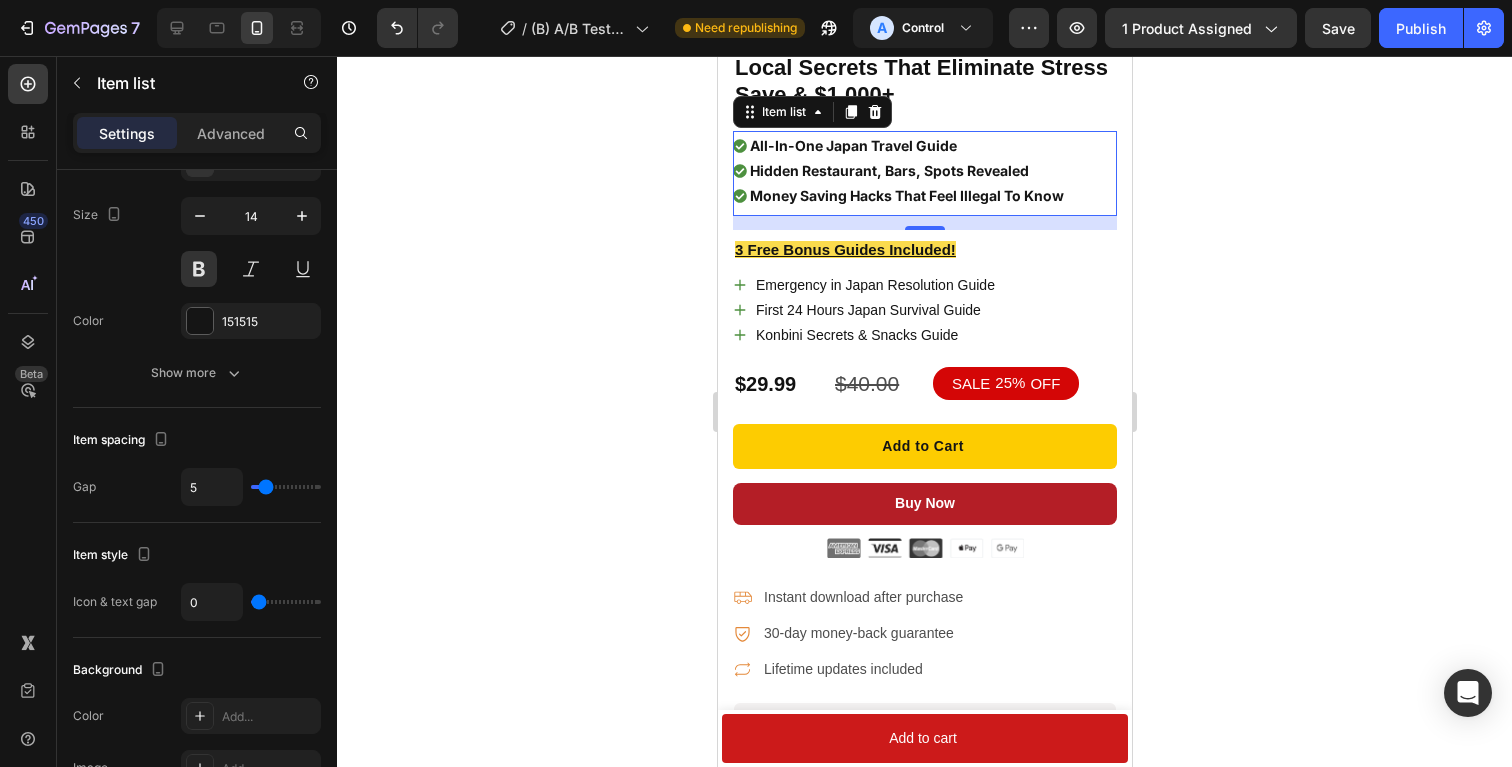 click 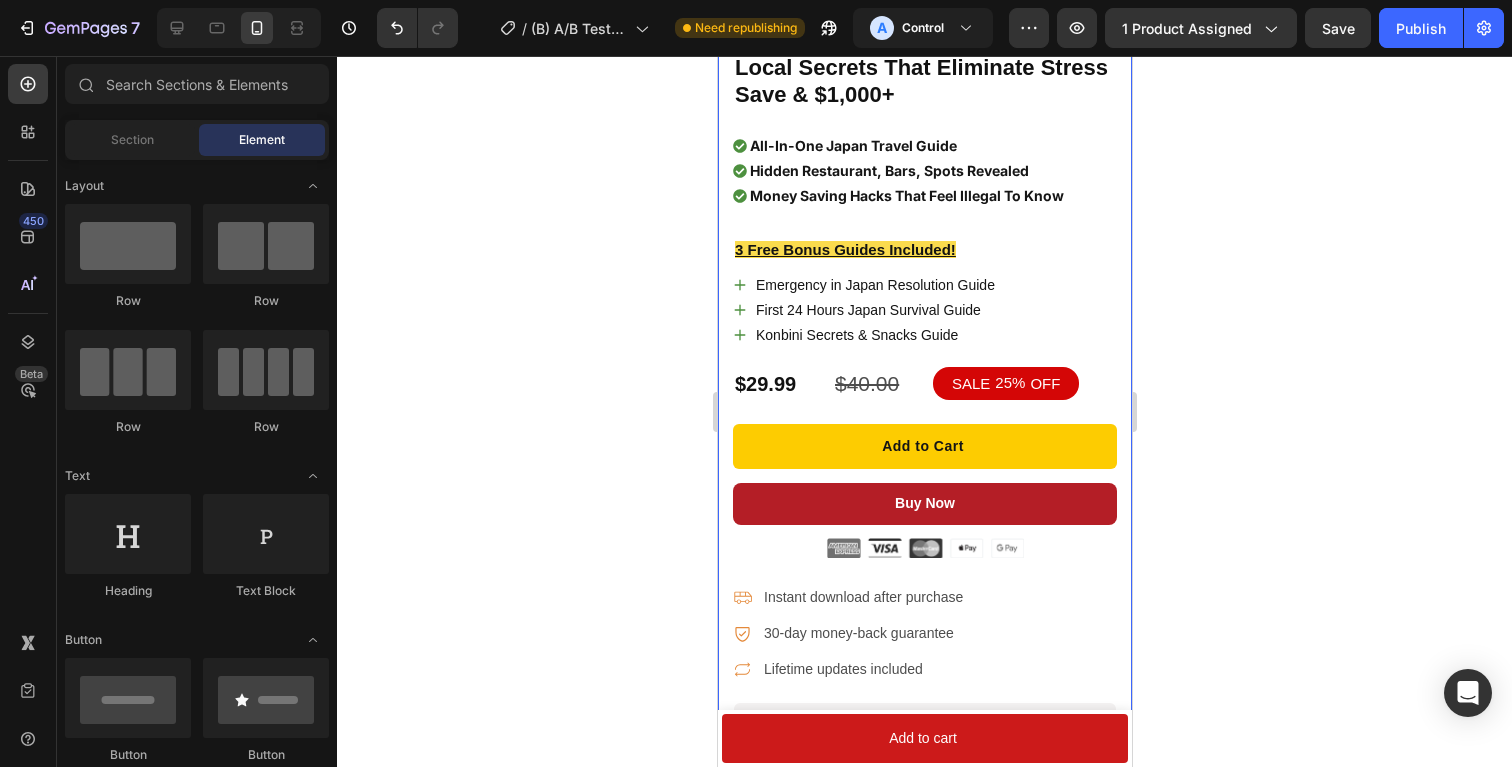 click 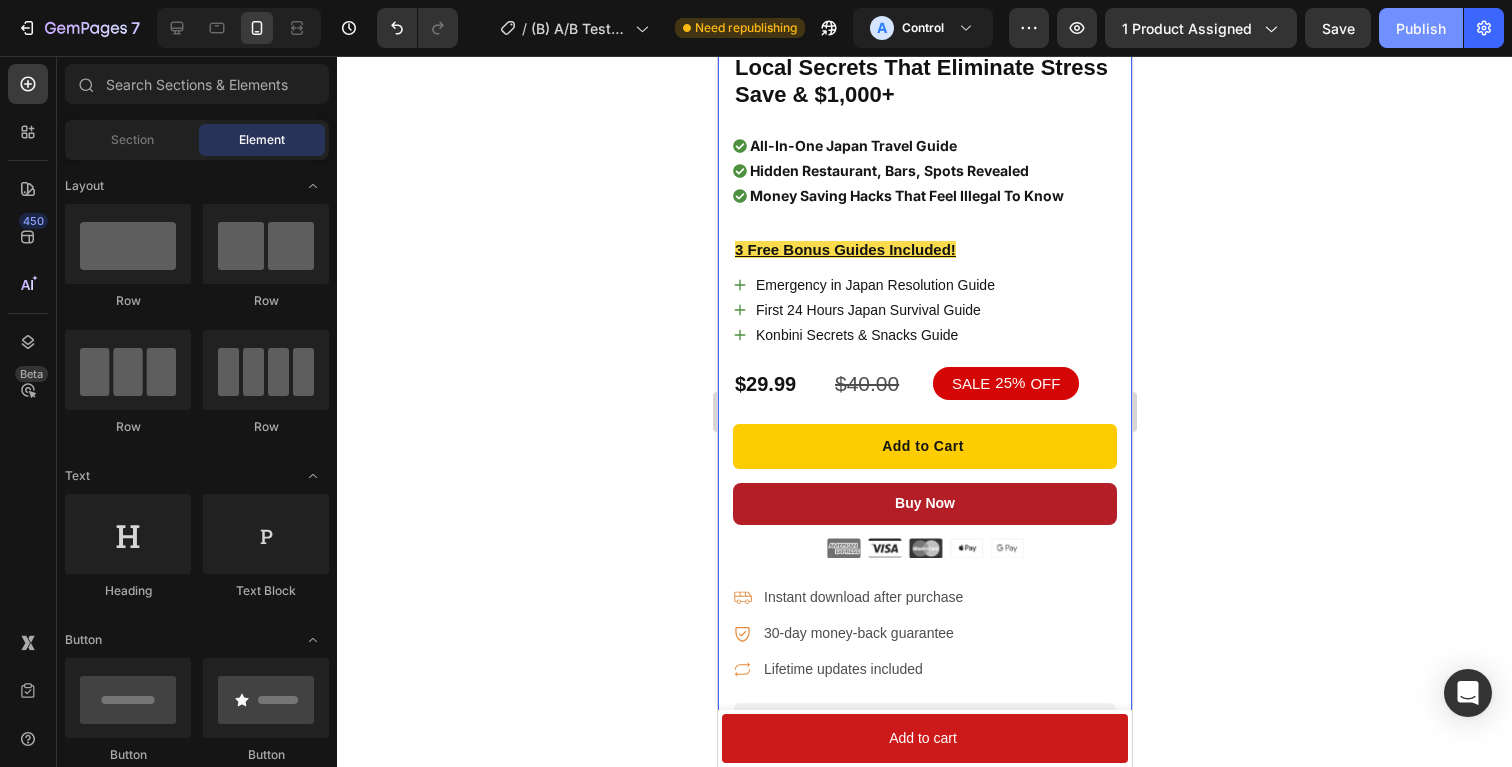 click on "Publish" at bounding box center [1421, 28] 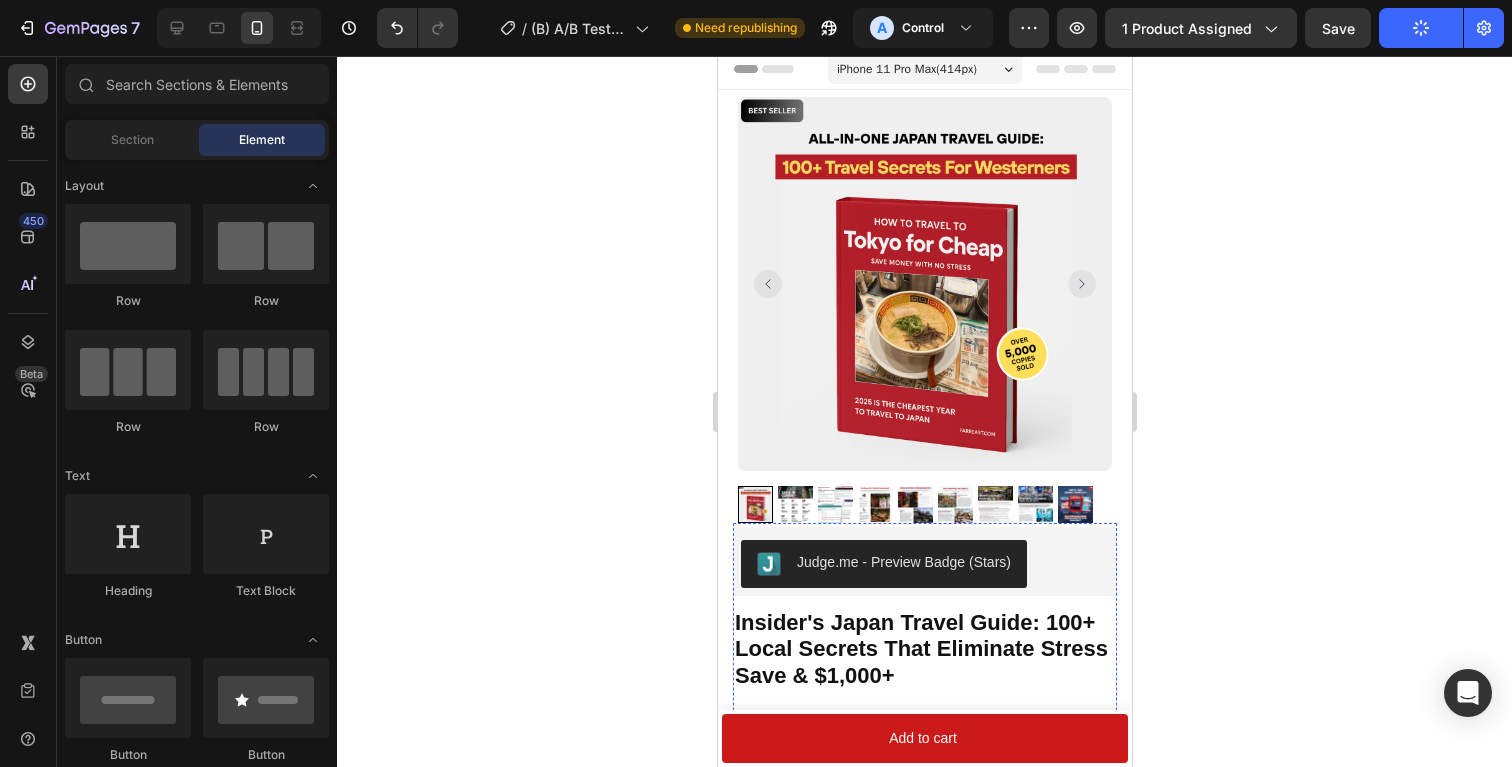 scroll, scrollTop: 0, scrollLeft: 0, axis: both 